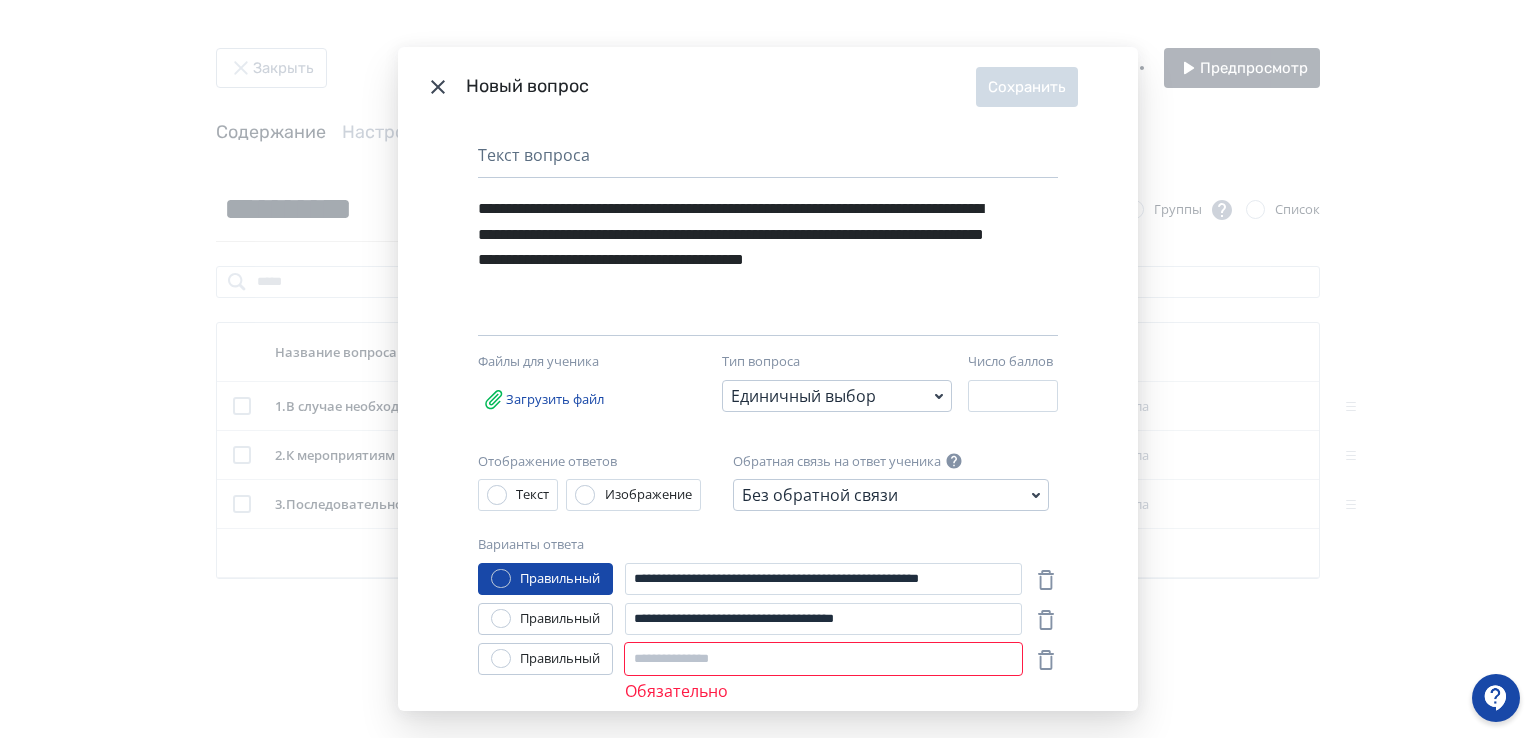 scroll, scrollTop: 0, scrollLeft: 0, axis: both 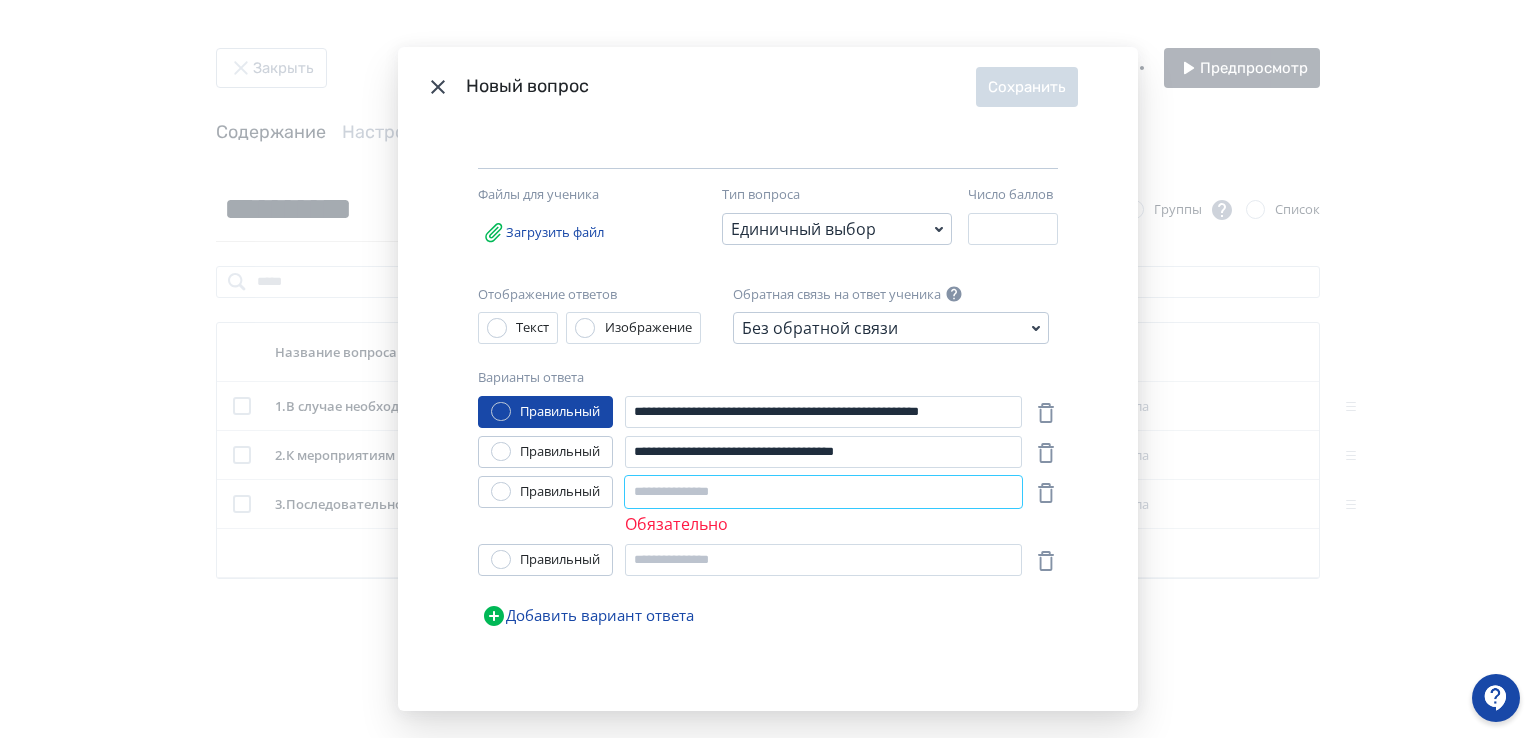 paste on "**********" 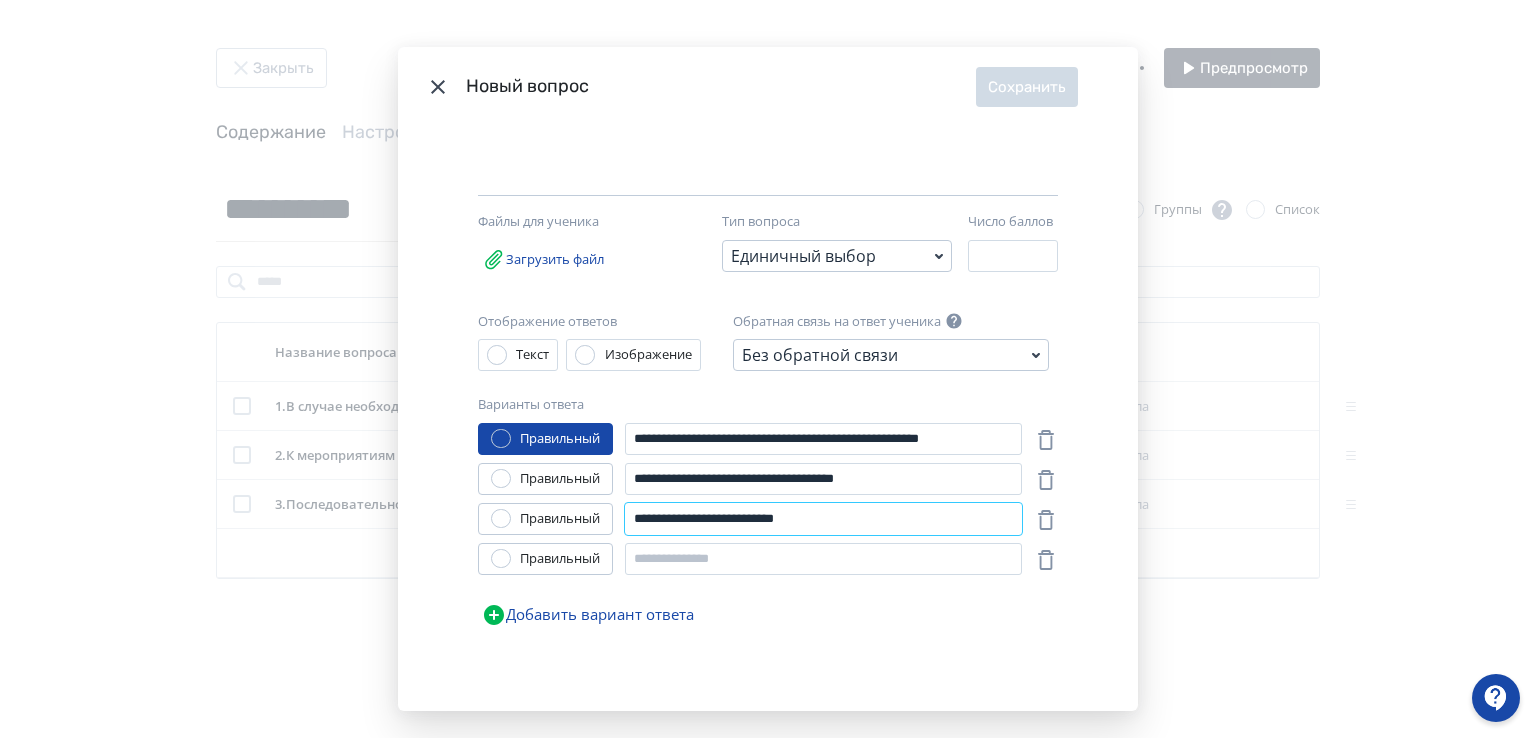 scroll, scrollTop: 139, scrollLeft: 0, axis: vertical 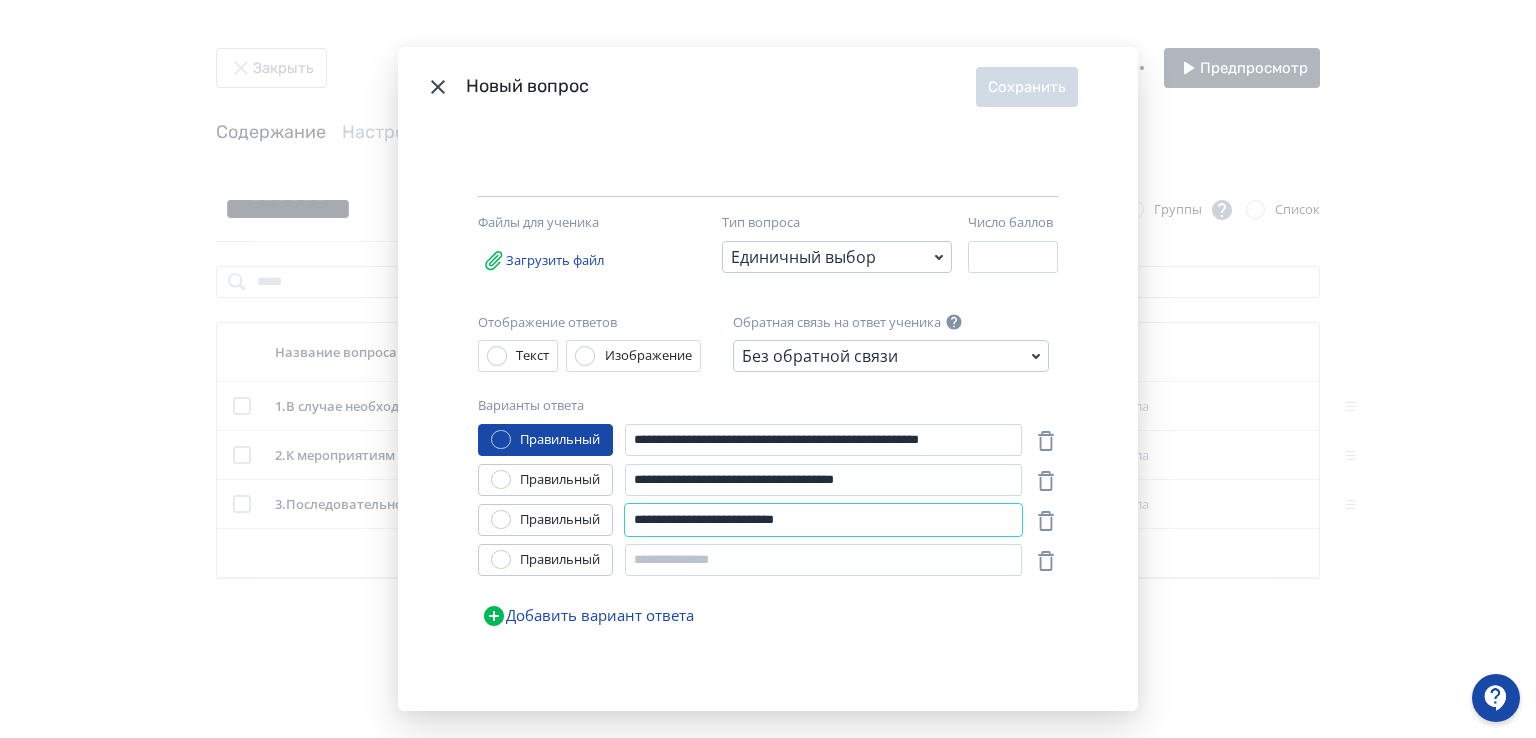 type on "**********" 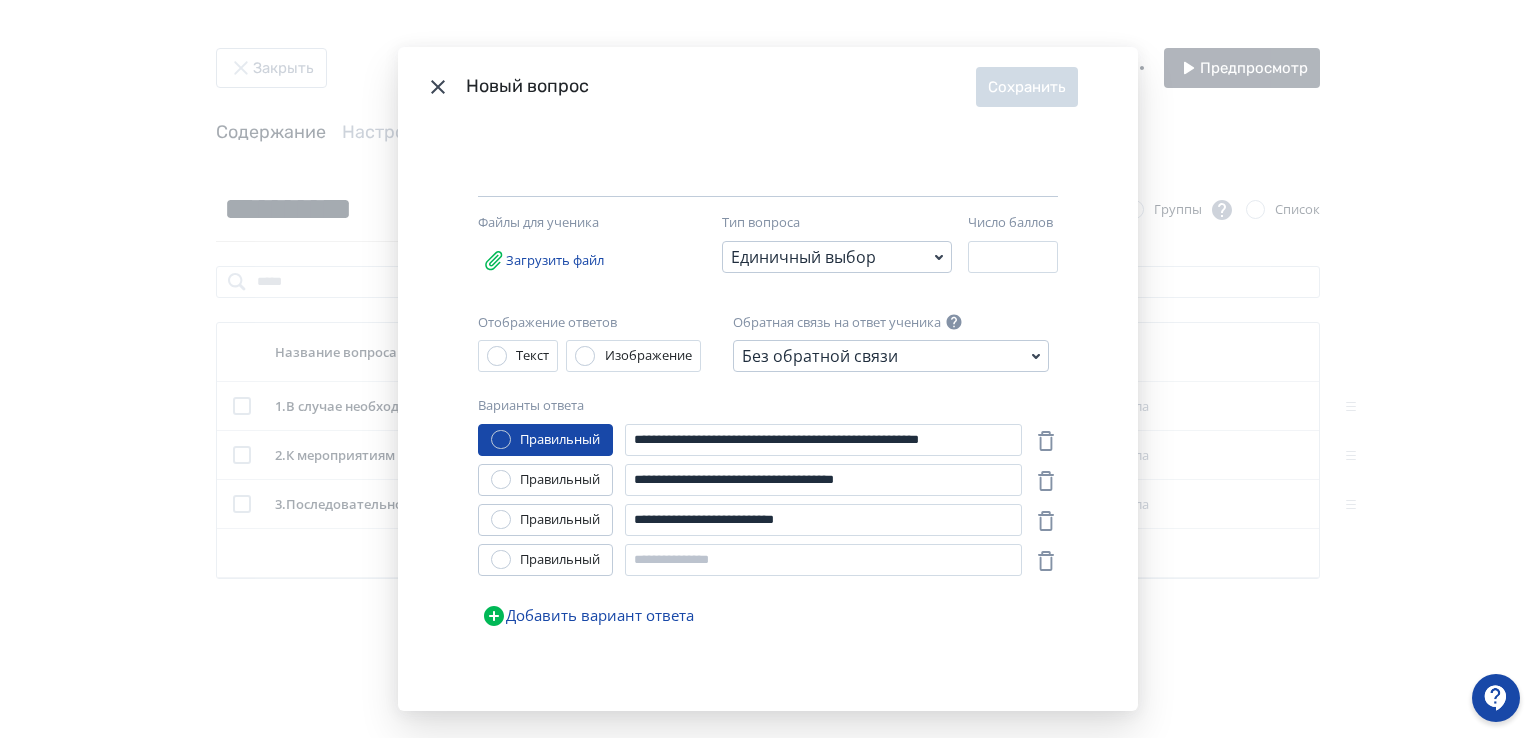 drag, startPoint x: 496, startPoint y: 517, endPoint x: 472, endPoint y: 603, distance: 89.28606 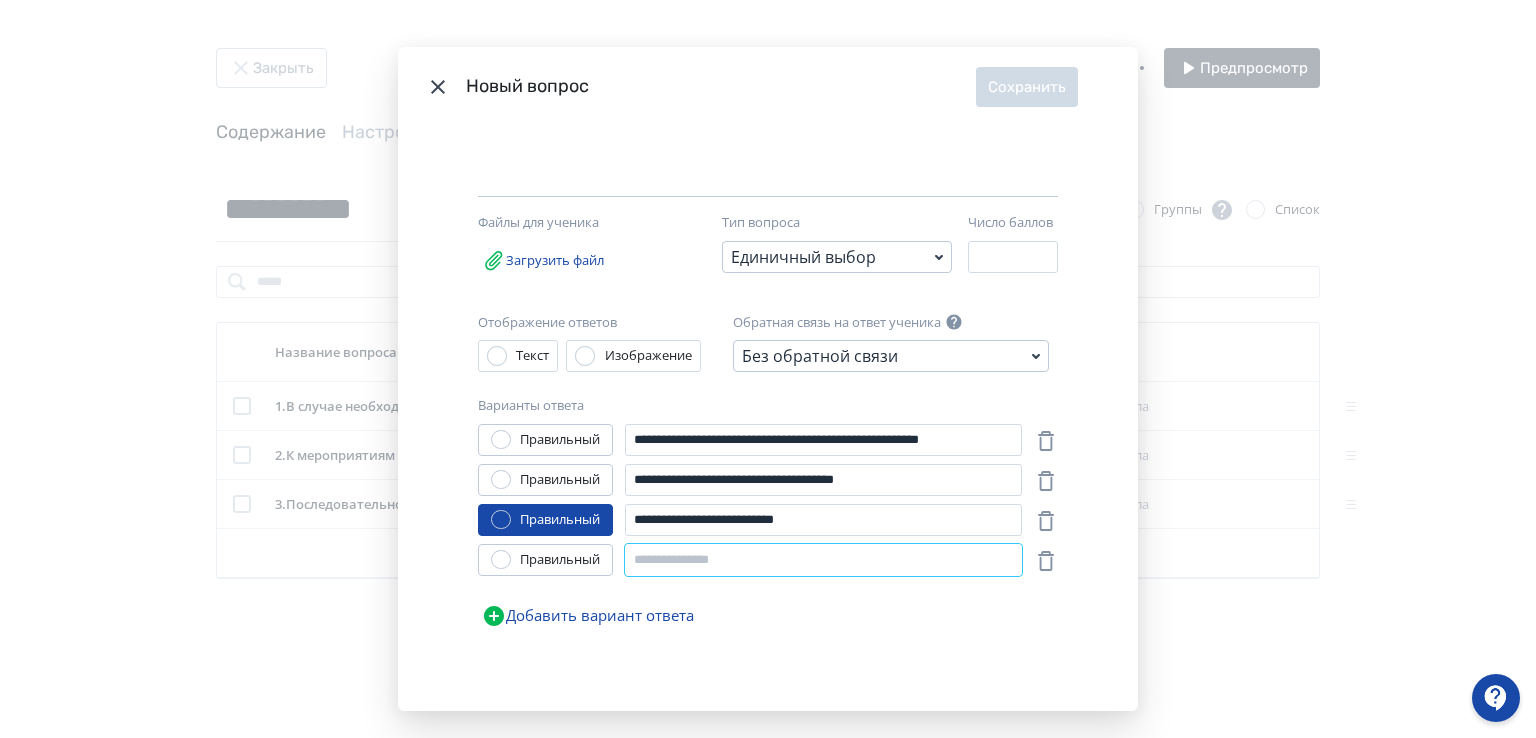 paste on "**********" 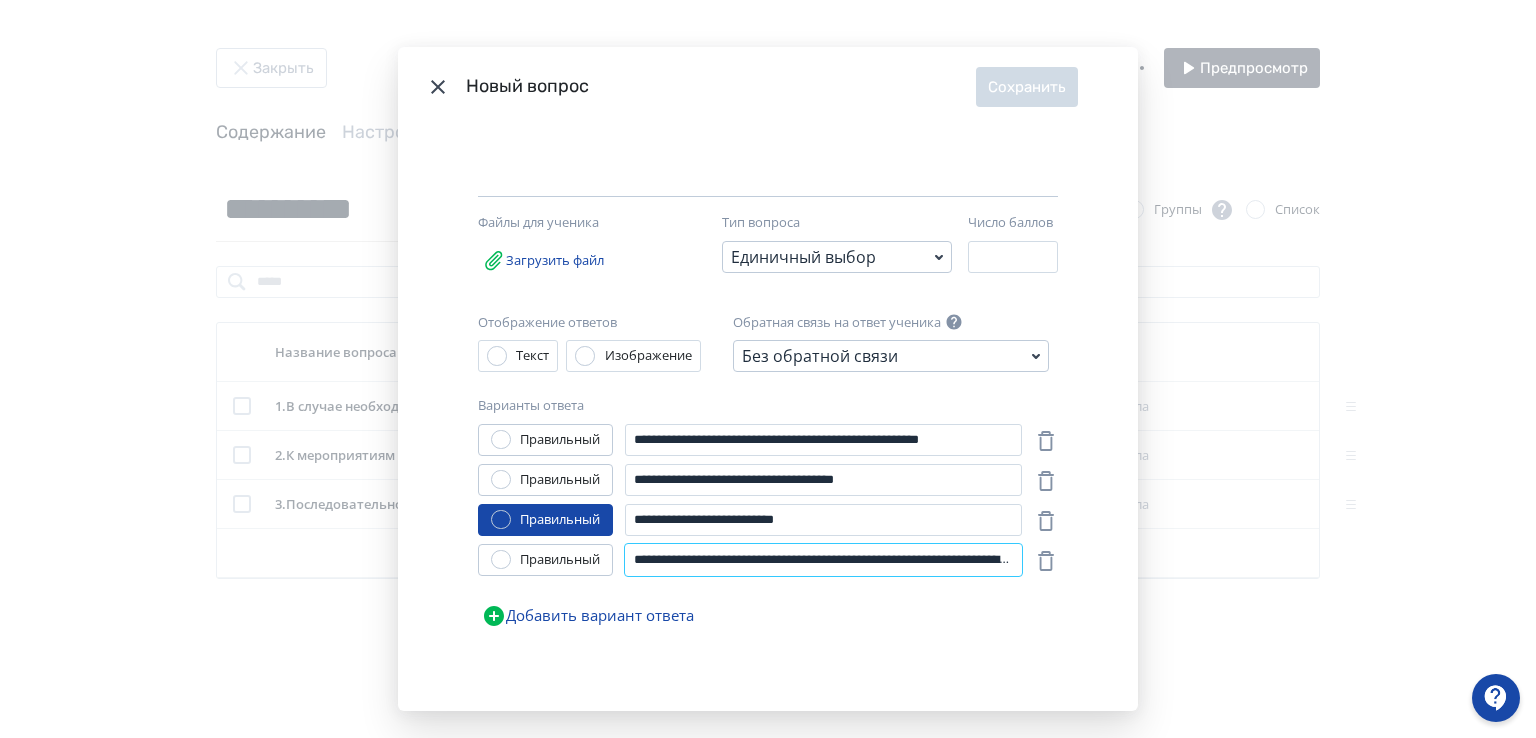 scroll, scrollTop: 0, scrollLeft: 544, axis: horizontal 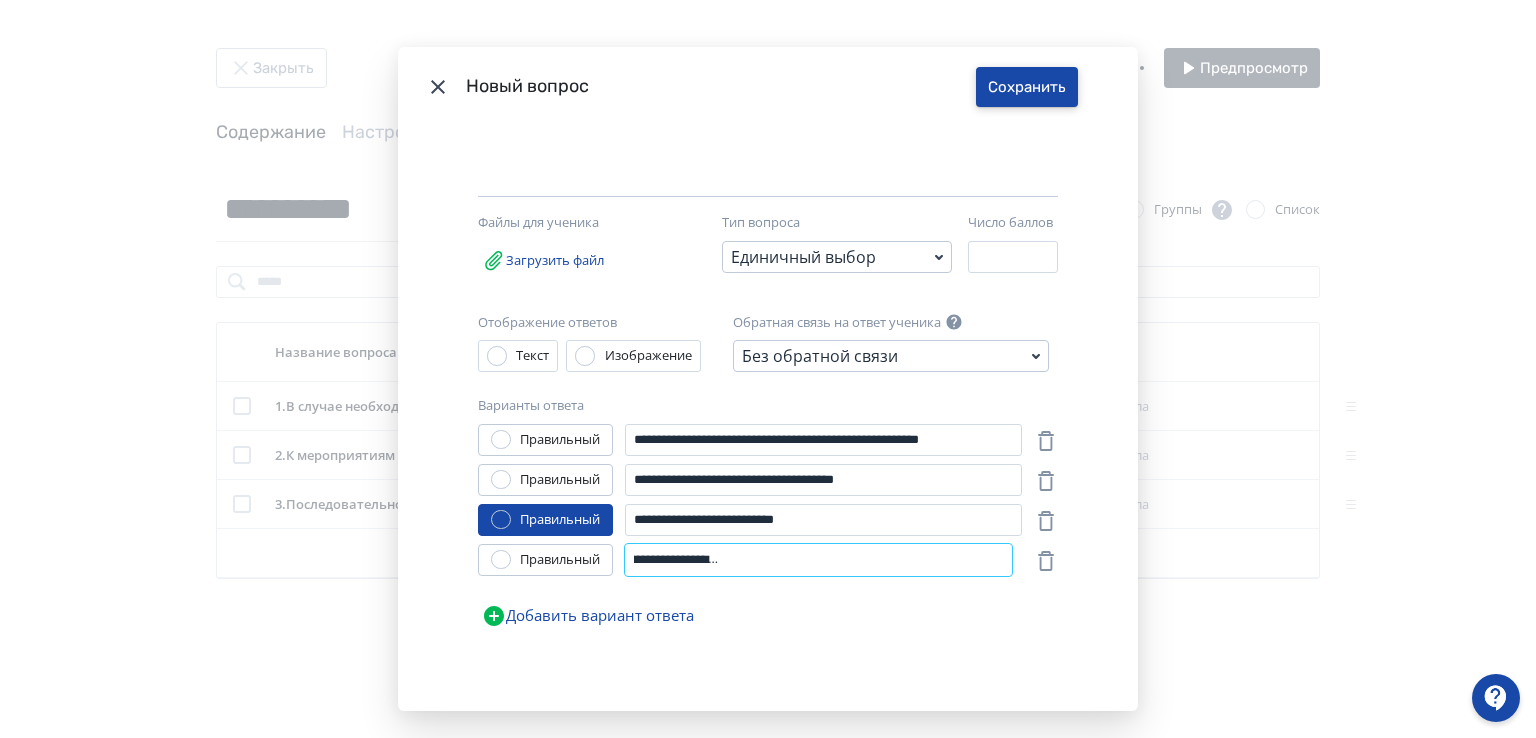 type on "**********" 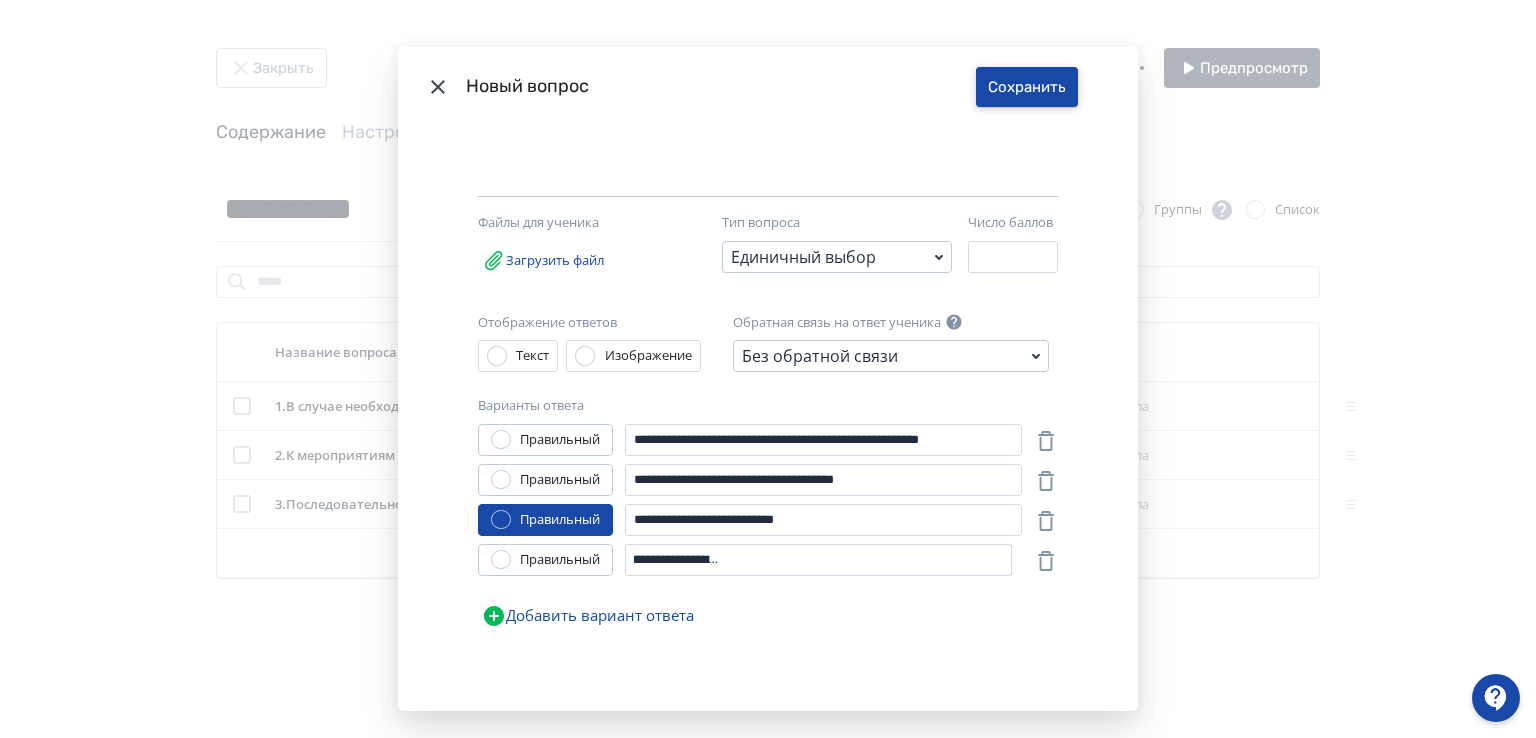 scroll, scrollTop: 0, scrollLeft: 0, axis: both 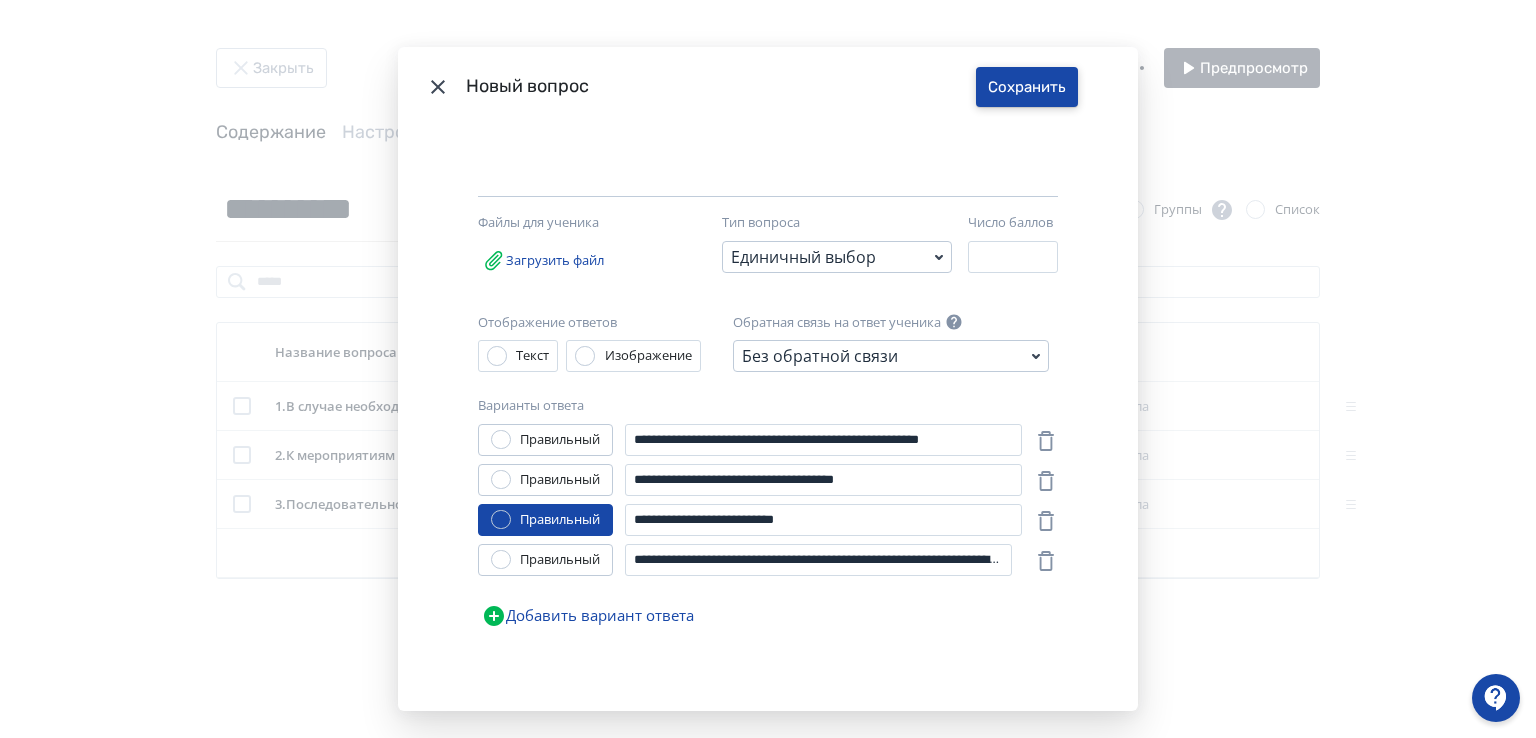 click on "Сохранить" at bounding box center [1027, 87] 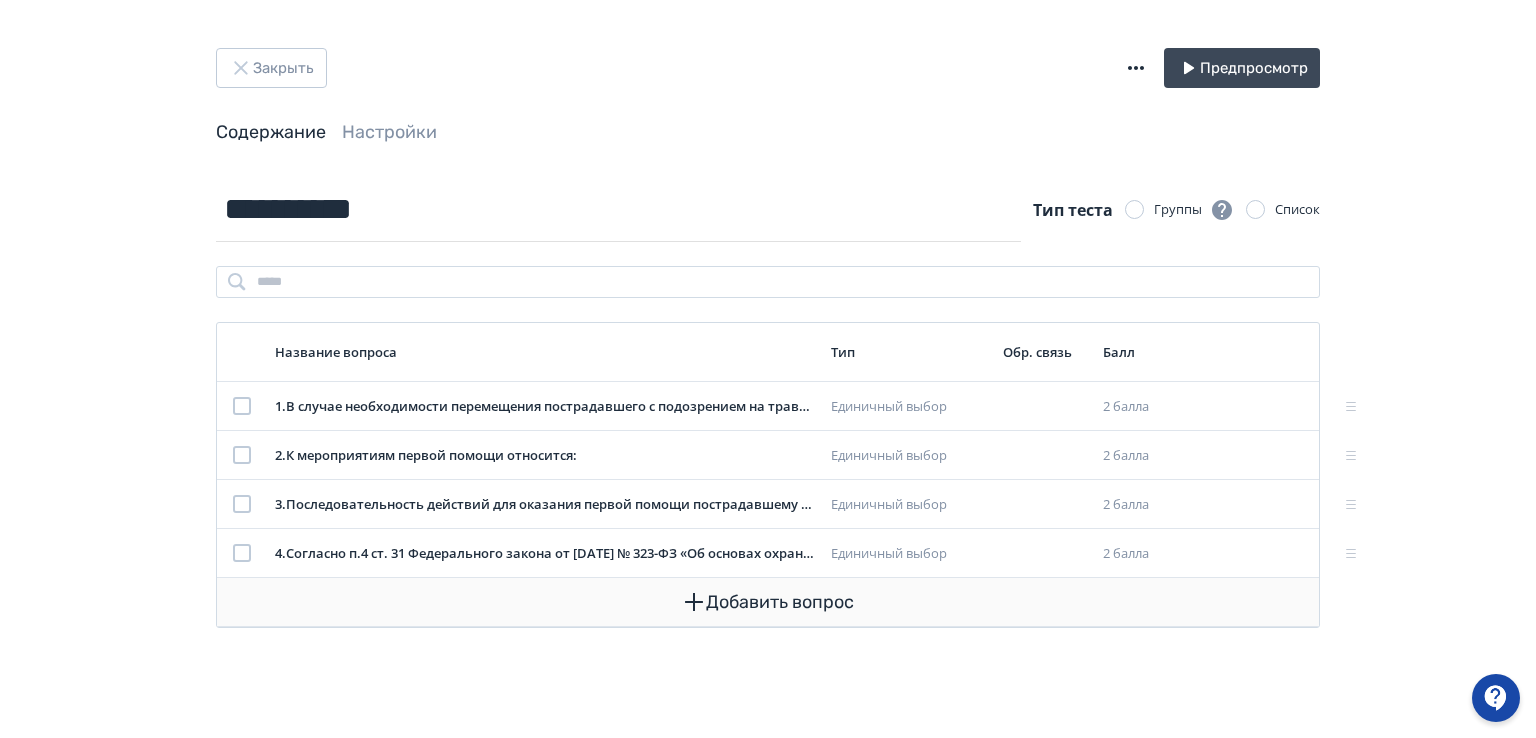 click on "Добавить вопрос" at bounding box center [768, 602] 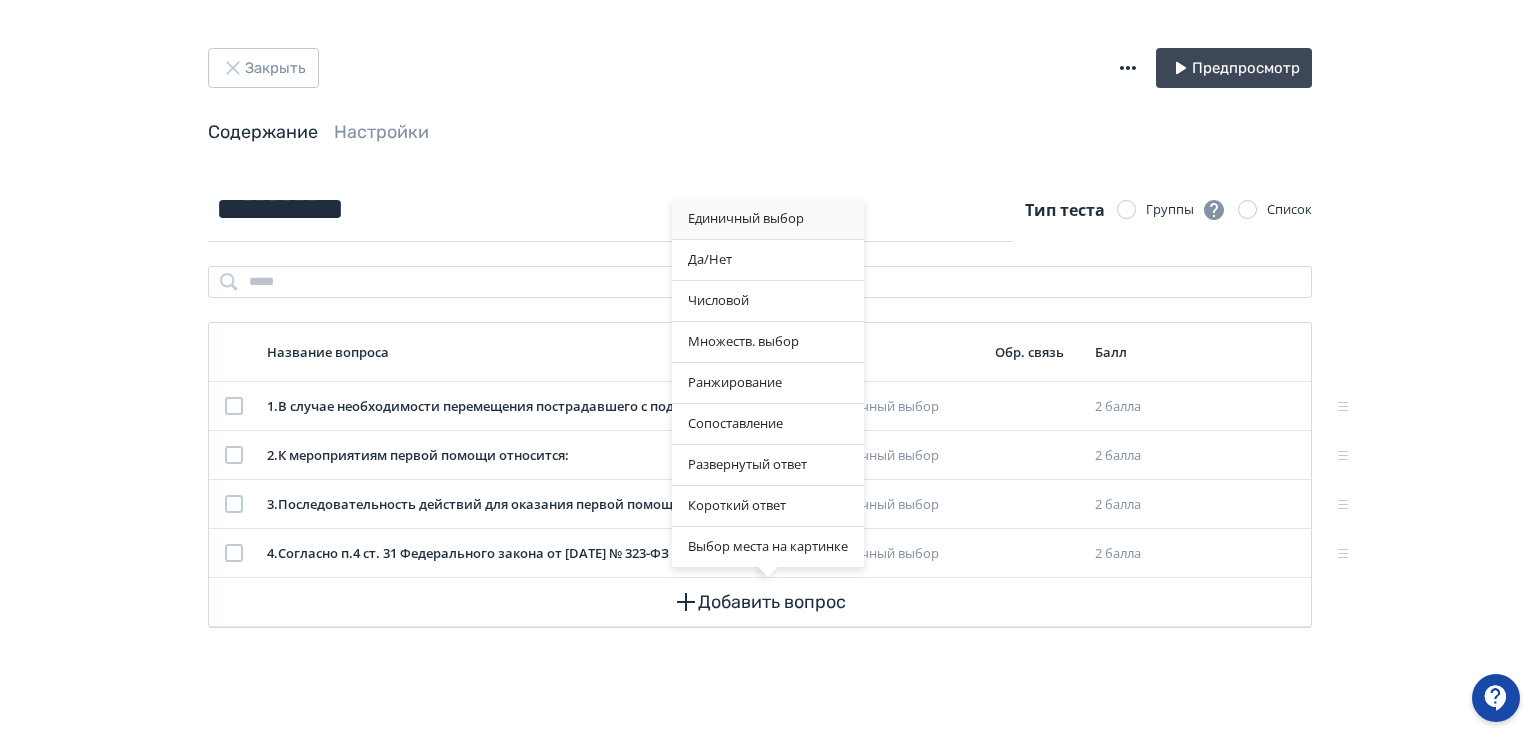click on "Единичный выбор" at bounding box center [768, 219] 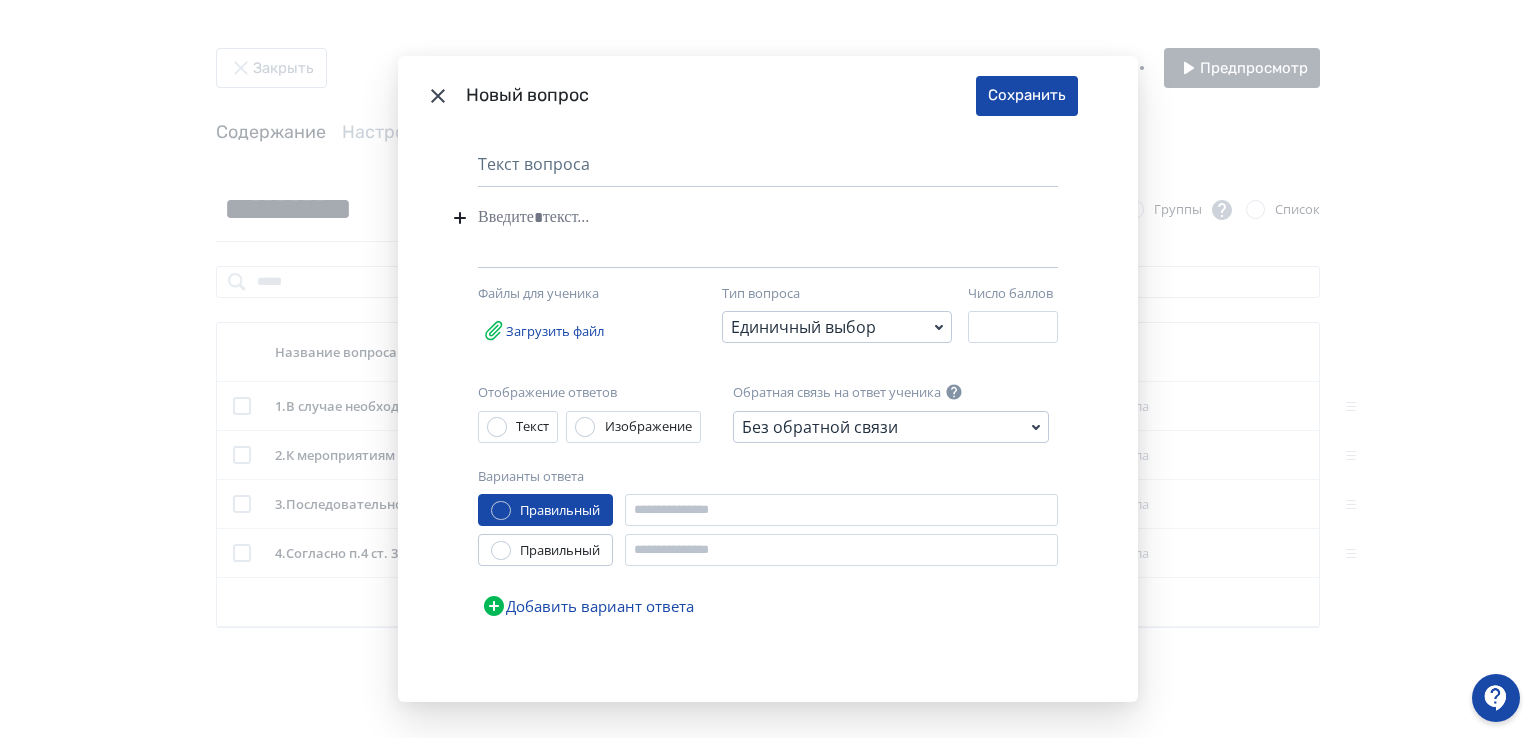 paste 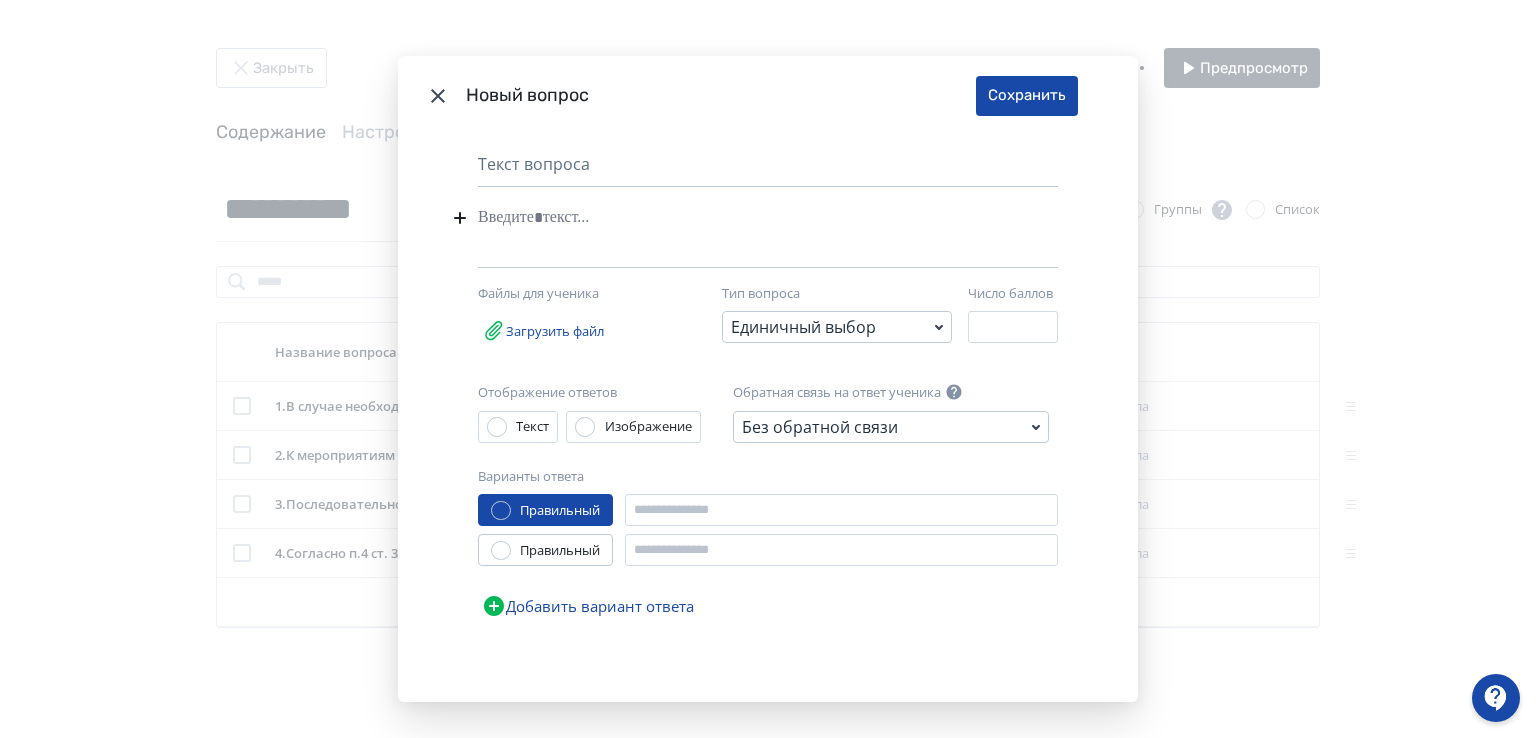 type 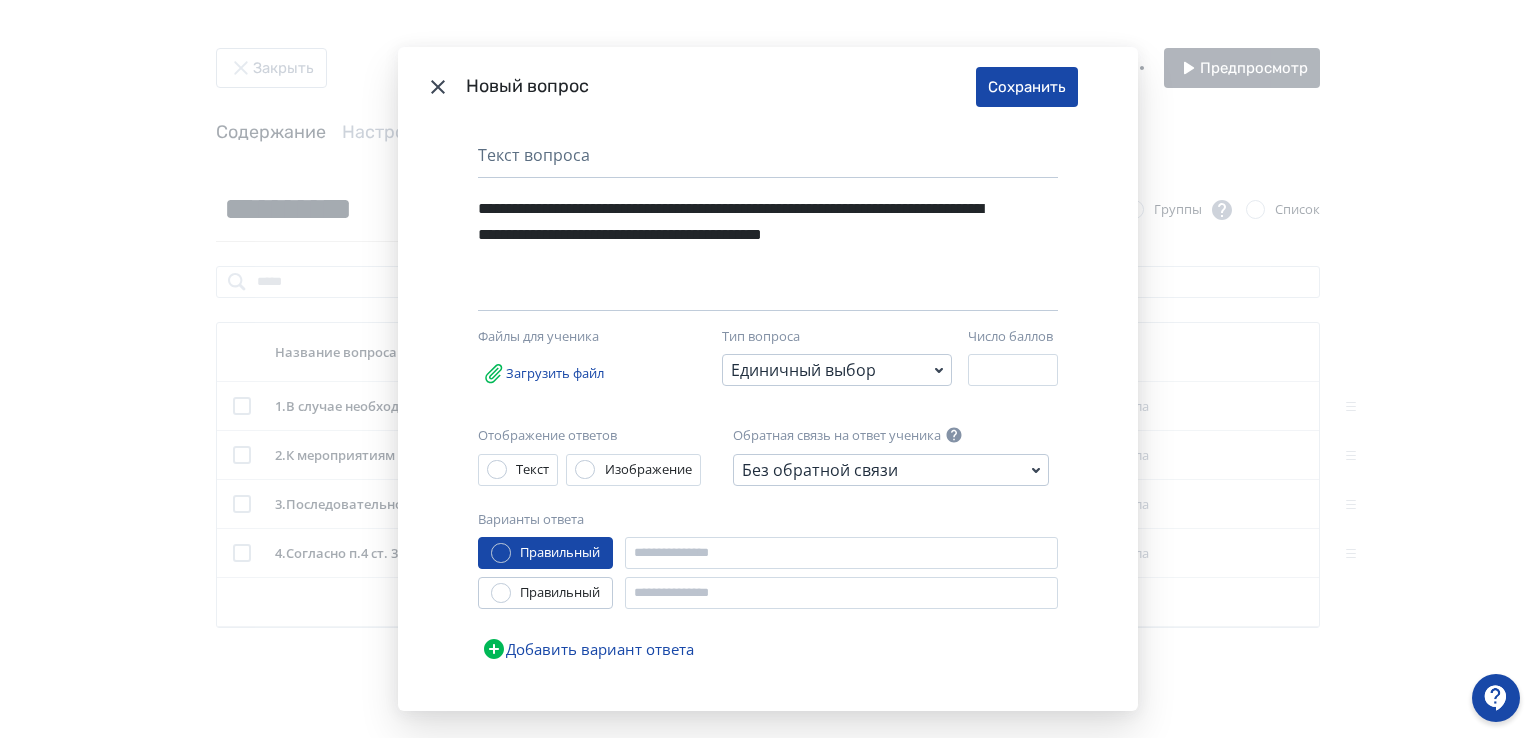 click 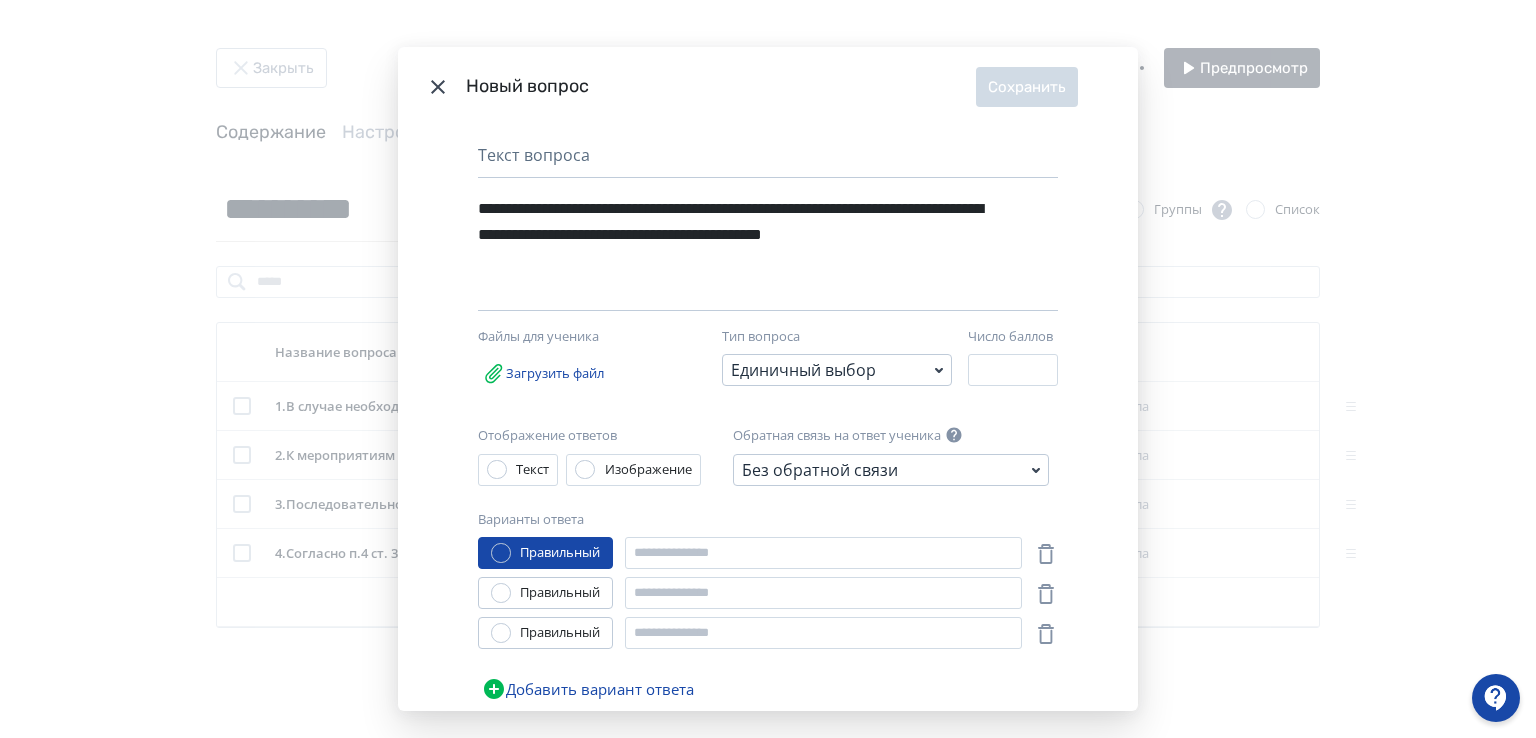 drag, startPoint x: 493, startPoint y: 685, endPoint x: 484, endPoint y: 729, distance: 44.911022 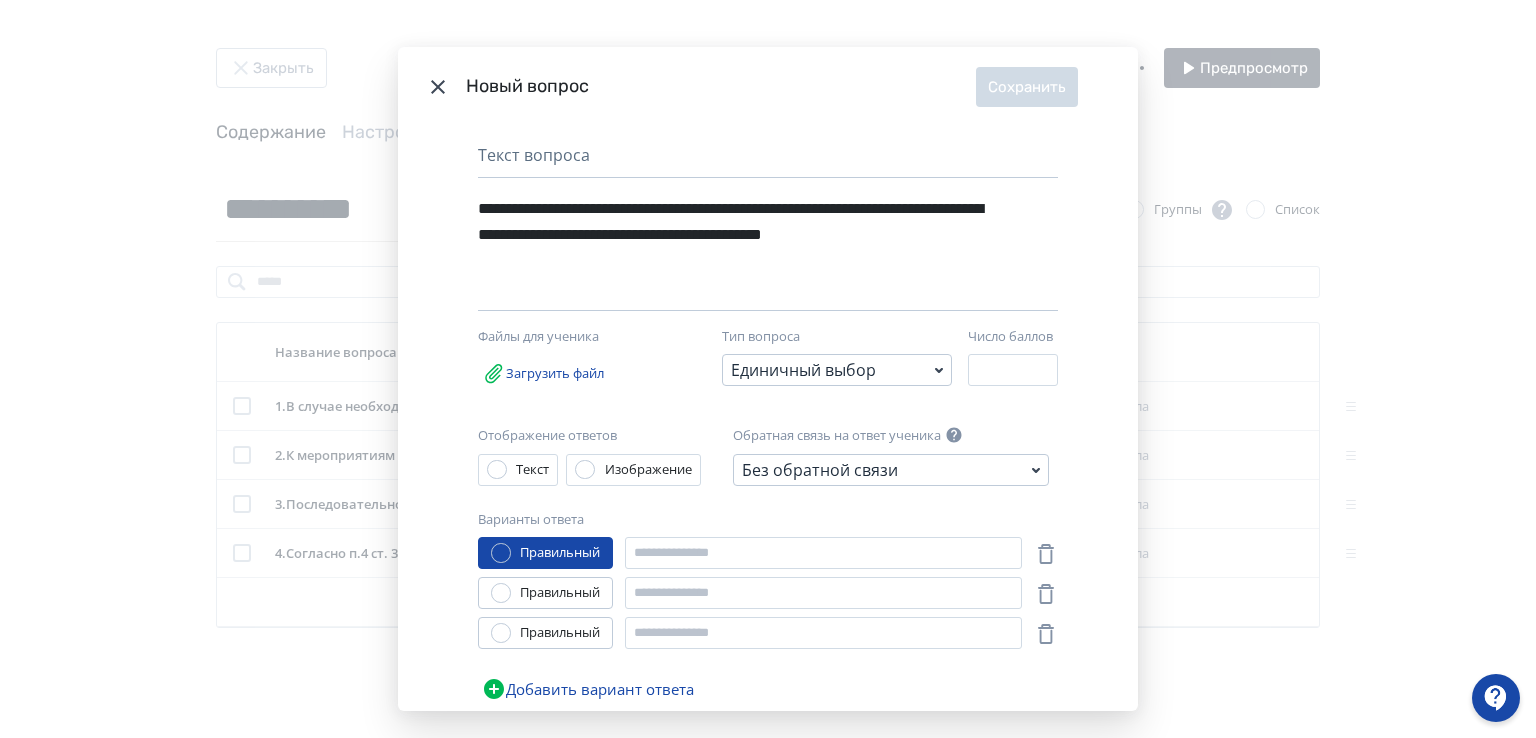 click 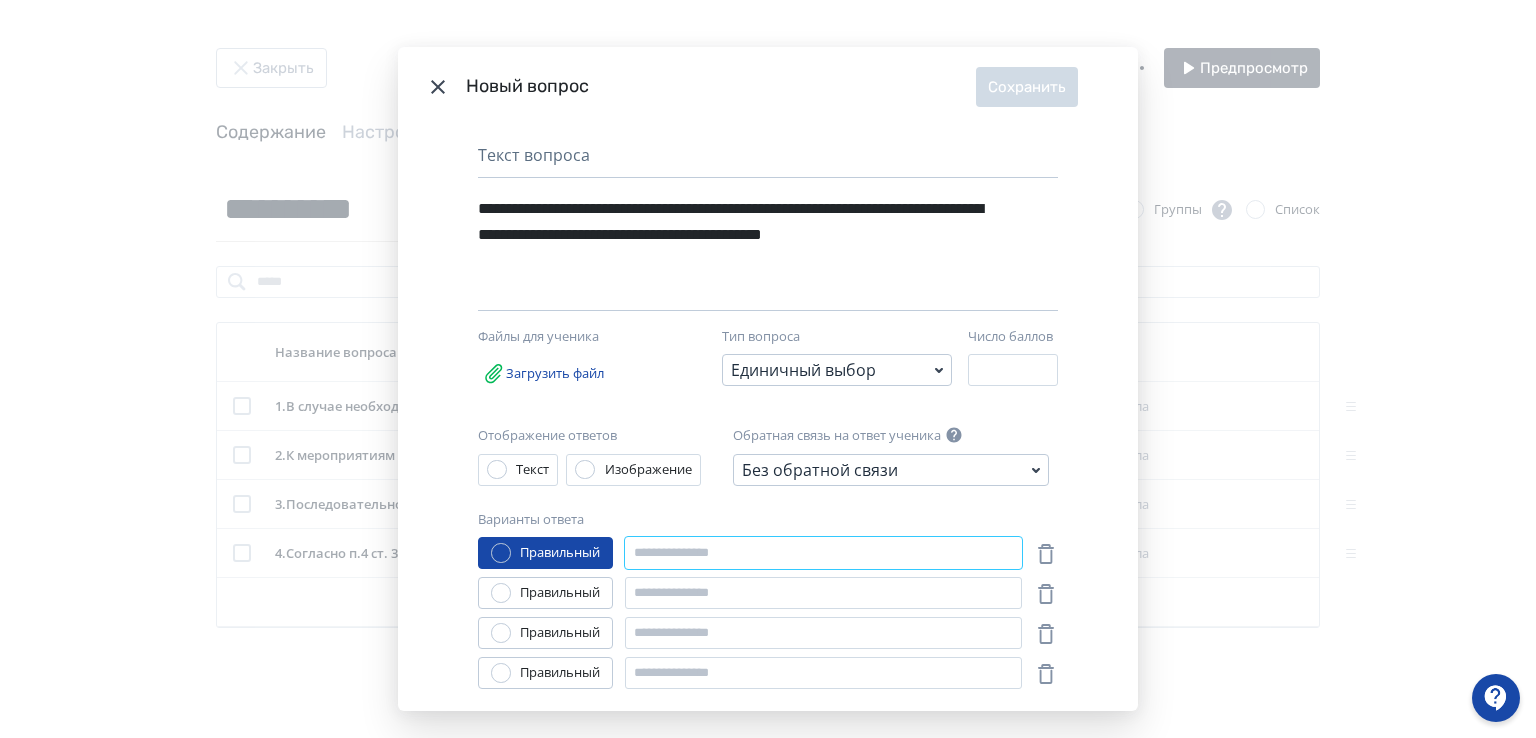 paste on "**********" 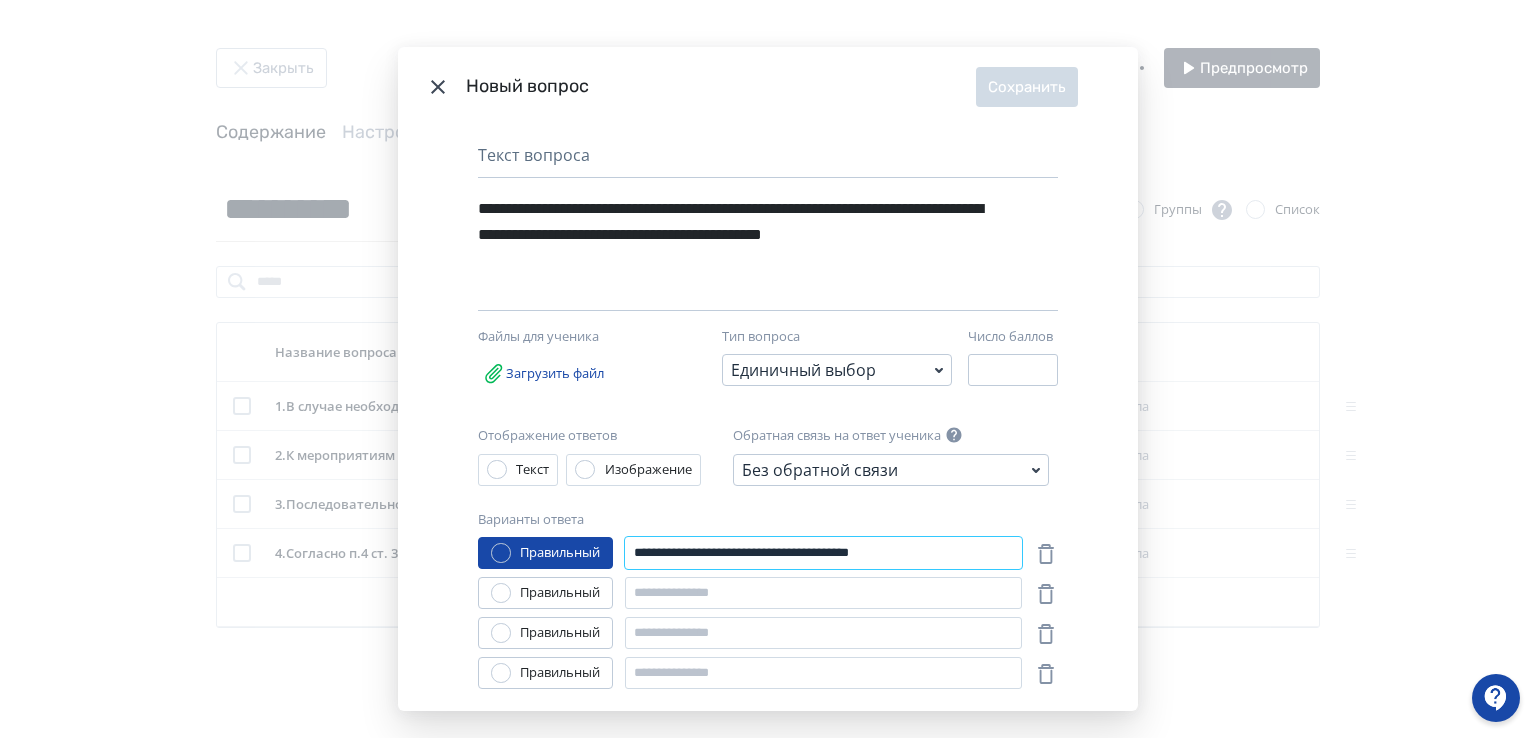 type on "**********" 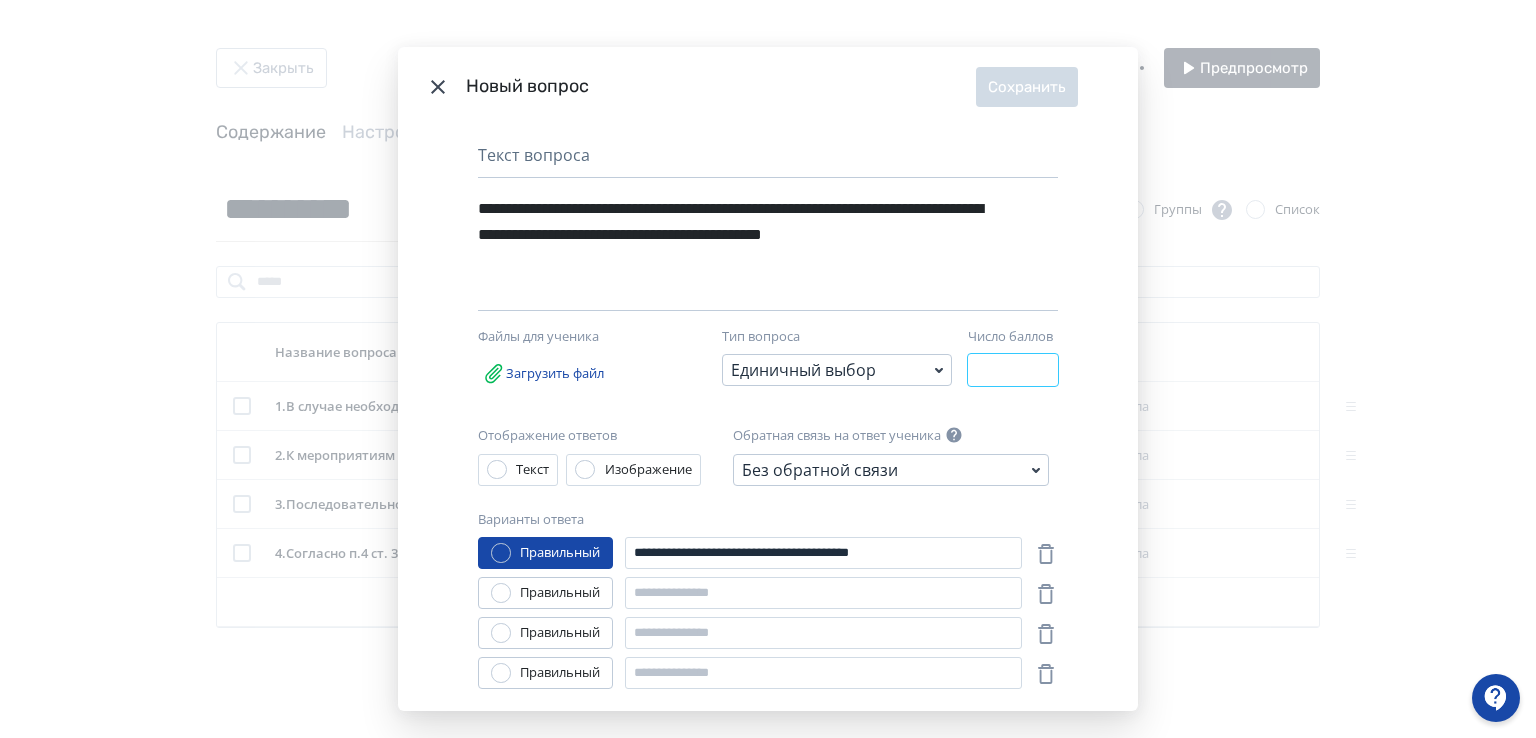 drag, startPoint x: 972, startPoint y: 368, endPoint x: 935, endPoint y: 397, distance: 47.010635 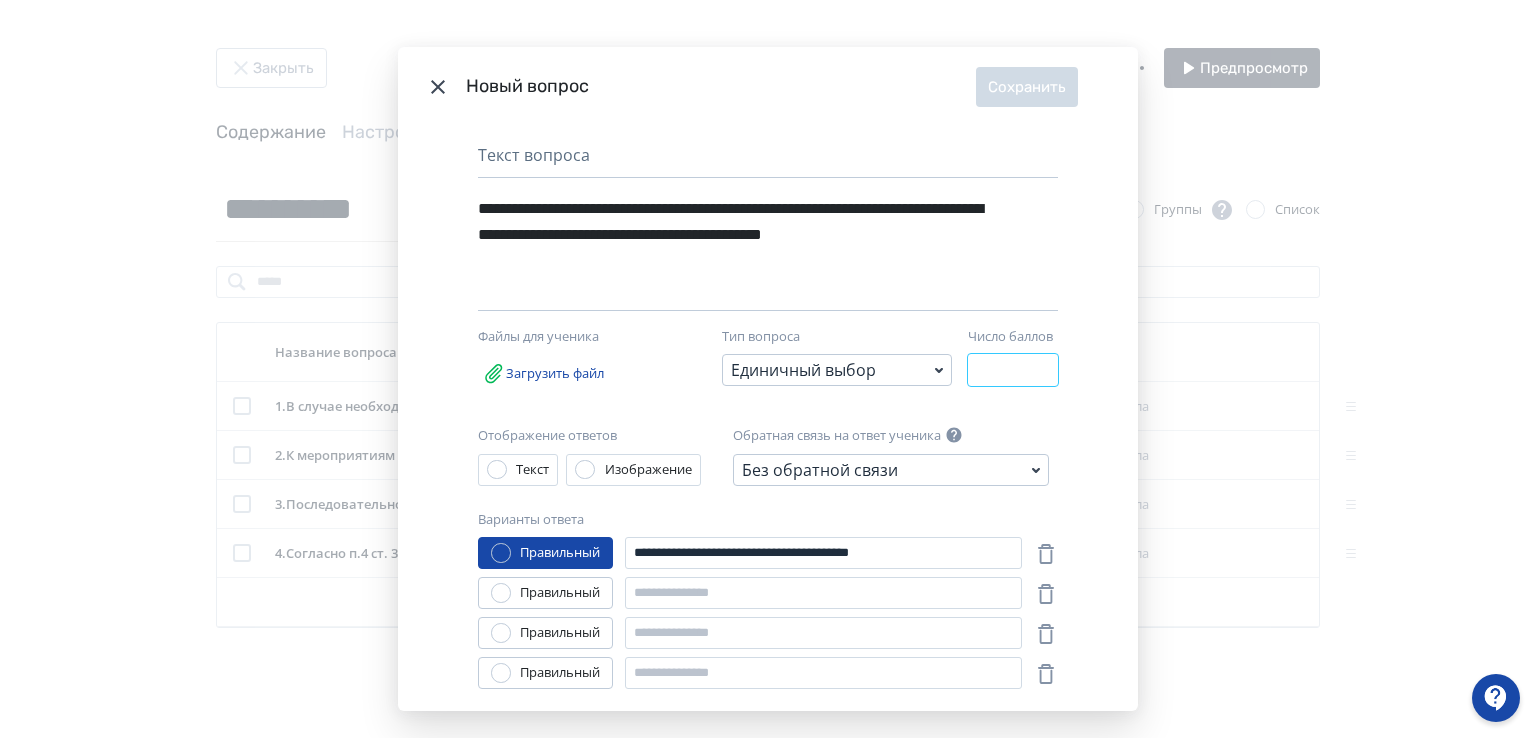 click on "Файлы для ученика Загрузить файл Тип вопроса Единичный выбор Число баллов *" at bounding box center [768, 361] 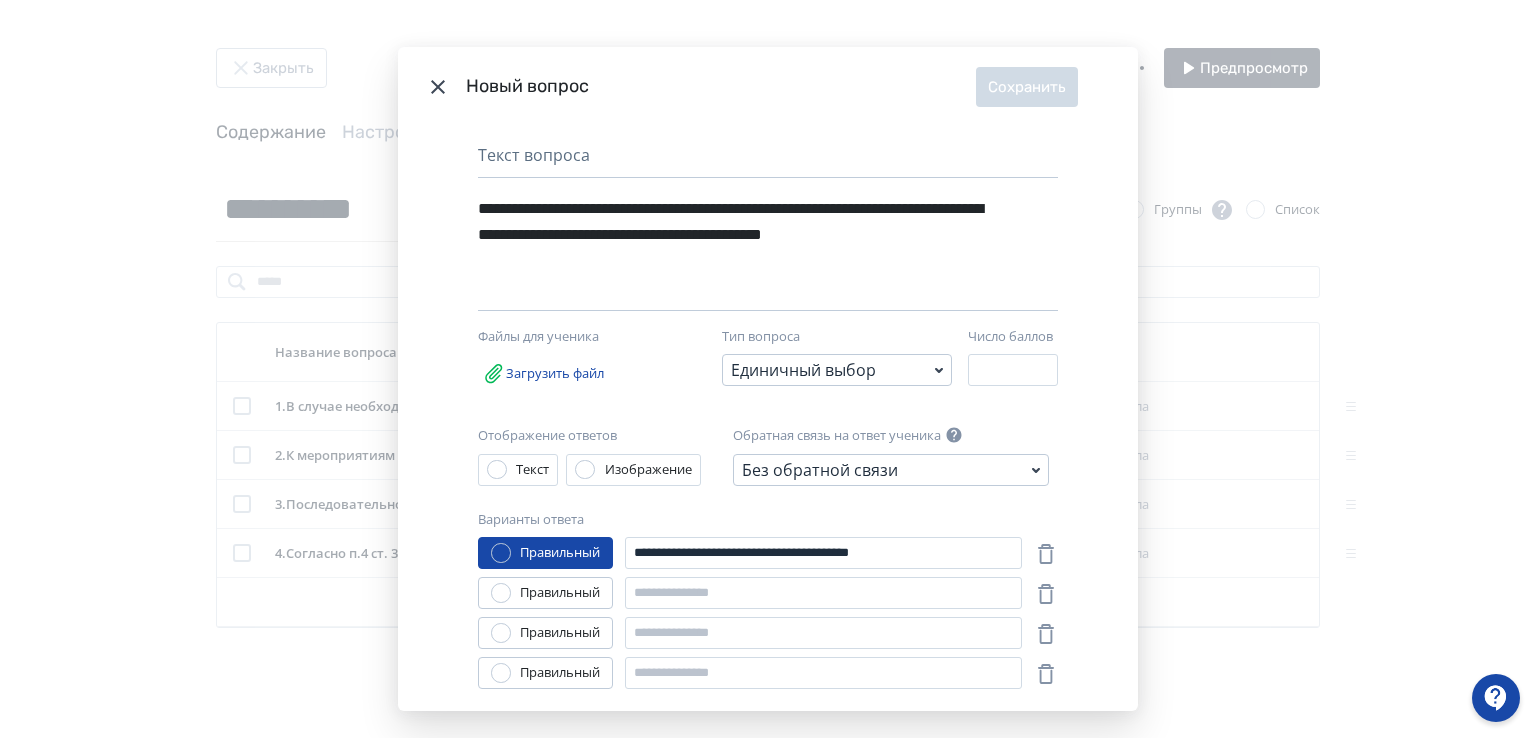 drag, startPoint x: 497, startPoint y: 671, endPoint x: 504, endPoint y: 693, distance: 23.086792 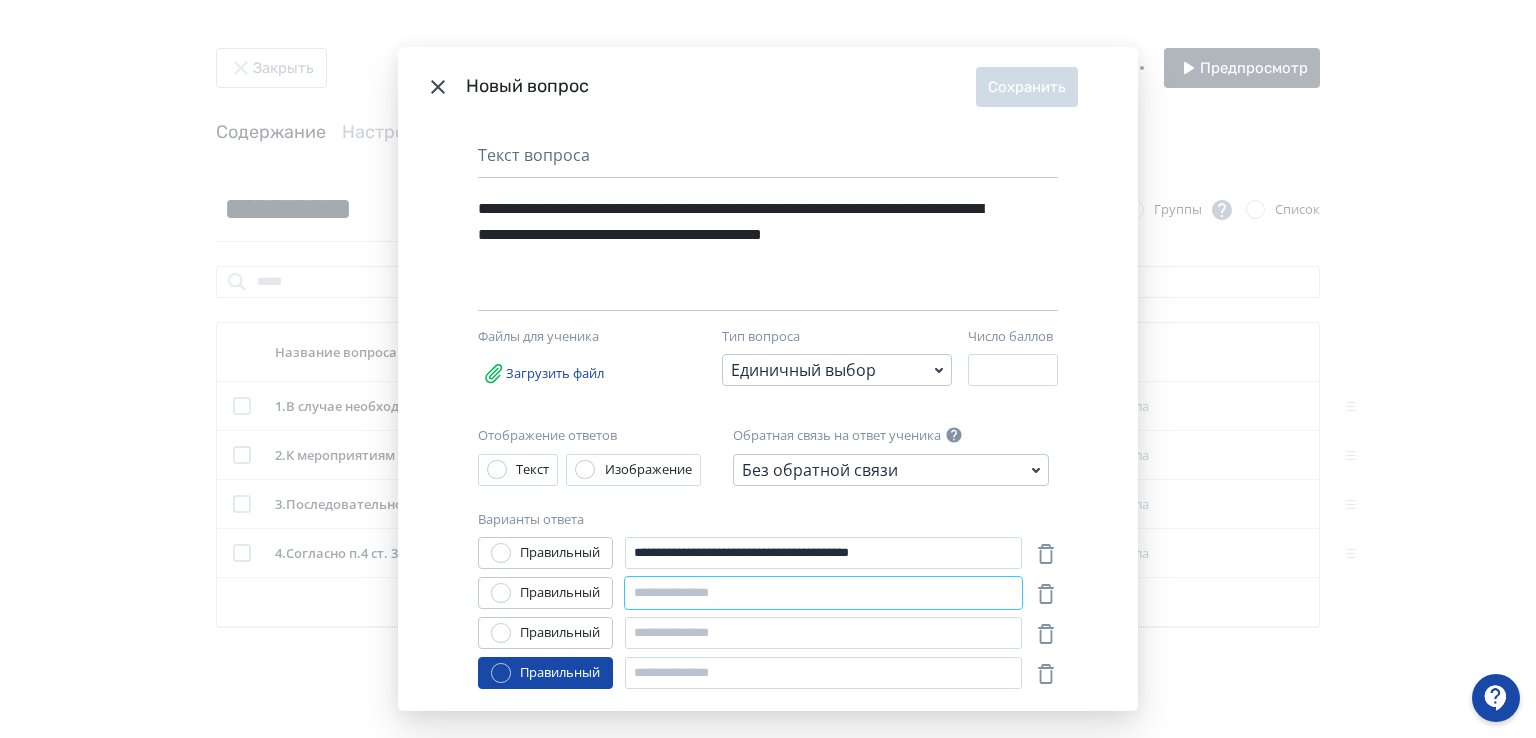 click at bounding box center (823, 593) 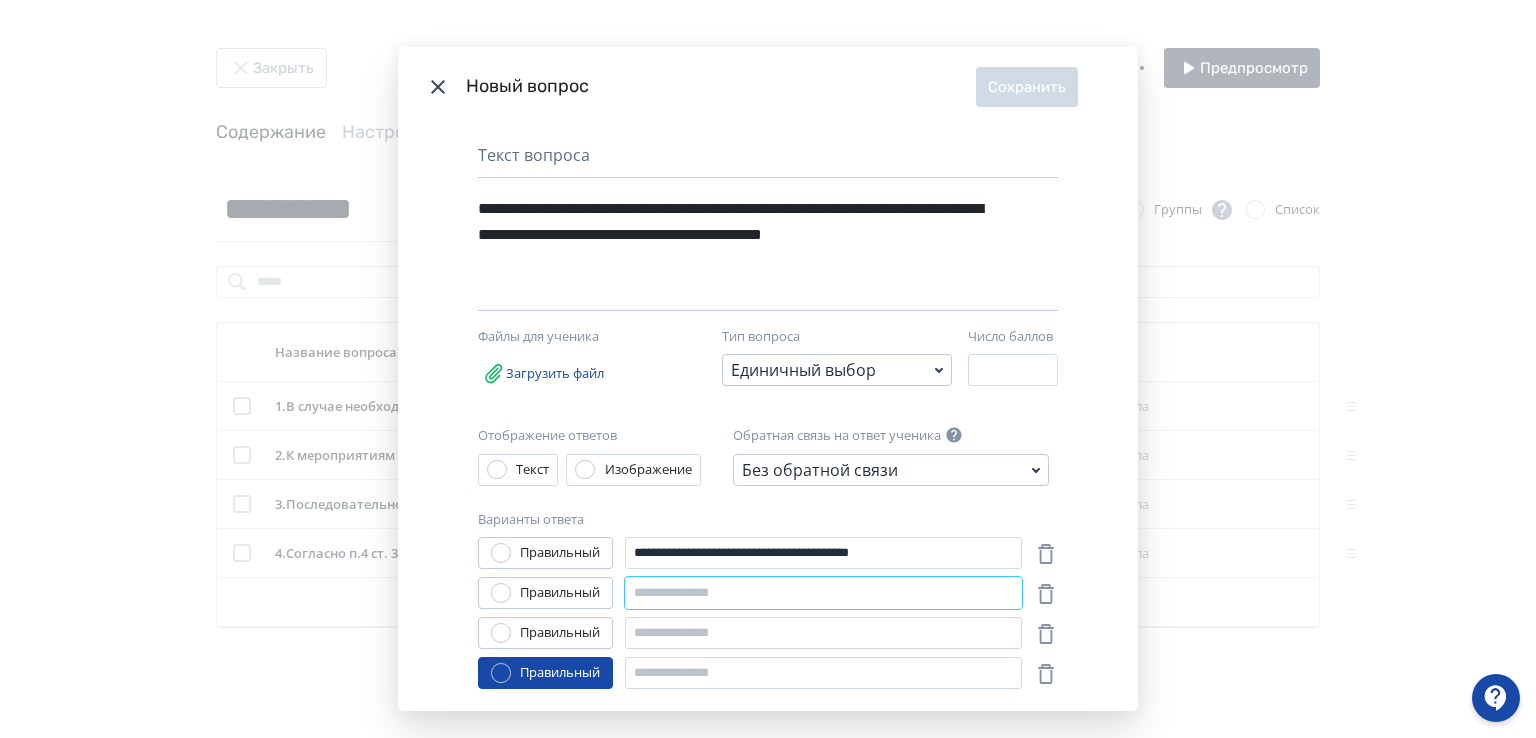 paste on "**********" 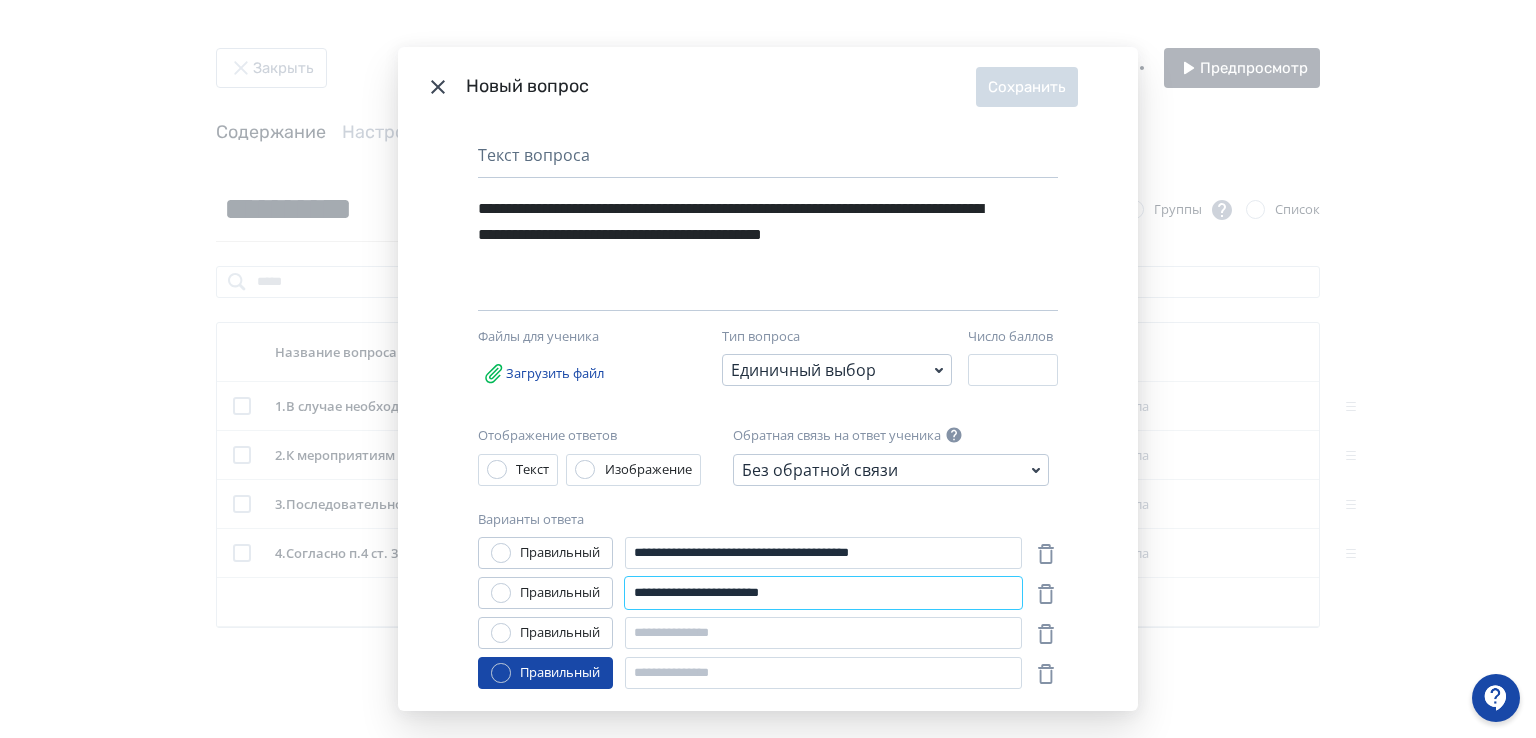 type on "**********" 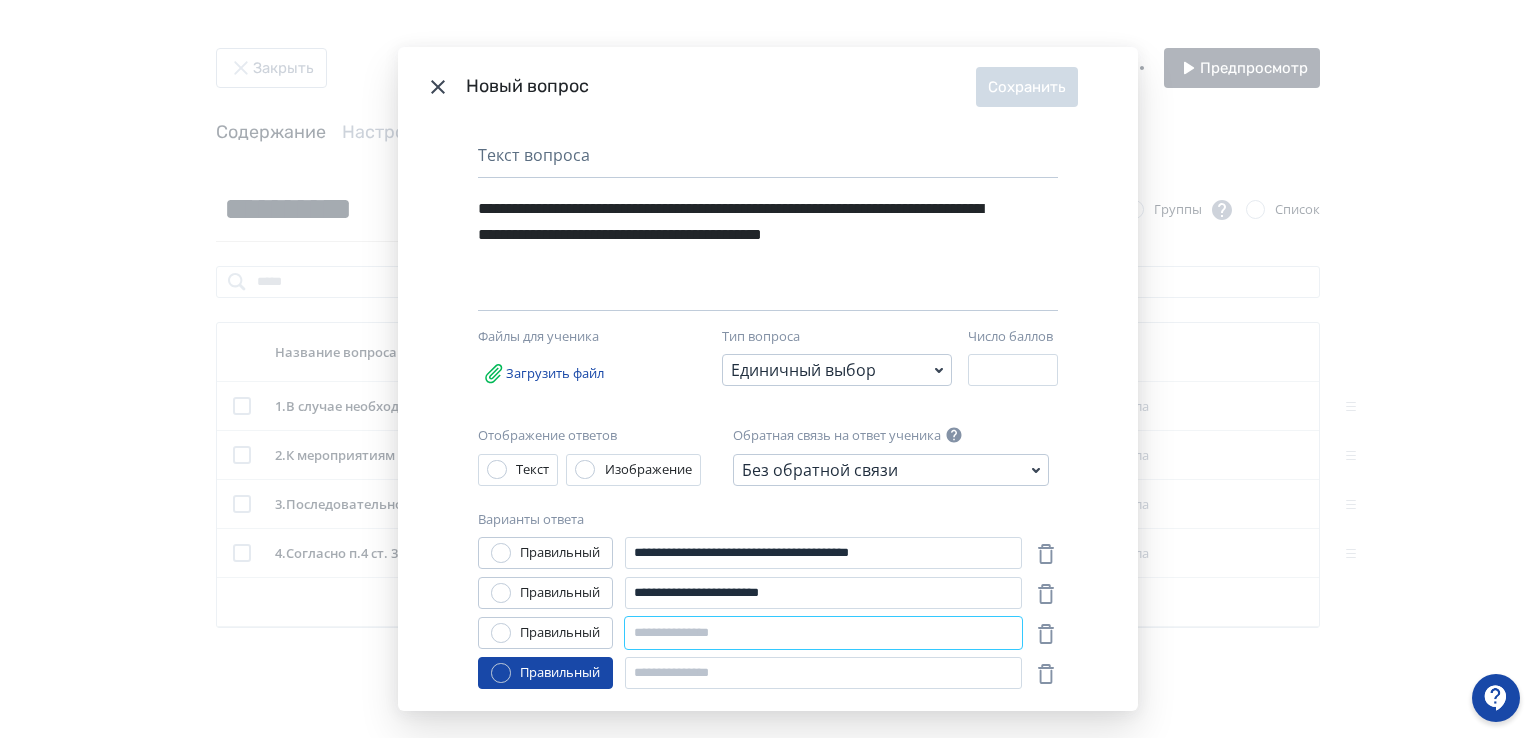 paste on "**********" 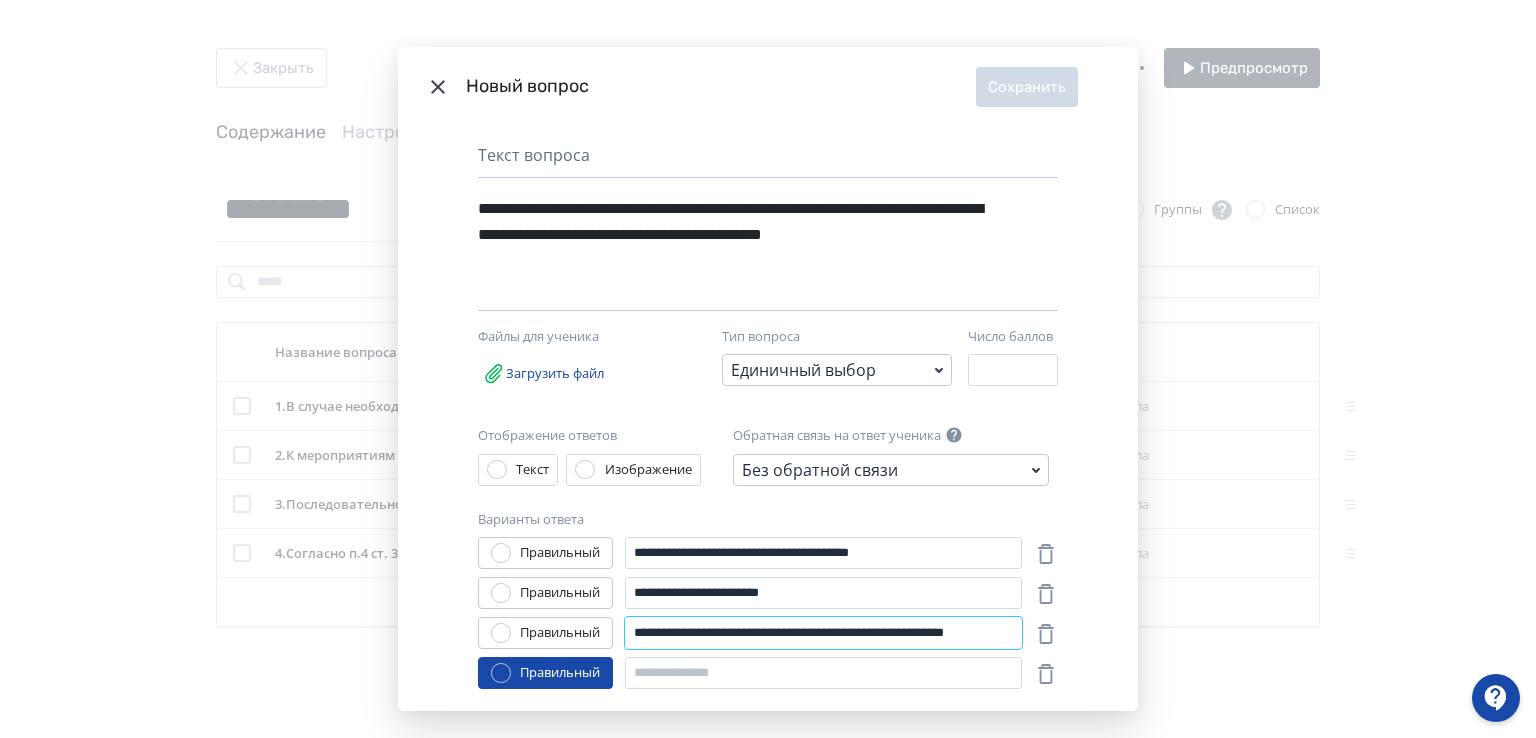 scroll, scrollTop: 0, scrollLeft: 72, axis: horizontal 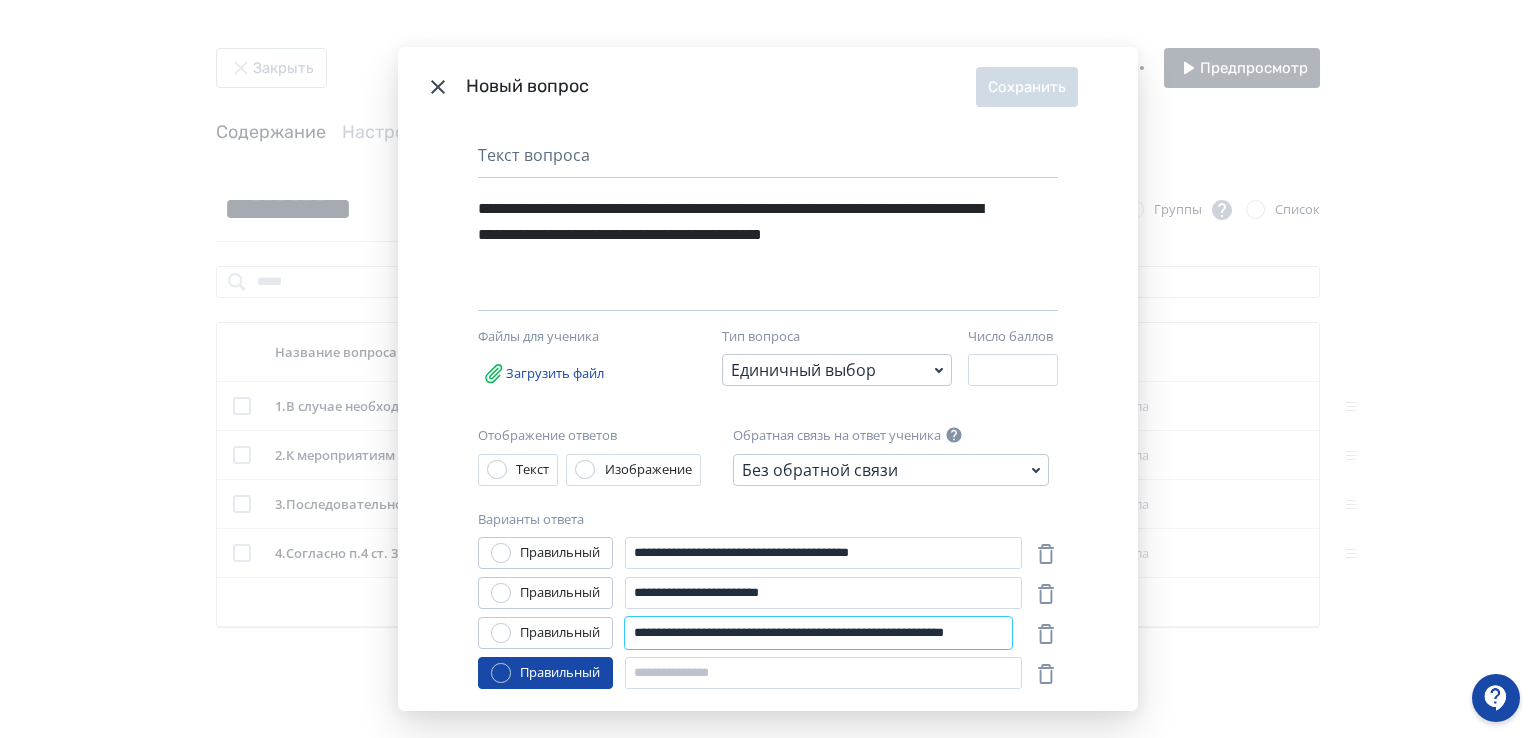 type on "**********" 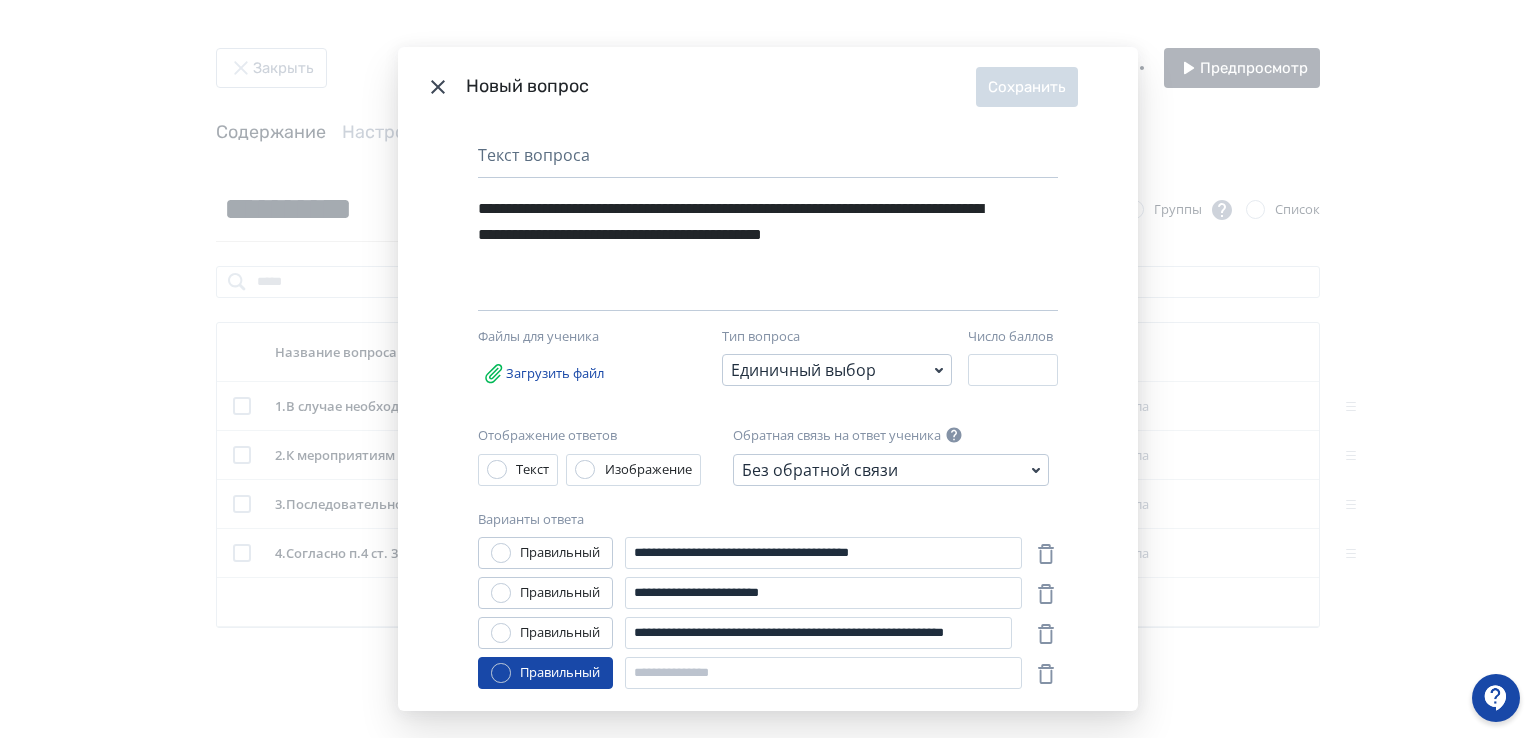 scroll, scrollTop: 0, scrollLeft: 0, axis: both 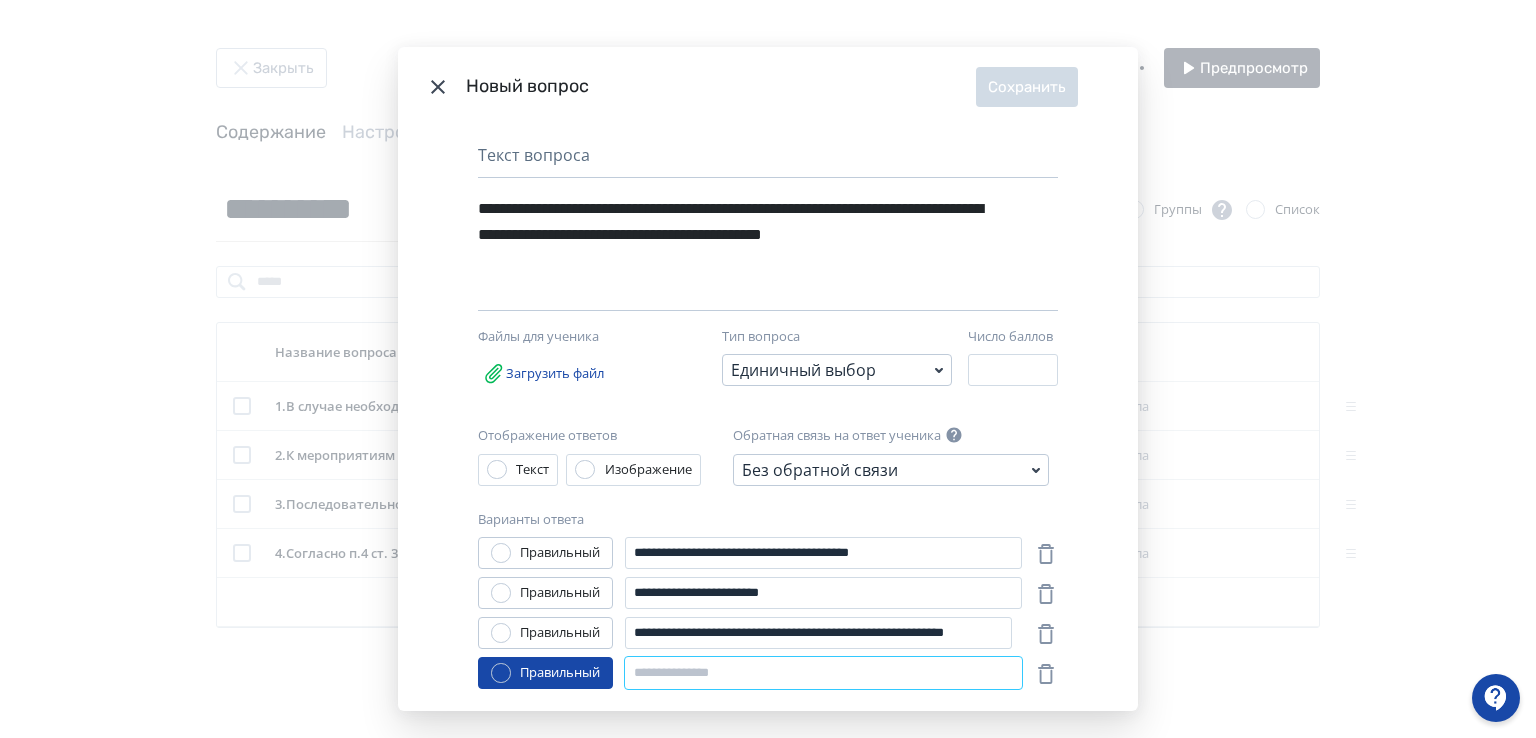 click at bounding box center [823, 673] 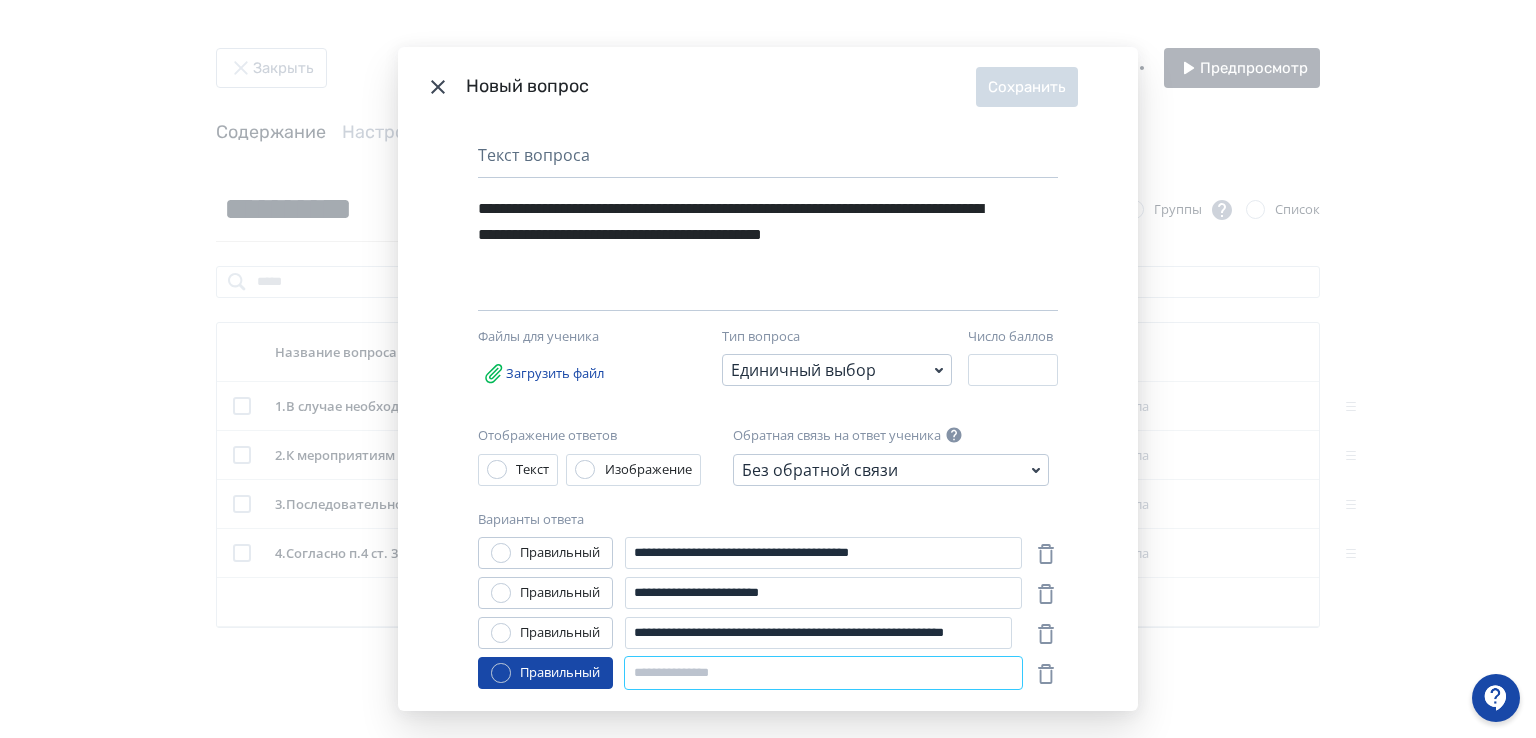 paste on "**********" 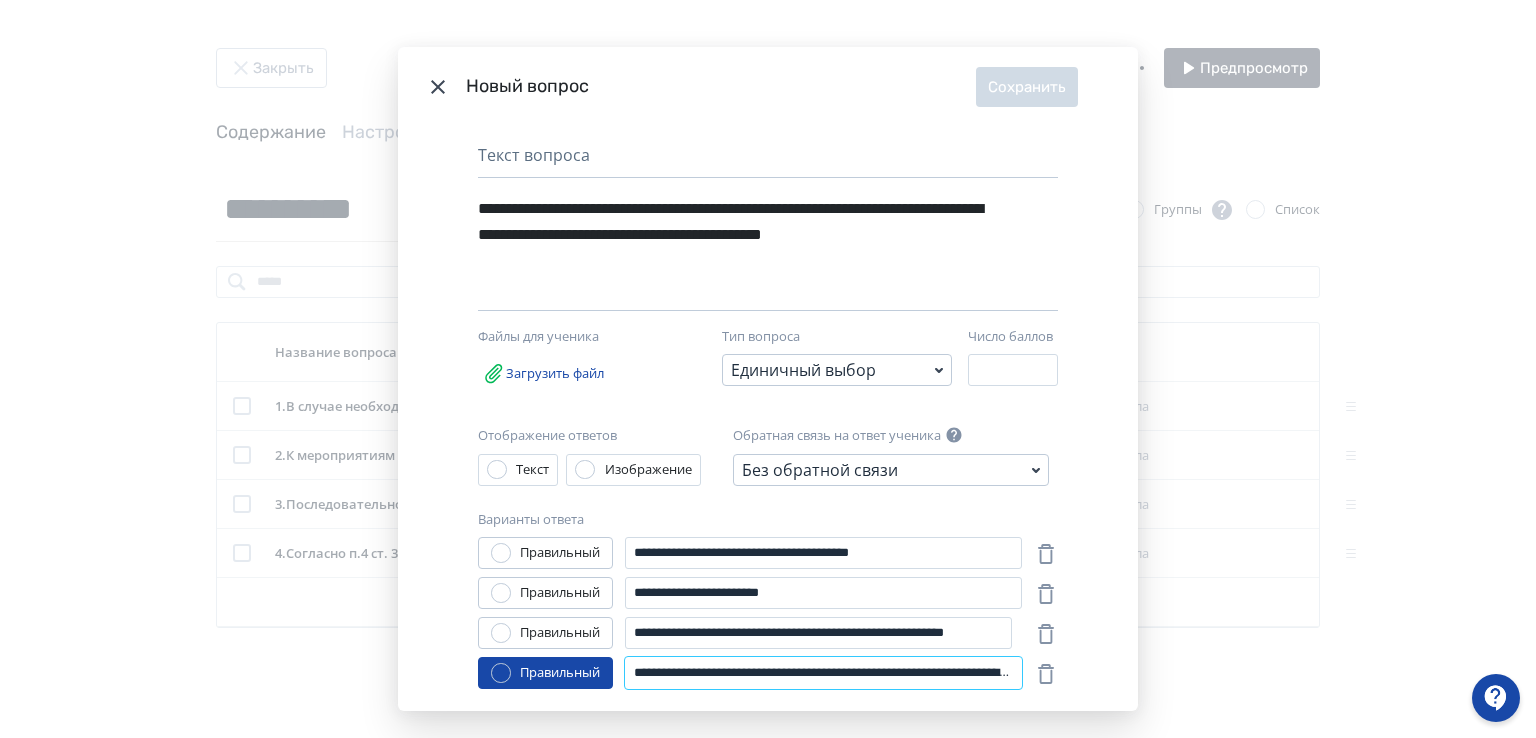 scroll, scrollTop: 0, scrollLeft: 185, axis: horizontal 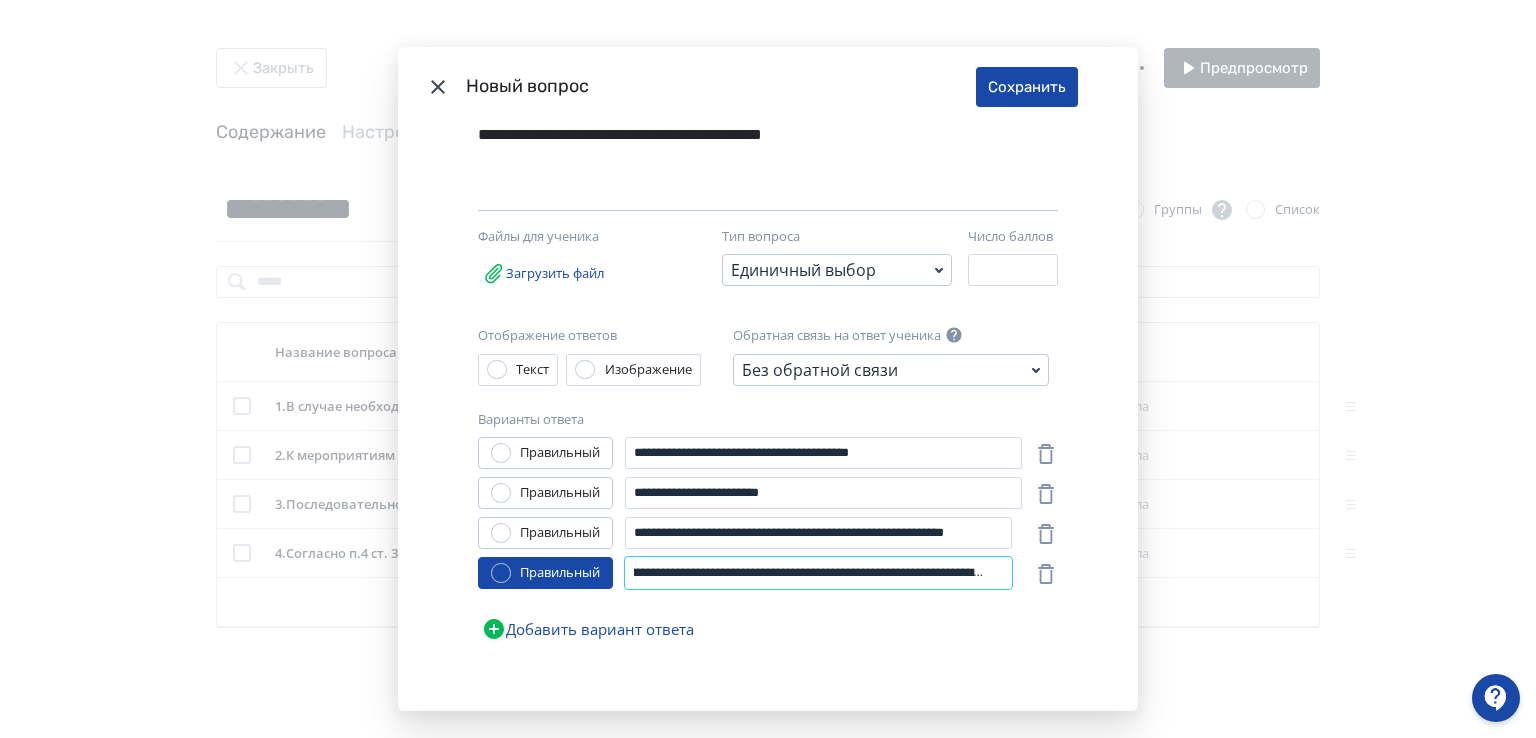 type on "**********" 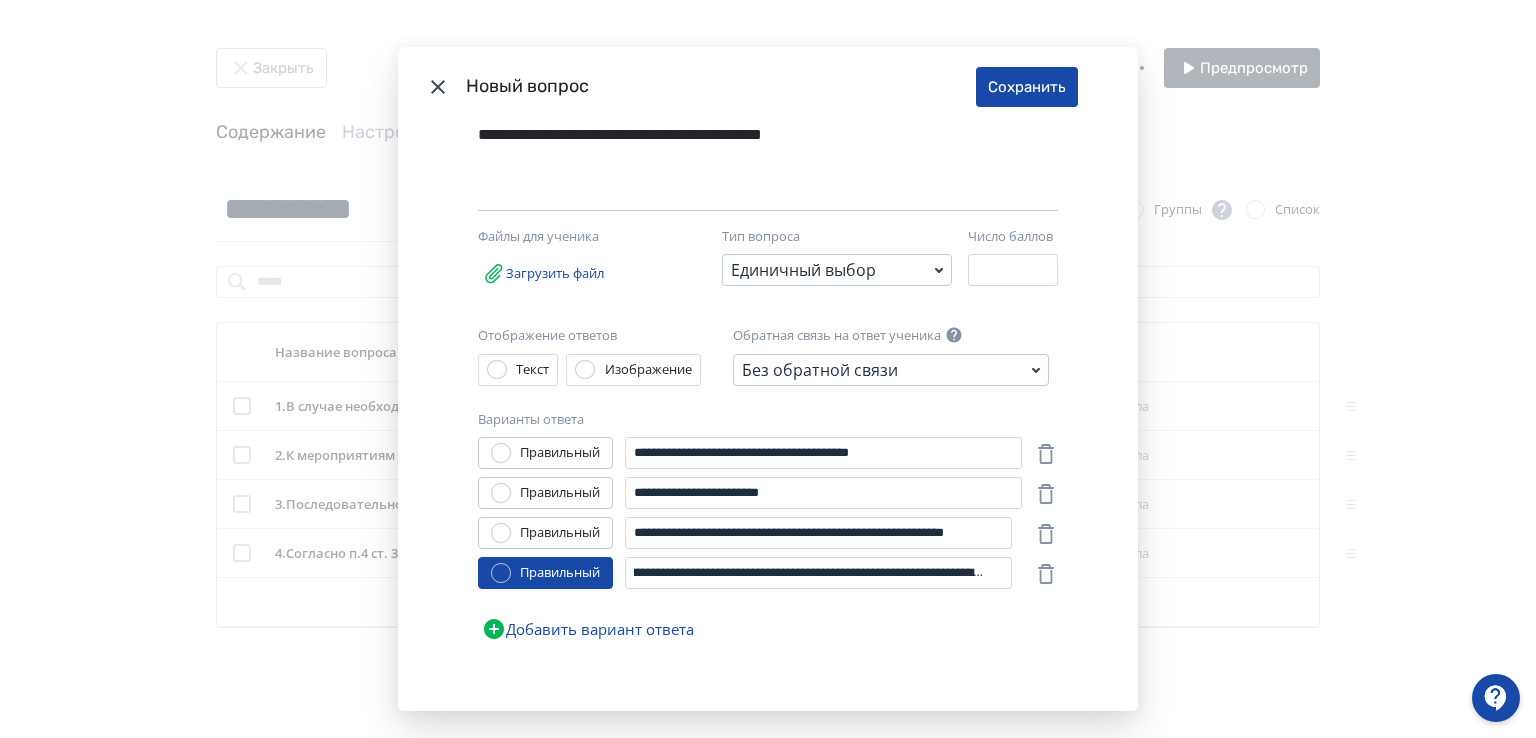scroll, scrollTop: 0, scrollLeft: 0, axis: both 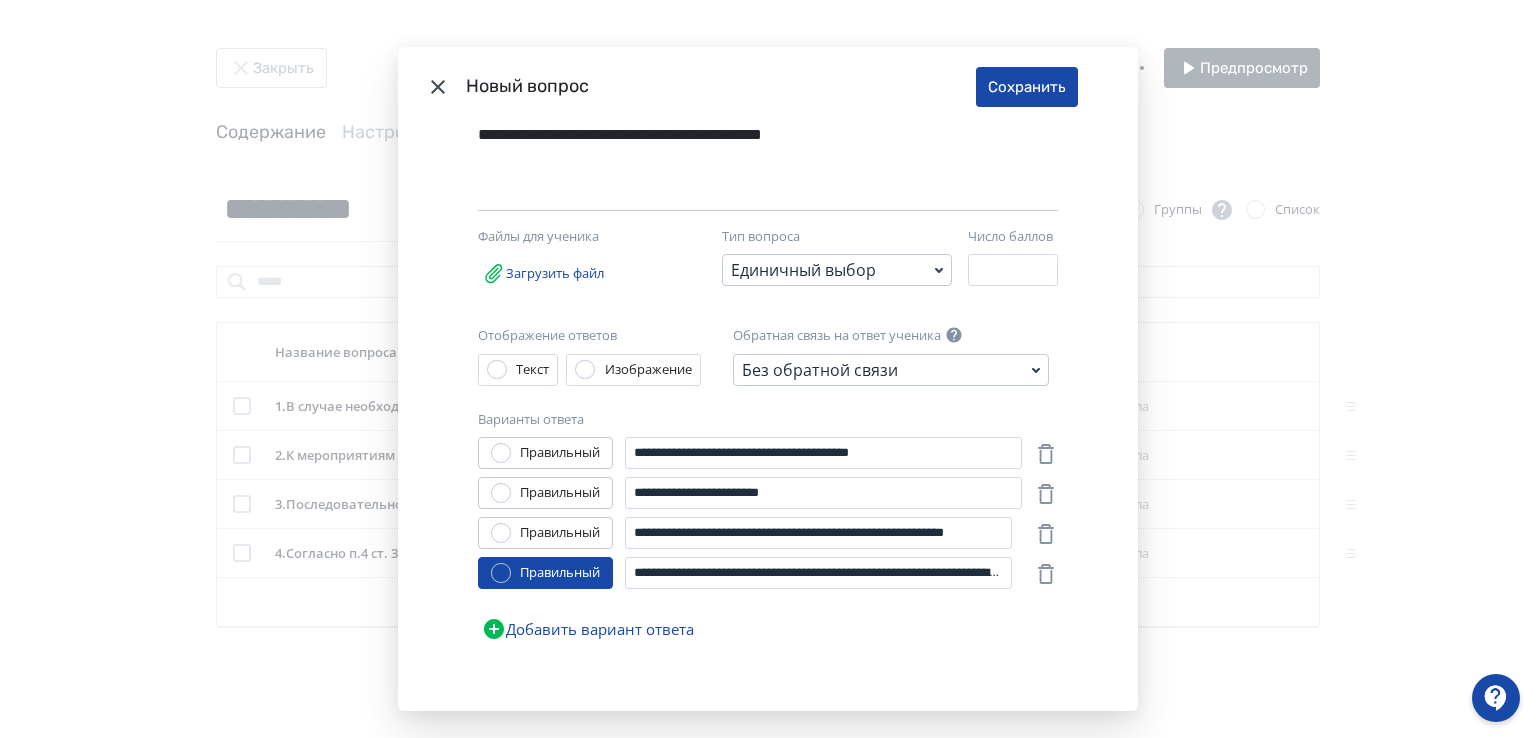 click 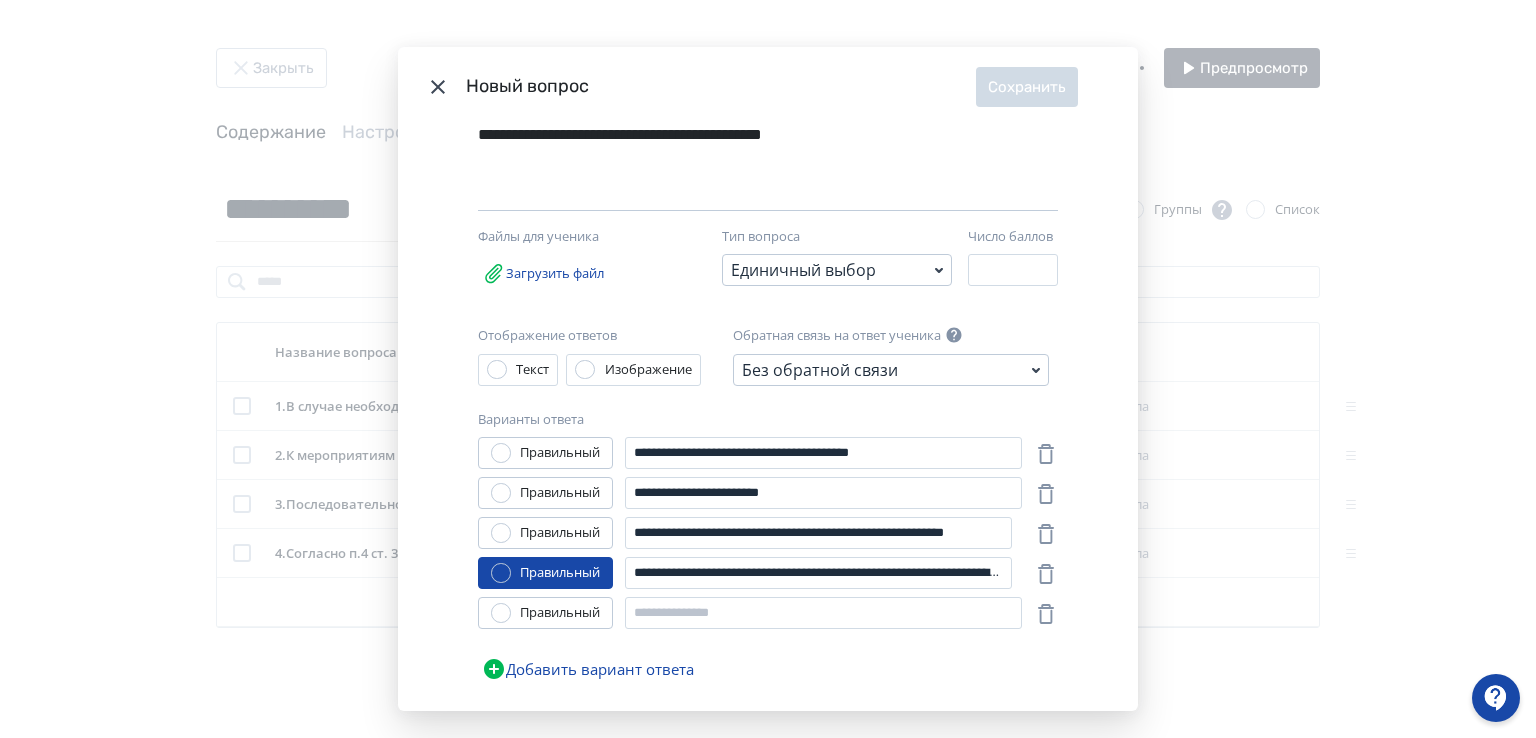 click at bounding box center (501, 613) 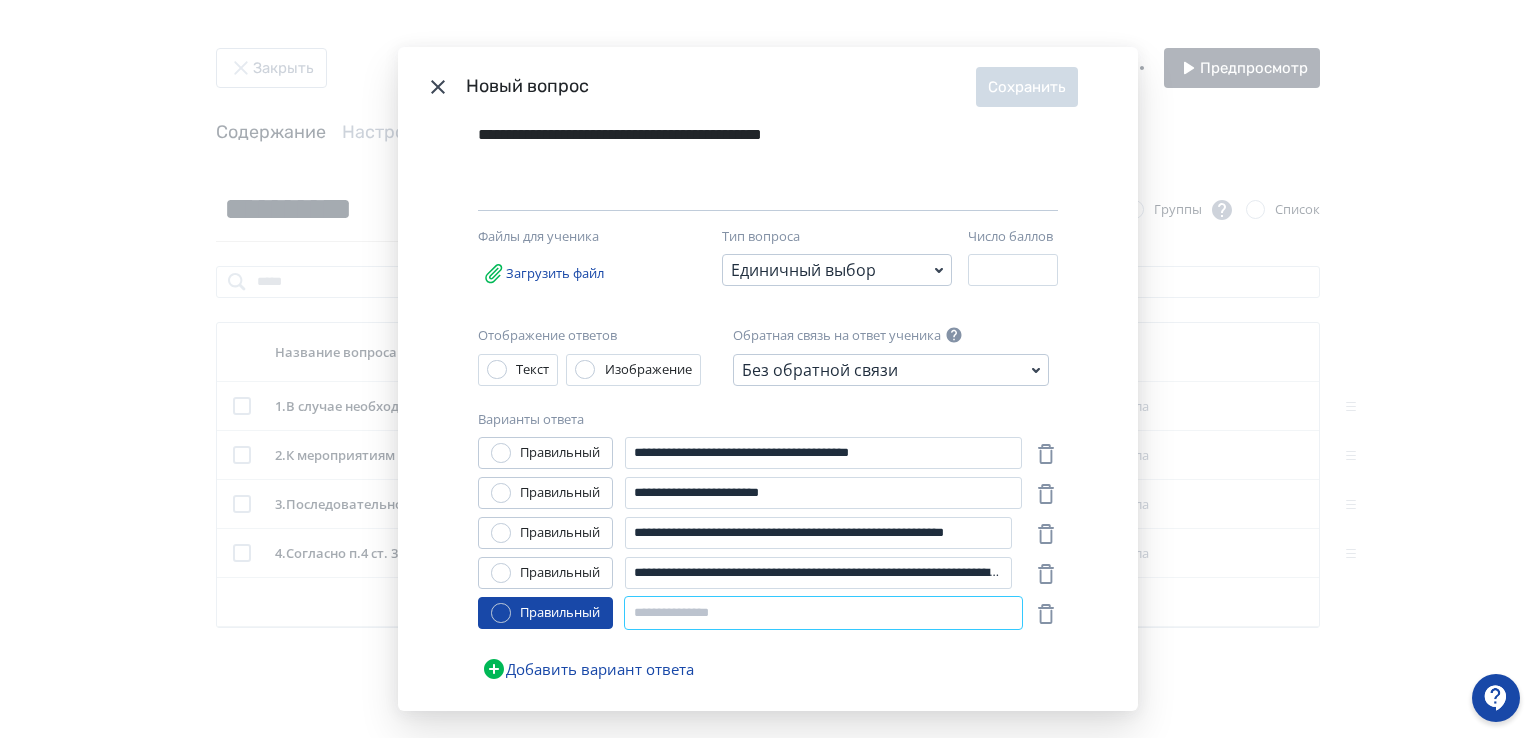 paste on "**********" 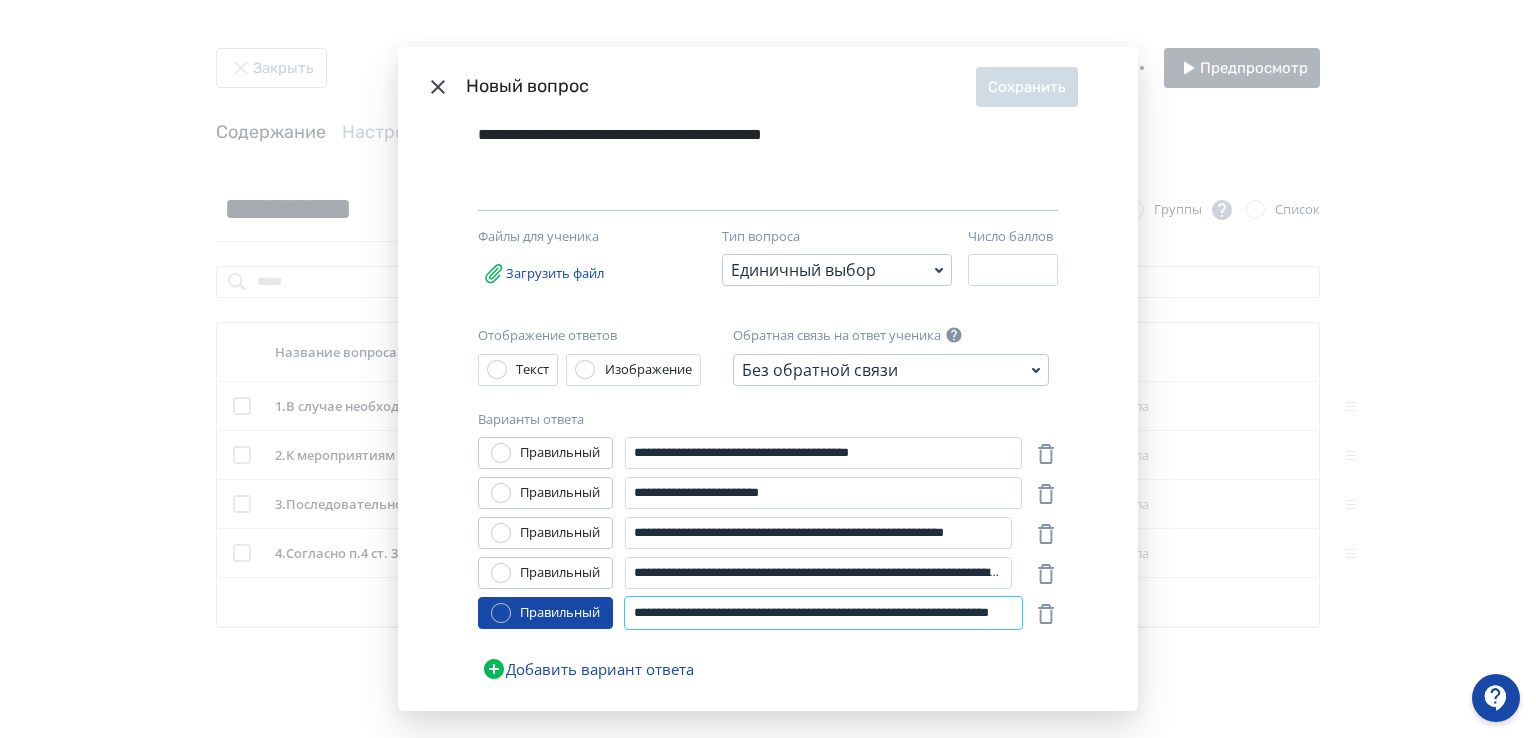 scroll, scrollTop: 0, scrollLeft: 129, axis: horizontal 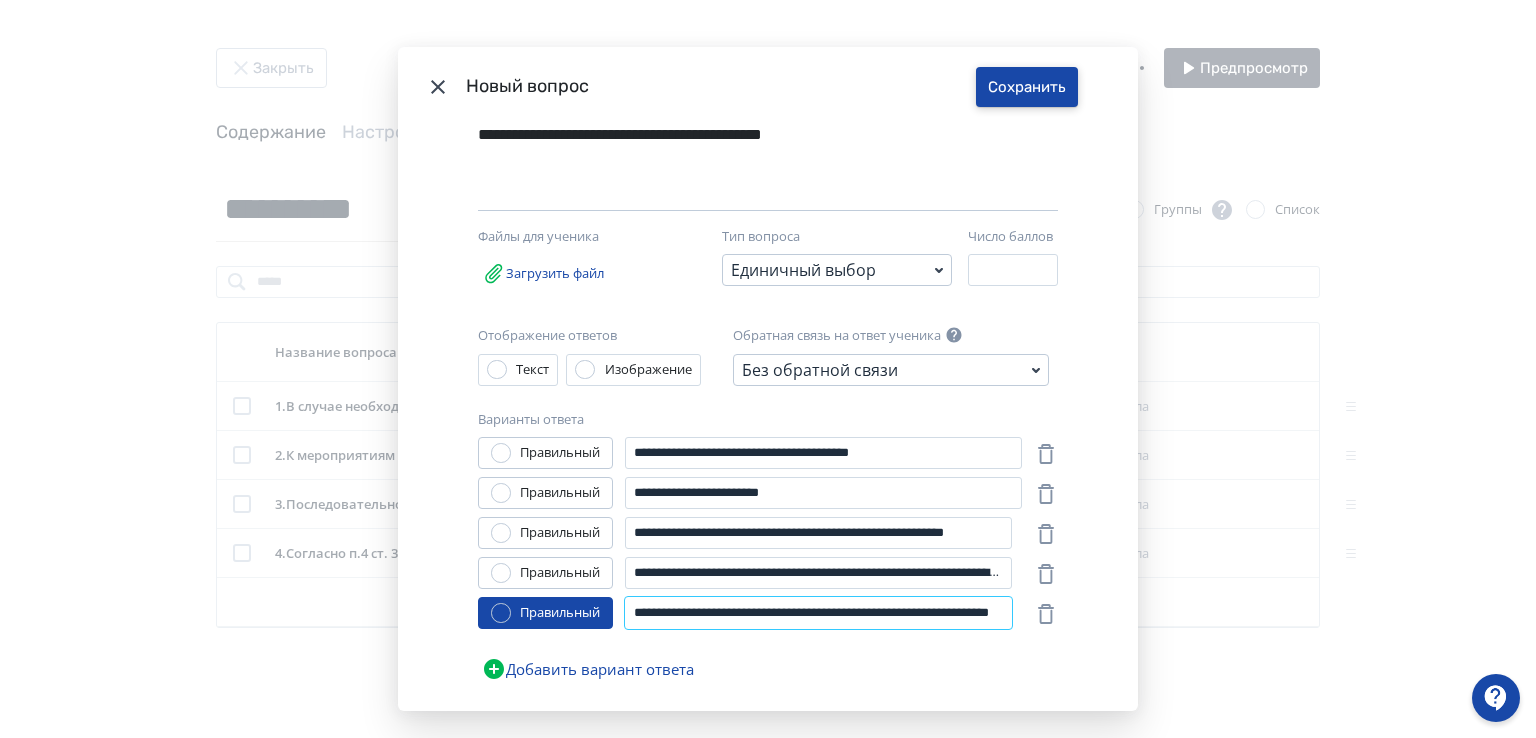 type on "**********" 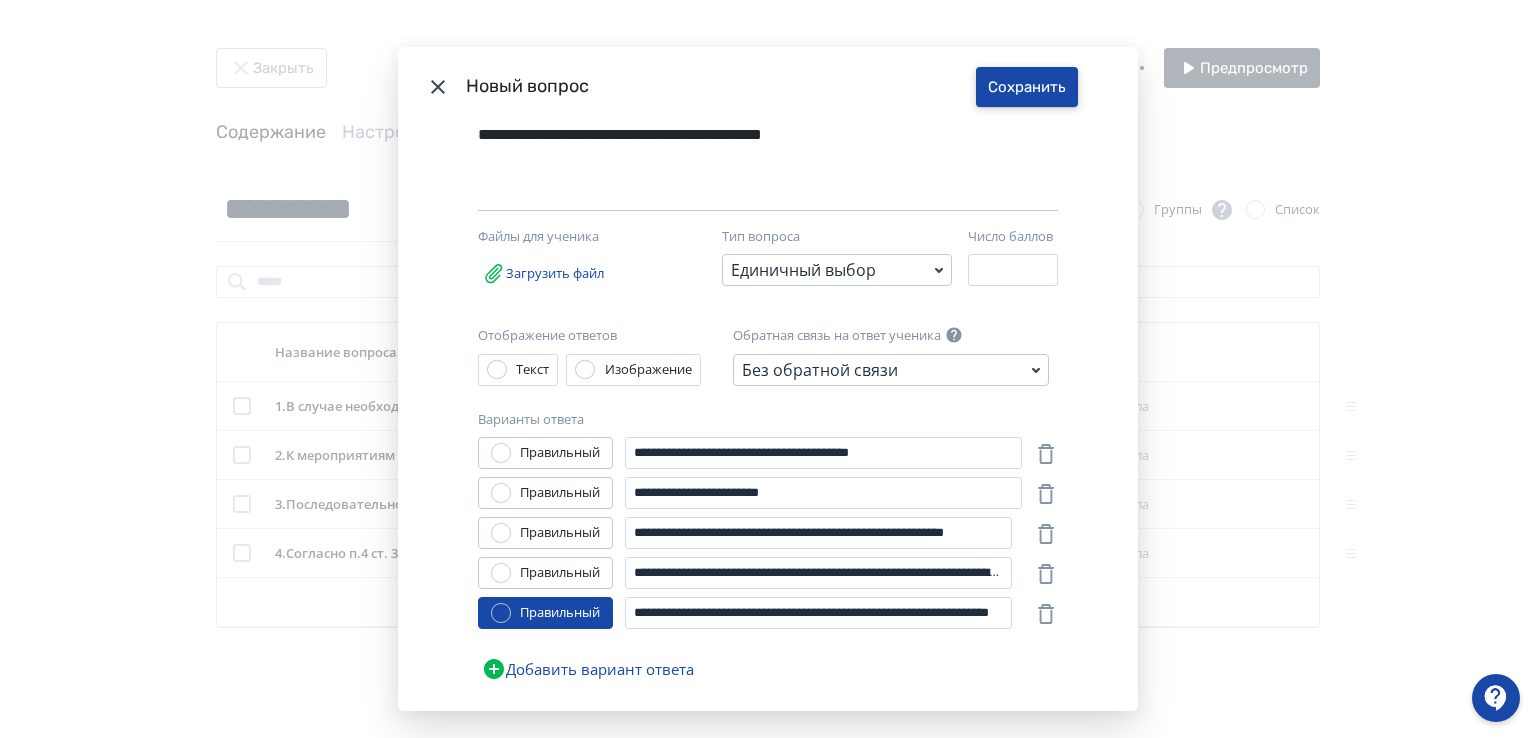 scroll, scrollTop: 0, scrollLeft: 0, axis: both 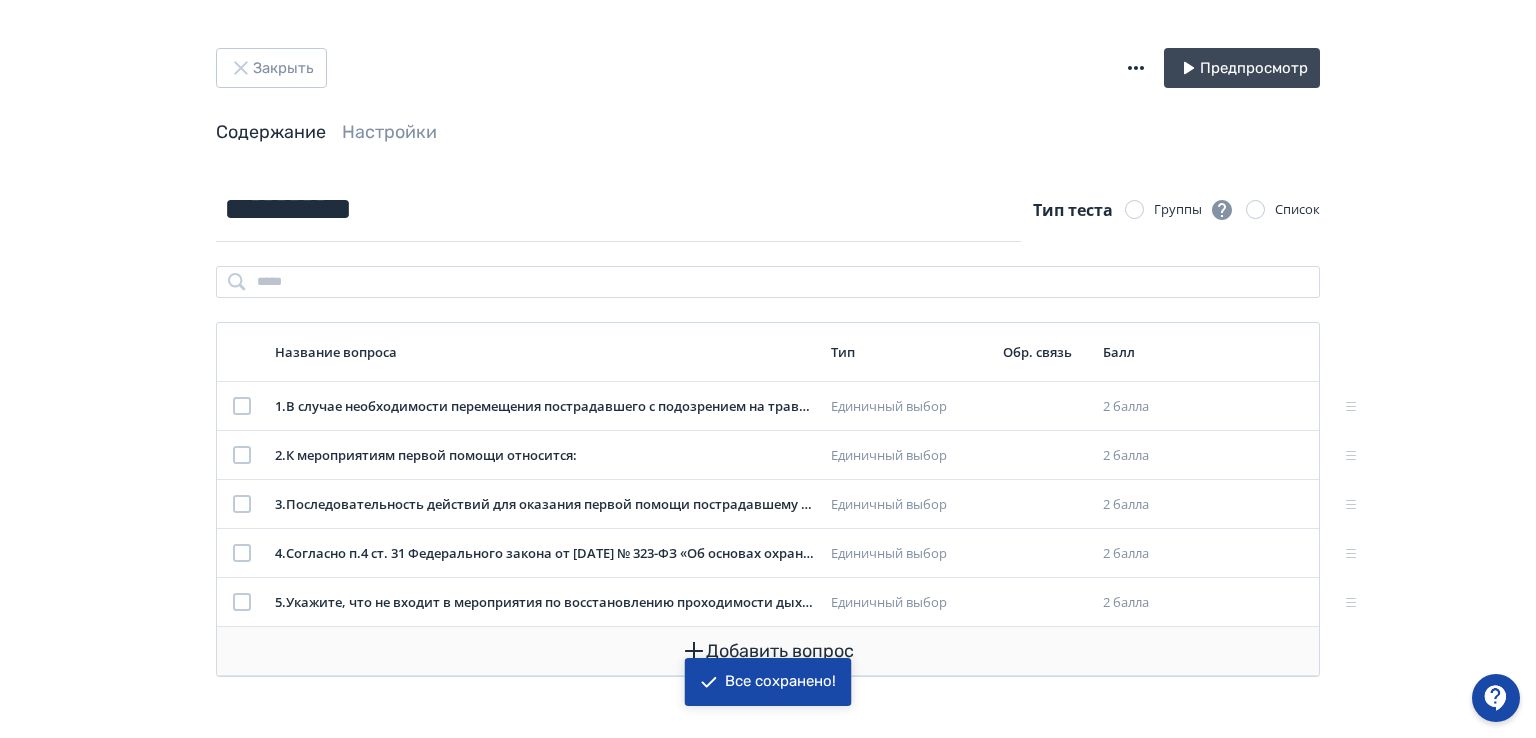click 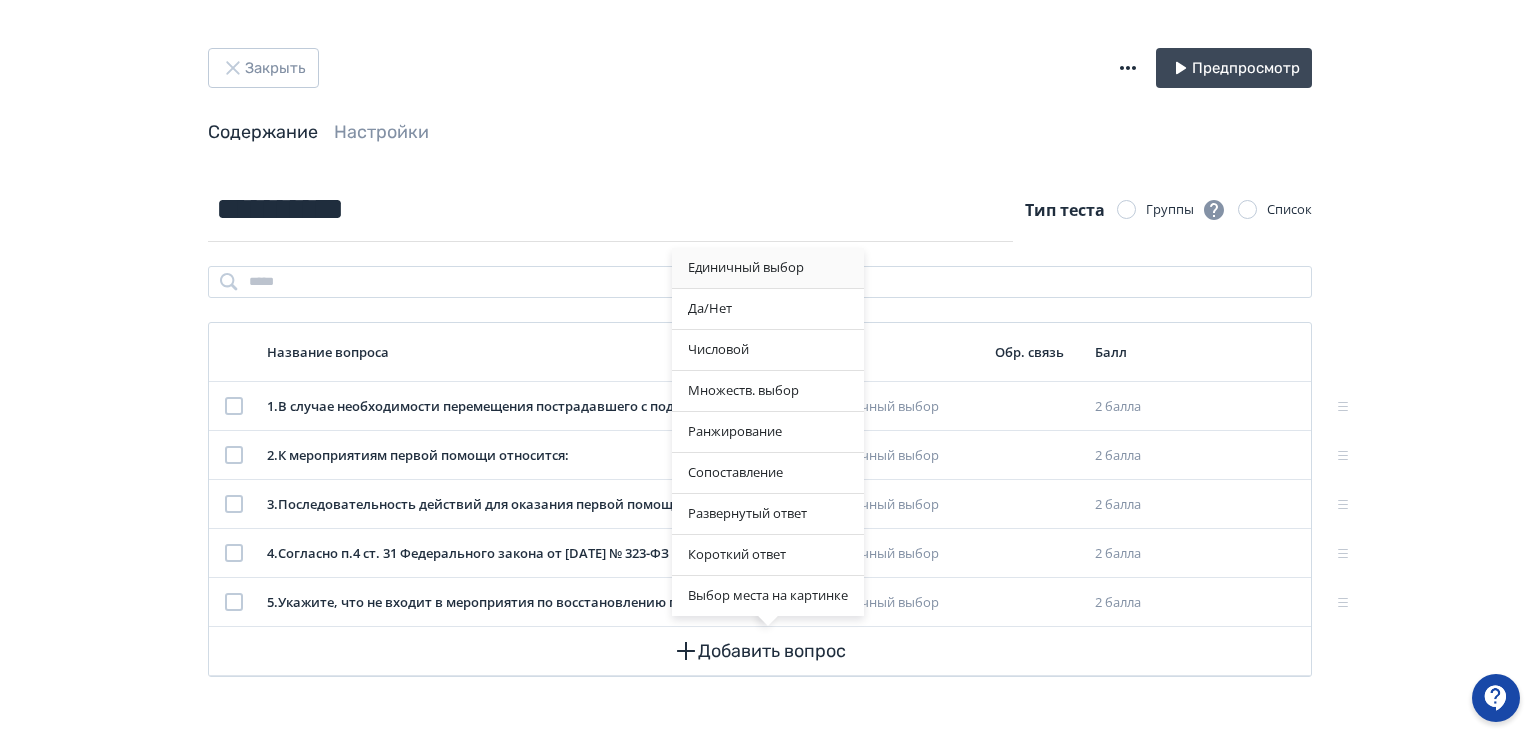 click on "Единичный выбор" at bounding box center [768, 268] 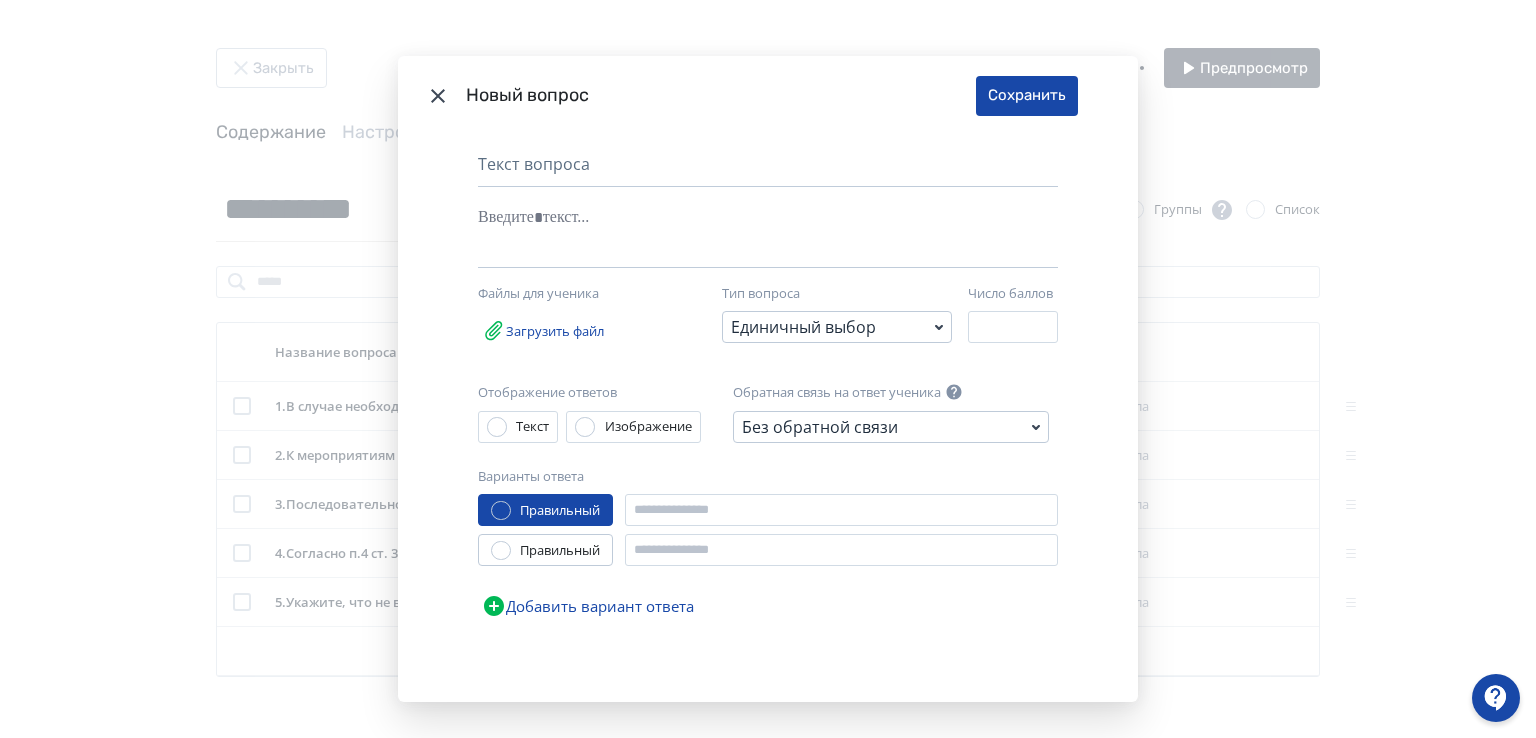 click 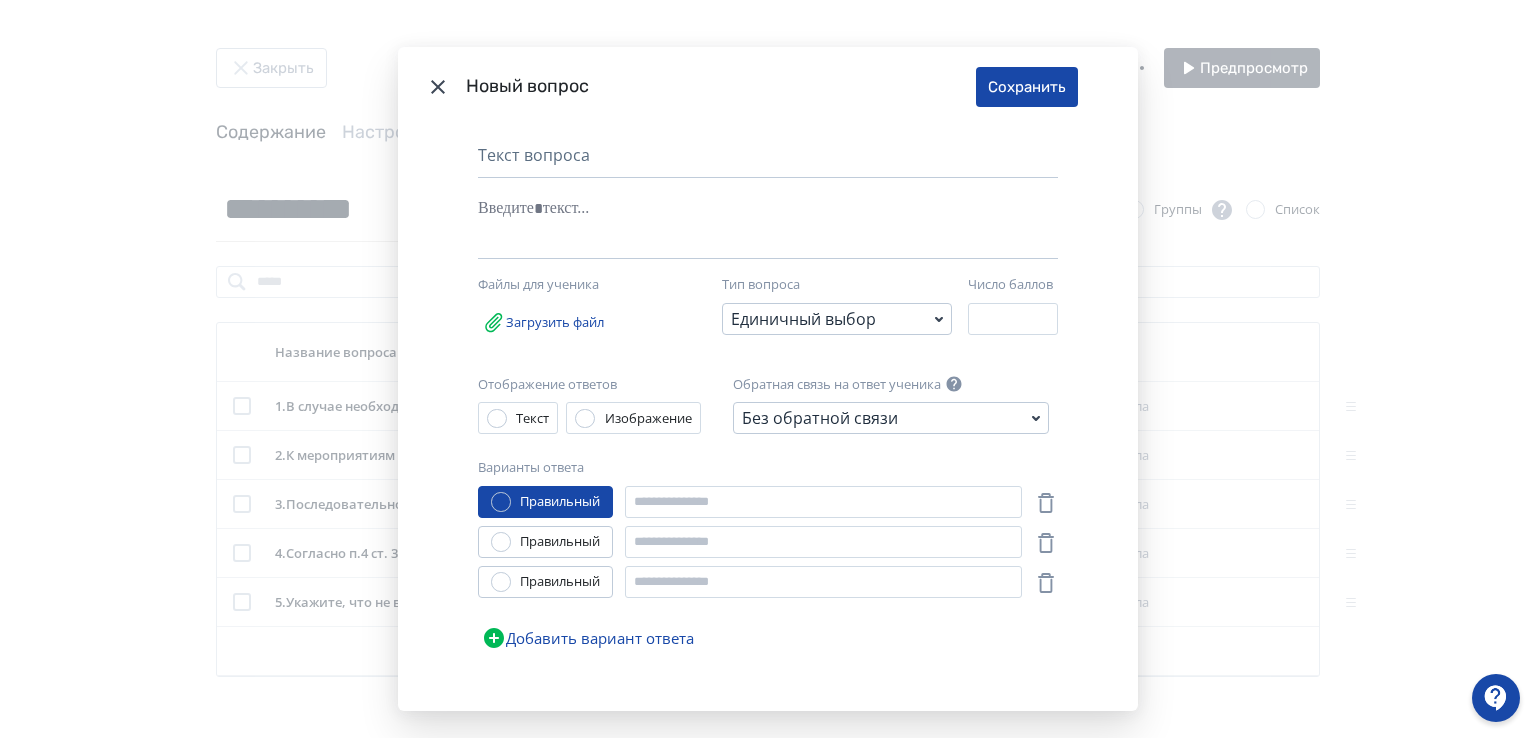 click 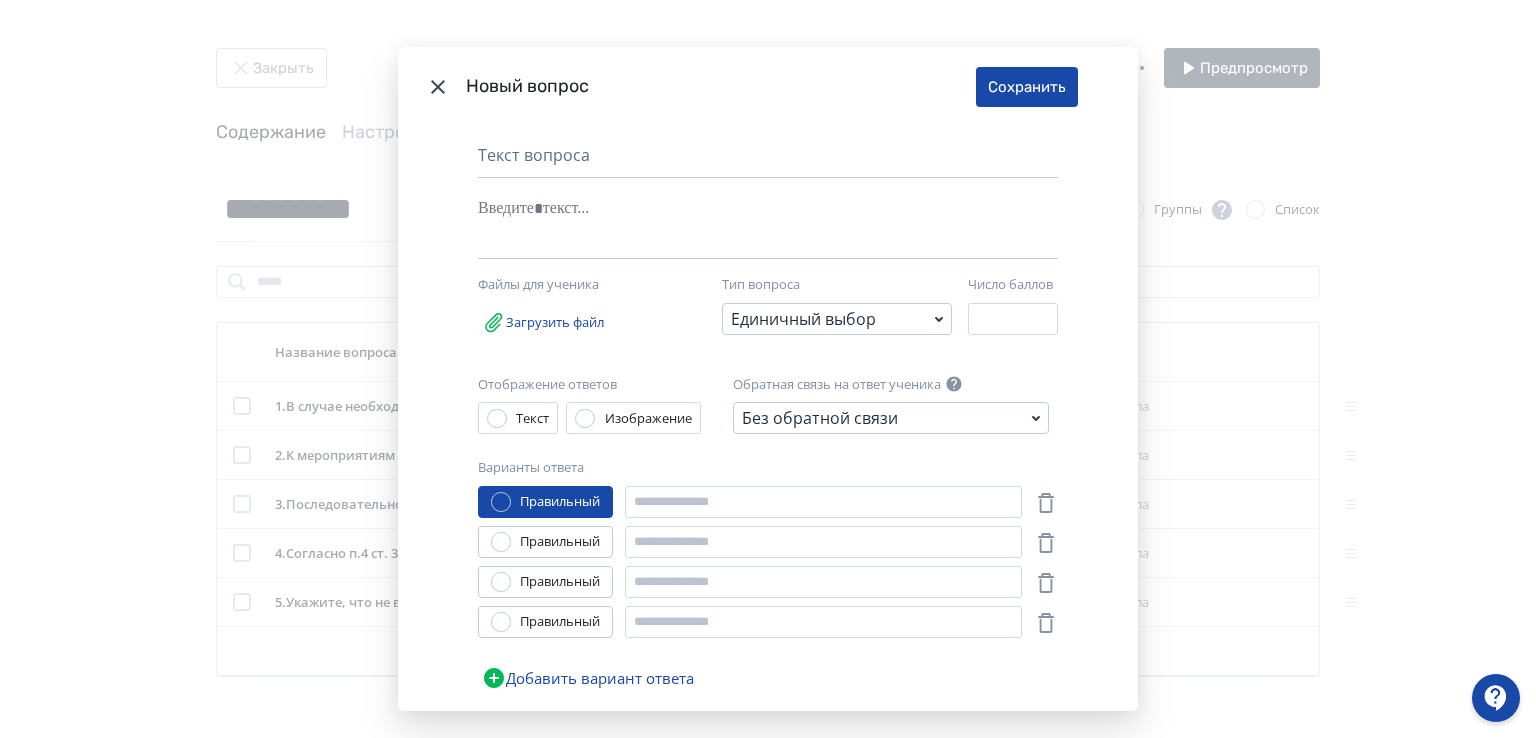 drag, startPoint x: 492, startPoint y: 680, endPoint x: 510, endPoint y: 374, distance: 306.52896 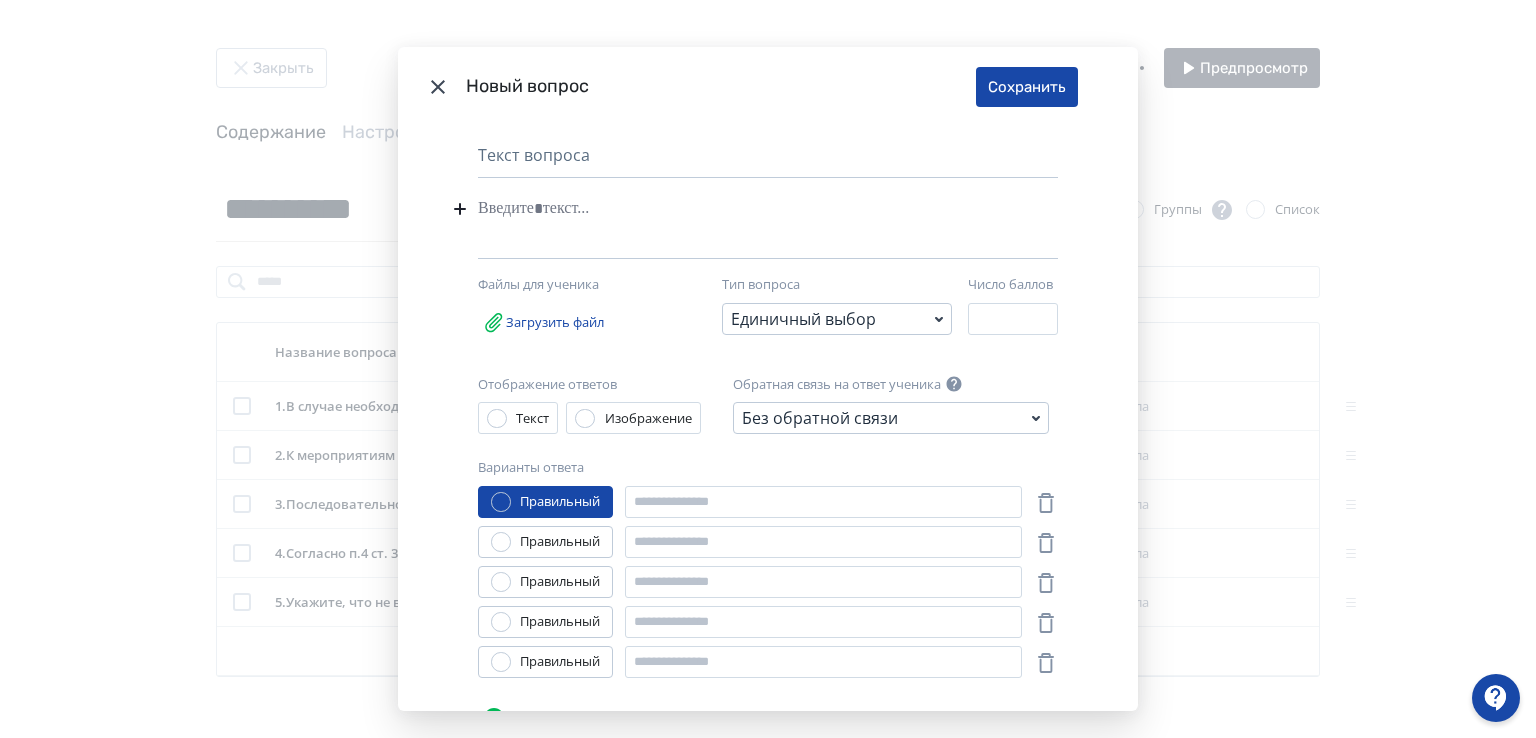 paste 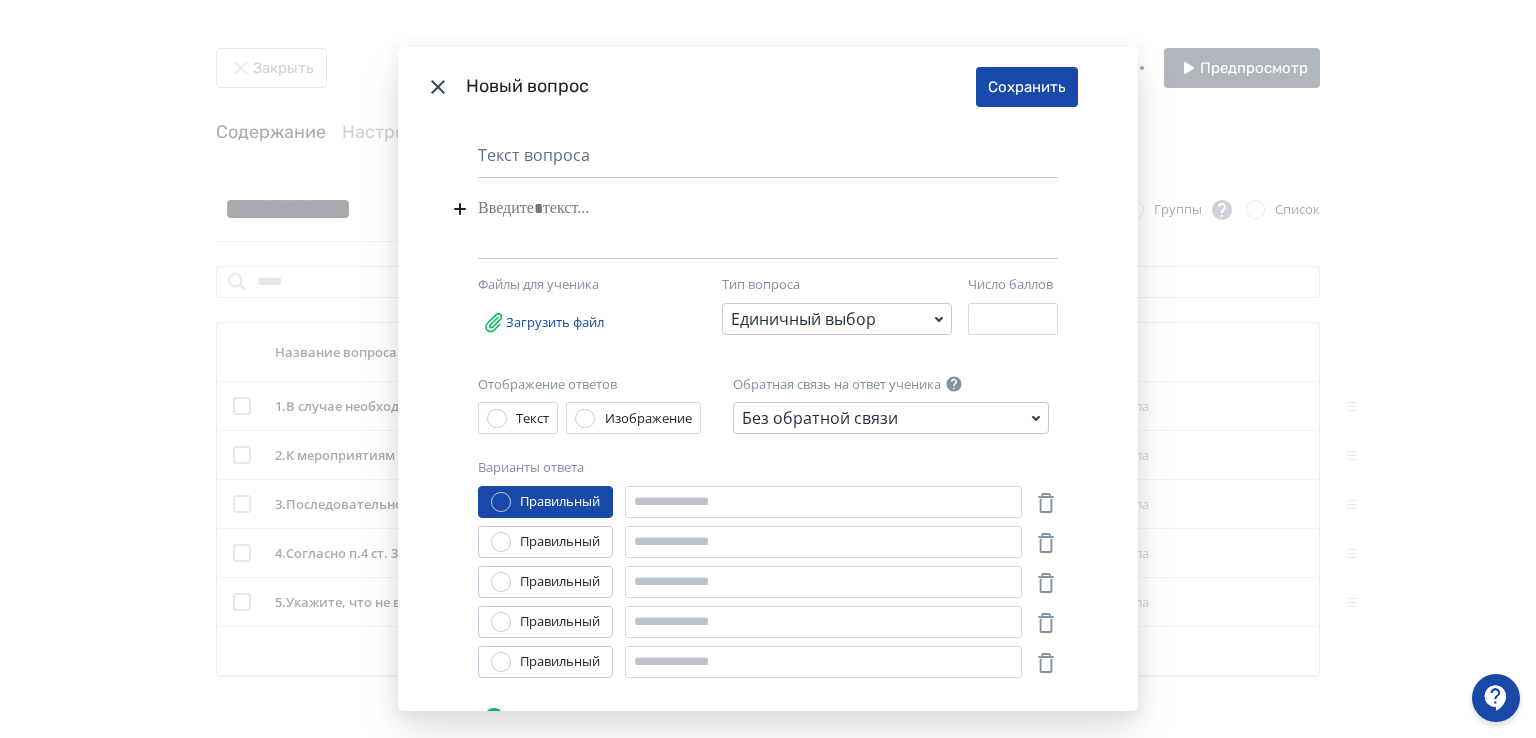 type 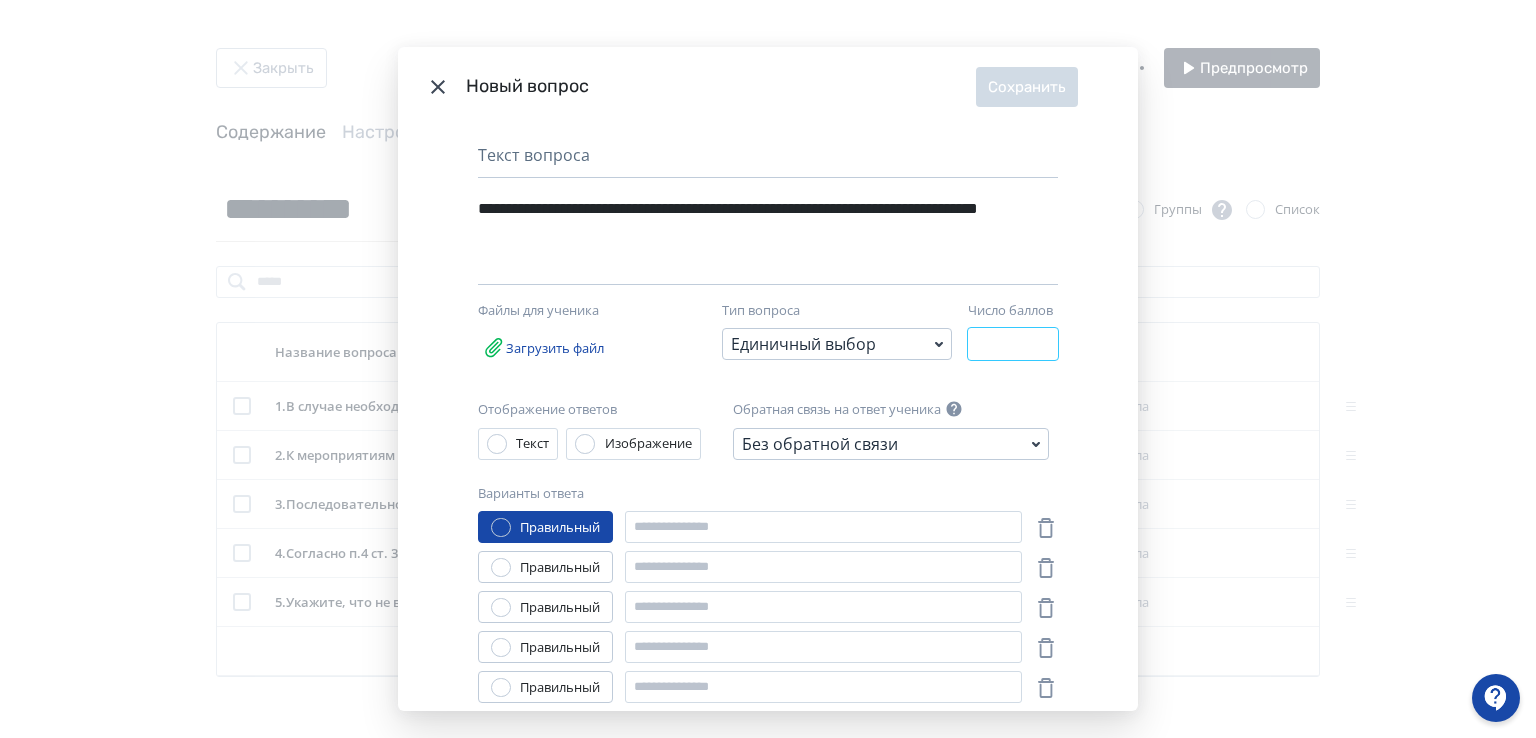 drag, startPoint x: 981, startPoint y: 340, endPoint x: 899, endPoint y: 355, distance: 83.360664 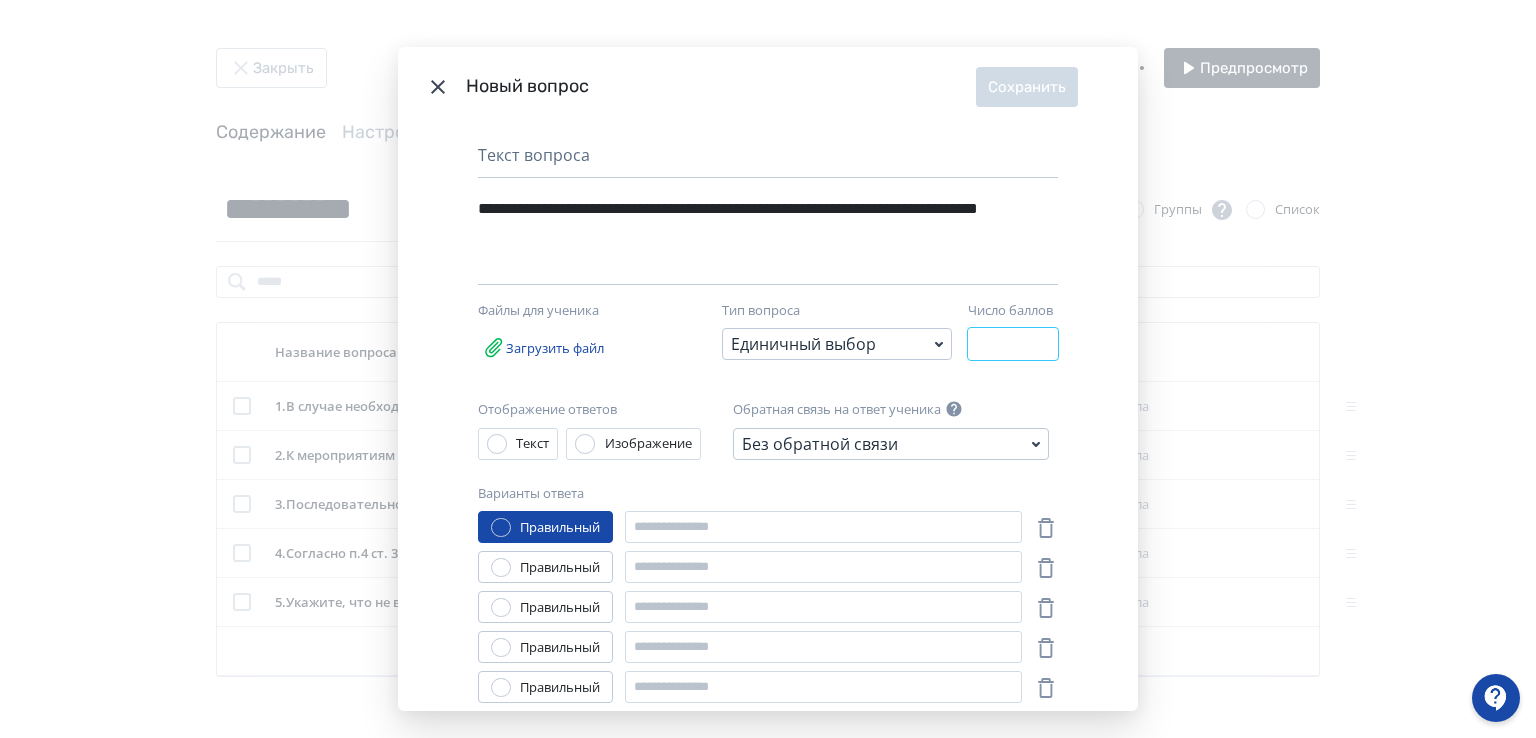 type on "*" 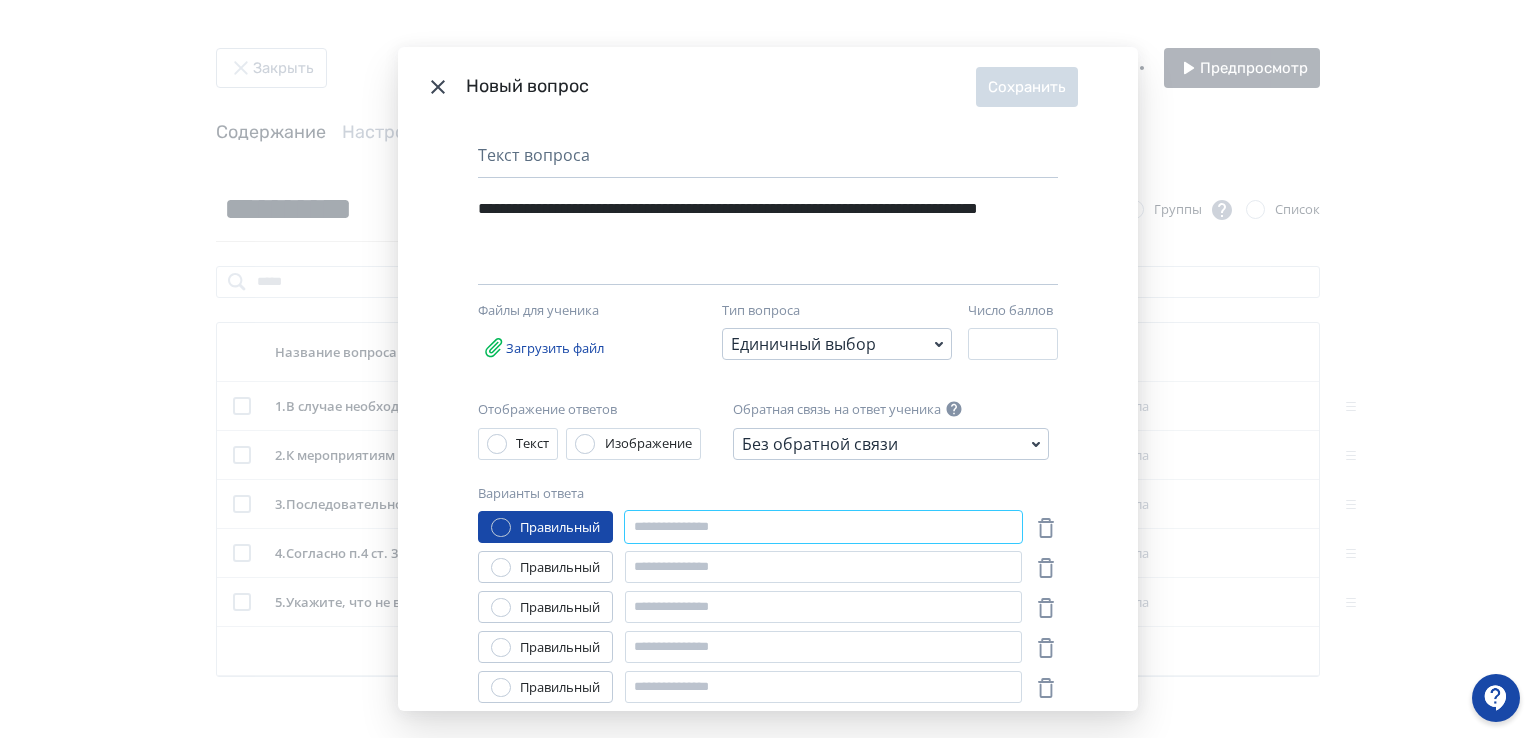 paste on "**********" 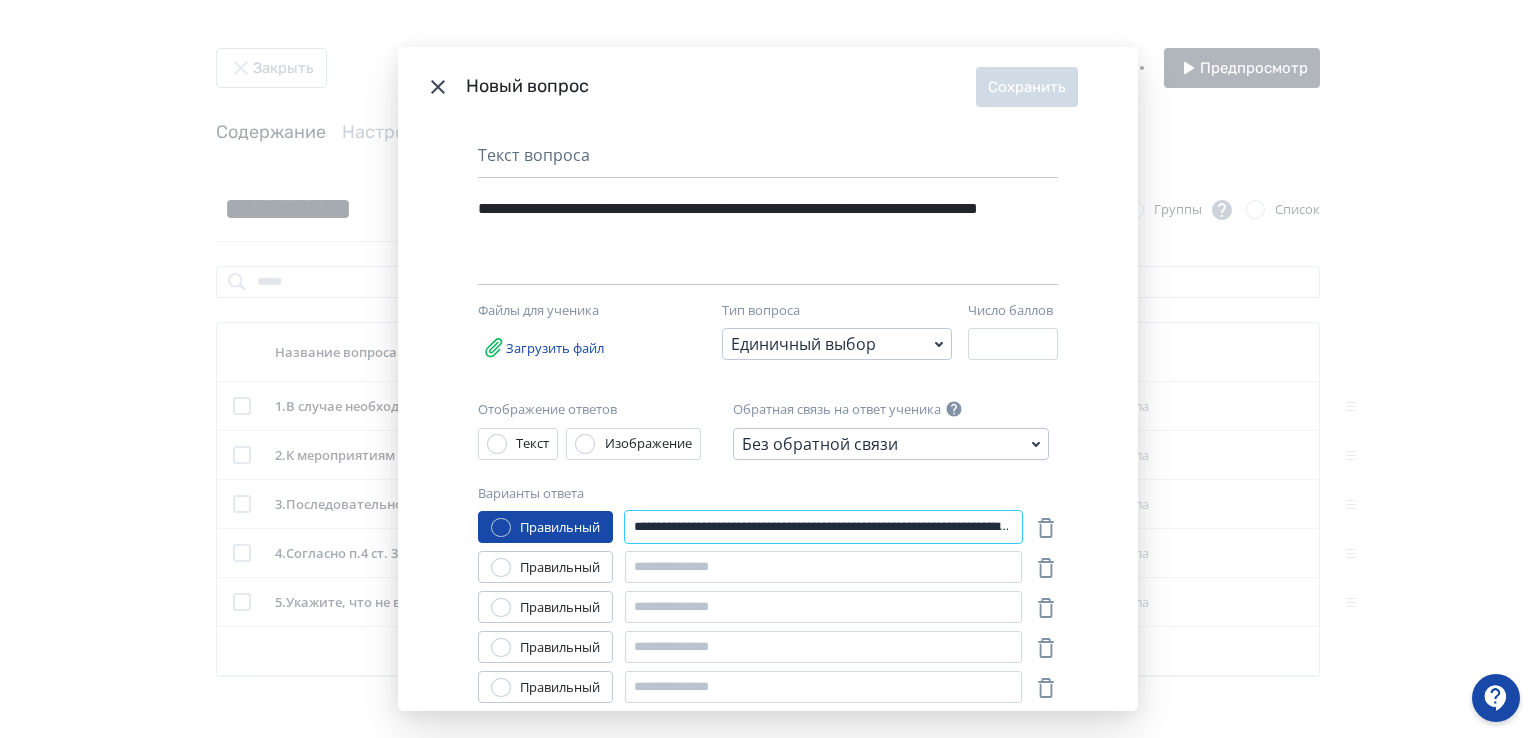 scroll, scrollTop: 0, scrollLeft: 877, axis: horizontal 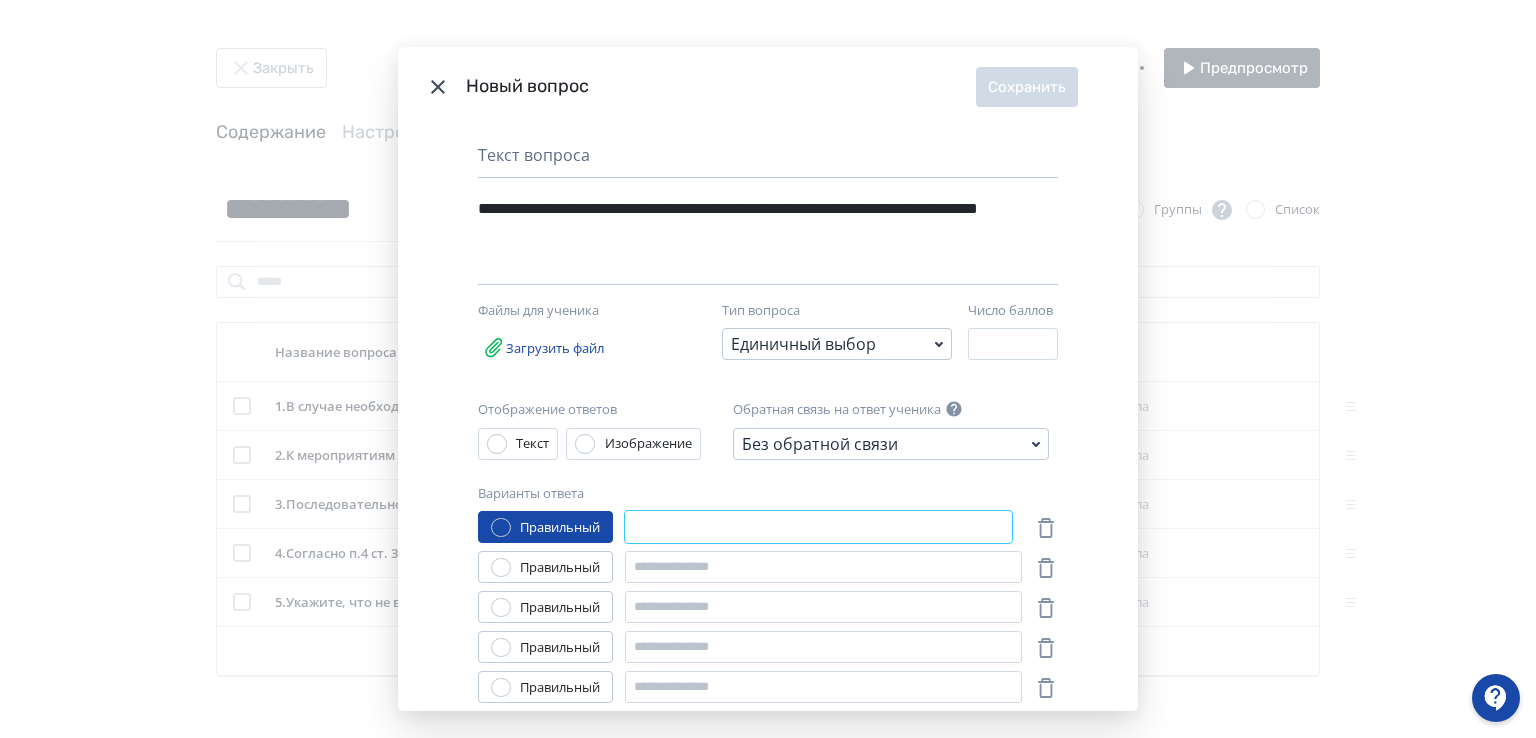 type on "**********" 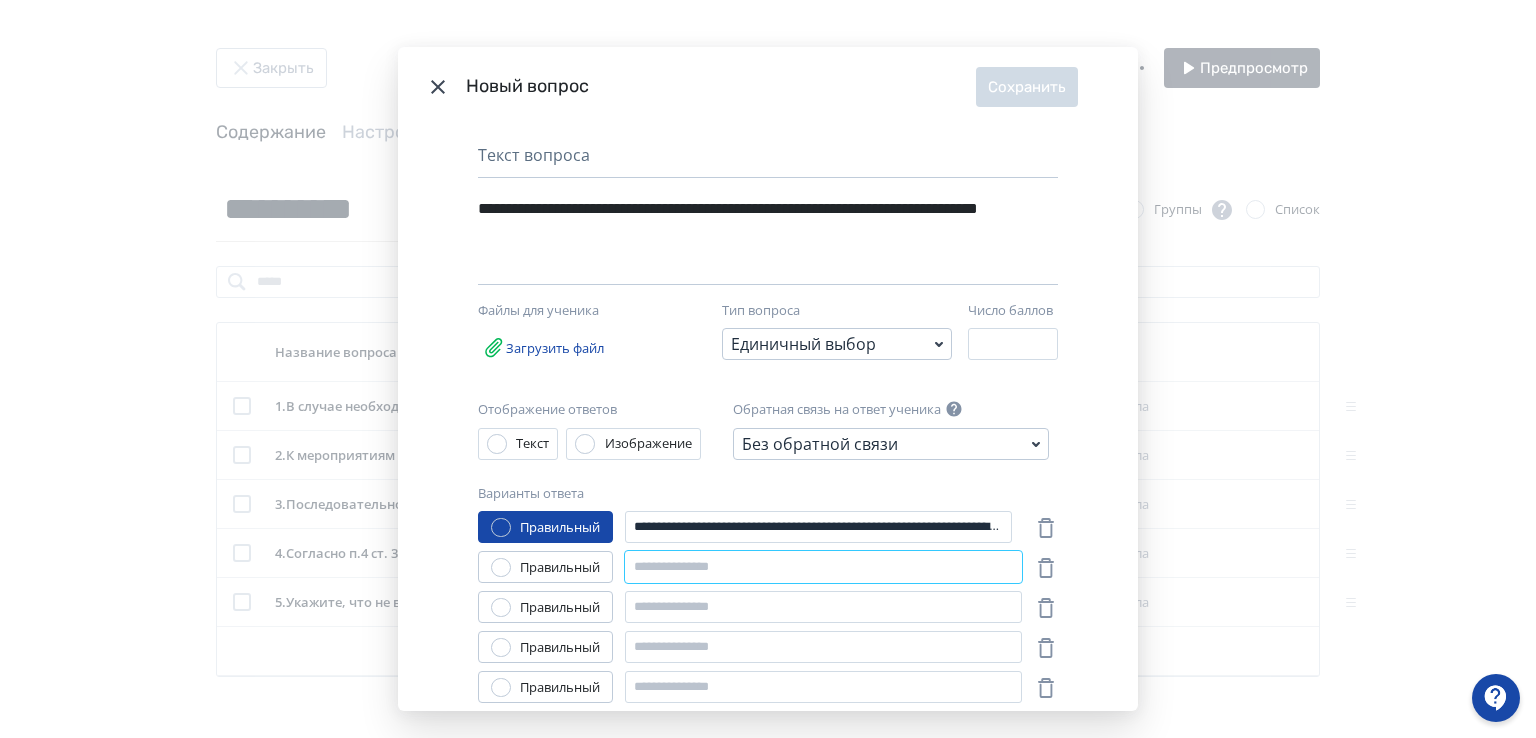paste on "**********" 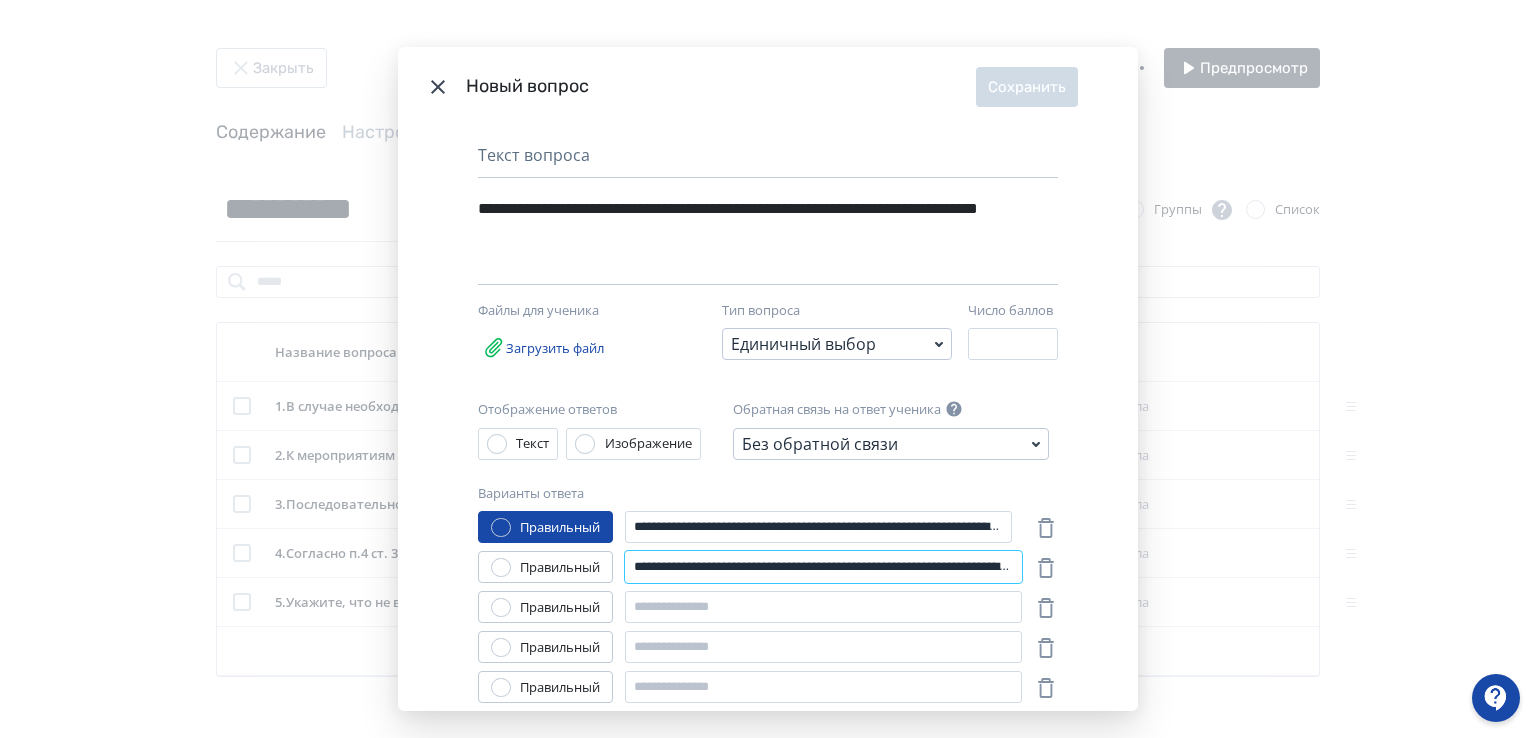 scroll, scrollTop: 0, scrollLeft: 400, axis: horizontal 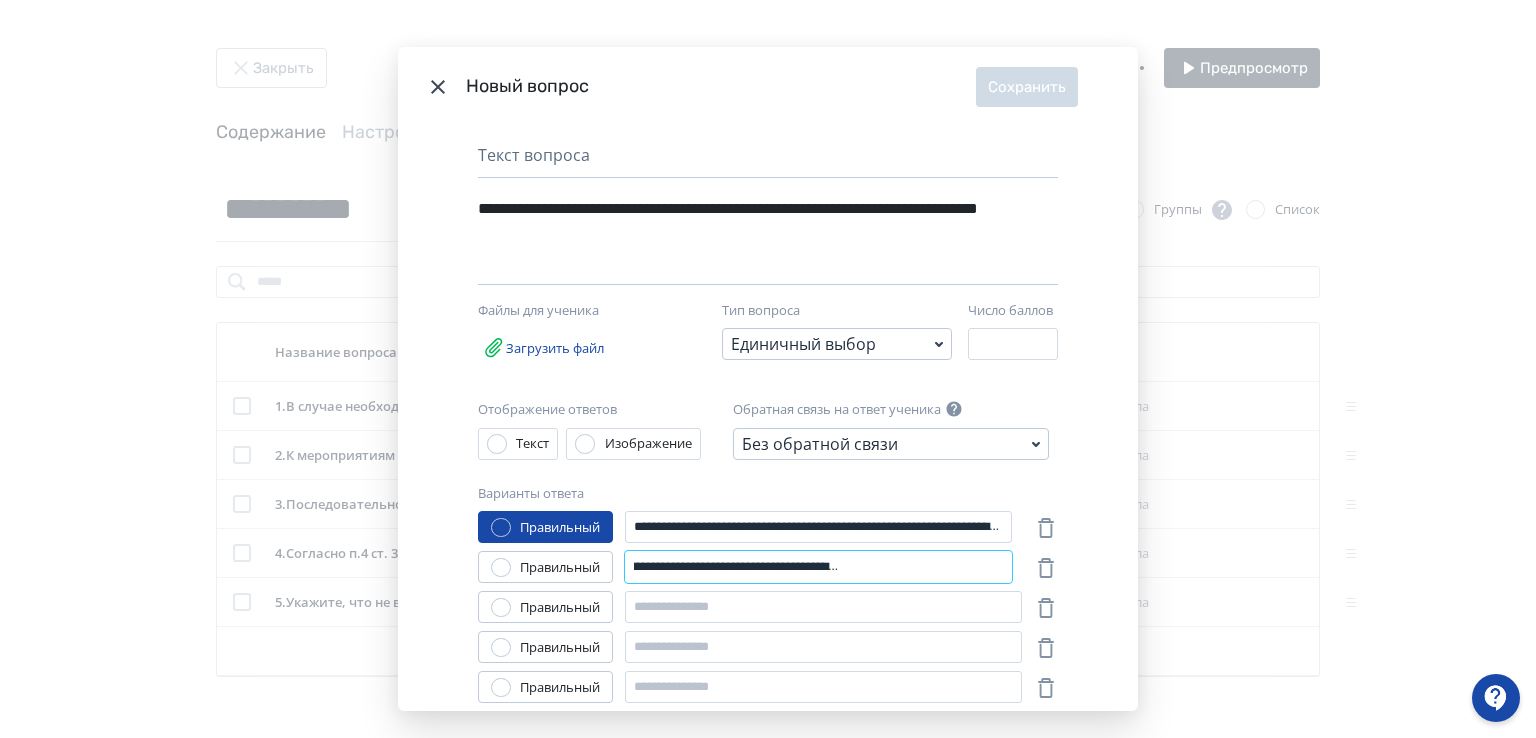 type on "**********" 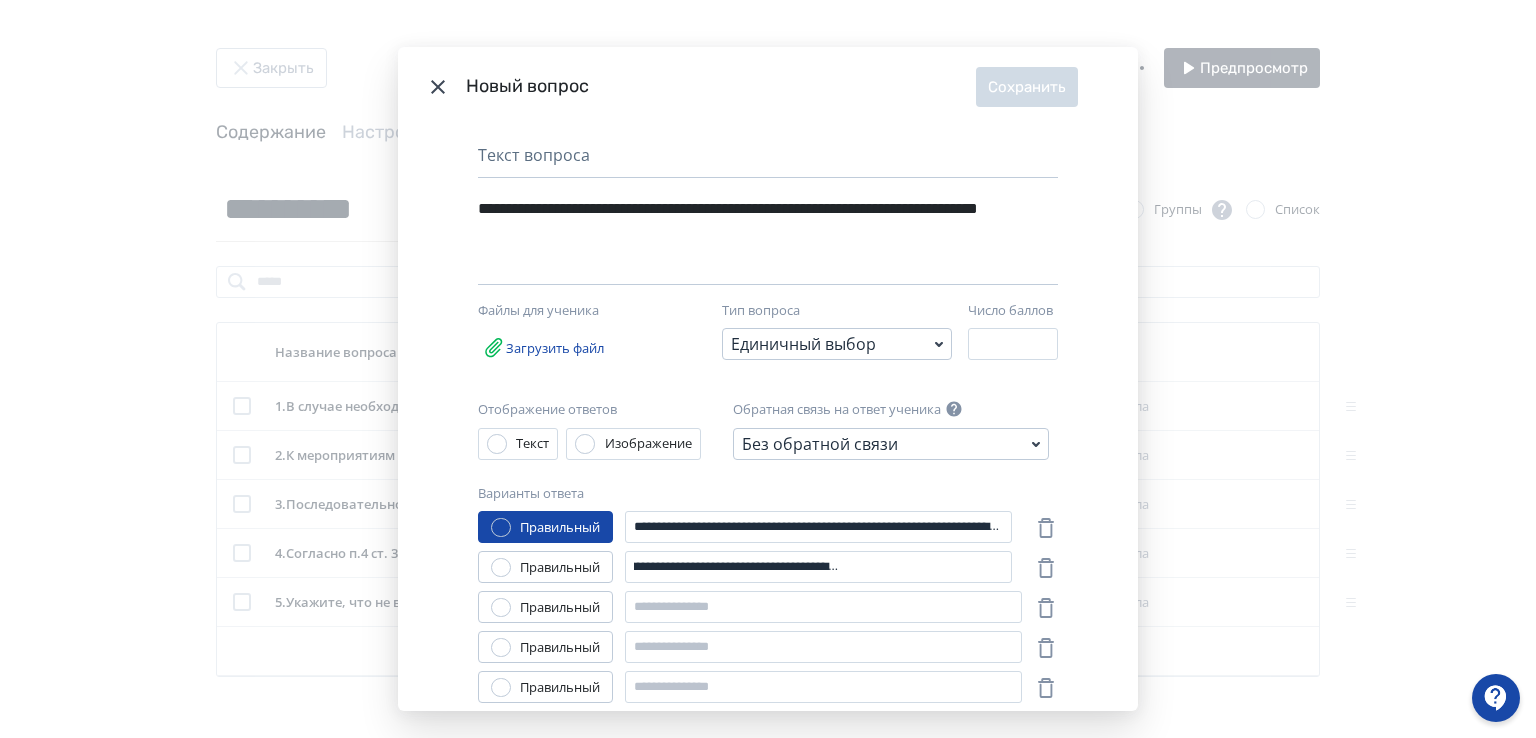 scroll, scrollTop: 0, scrollLeft: 0, axis: both 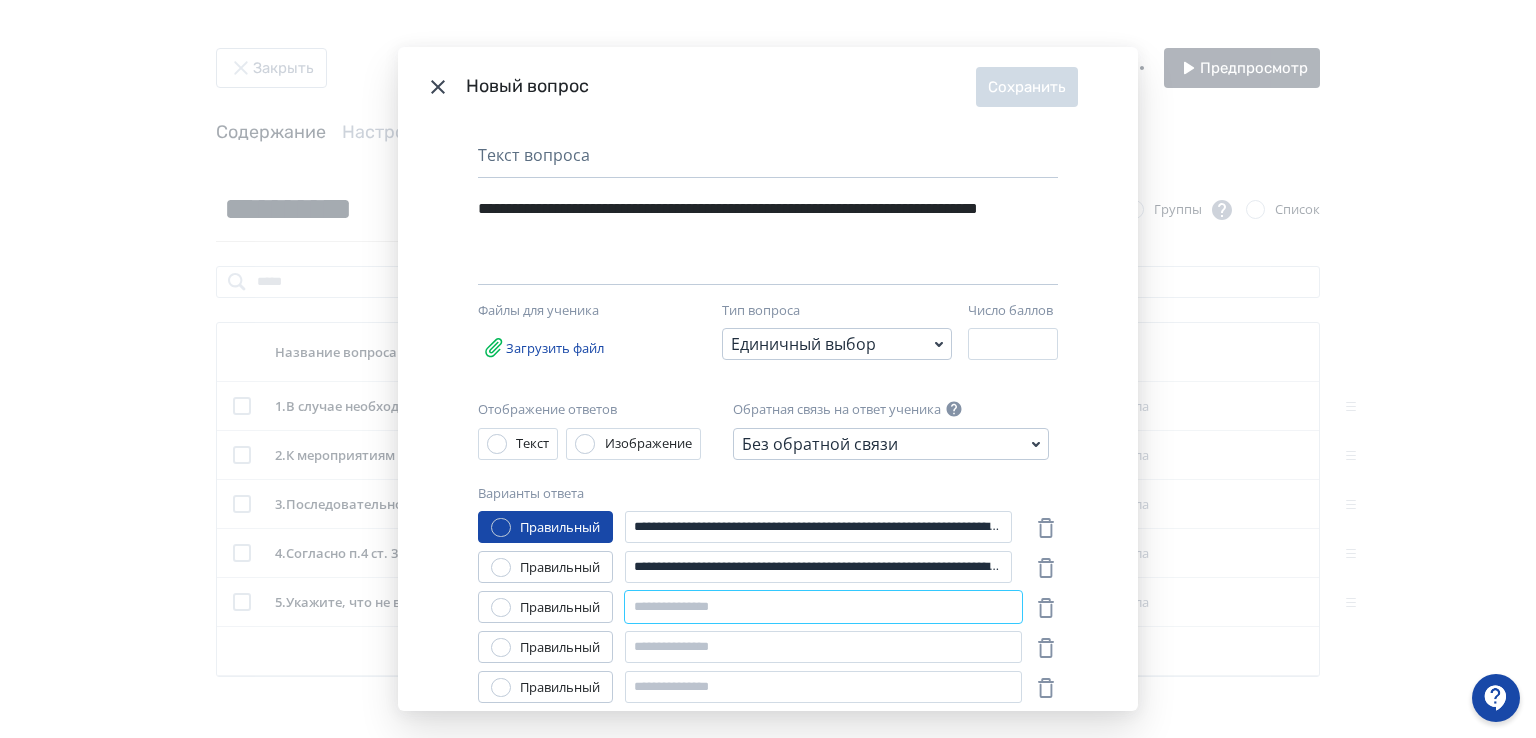 click at bounding box center (823, 607) 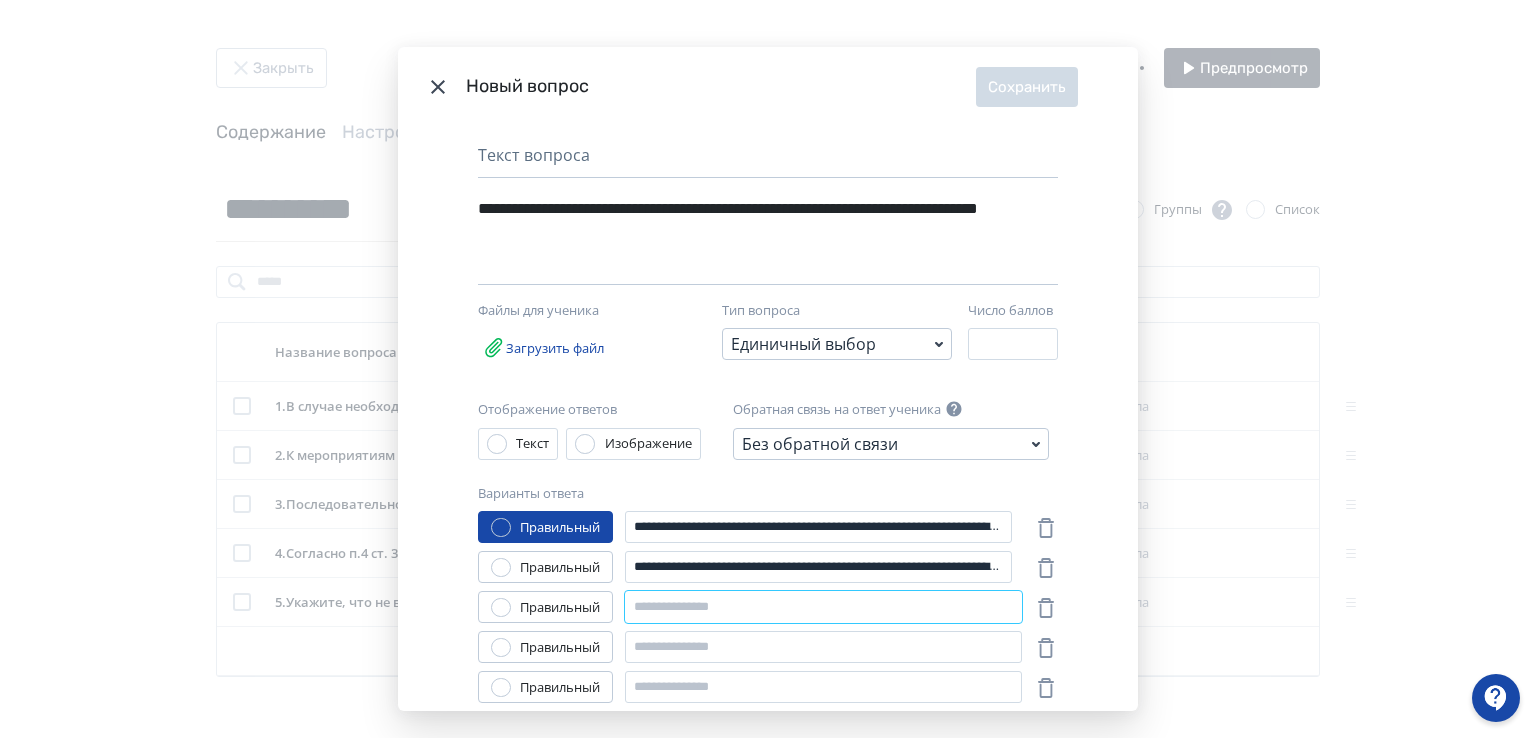 paste on "**********" 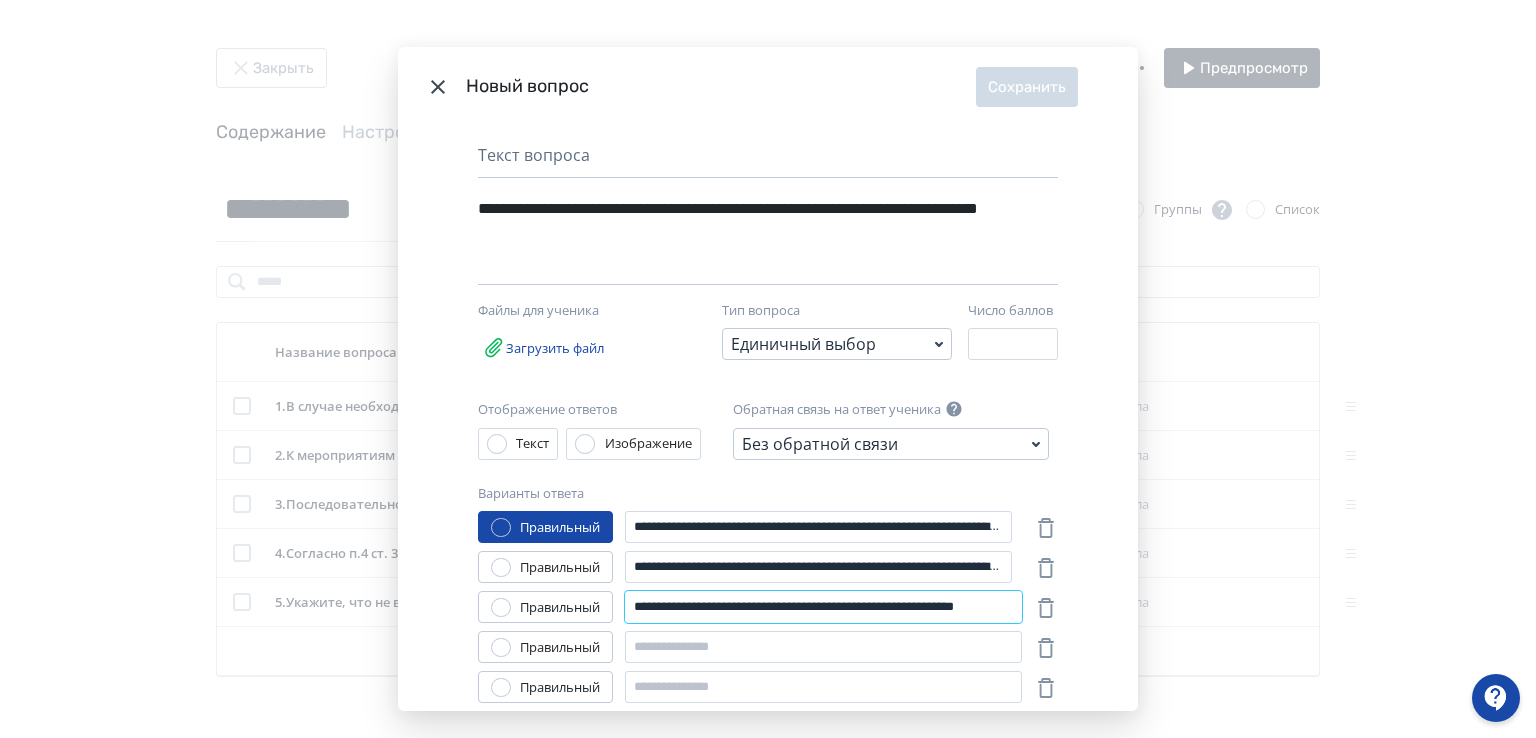 scroll, scrollTop: 0, scrollLeft: 95, axis: horizontal 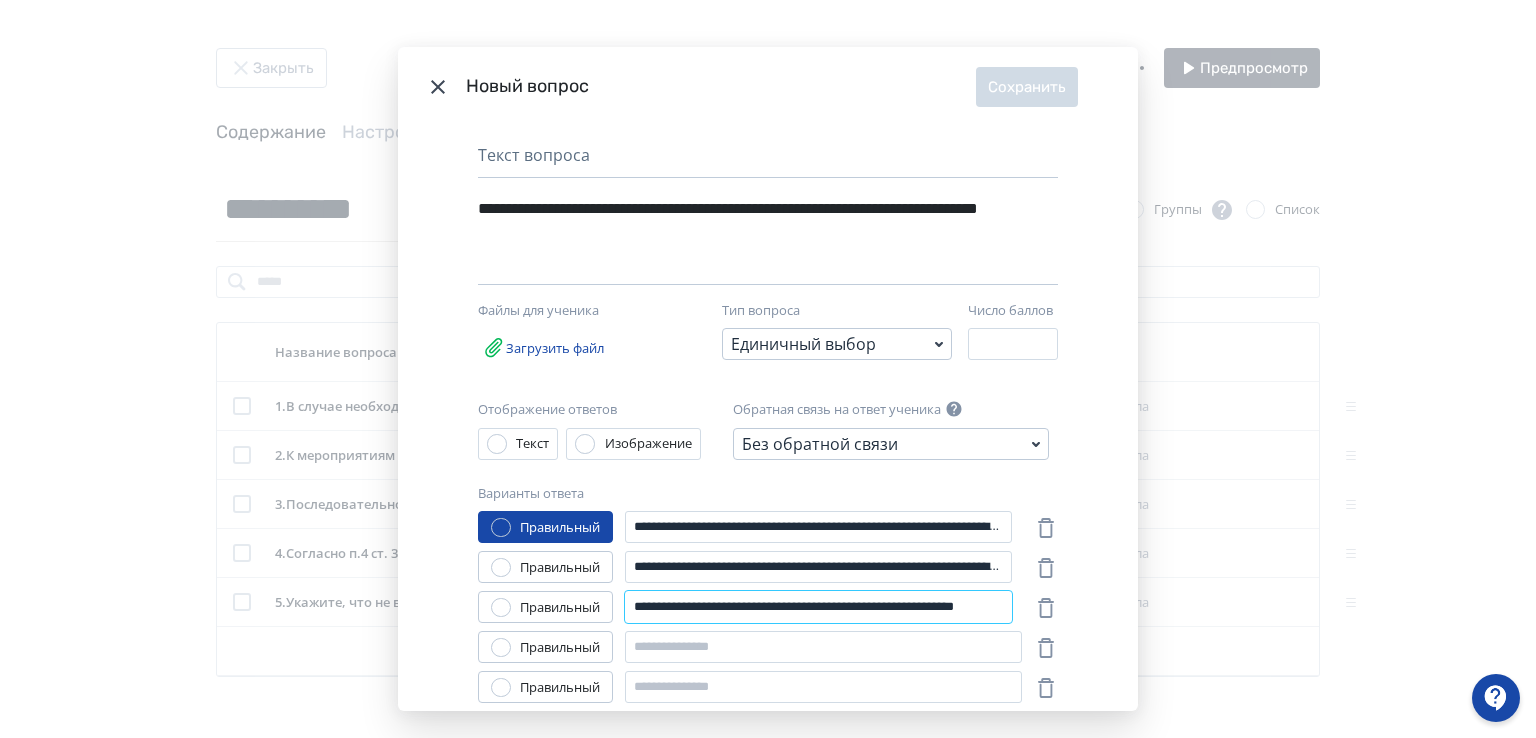 type on "**********" 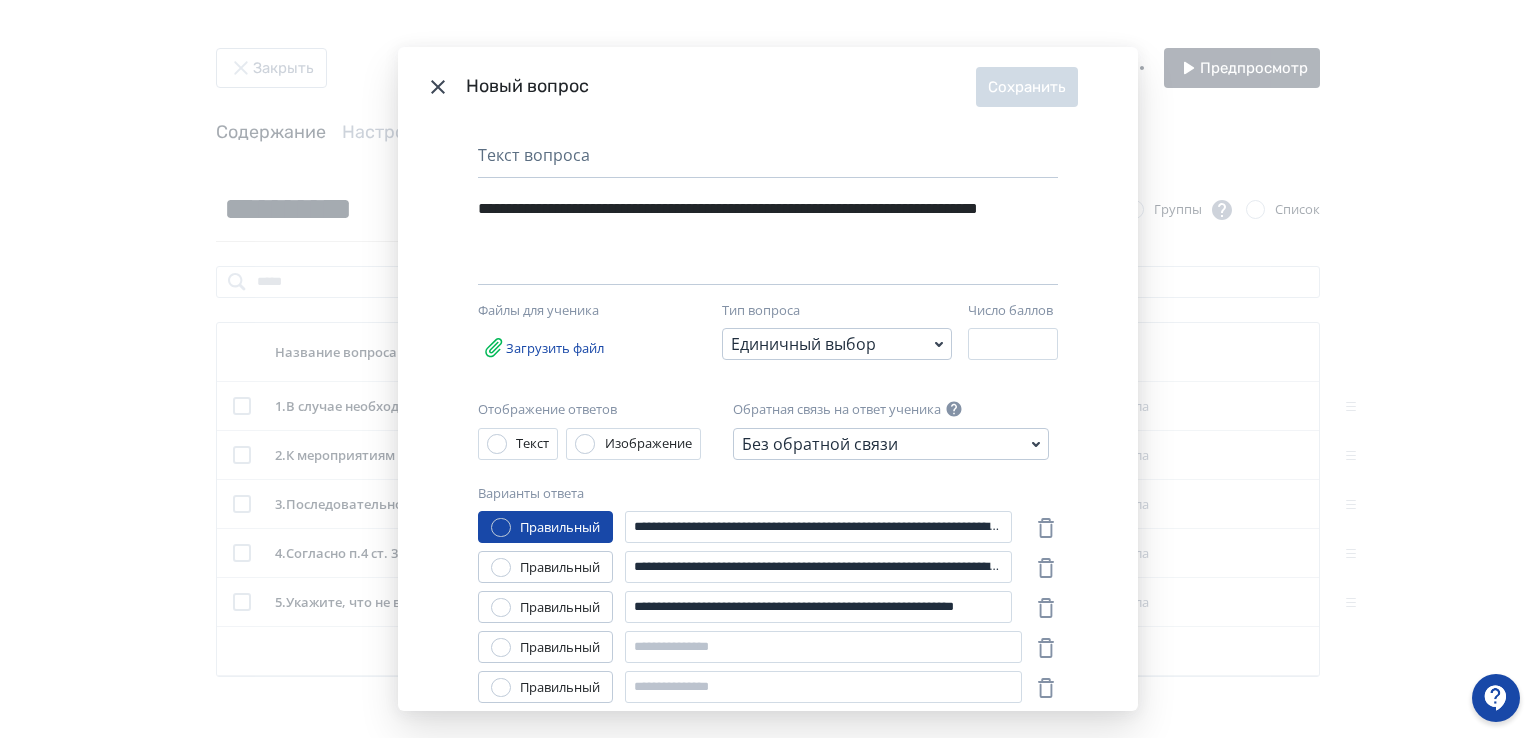 scroll, scrollTop: 0, scrollLeft: 0, axis: both 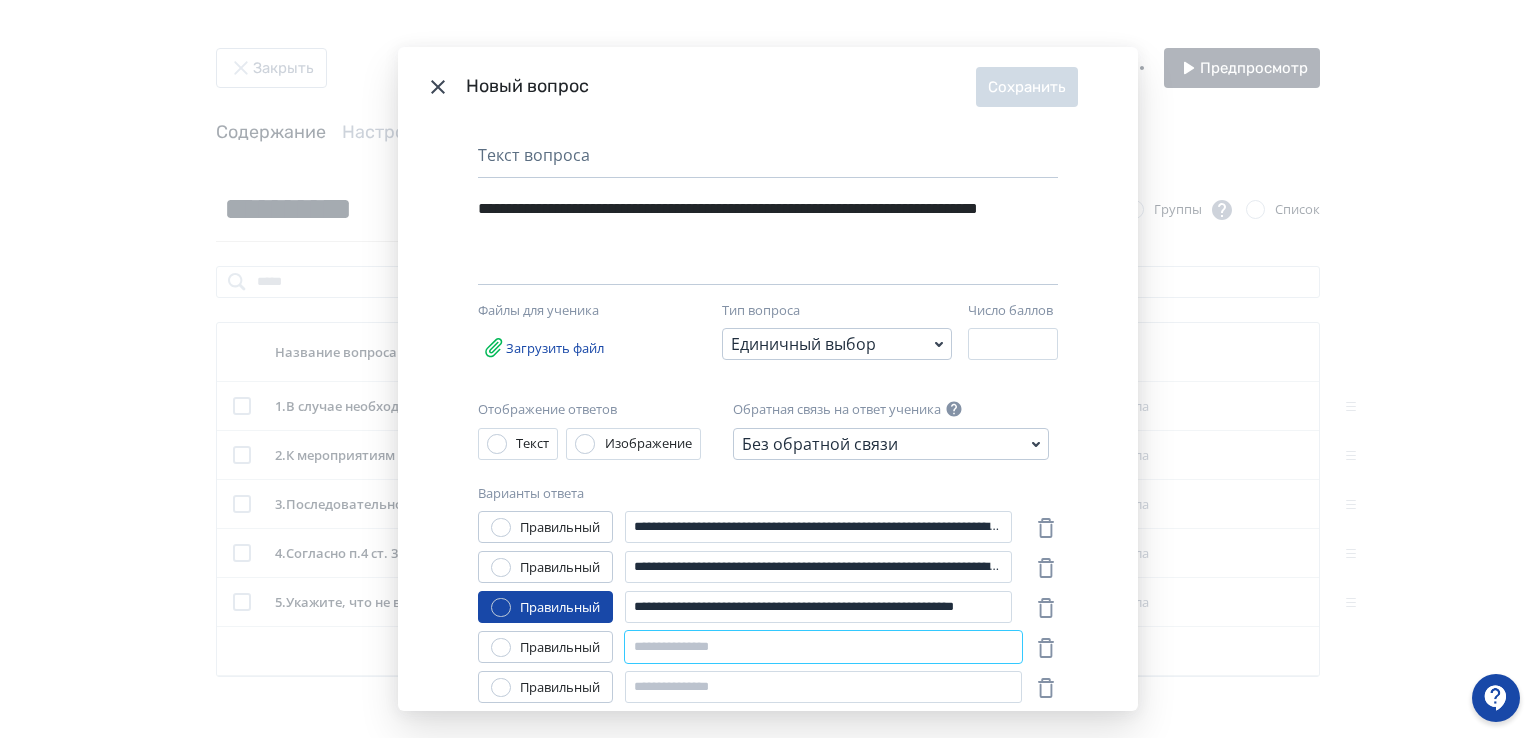 click at bounding box center [823, 647] 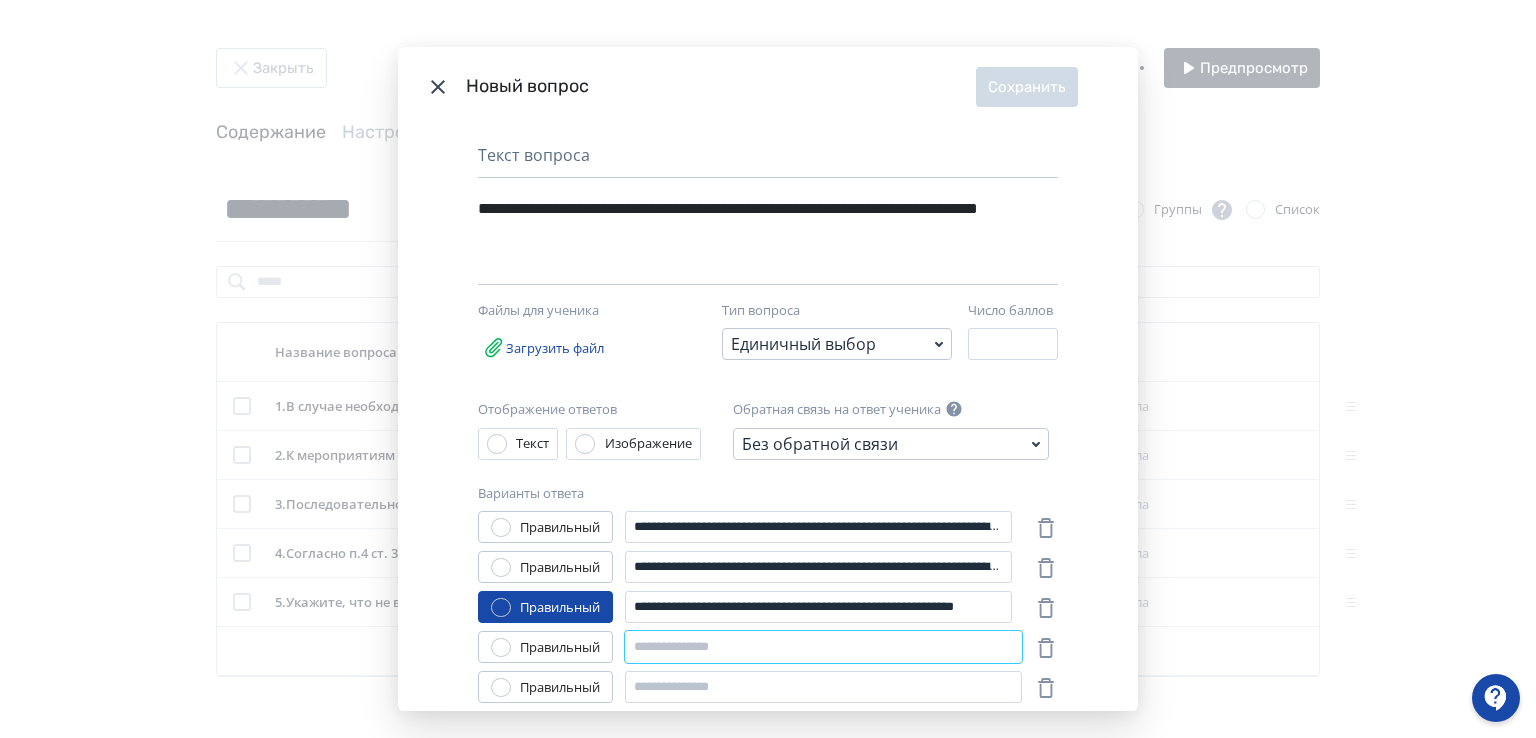 paste on "**********" 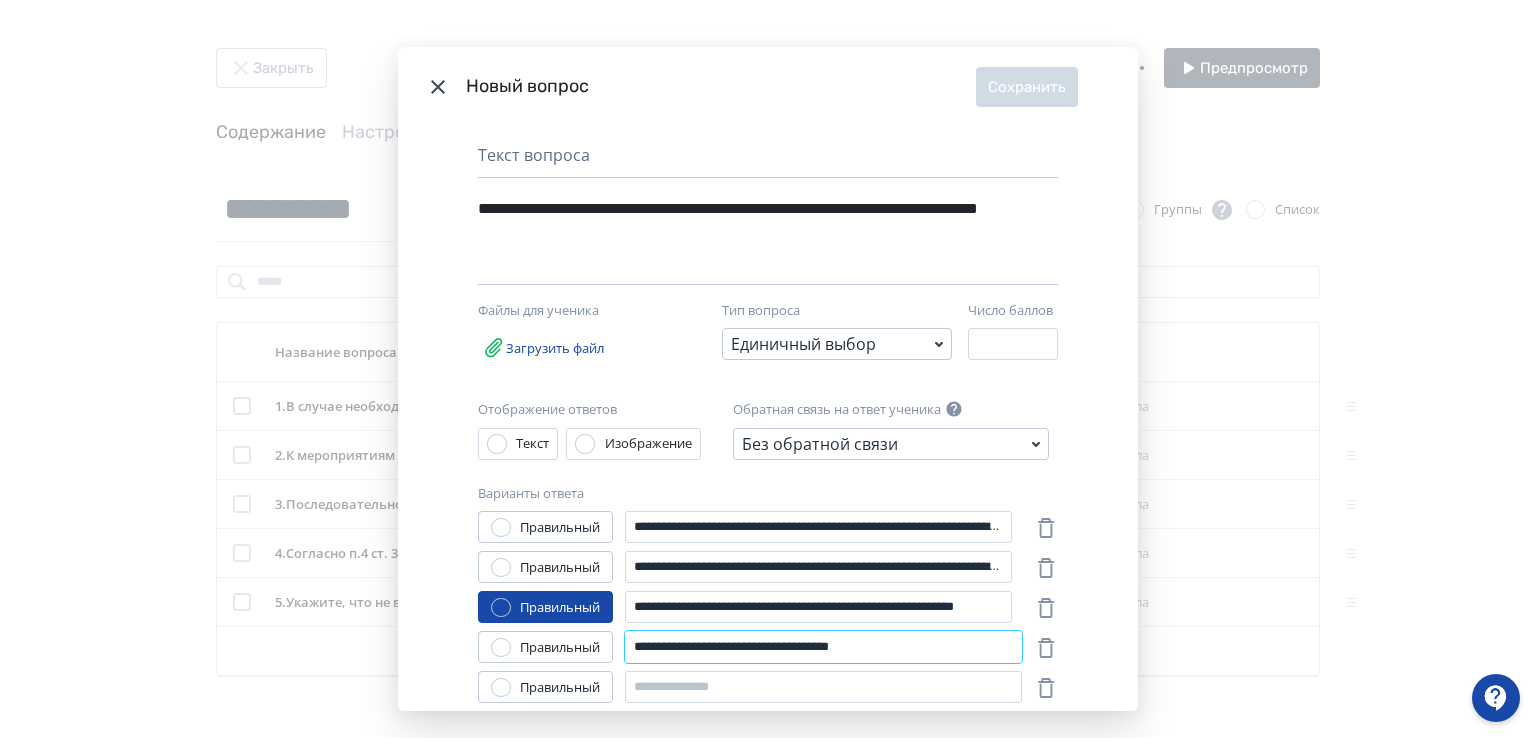 type on "**********" 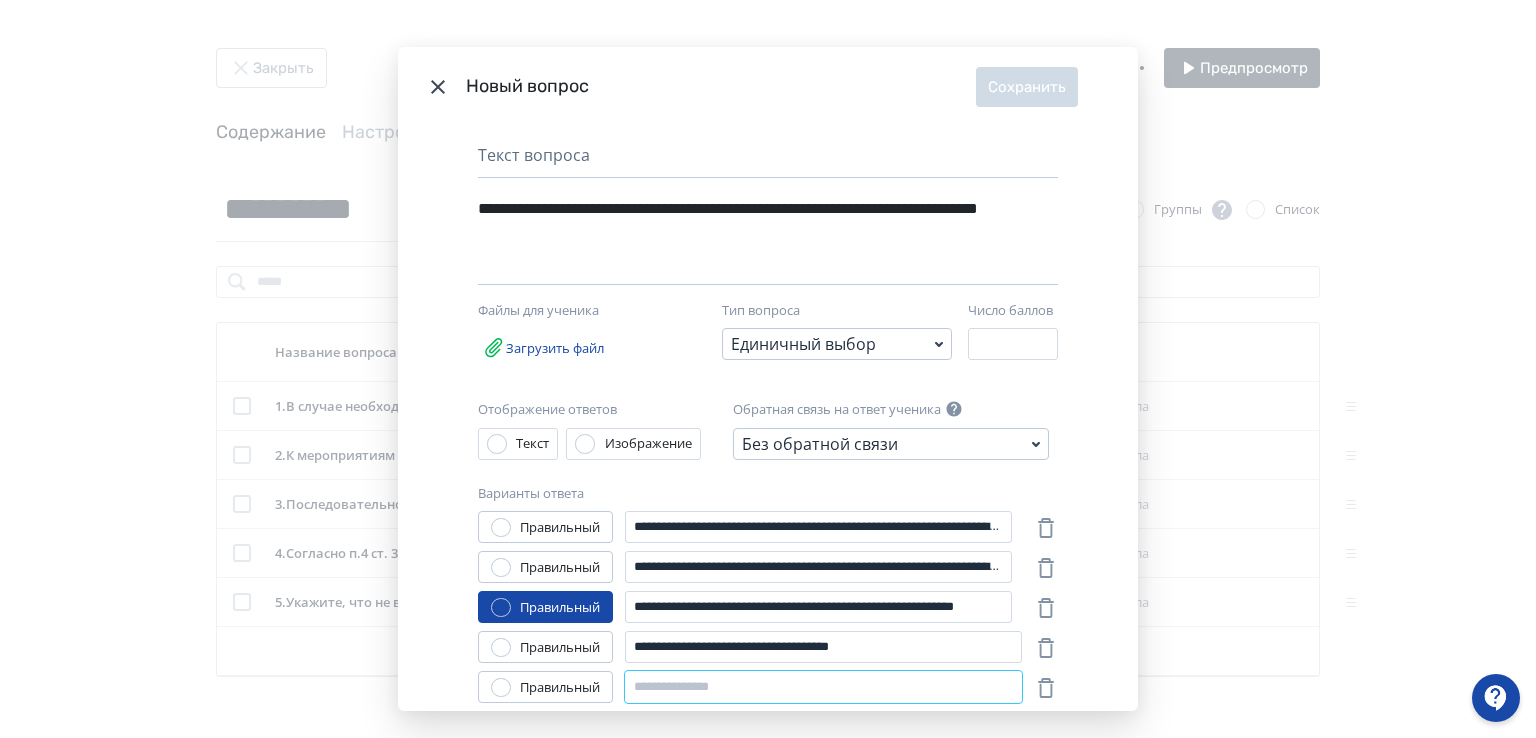 click at bounding box center [823, 687] 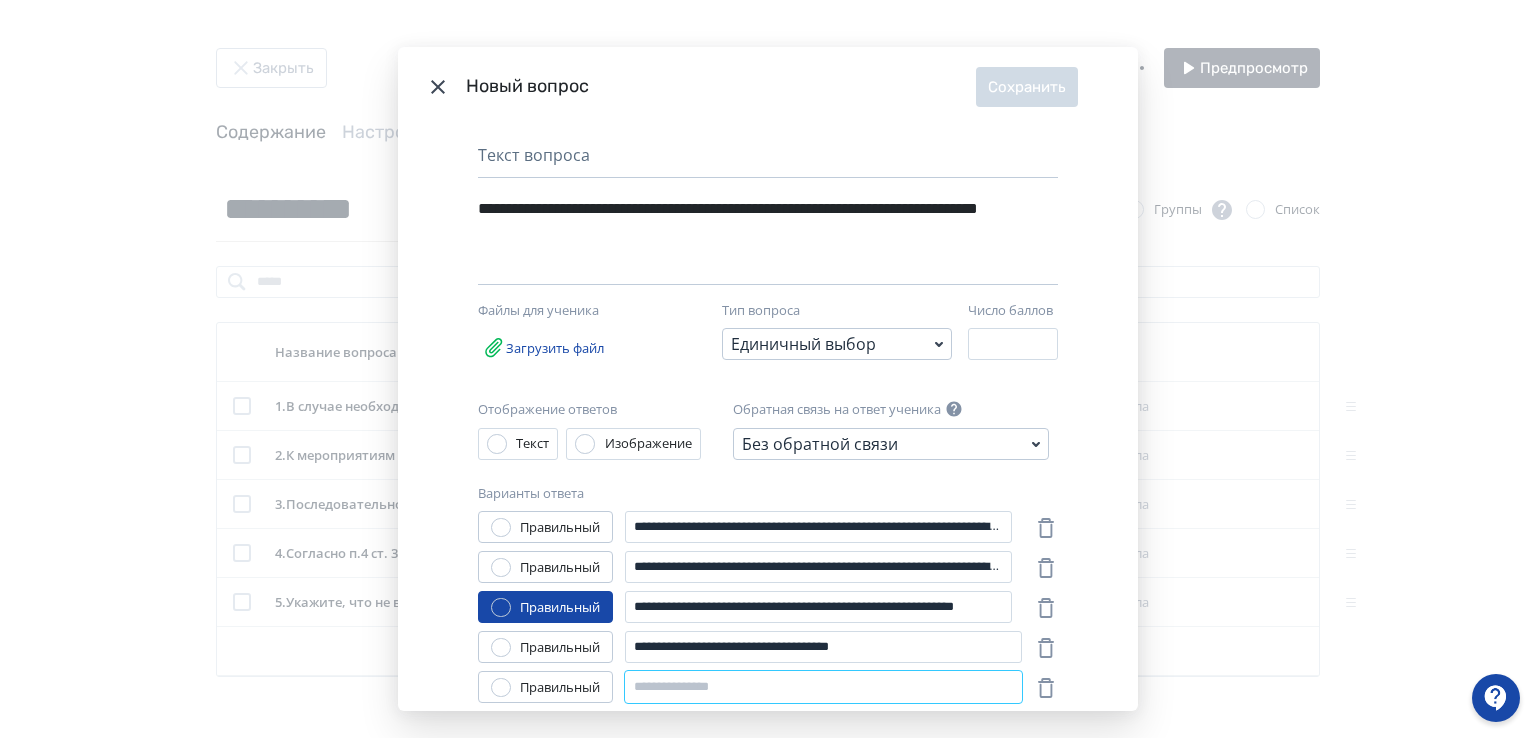 paste on "**********" 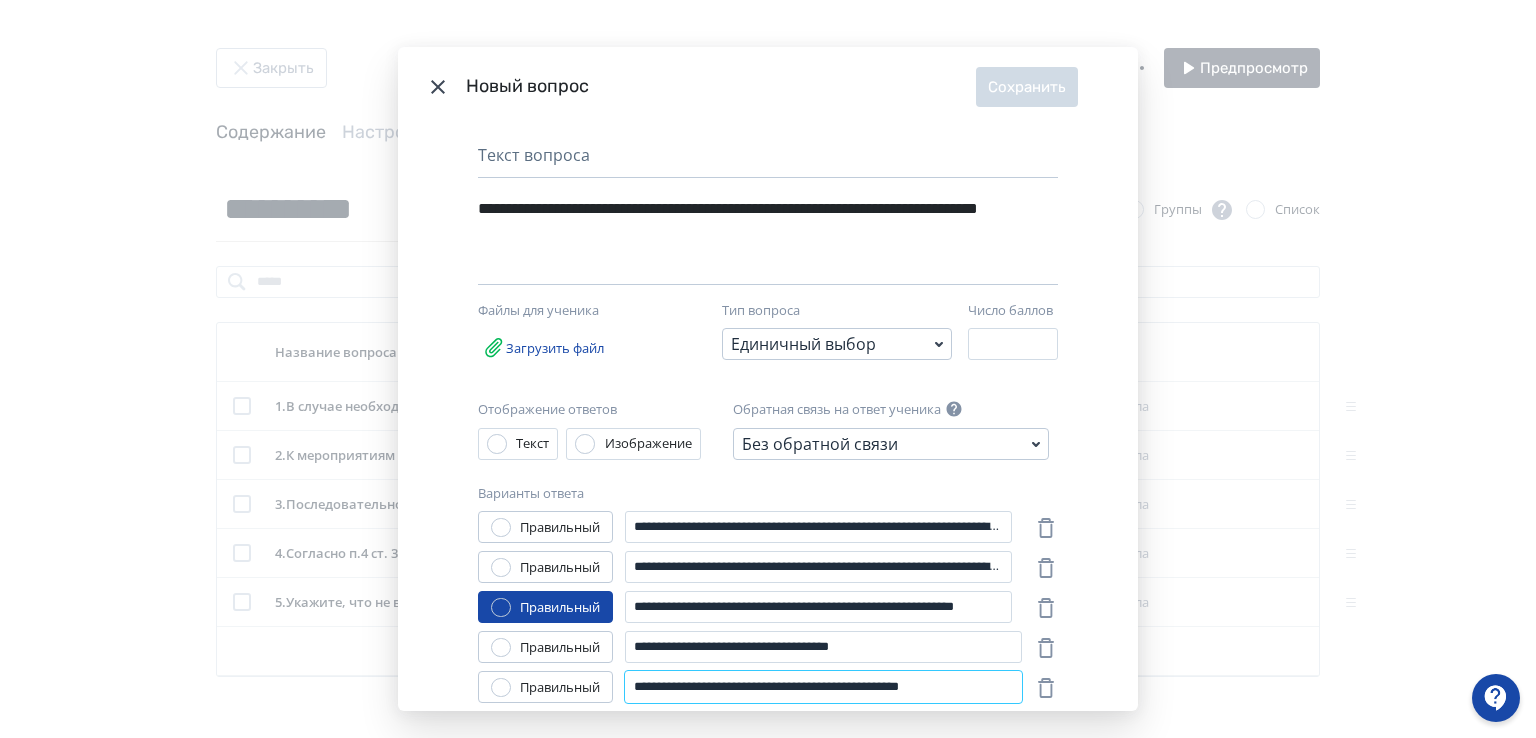 scroll, scrollTop: 0, scrollLeft: 18, axis: horizontal 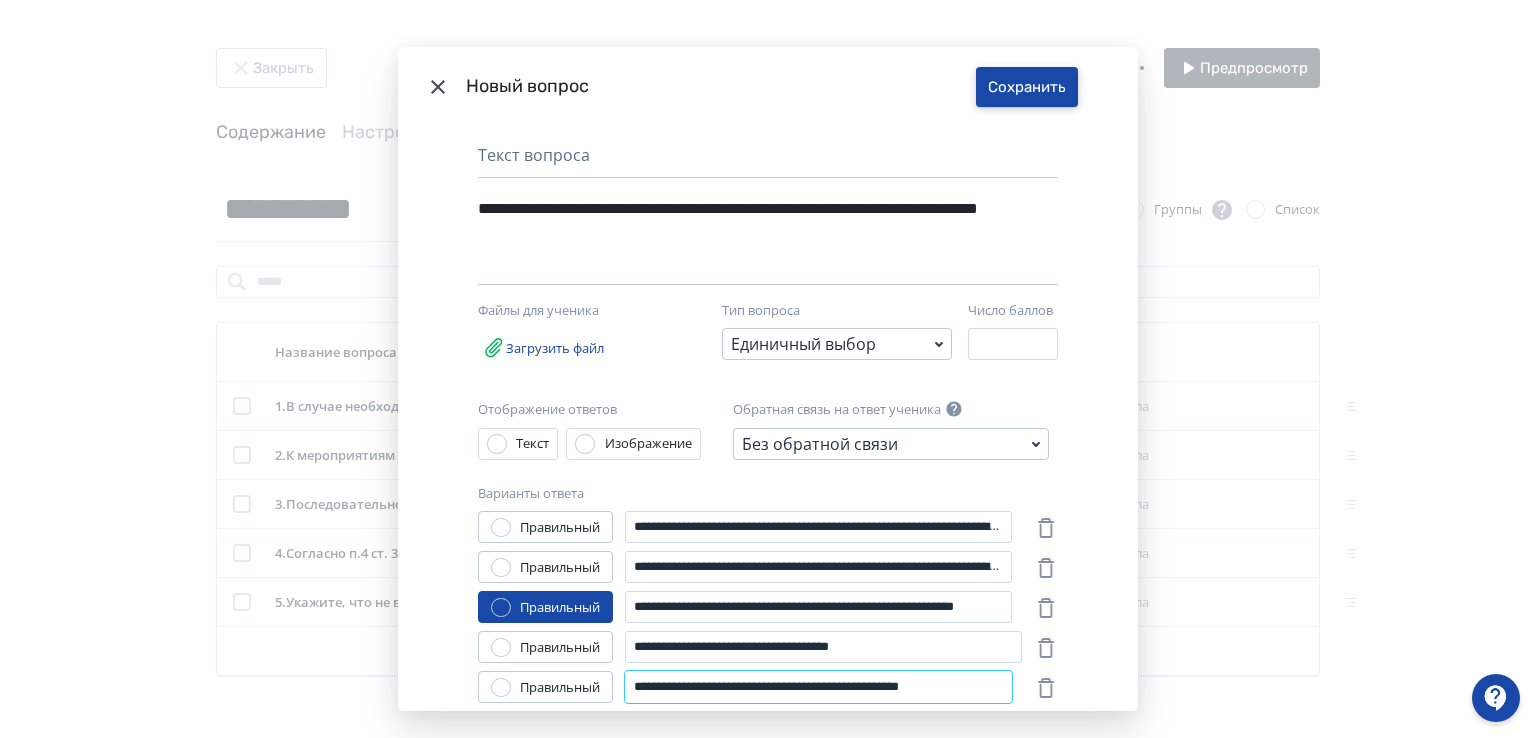 type on "**********" 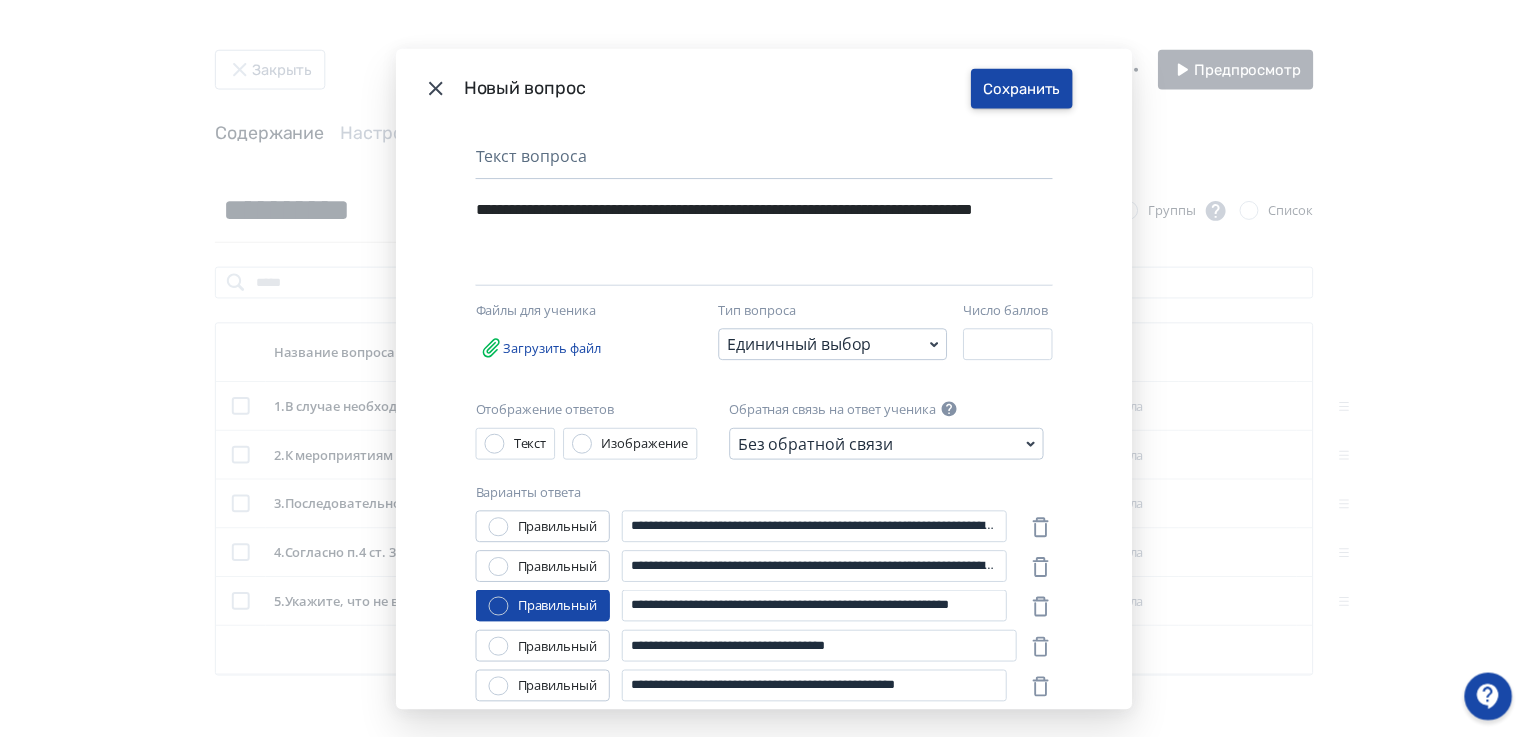 scroll, scrollTop: 0, scrollLeft: 0, axis: both 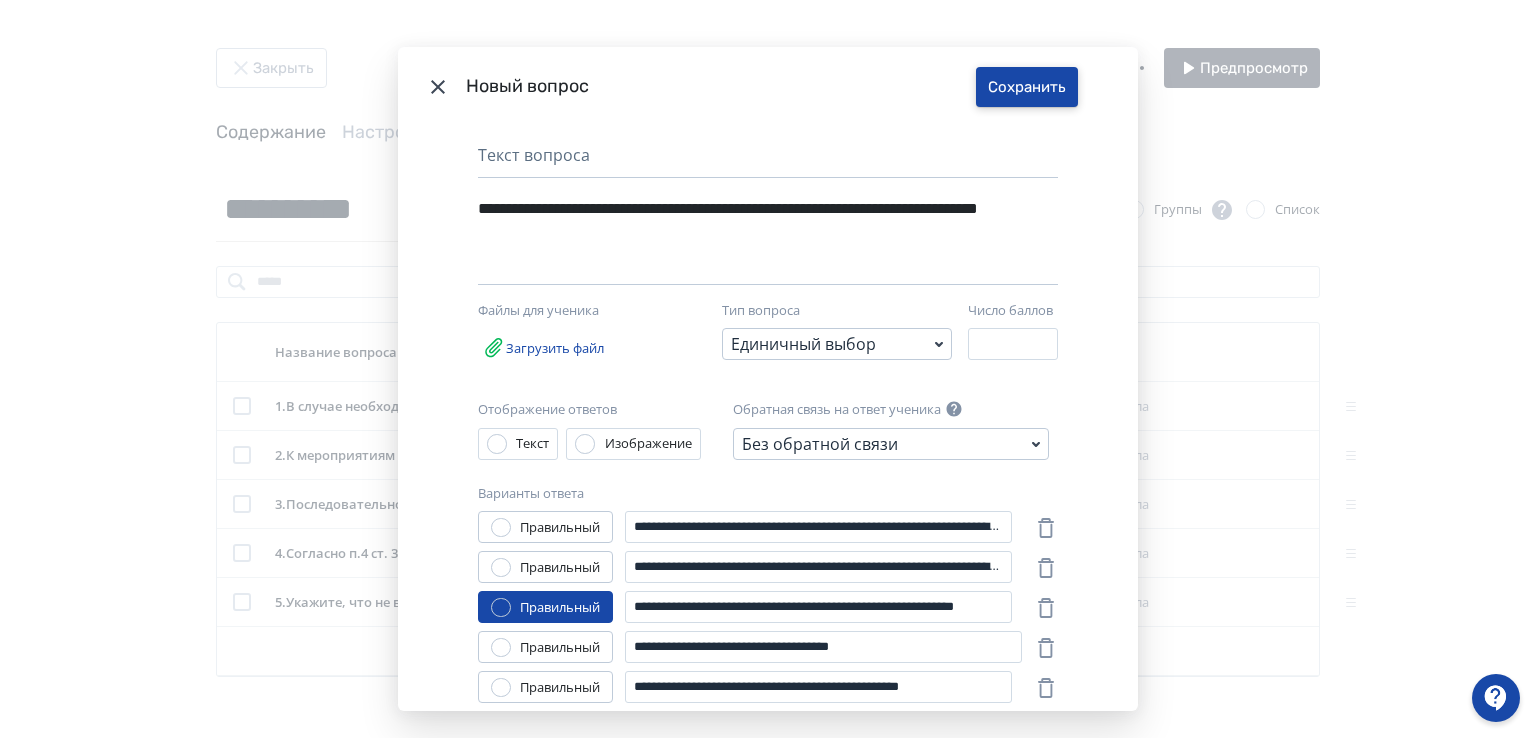 click on "Сохранить" at bounding box center [1027, 87] 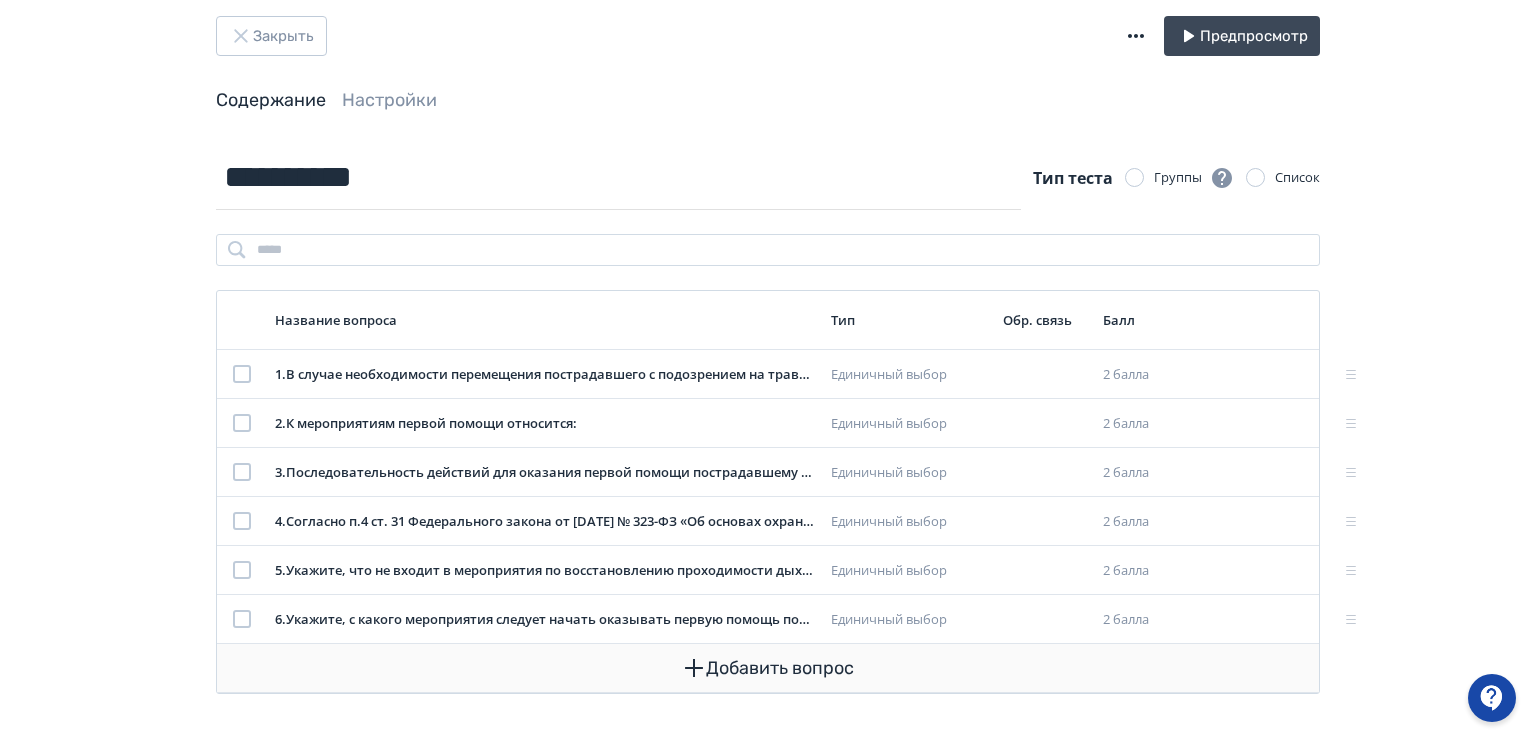 scroll, scrollTop: 34, scrollLeft: 0, axis: vertical 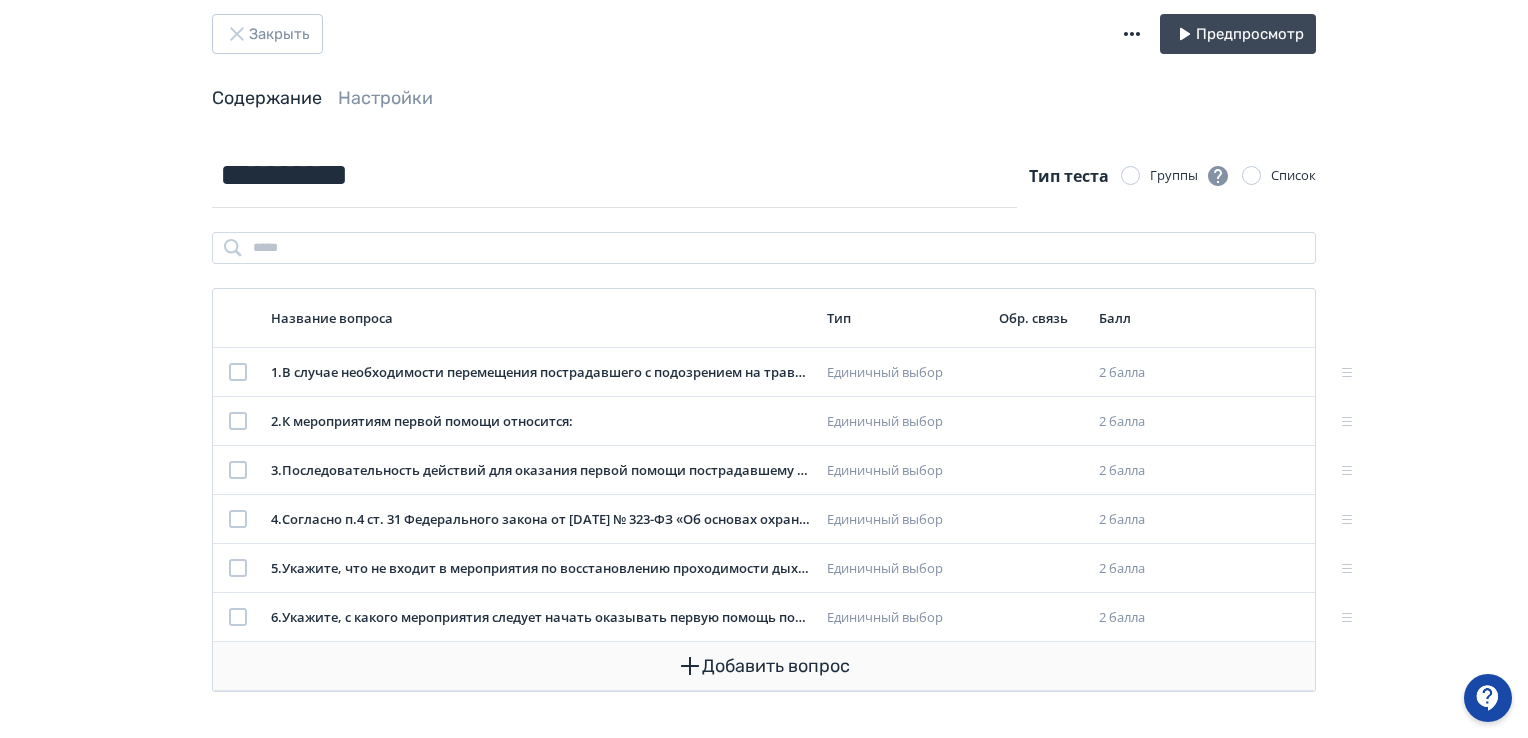click 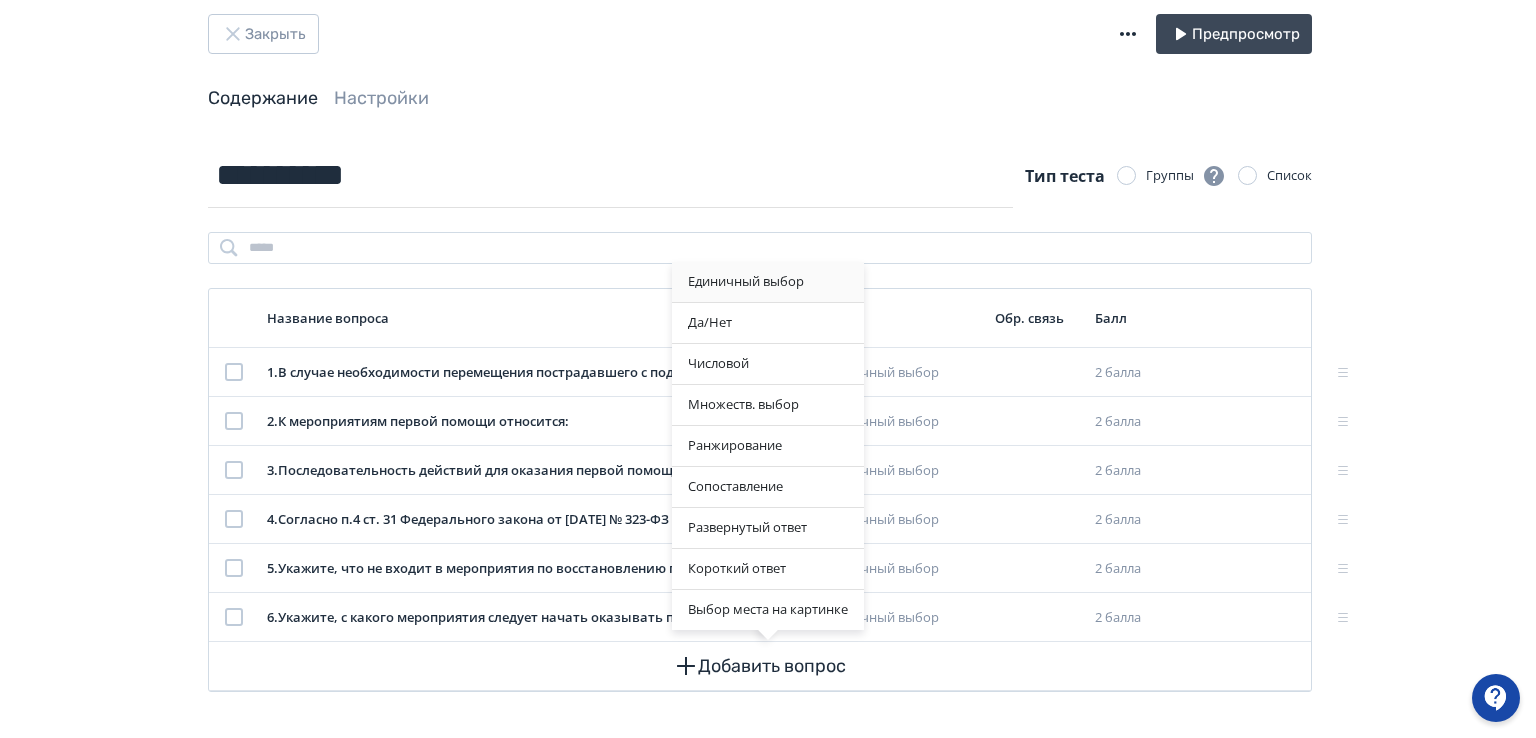 click on "Единичный выбор" at bounding box center (768, 282) 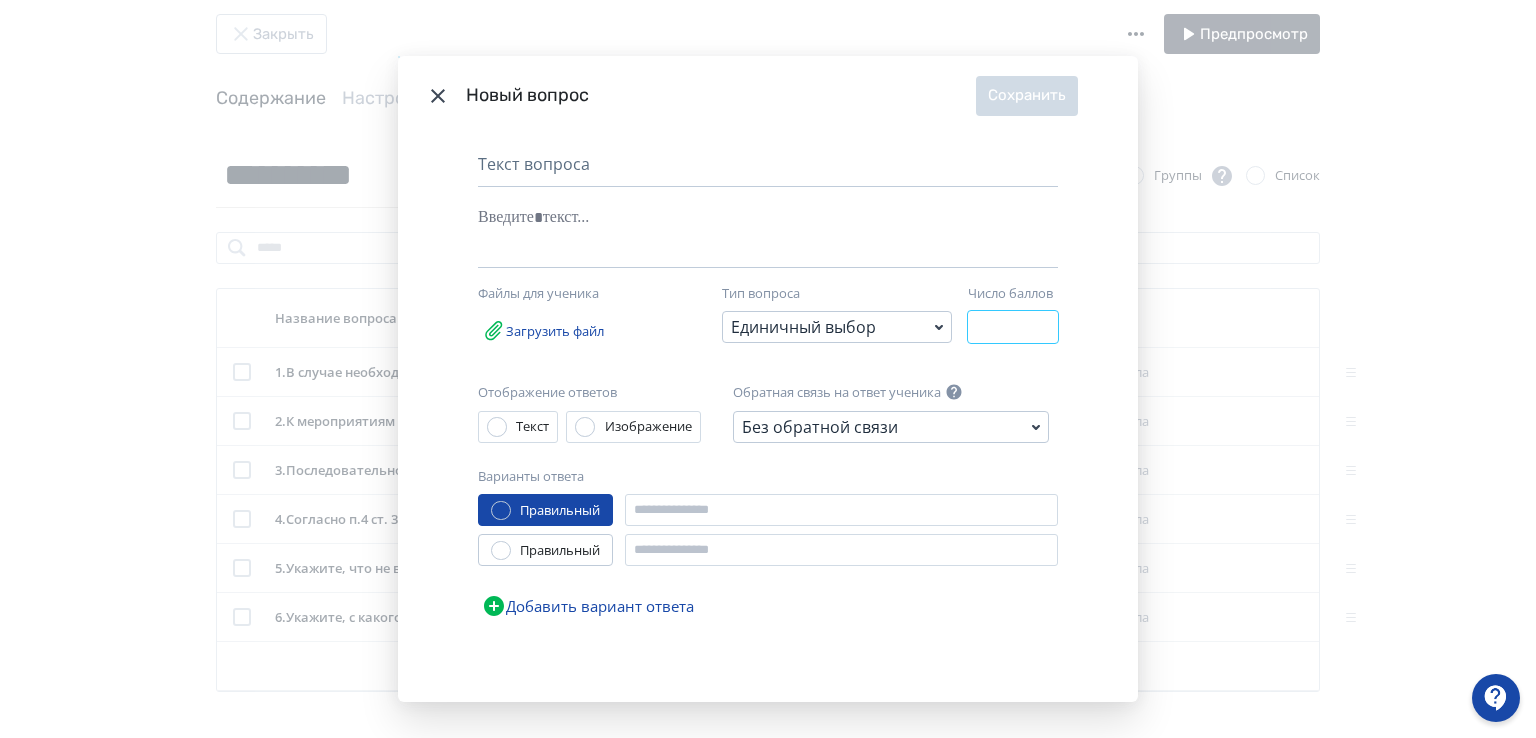 click on "*" at bounding box center (1013, 327) 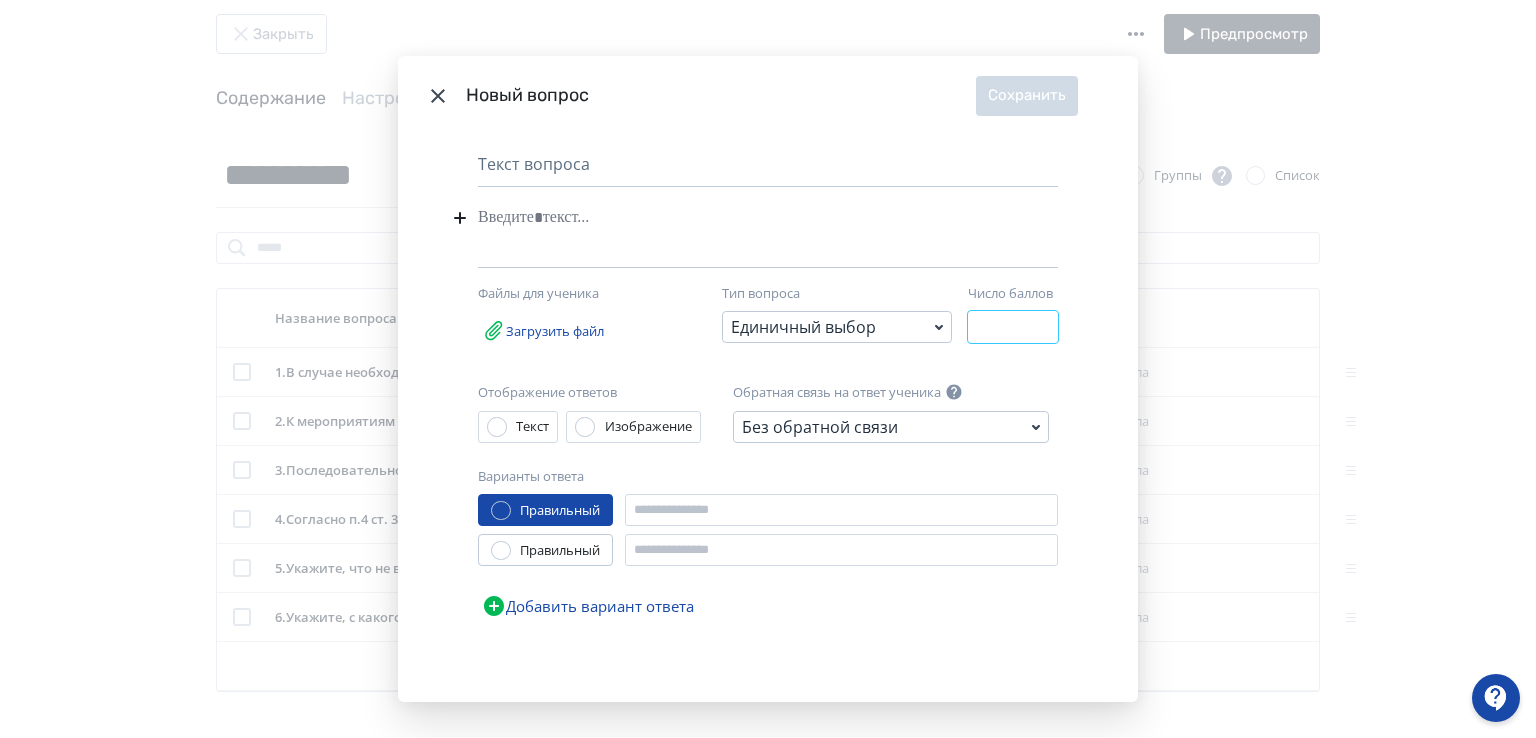 type on "*" 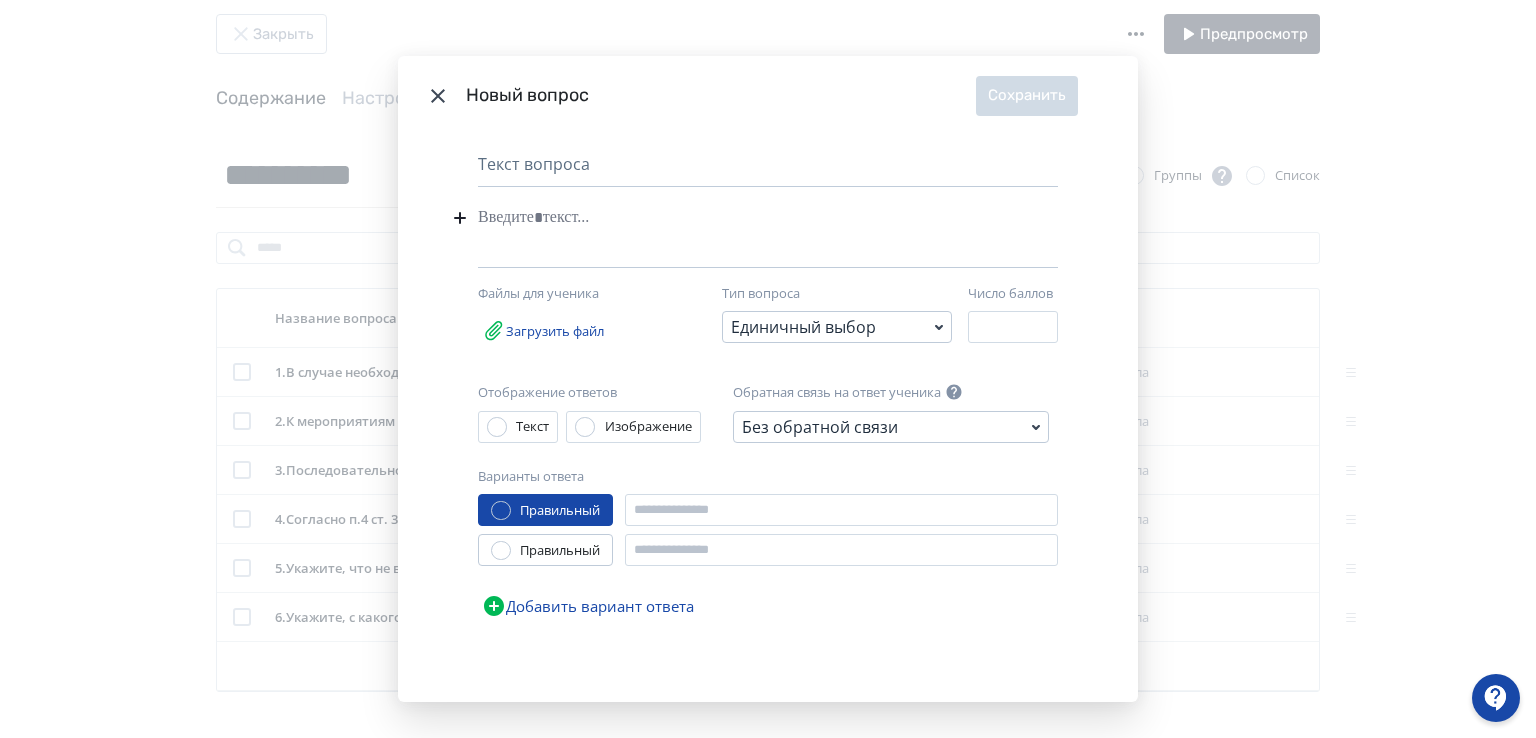 paste 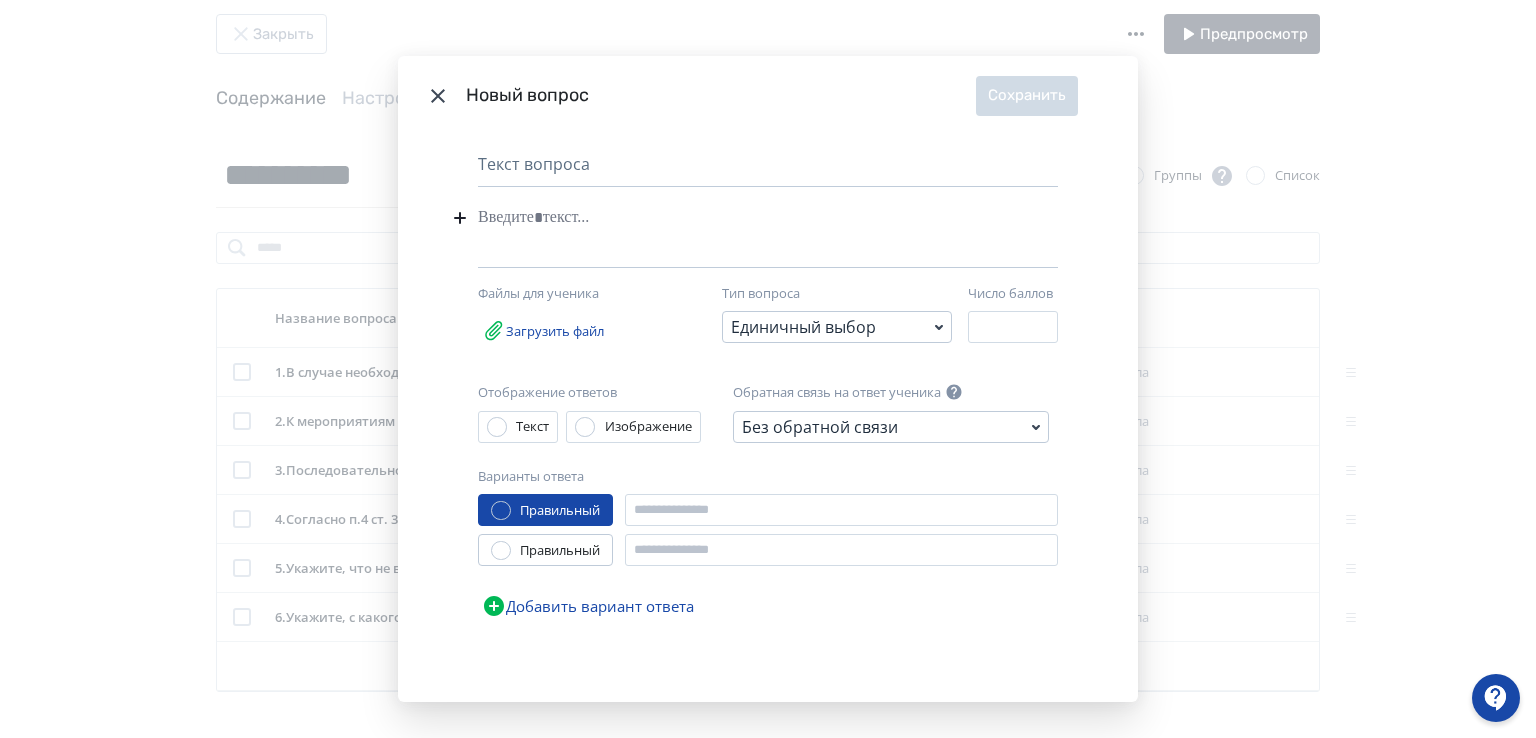 type 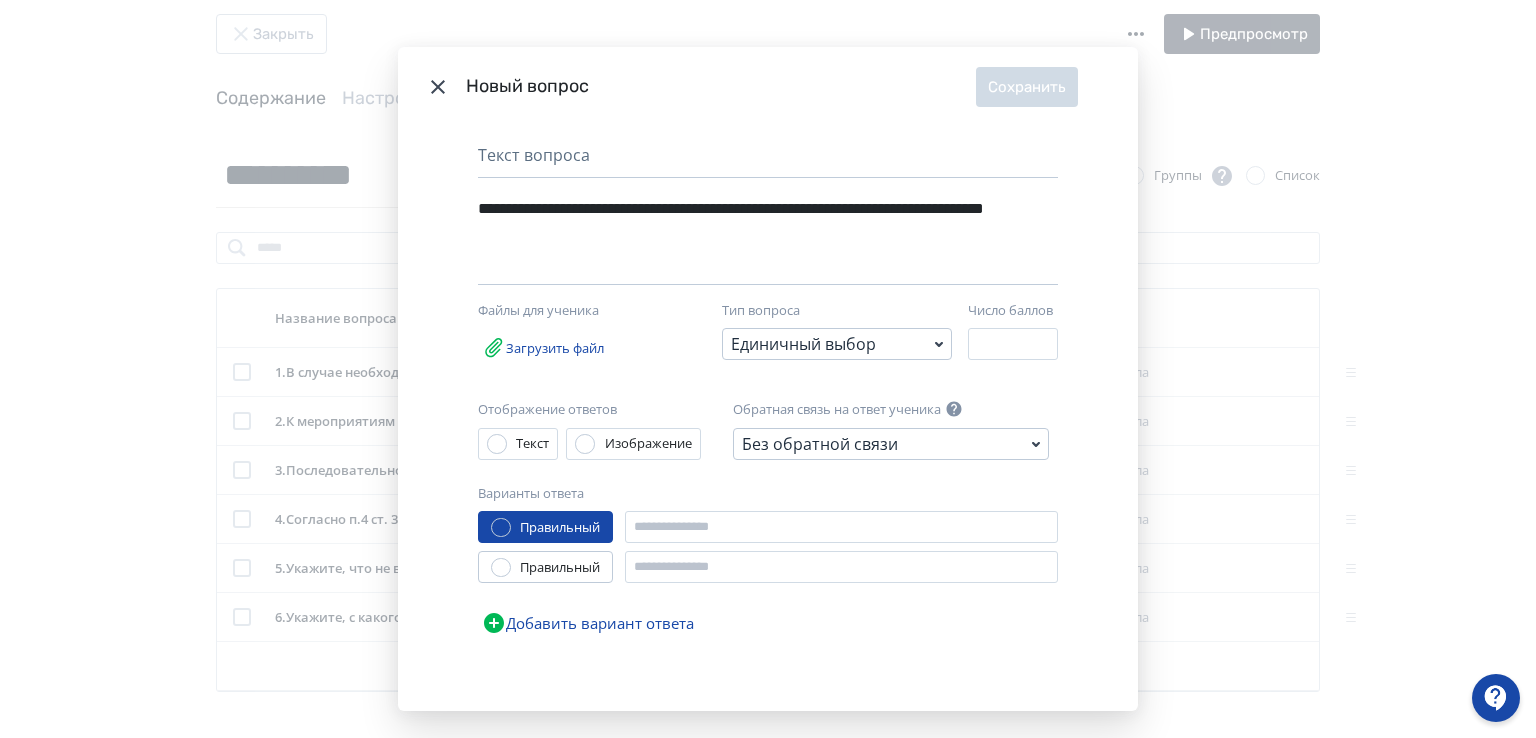 click 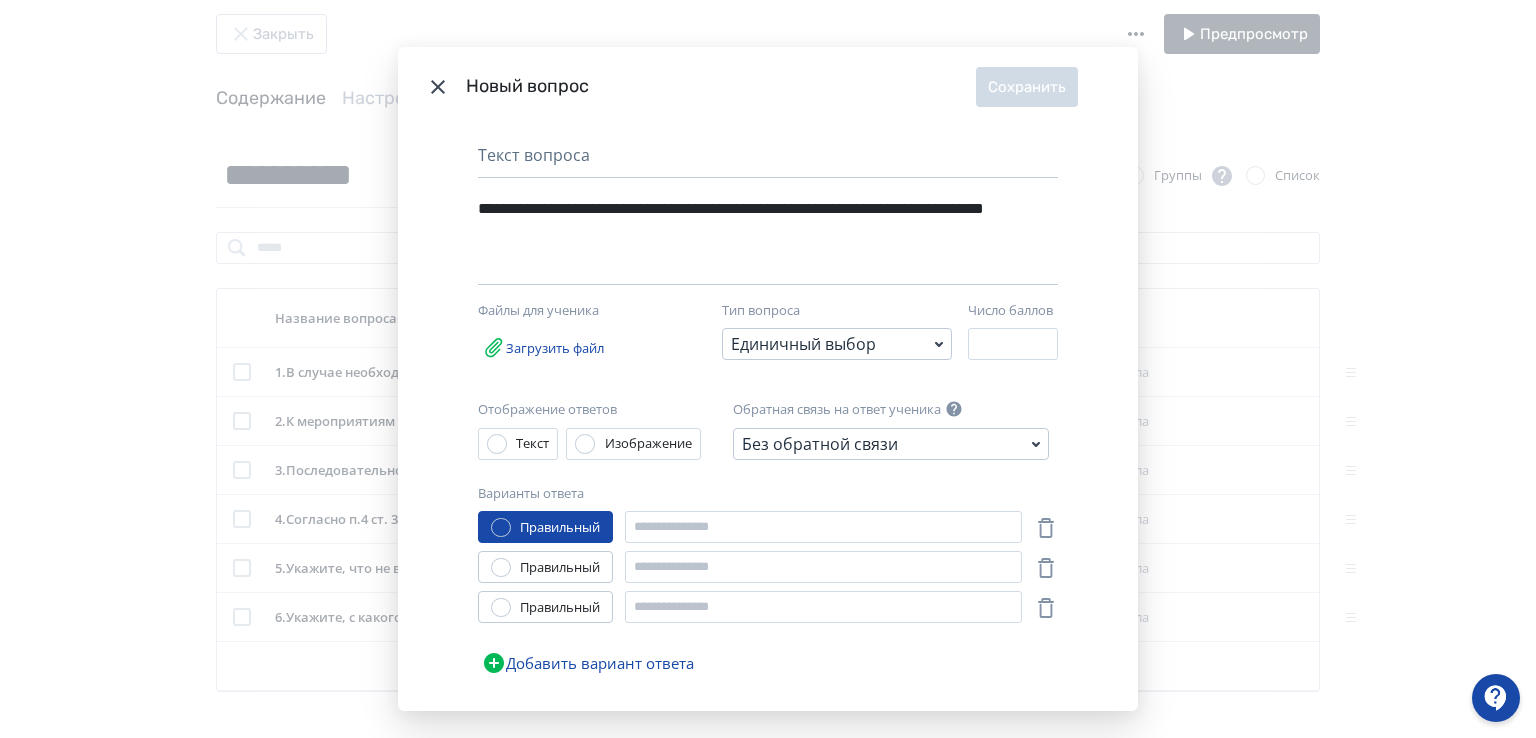click on "Добавить вариант ответа" at bounding box center [588, 663] 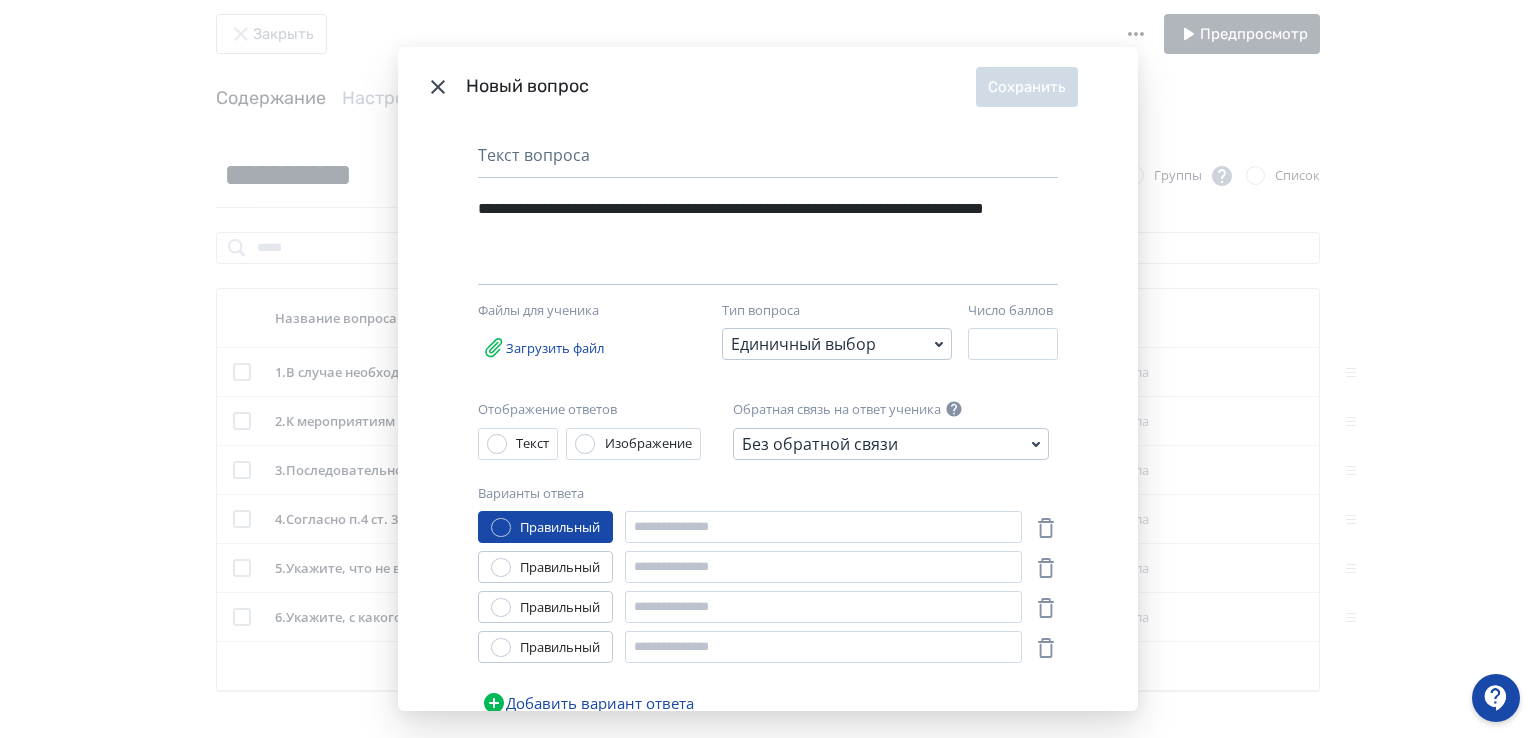 click 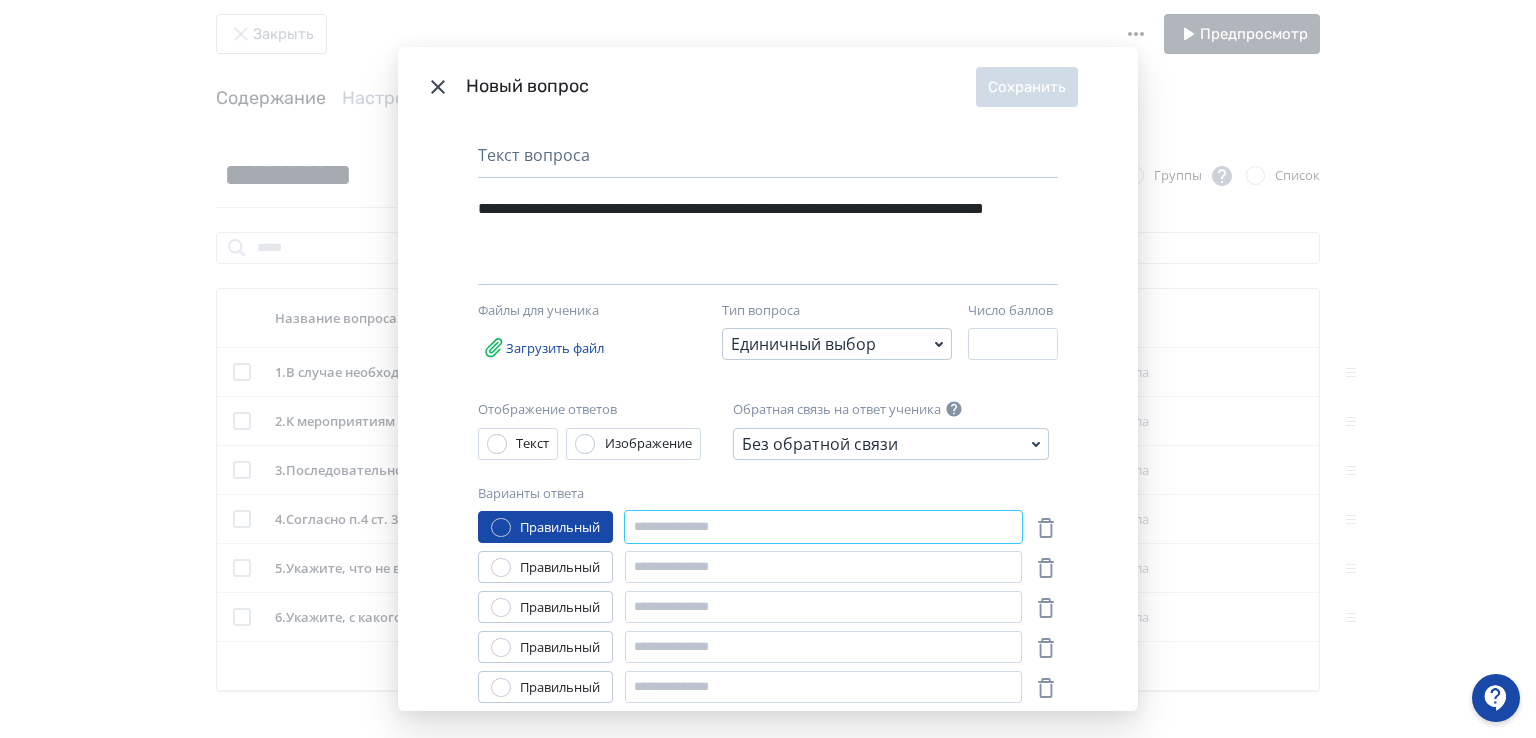 click at bounding box center (823, 527) 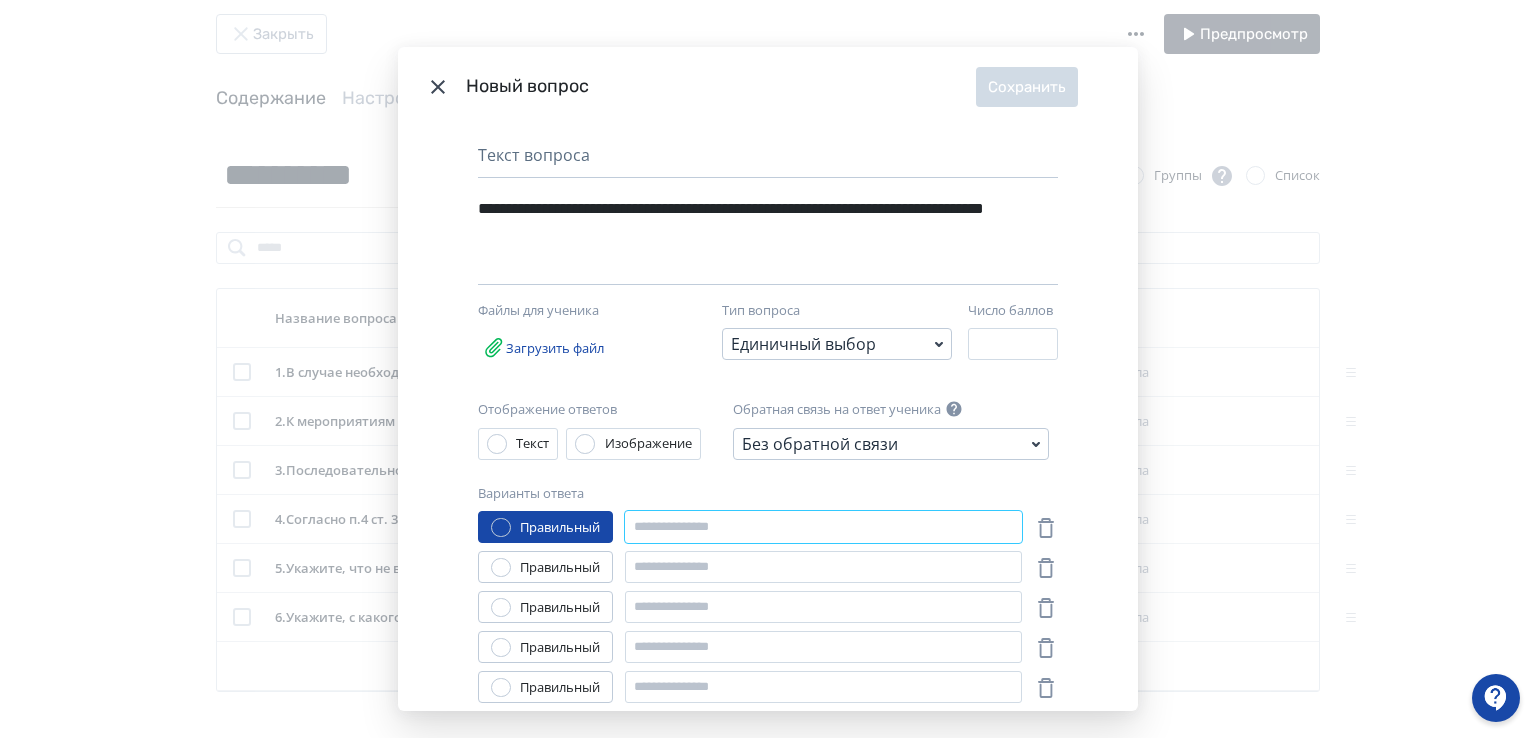 paste on "**********" 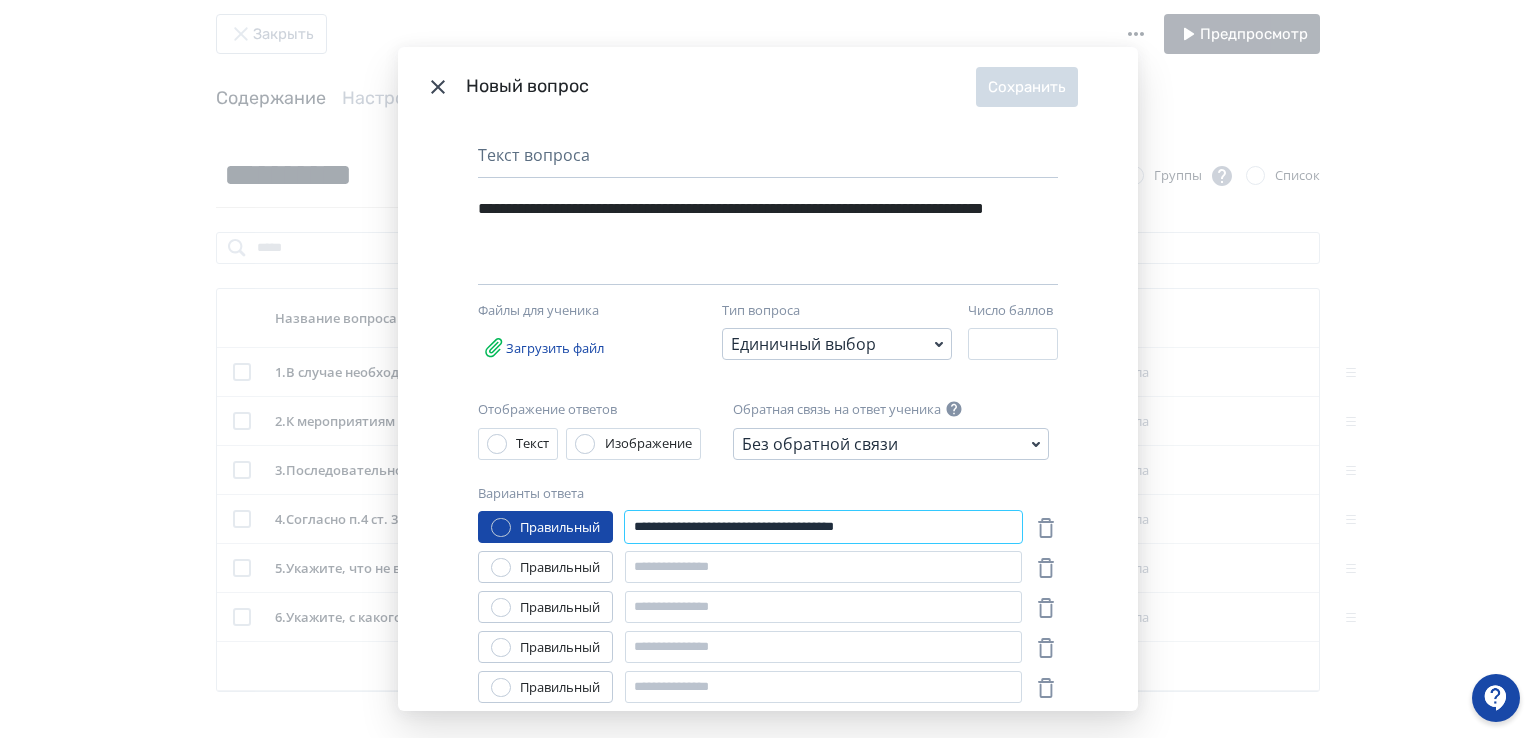 type on "**********" 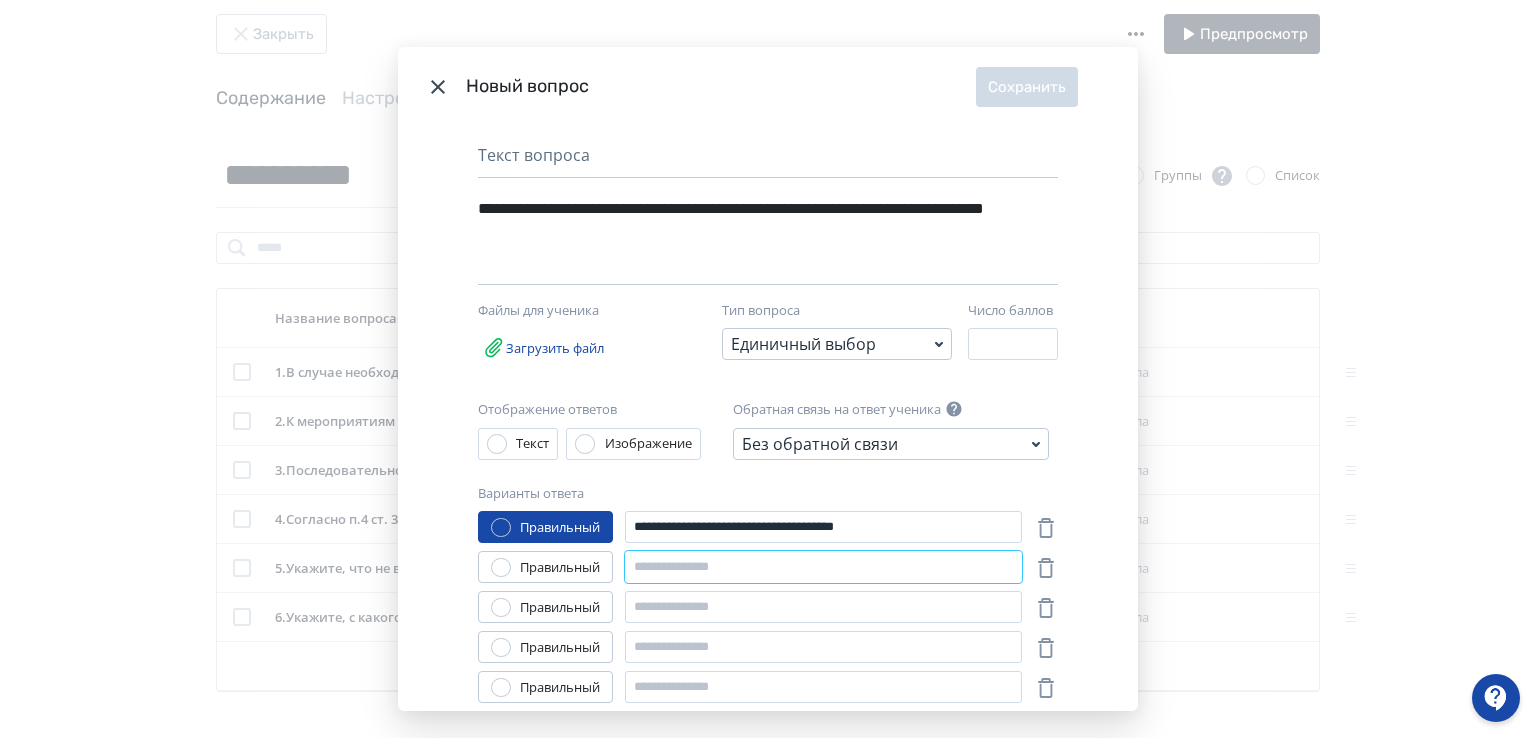 paste on "**********" 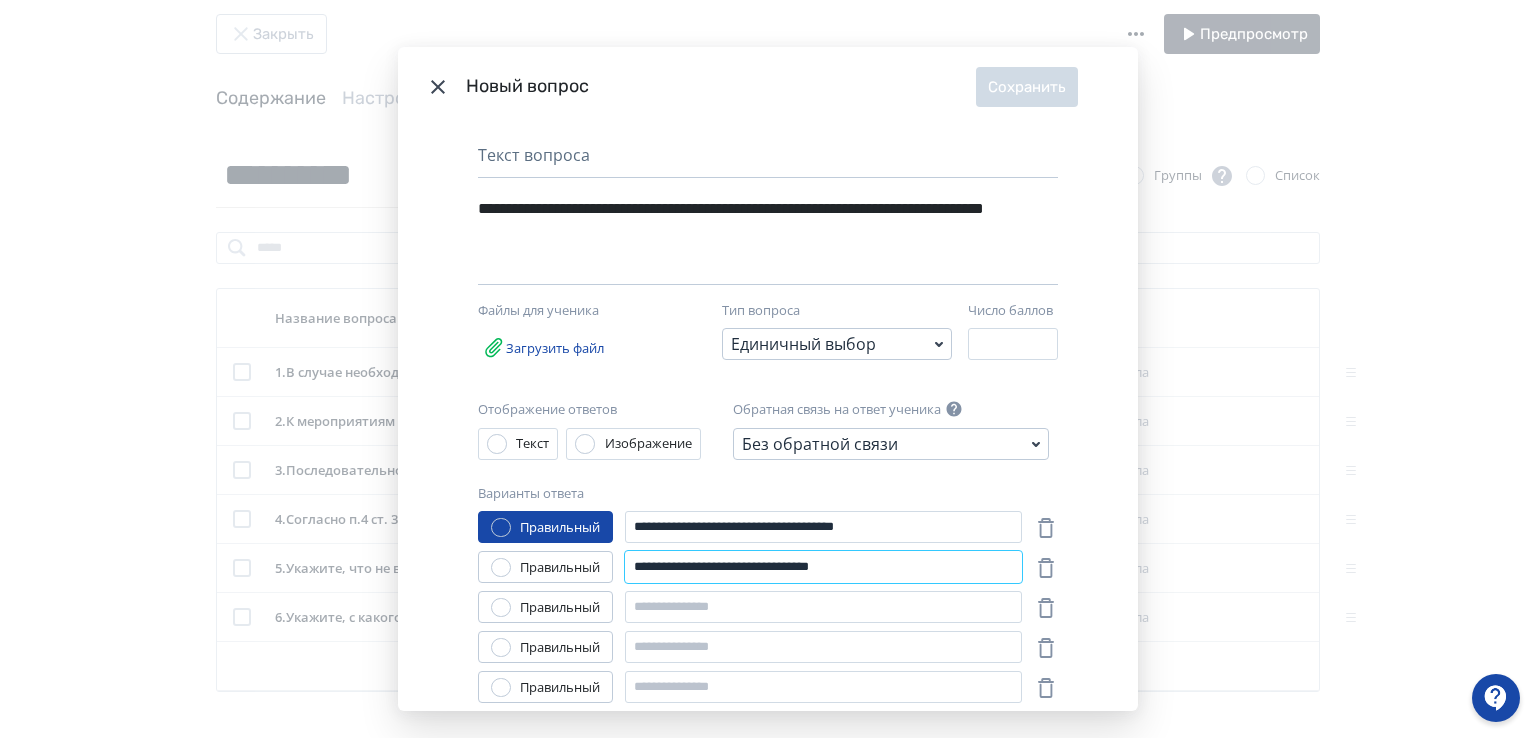 type on "**********" 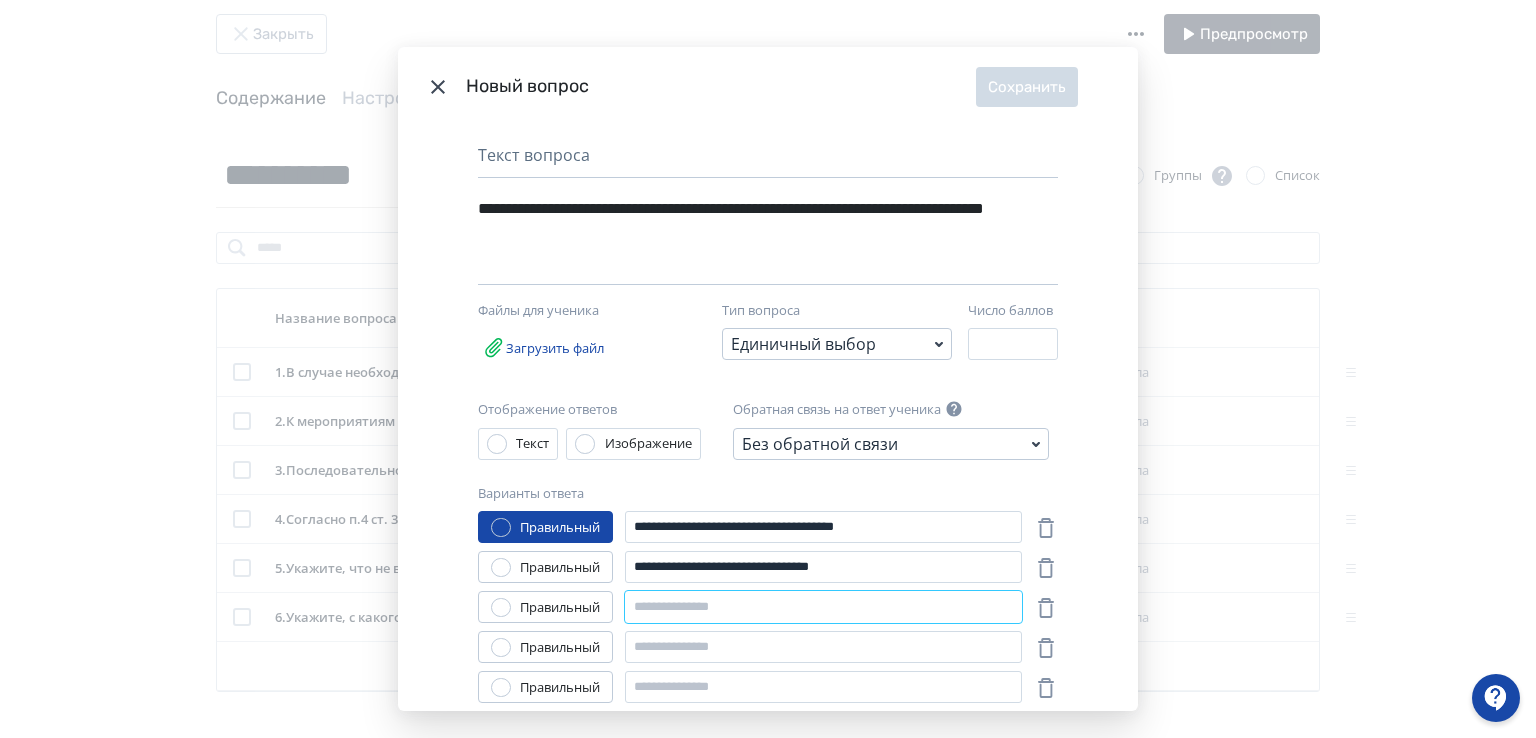 click at bounding box center (823, 607) 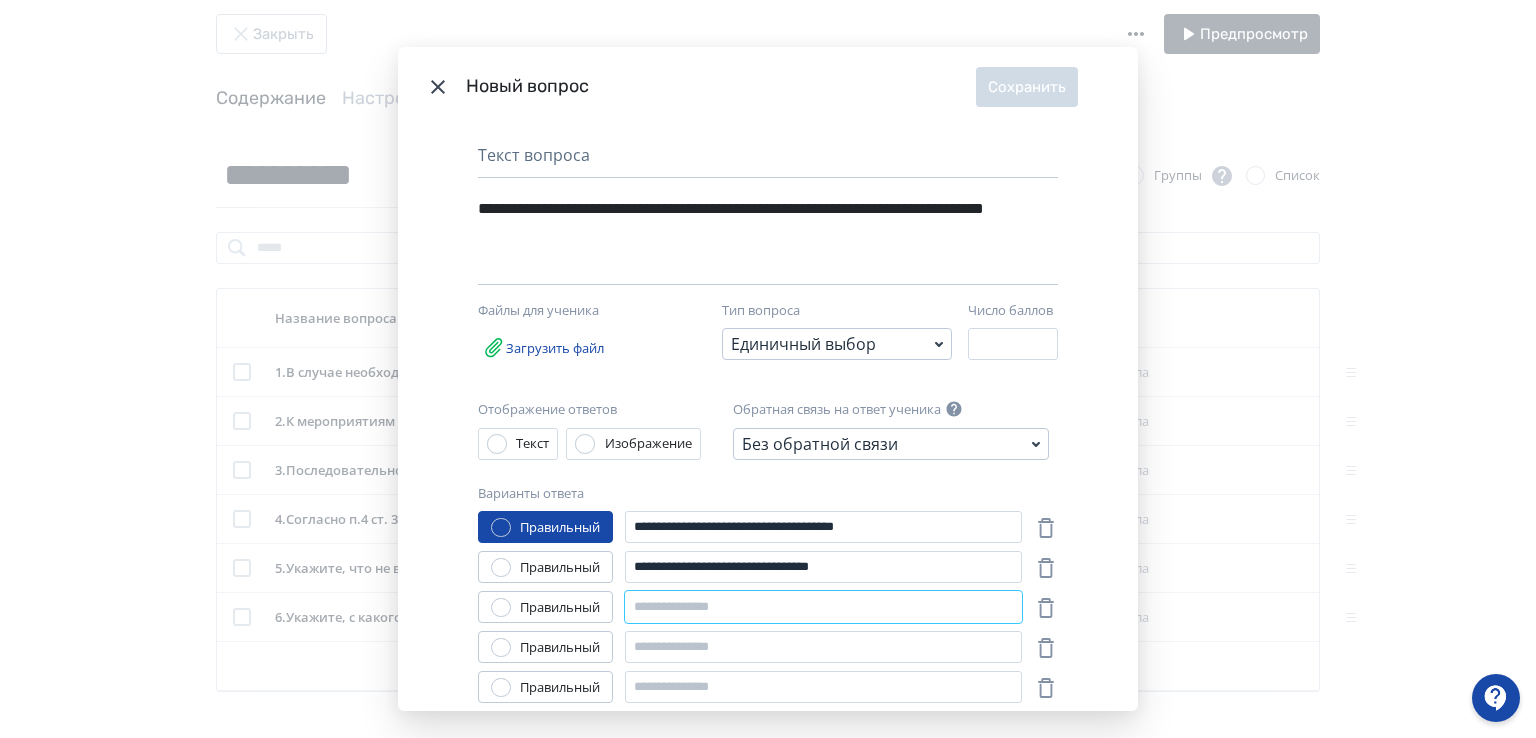 paste on "**********" 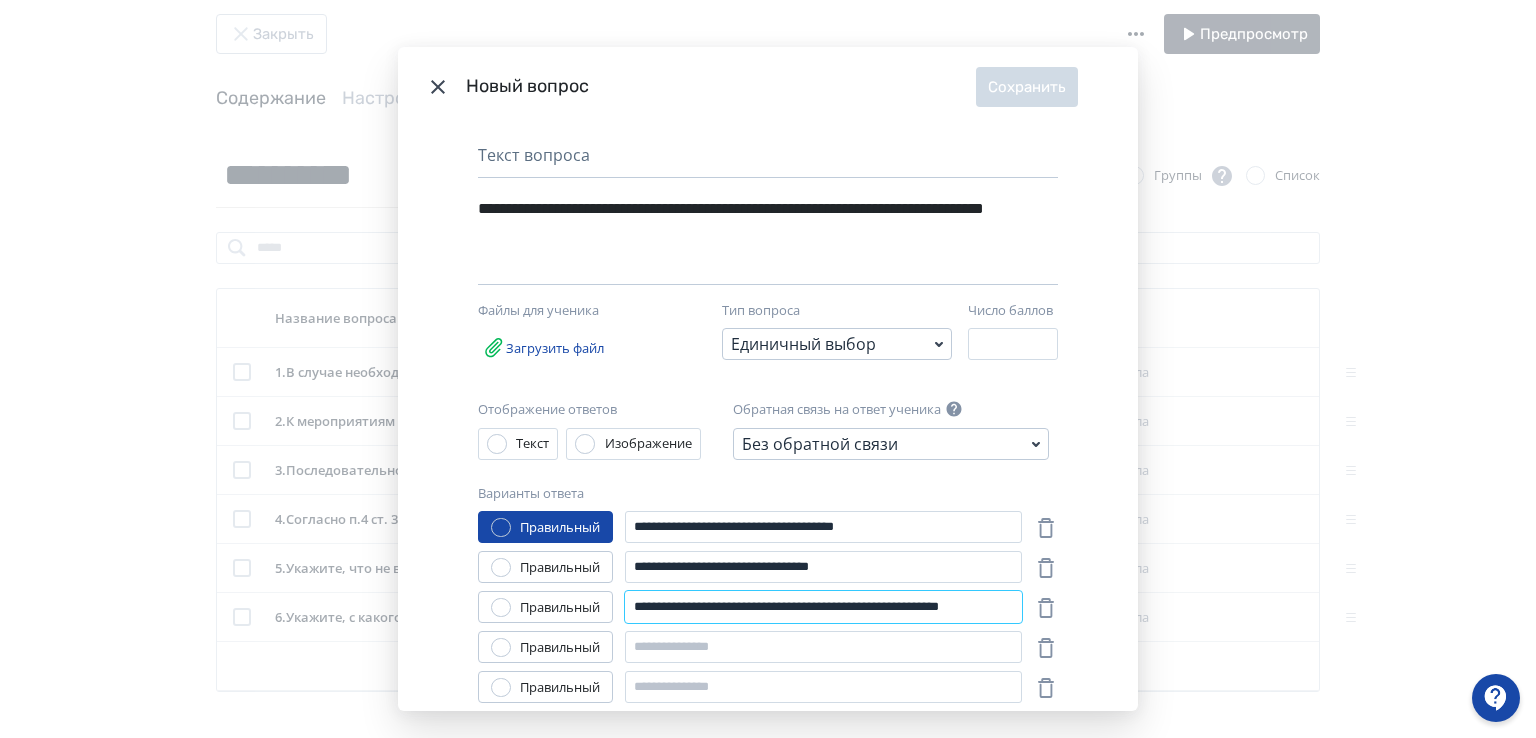 scroll, scrollTop: 0, scrollLeft: 65, axis: horizontal 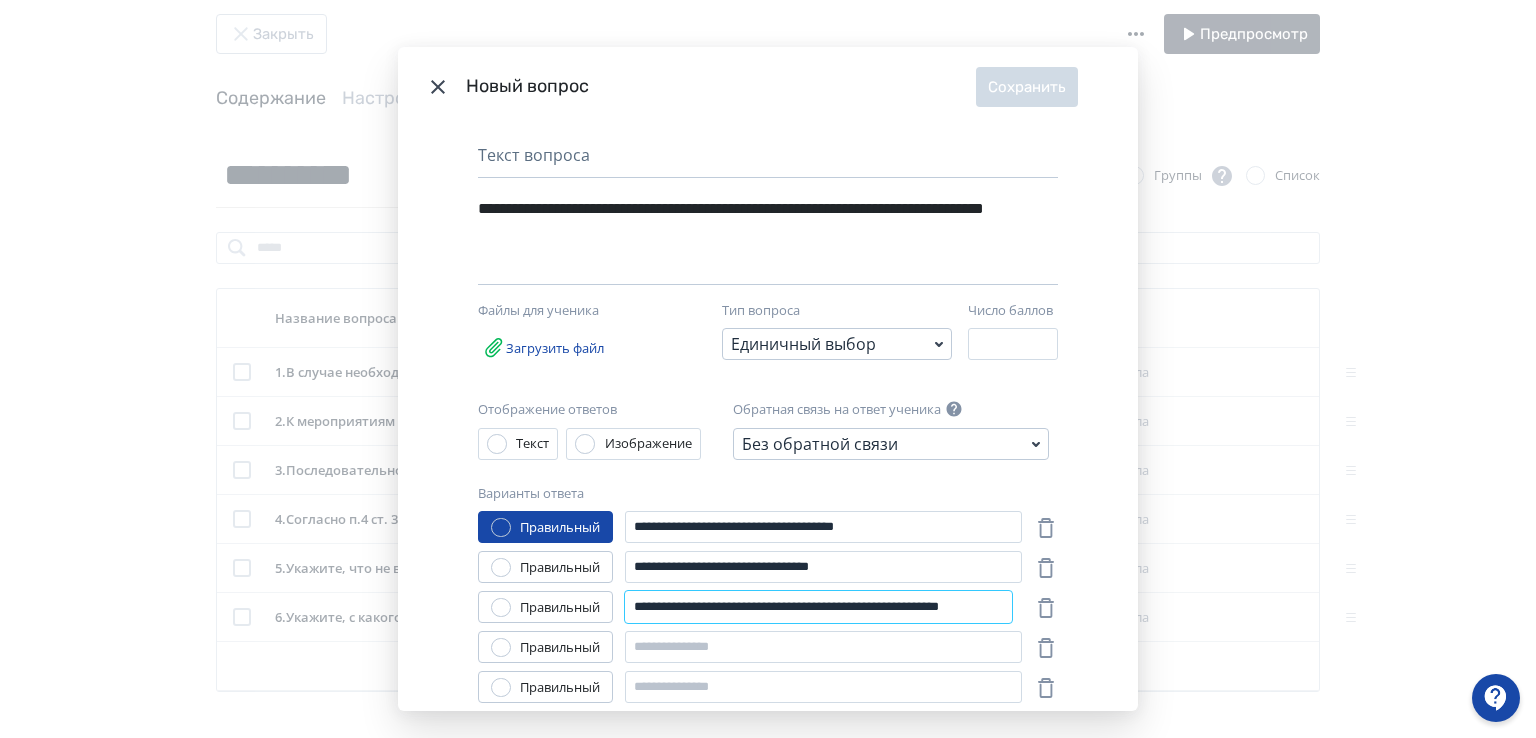 type on "**********" 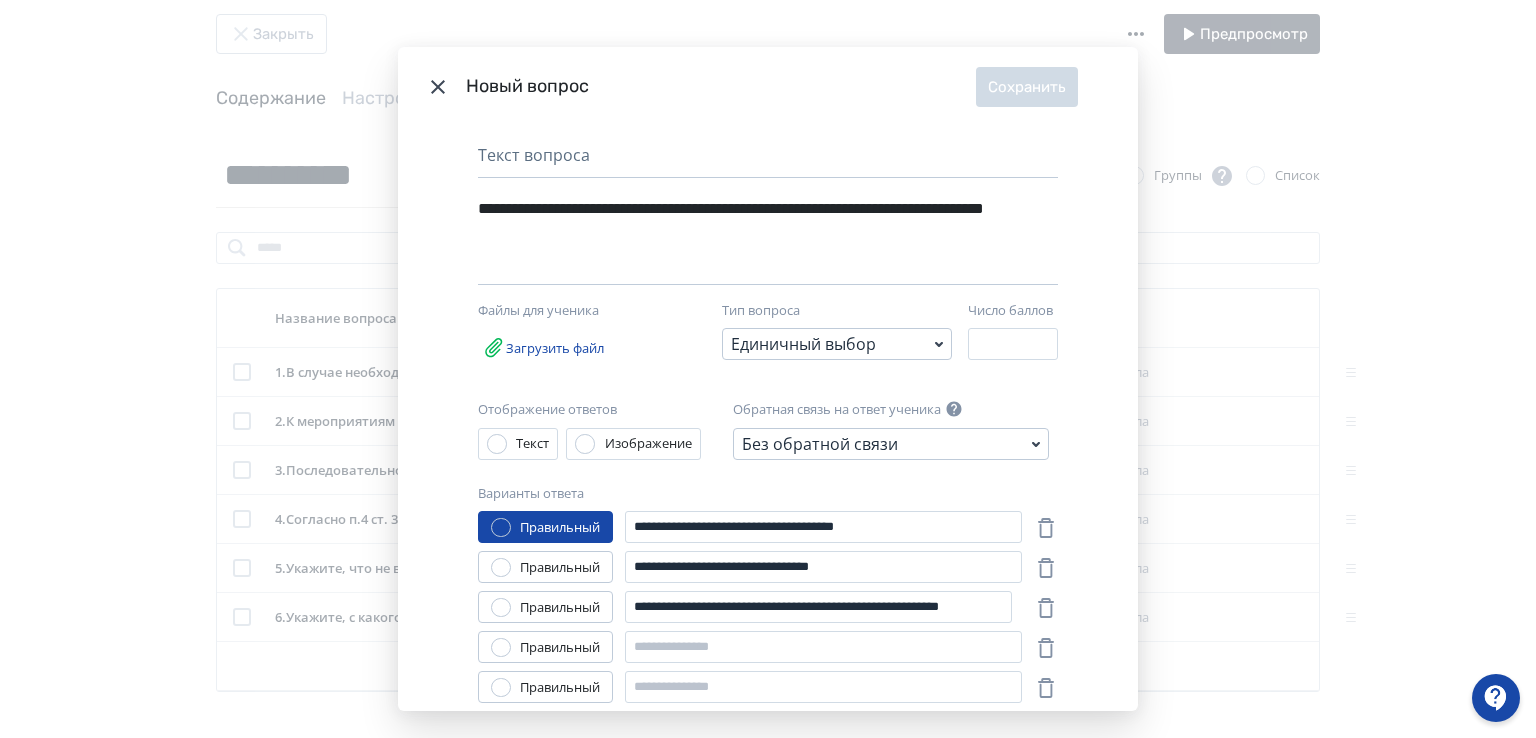scroll, scrollTop: 0, scrollLeft: 0, axis: both 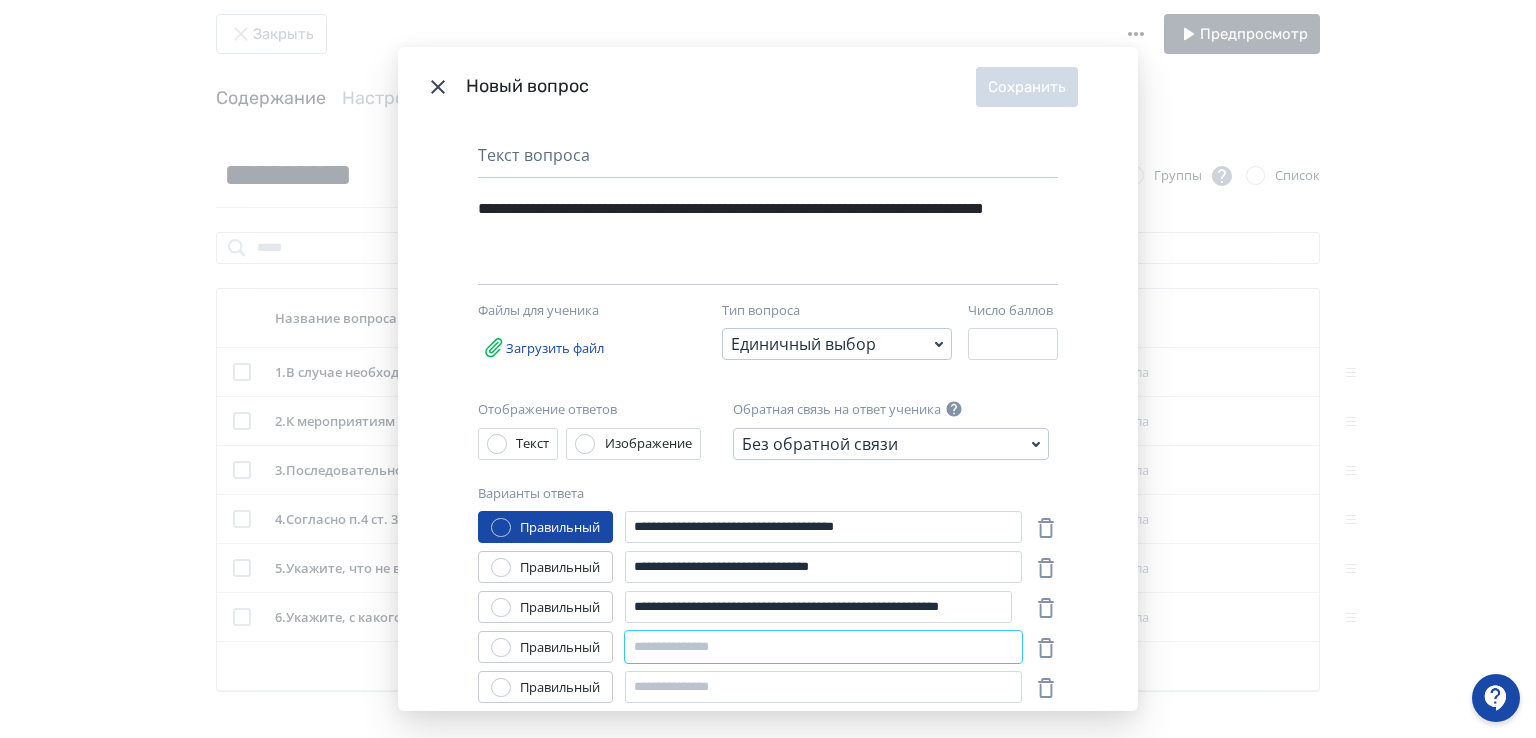 click at bounding box center (823, 647) 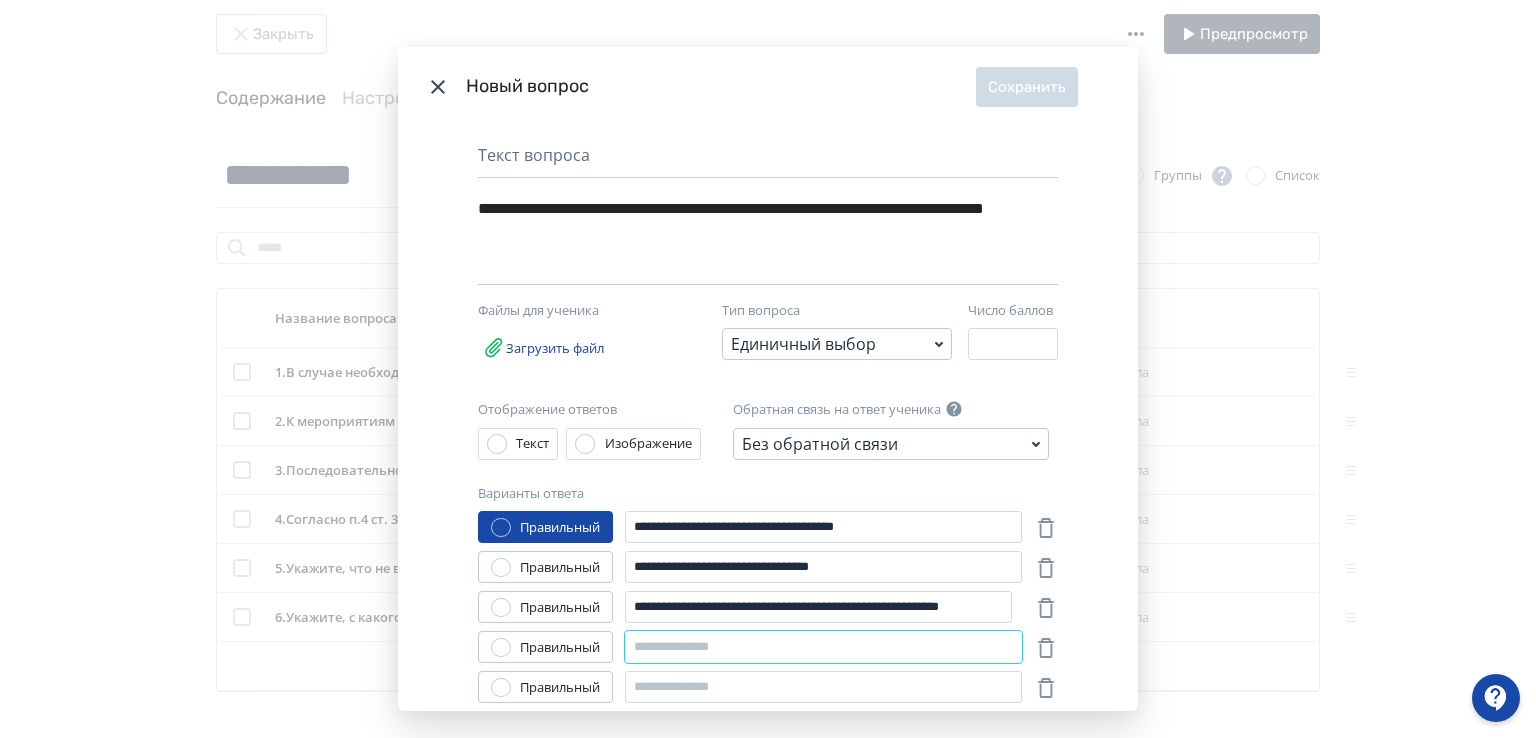 paste on "**********" 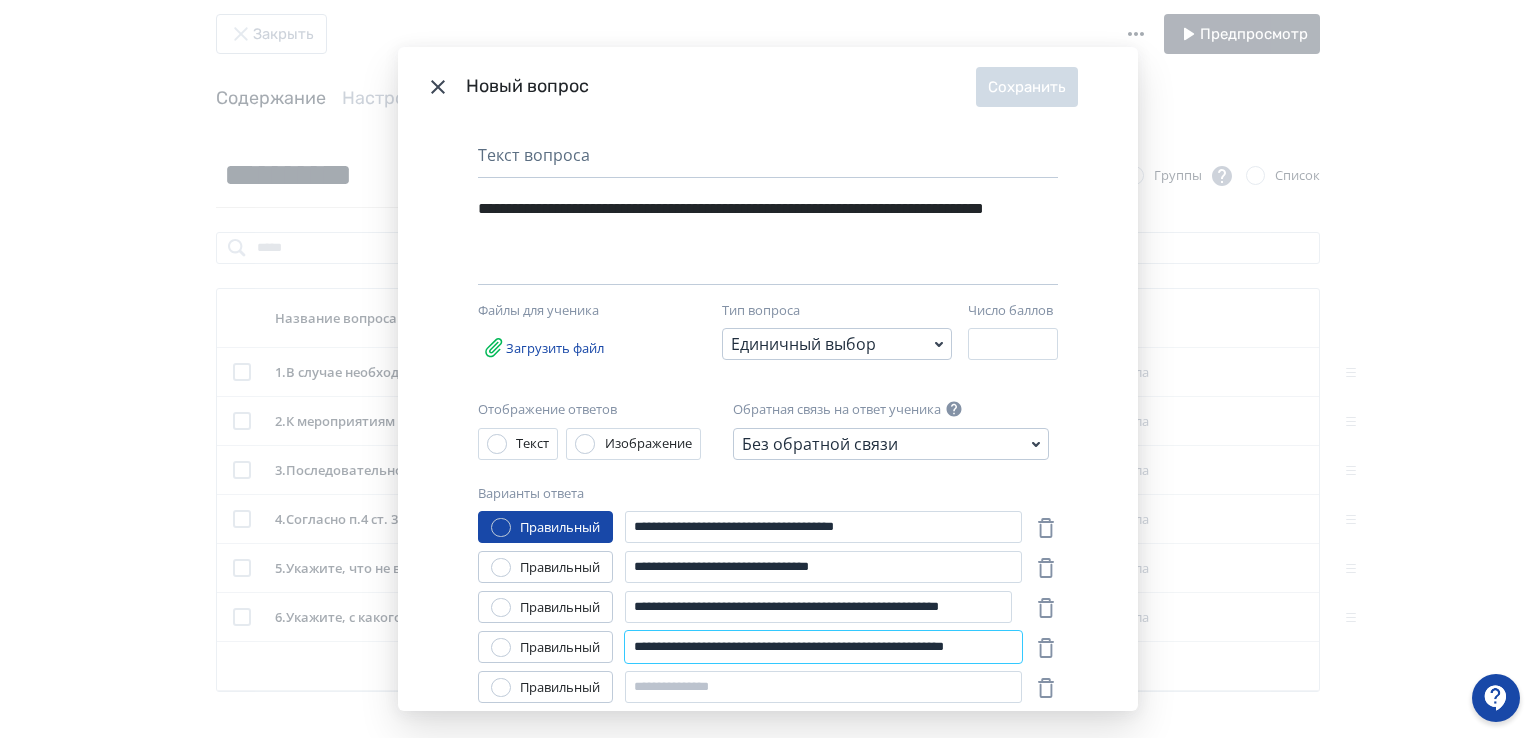 scroll, scrollTop: 0, scrollLeft: 57, axis: horizontal 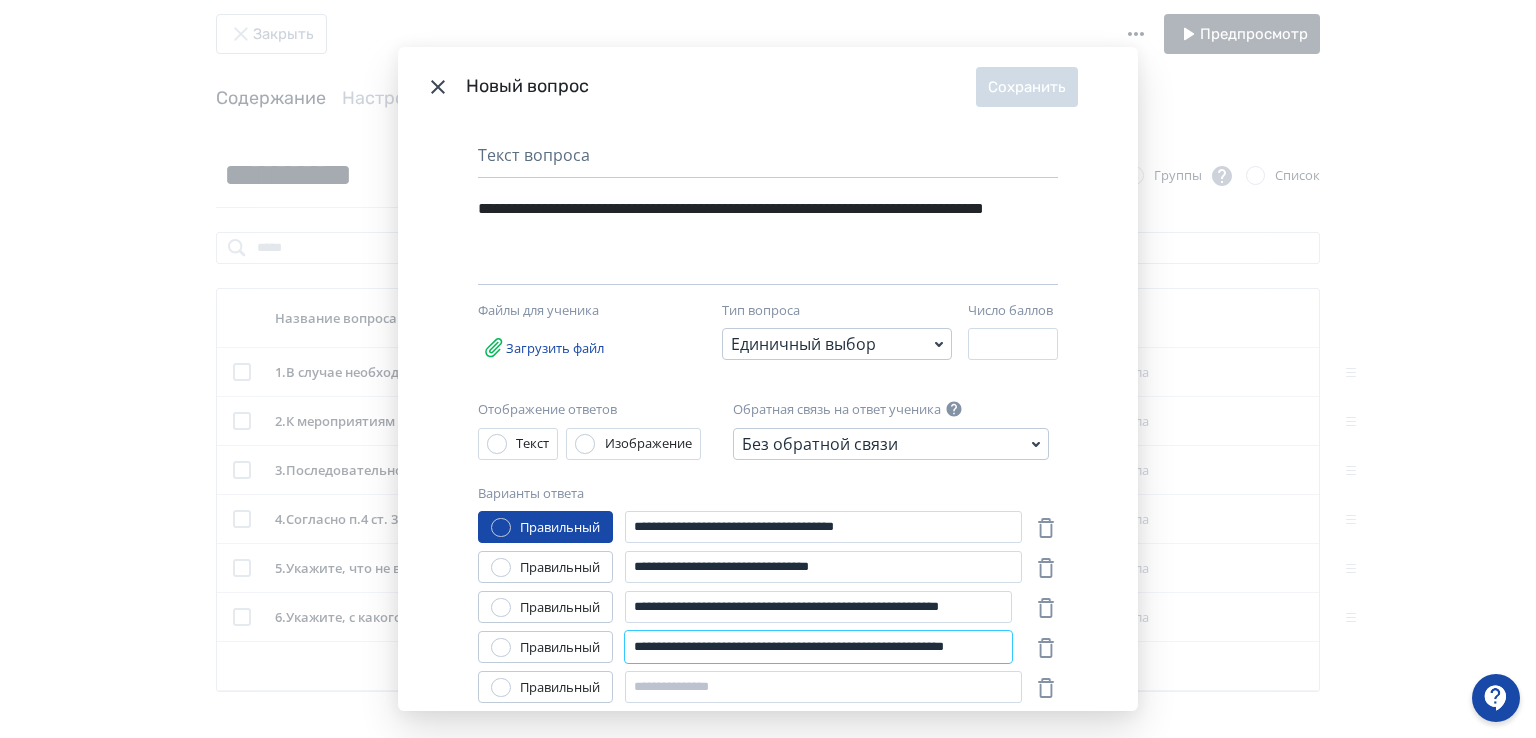 type on "**********" 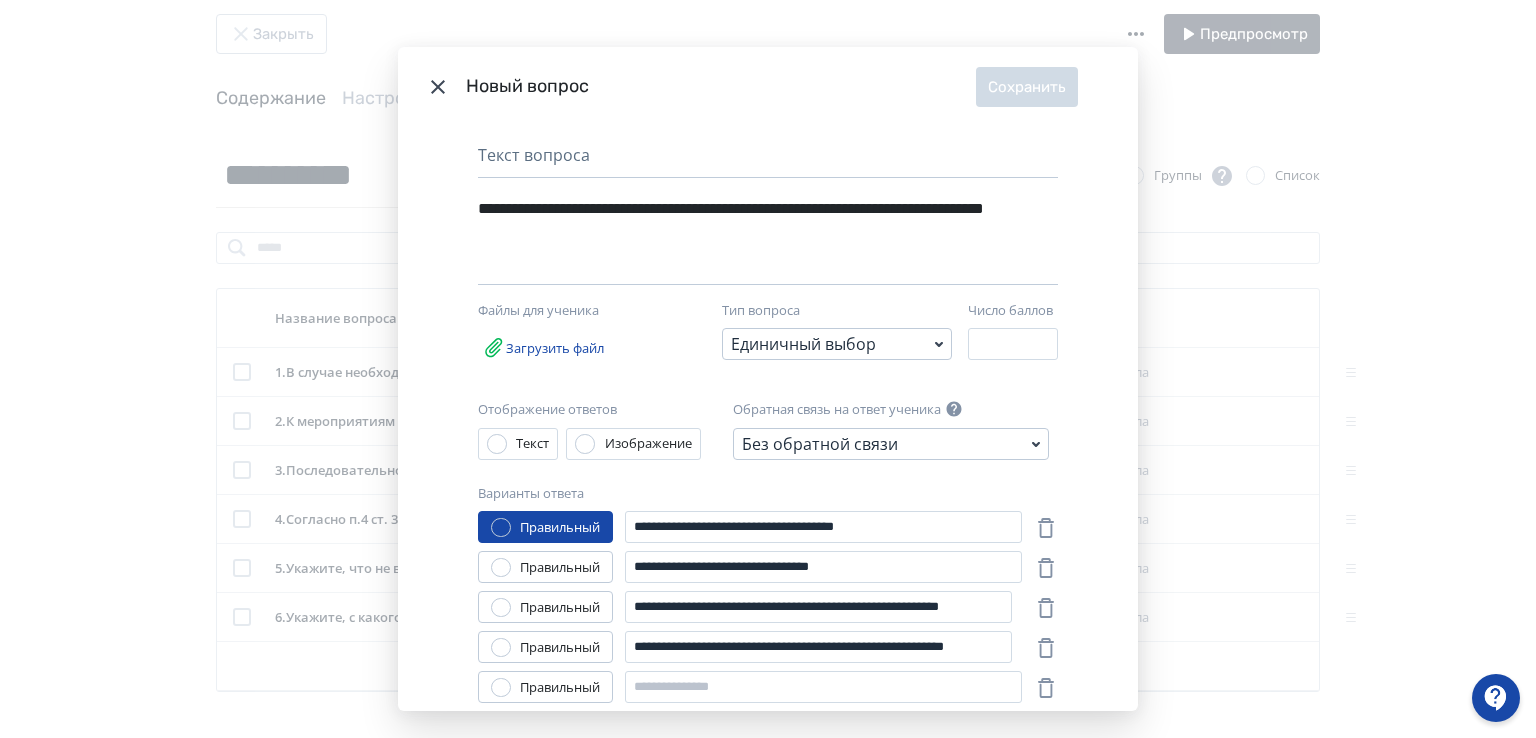 scroll, scrollTop: 0, scrollLeft: 0, axis: both 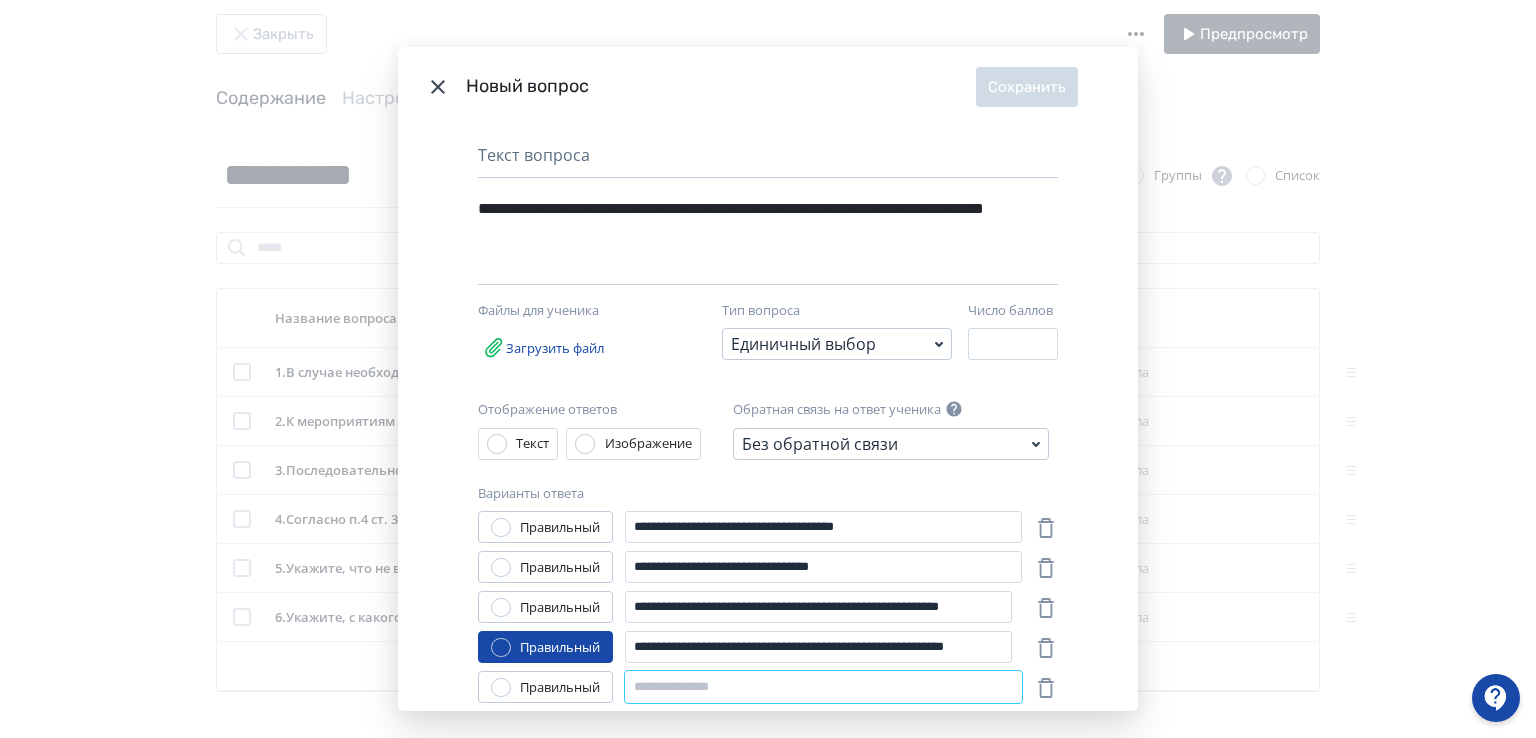 click at bounding box center [823, 687] 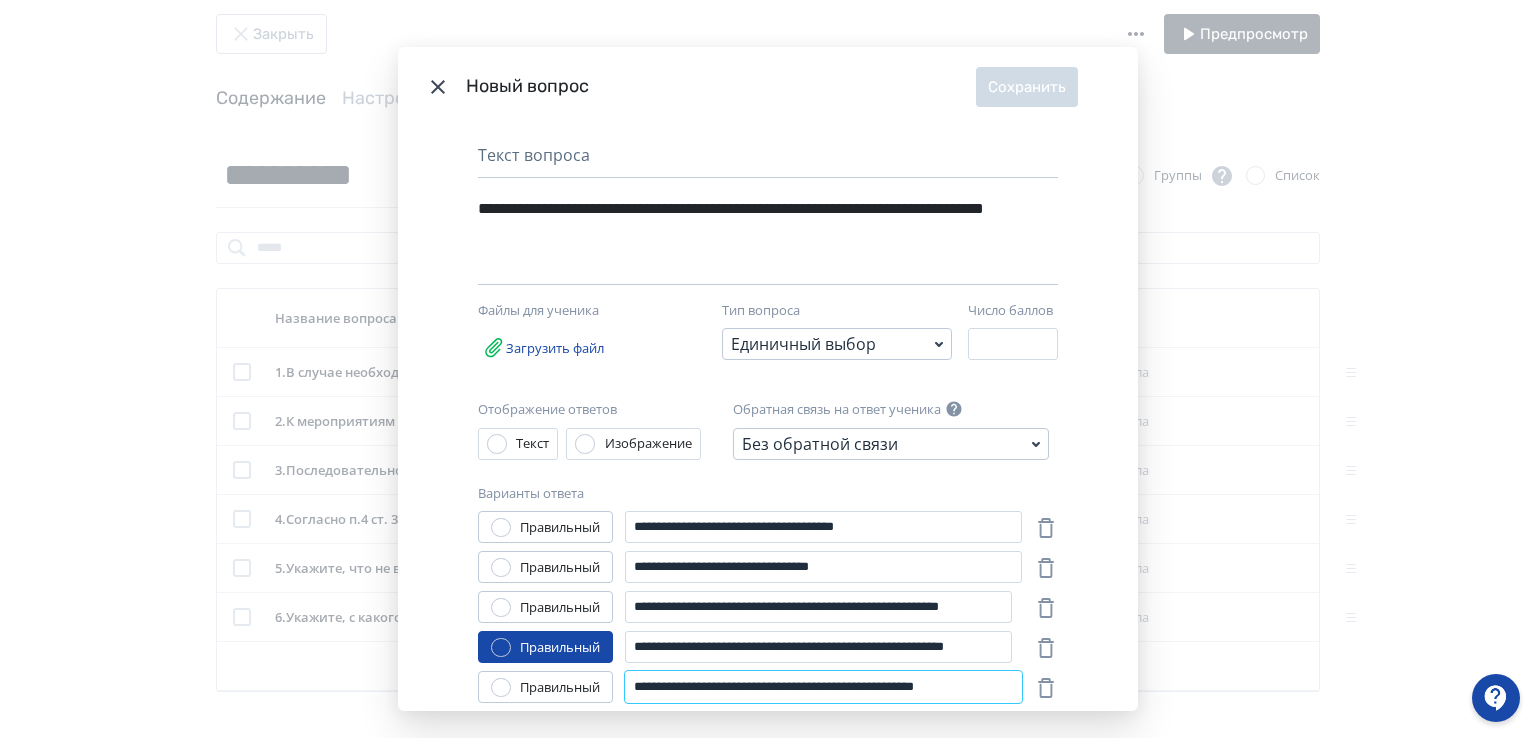 scroll, scrollTop: 0, scrollLeft: 6, axis: horizontal 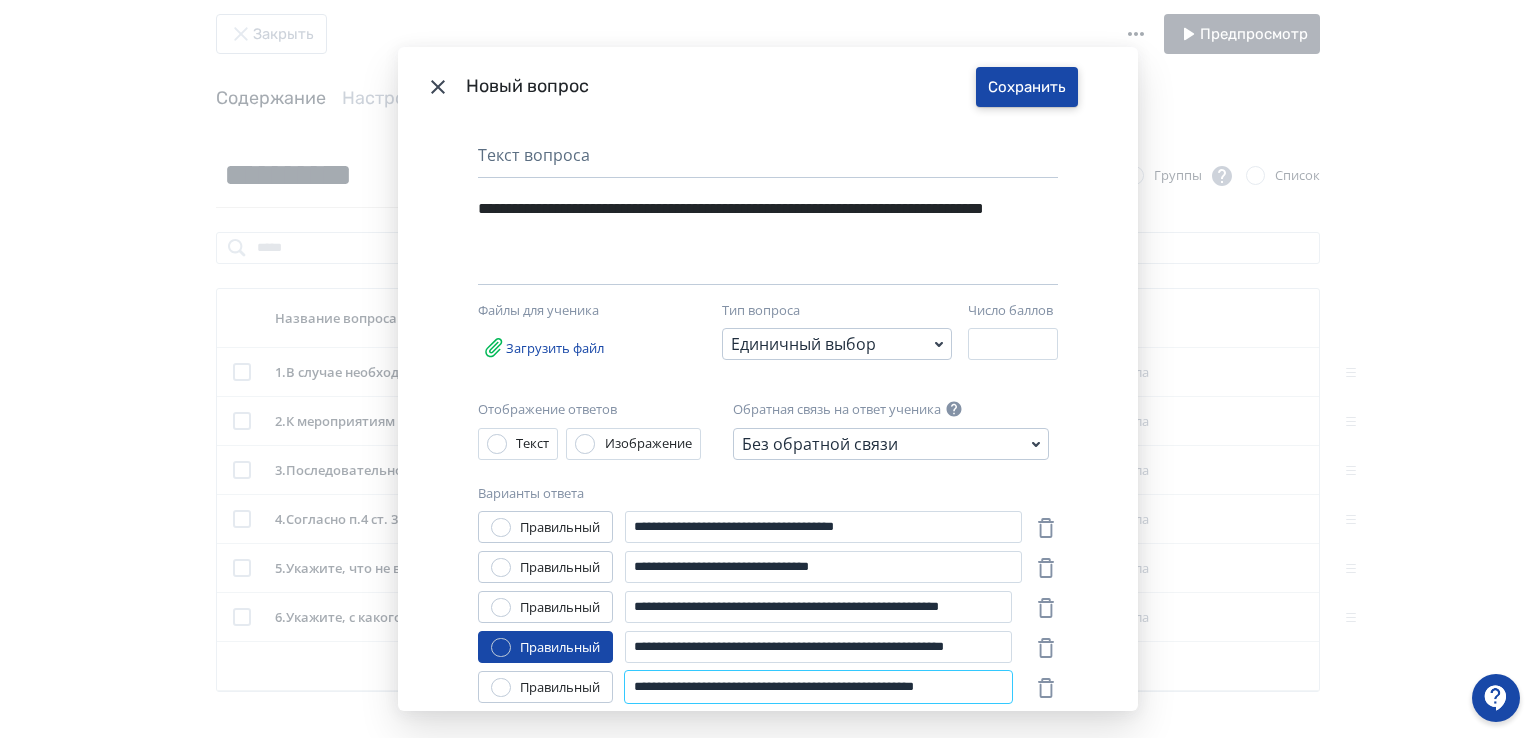type on "**********" 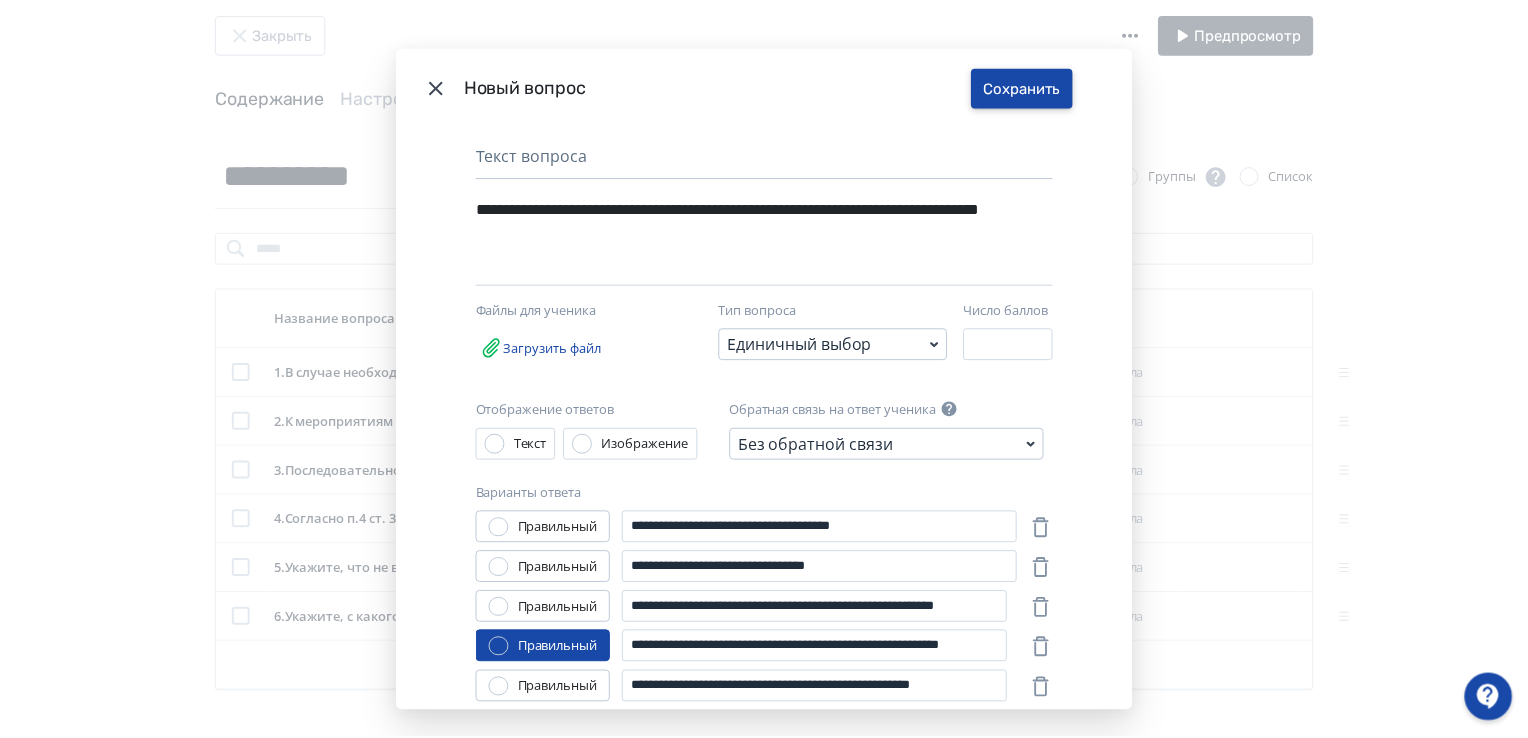 scroll, scrollTop: 0, scrollLeft: 0, axis: both 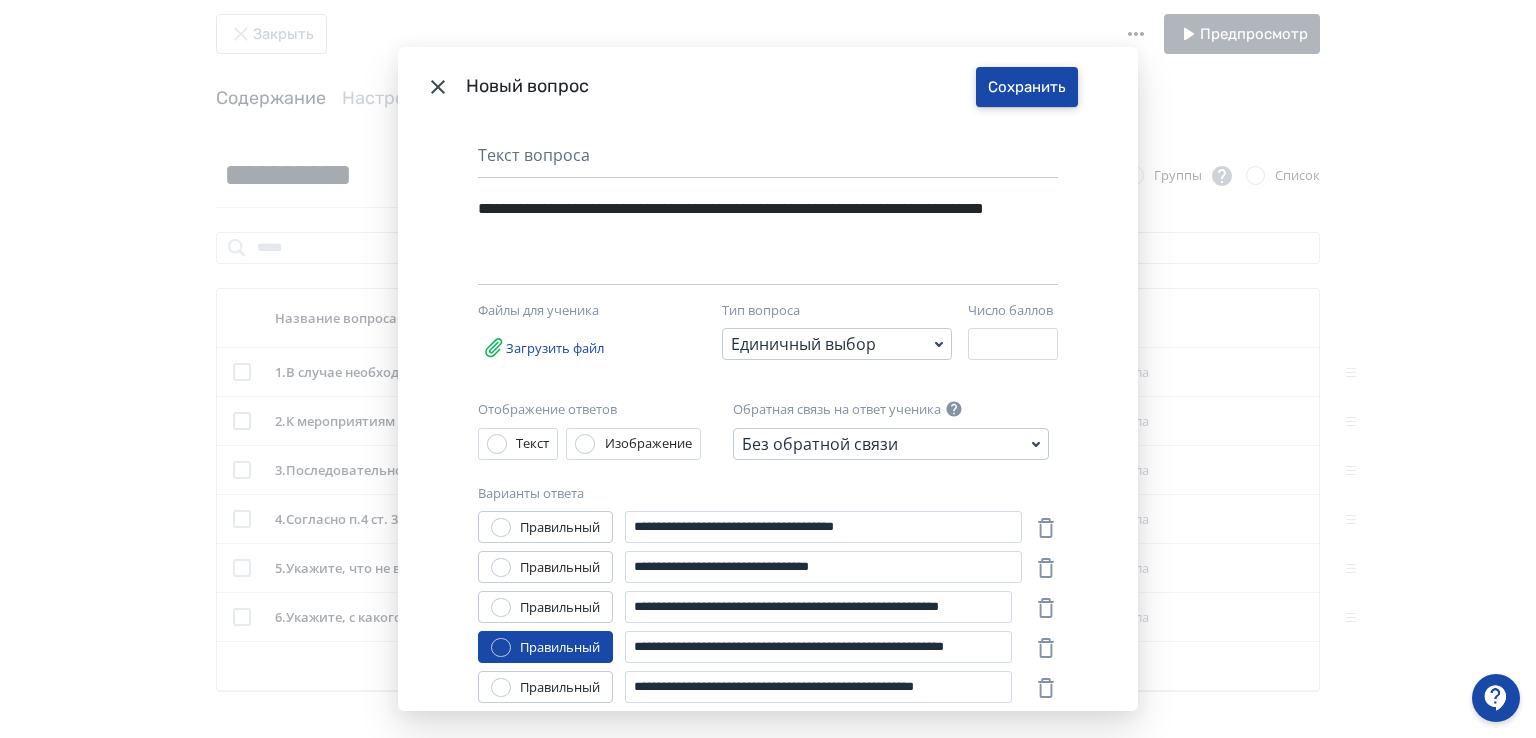 click on "Сохранить" at bounding box center [1027, 87] 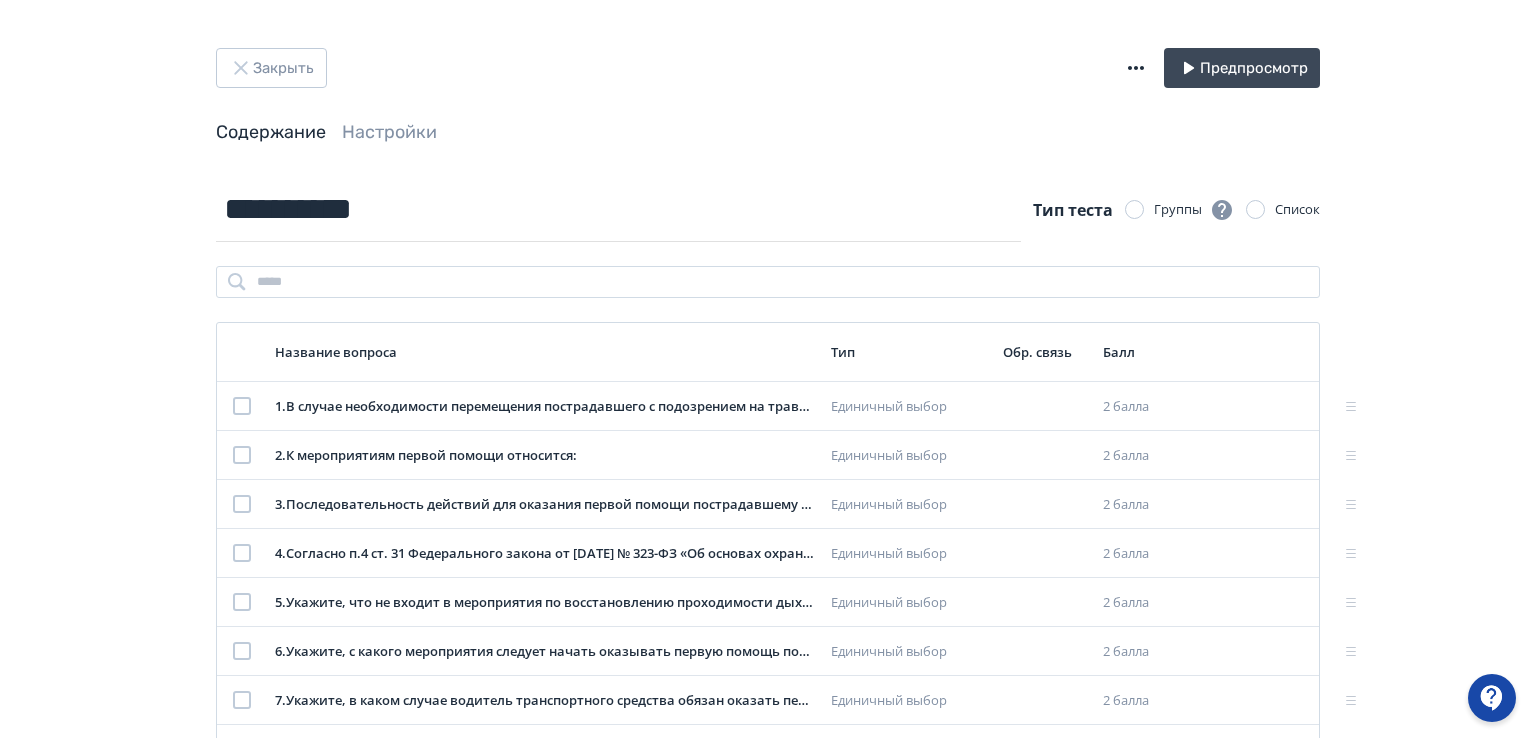 scroll, scrollTop: 83, scrollLeft: 0, axis: vertical 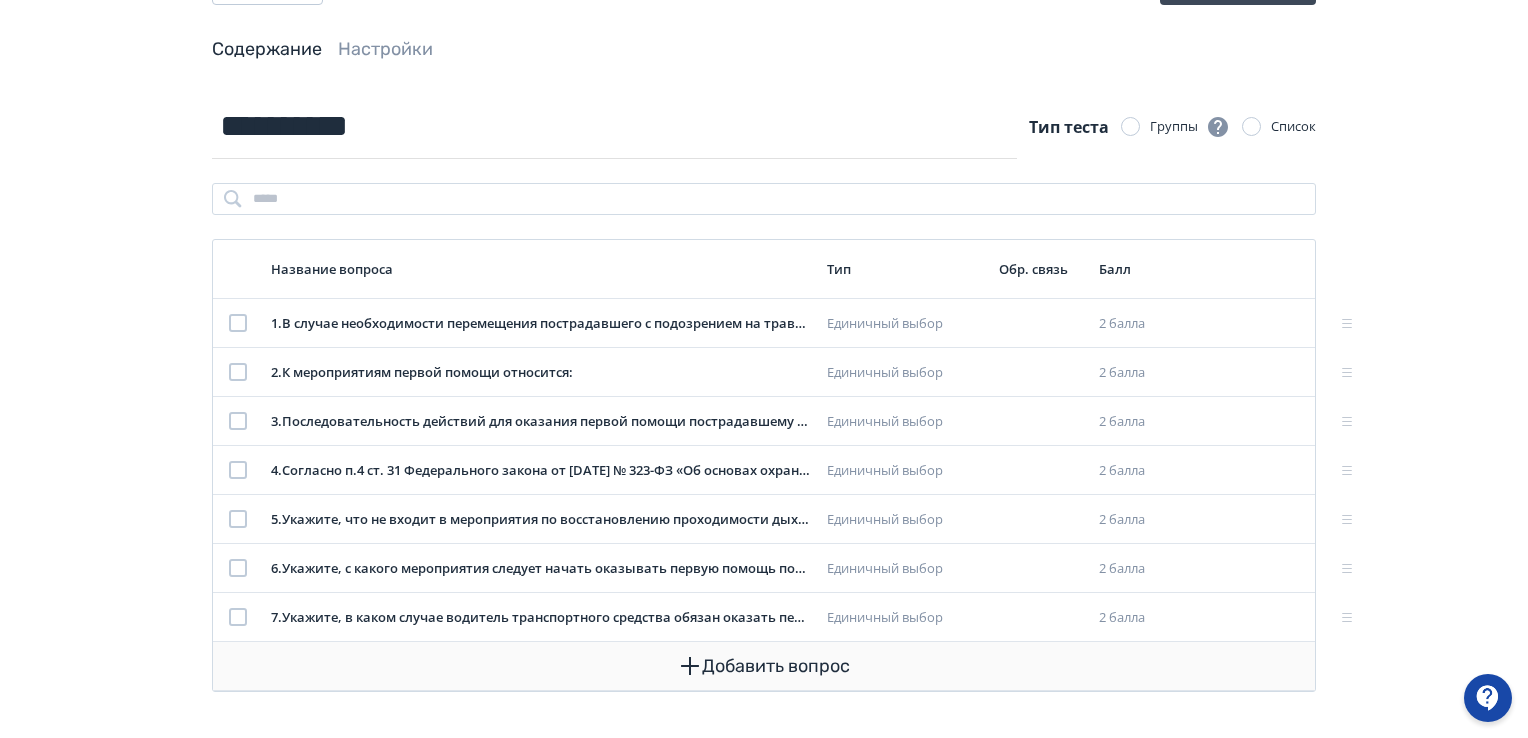 click on "Добавить вопрос" at bounding box center [764, 666] 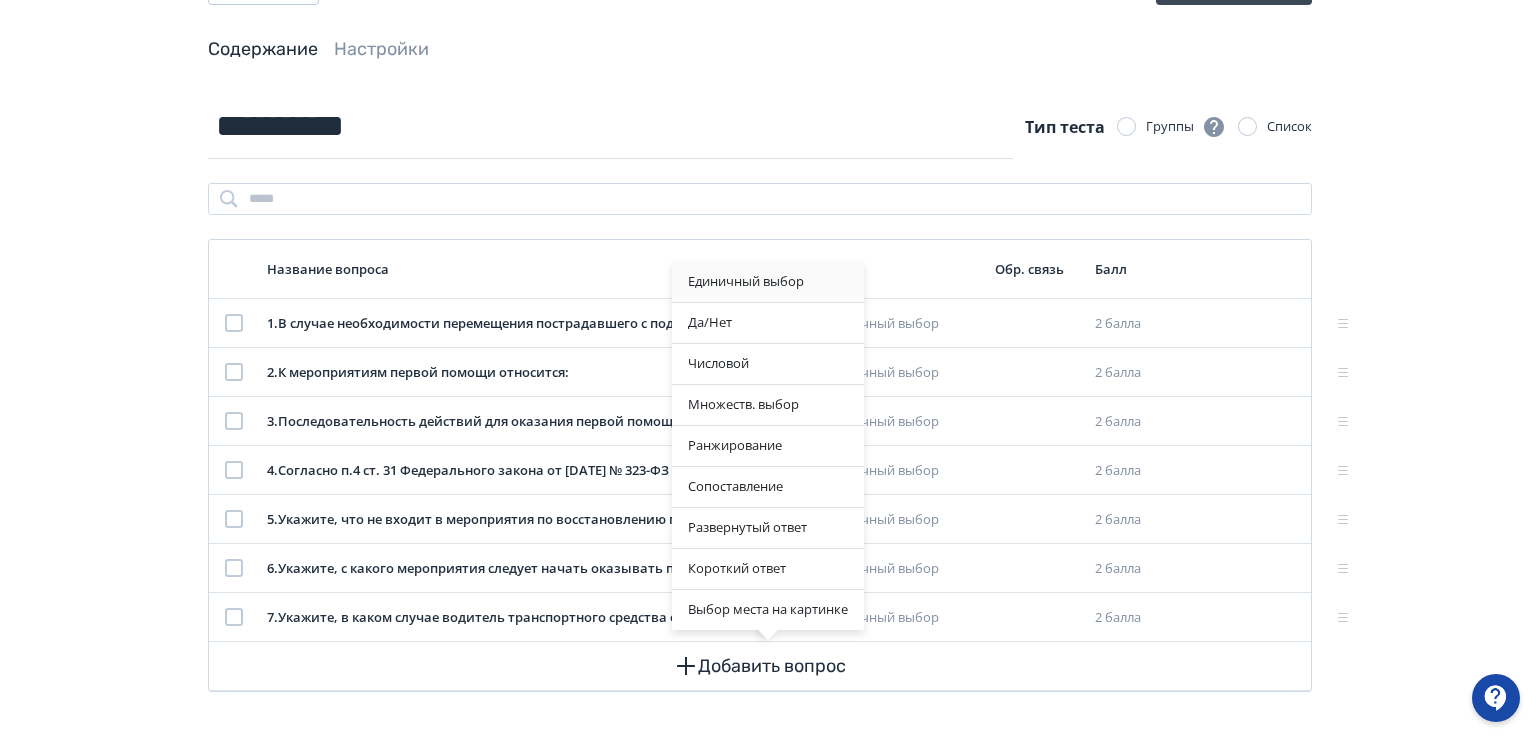 click on "Единичный выбор" at bounding box center (768, 282) 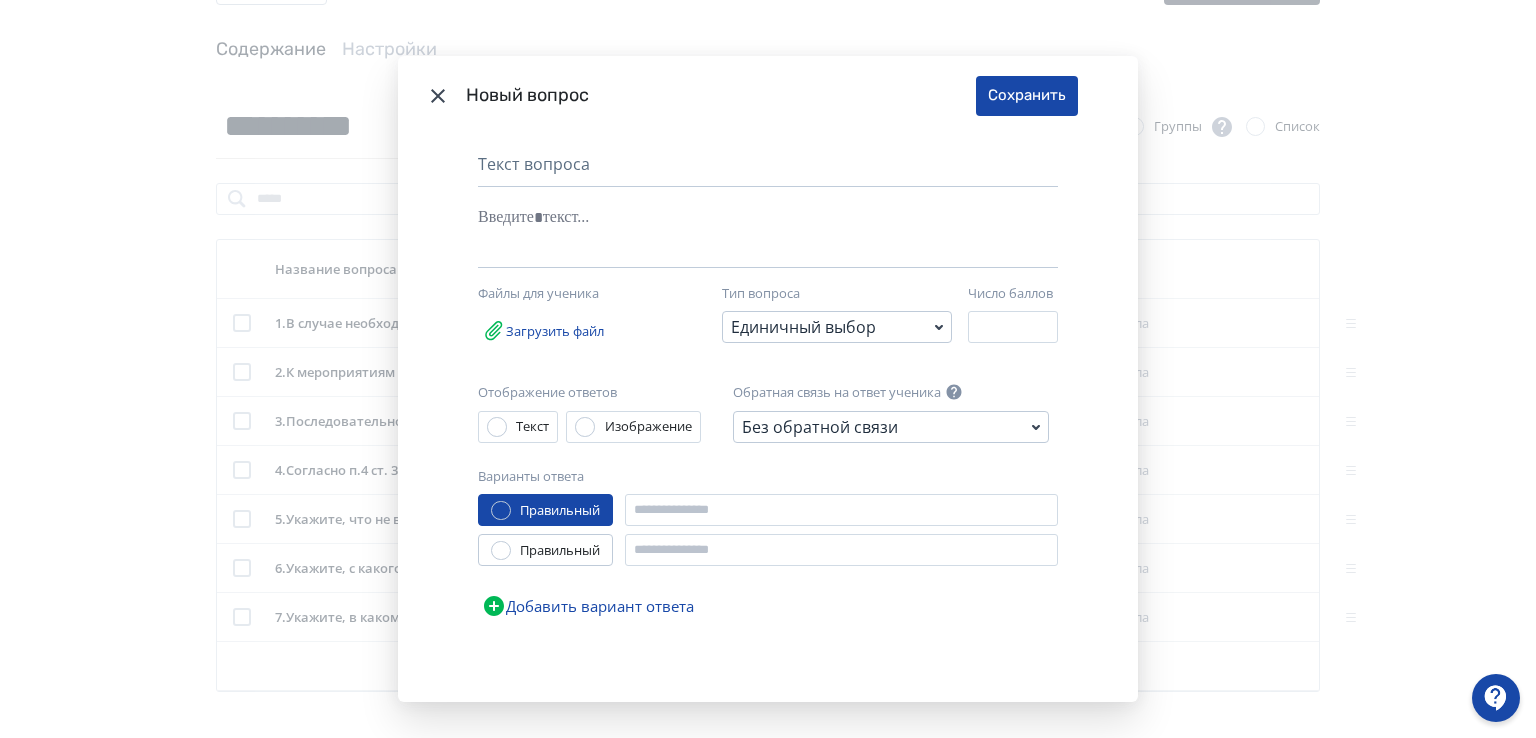 drag, startPoint x: 484, startPoint y: 599, endPoint x: 746, endPoint y: 464, distance: 294.73547 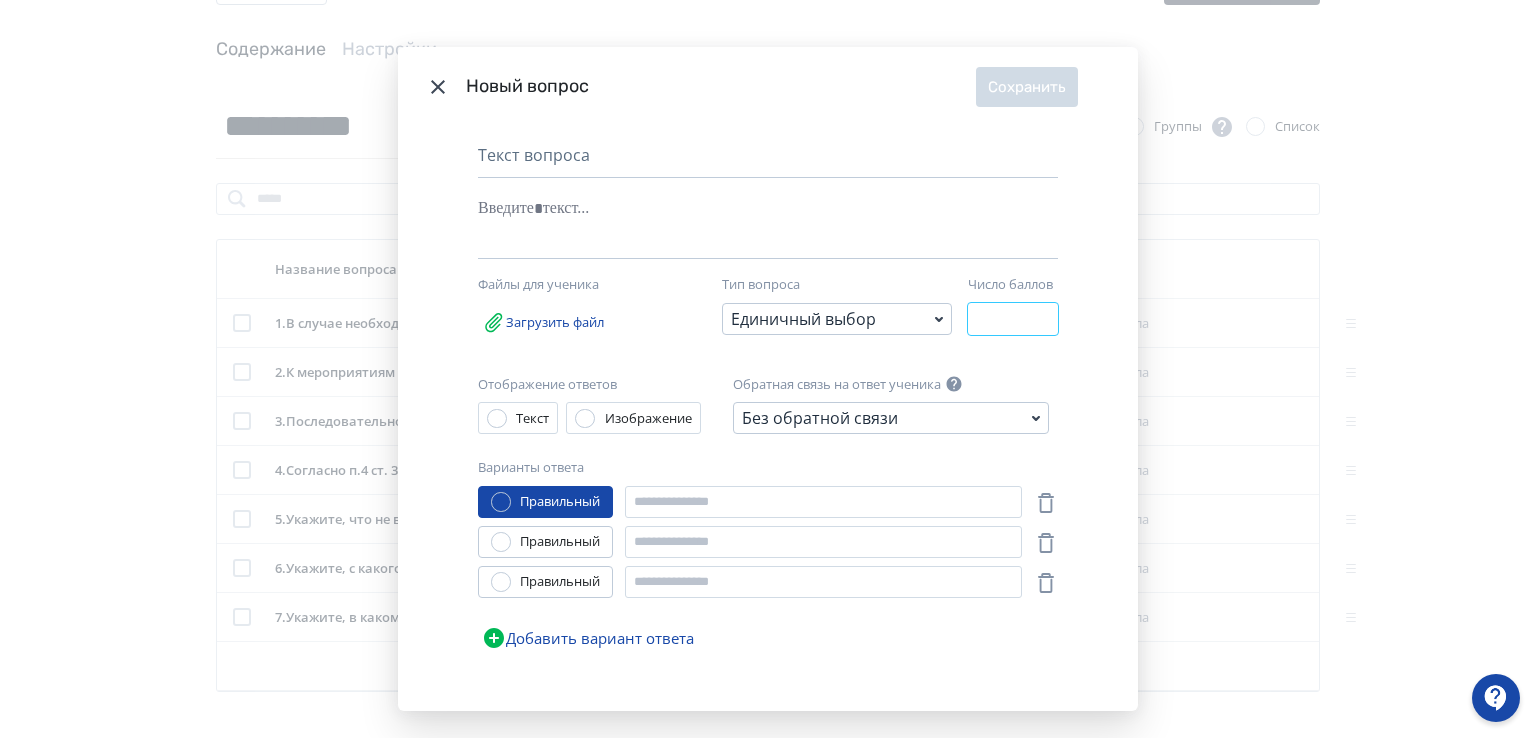 drag, startPoint x: 980, startPoint y: 320, endPoint x: 964, endPoint y: 319, distance: 16.03122 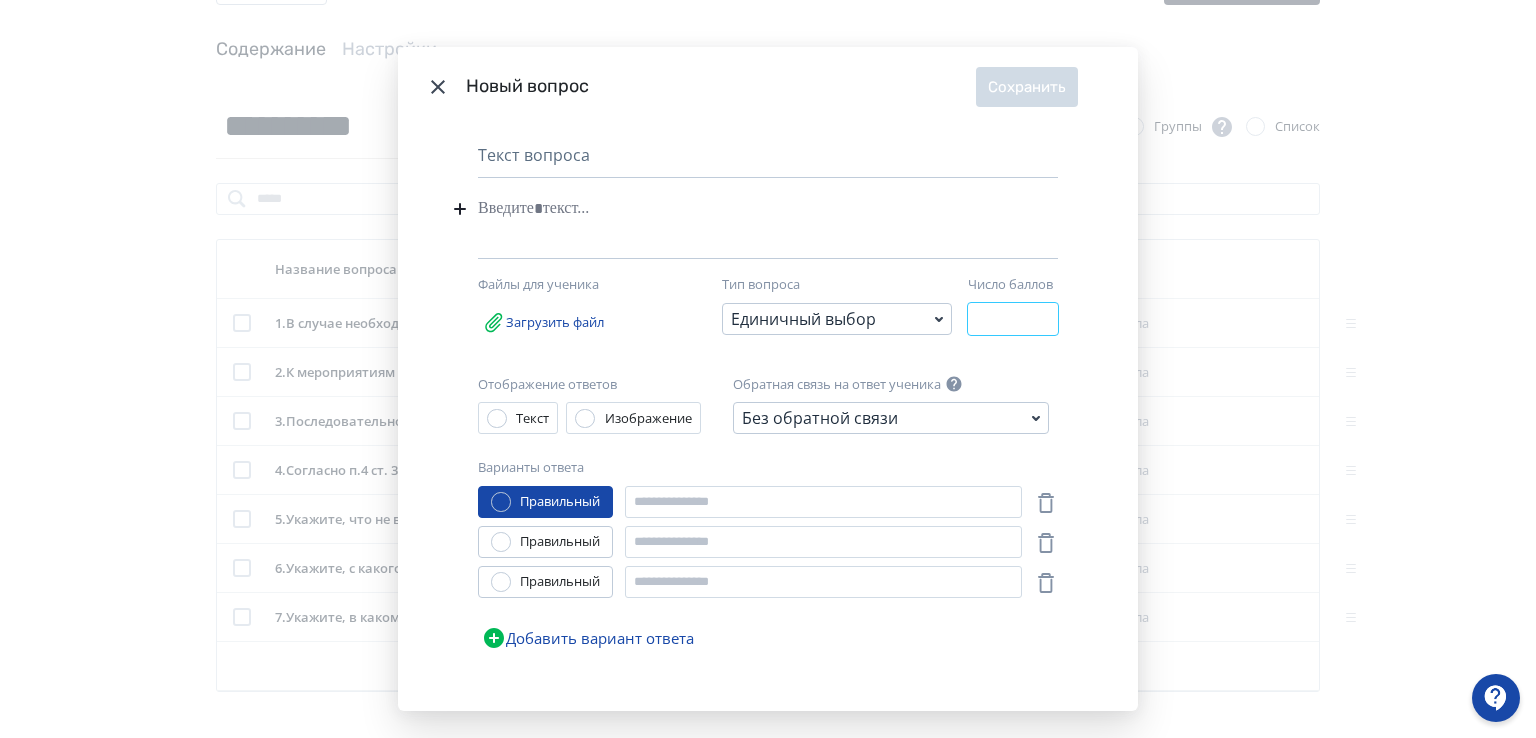 type on "*" 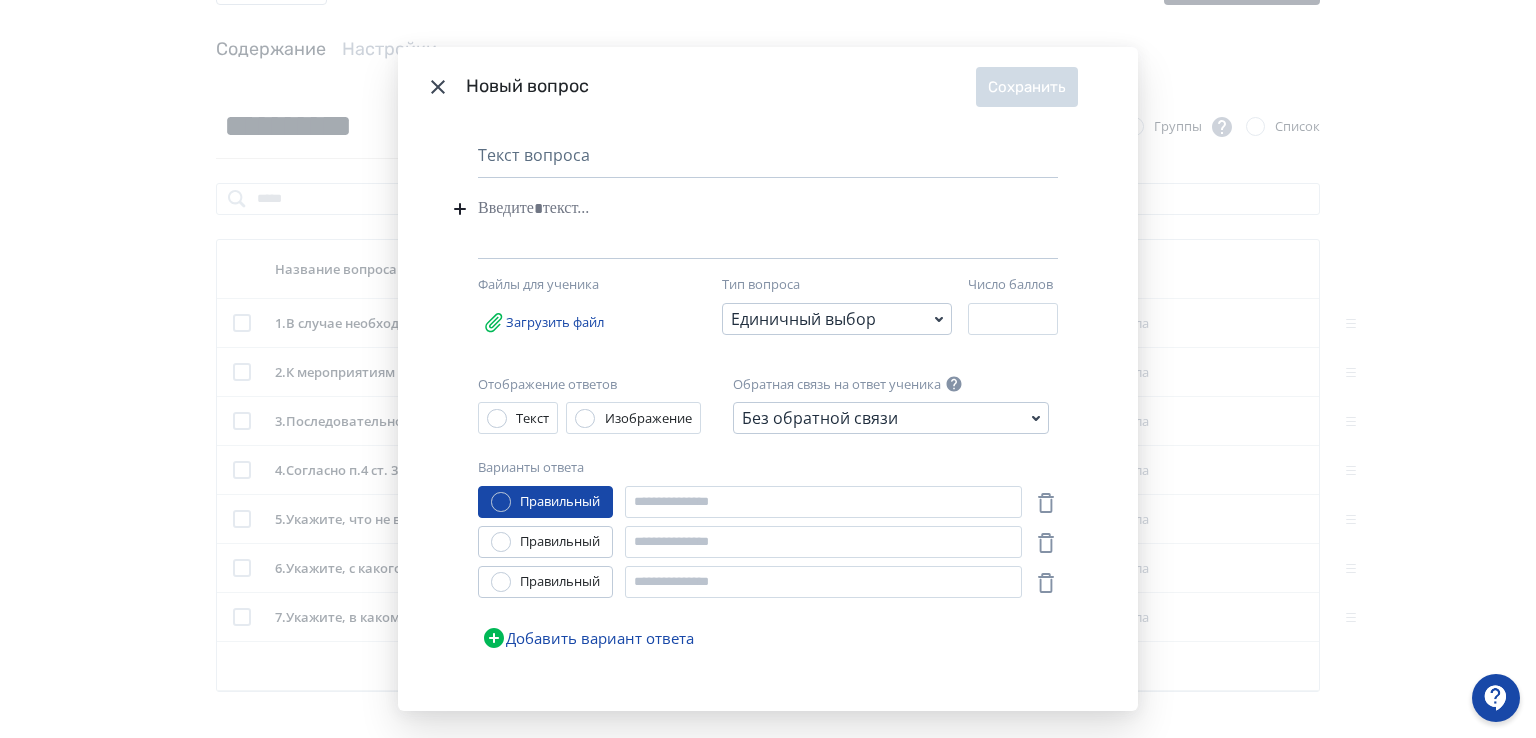 paste 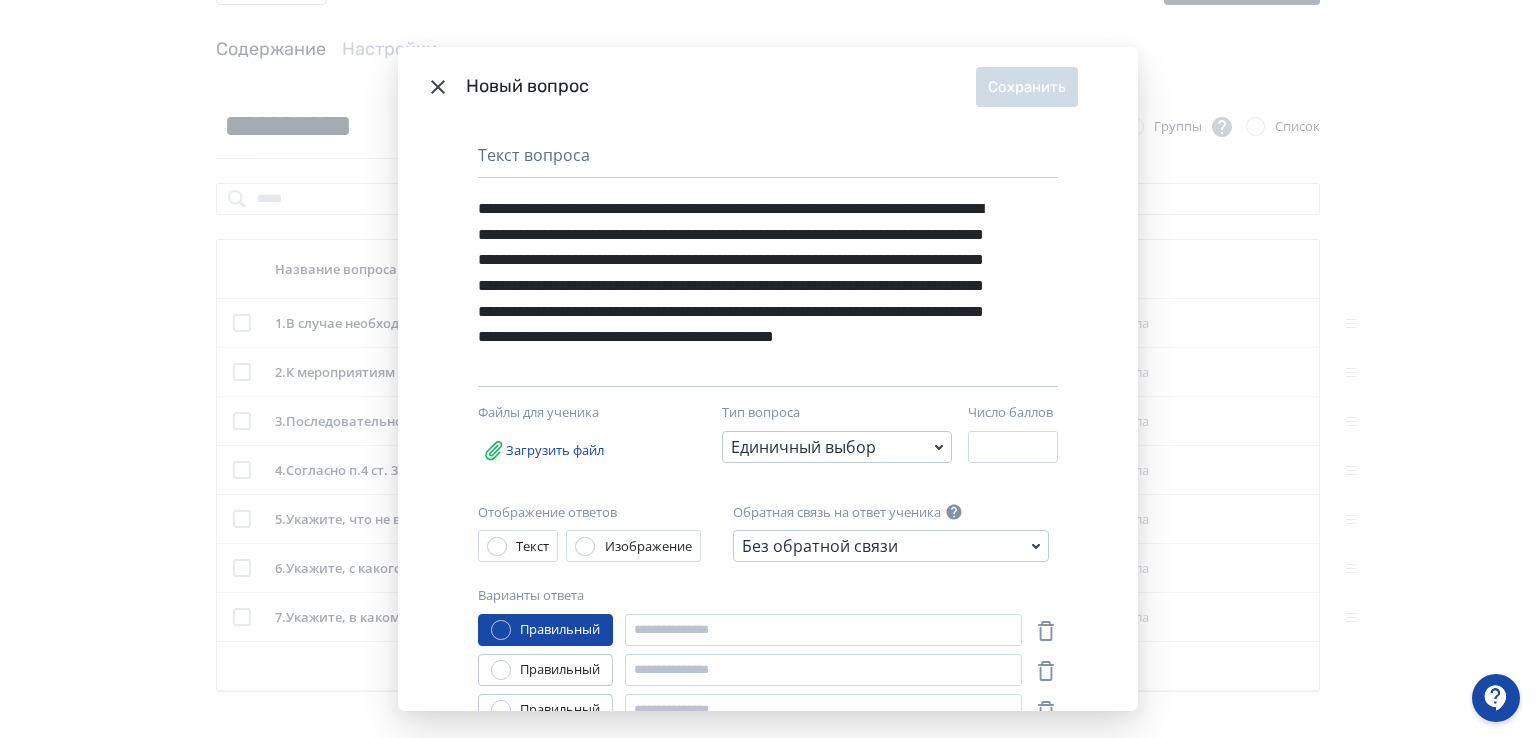 type 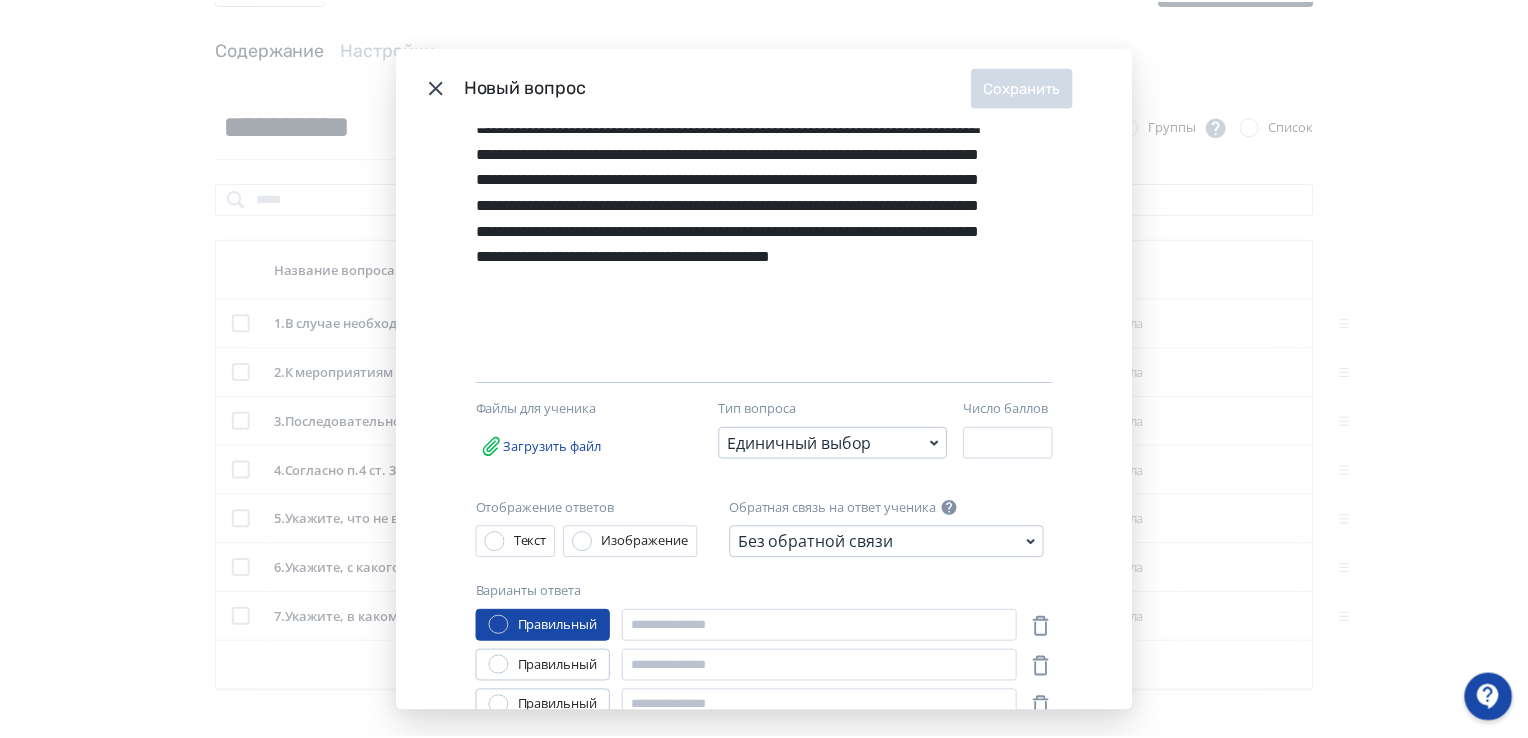 scroll, scrollTop: 200, scrollLeft: 0, axis: vertical 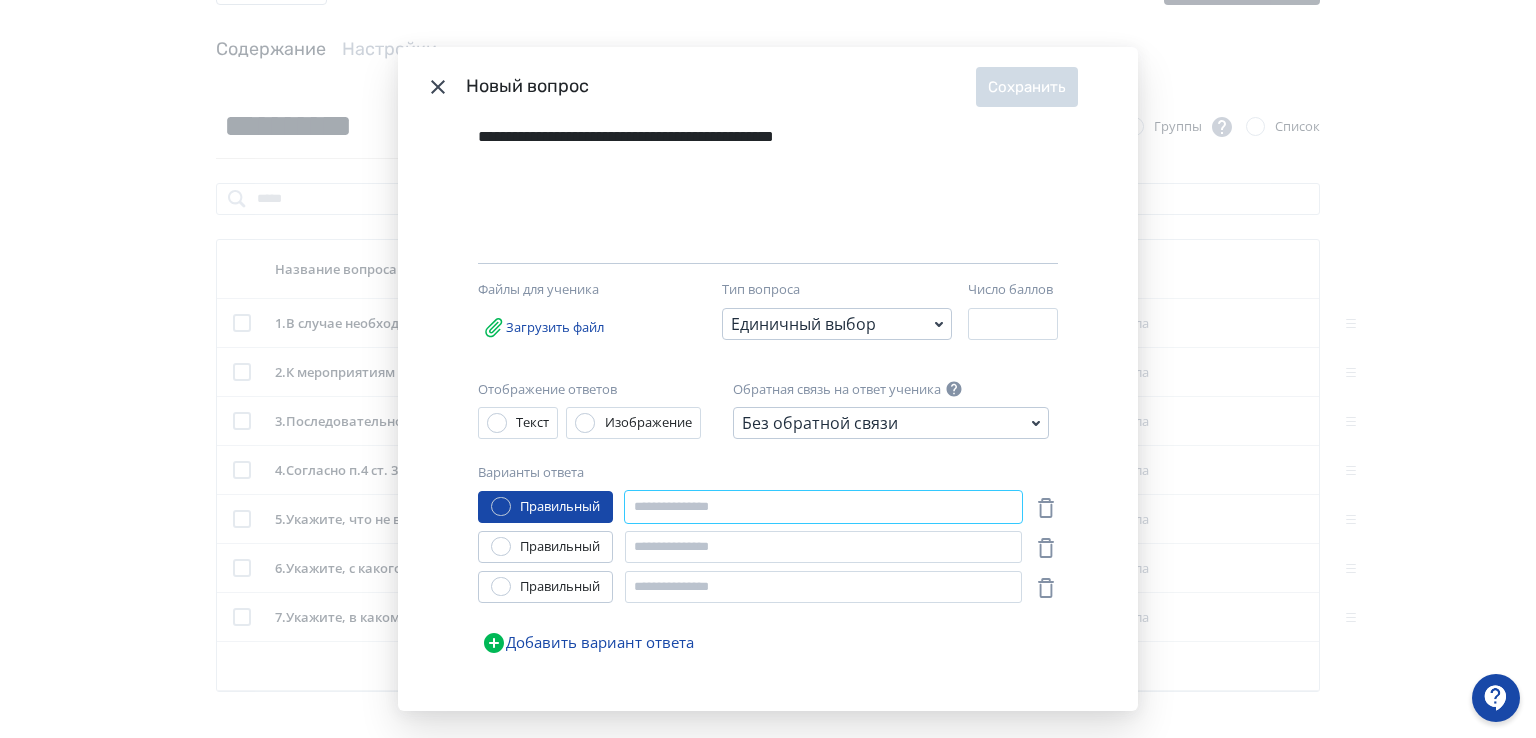paste on "**********" 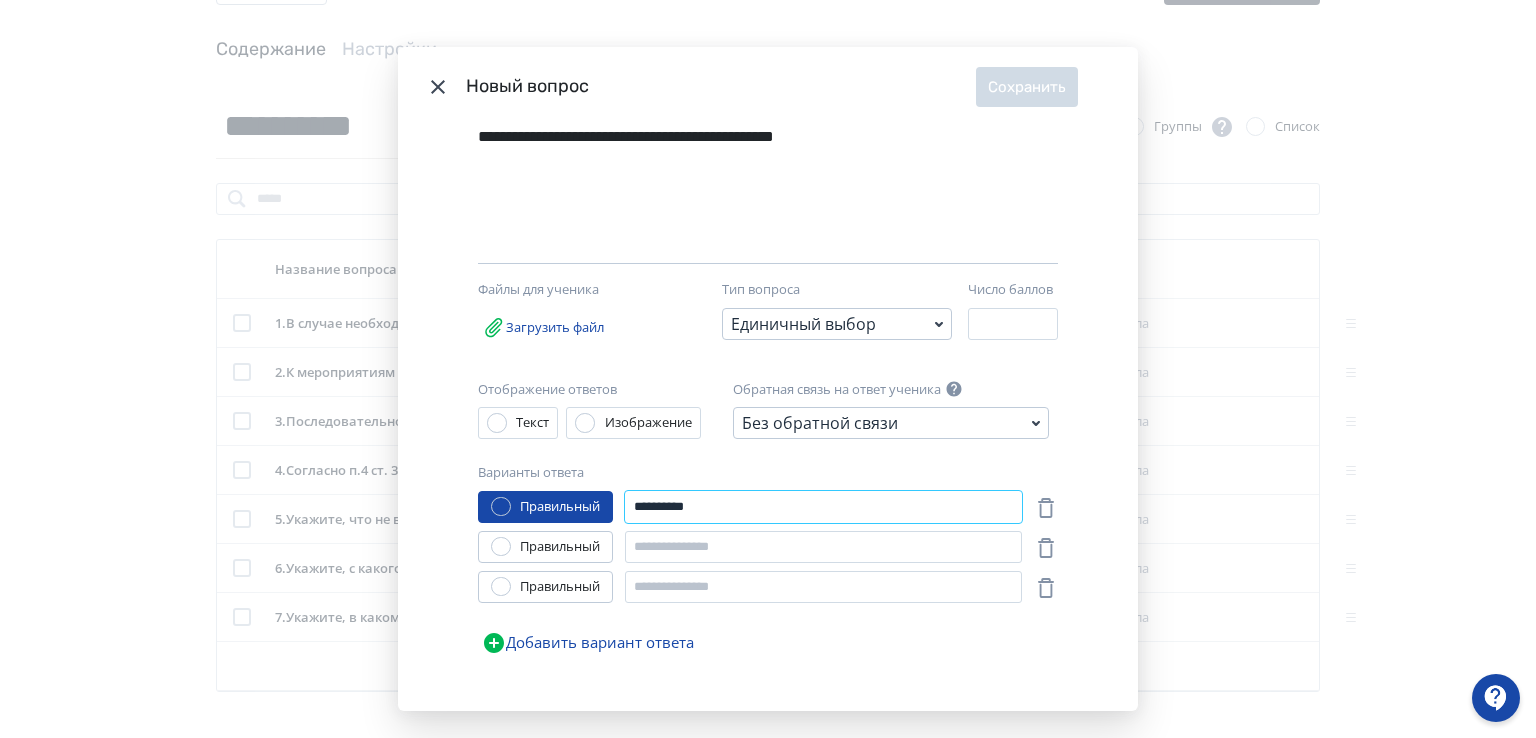 type on "**********" 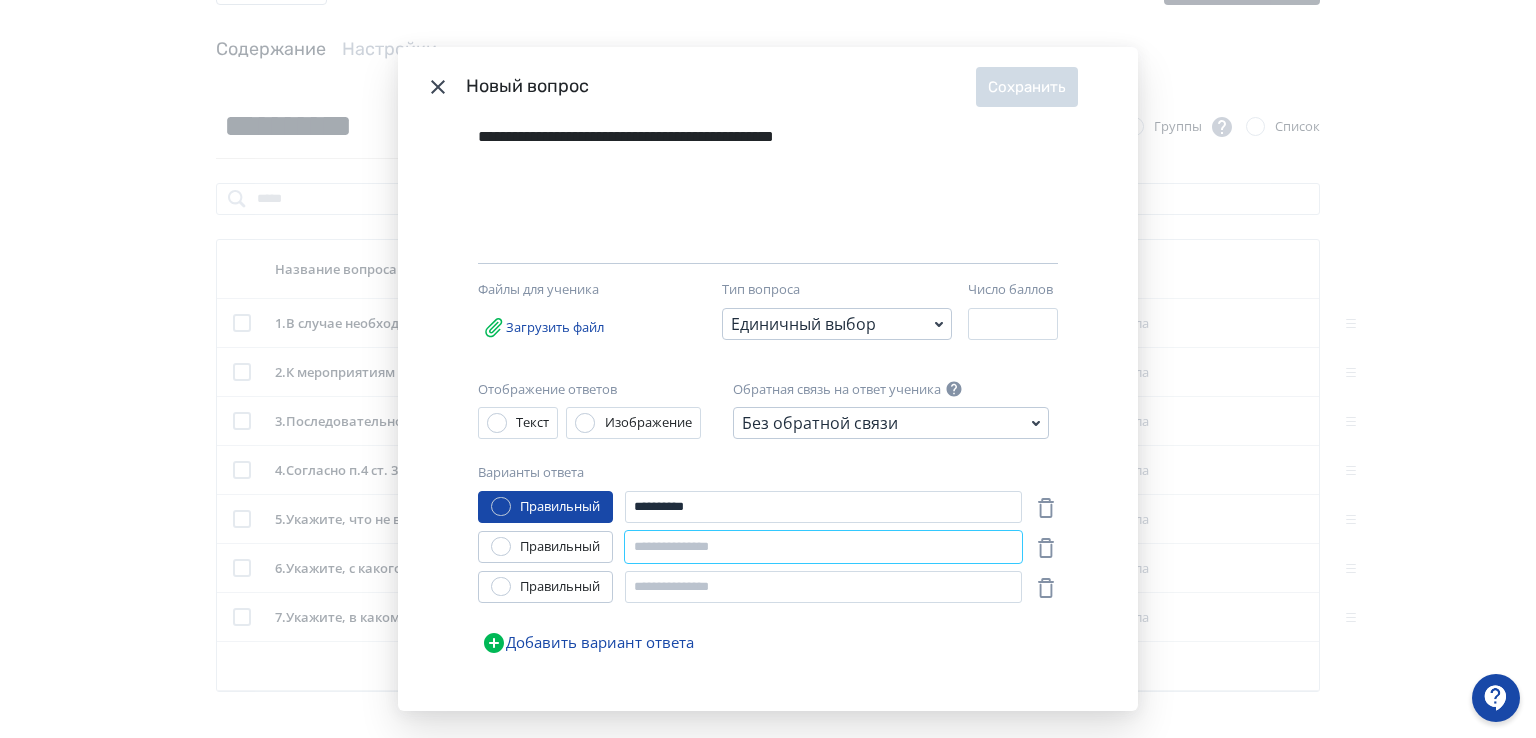 paste on "**********" 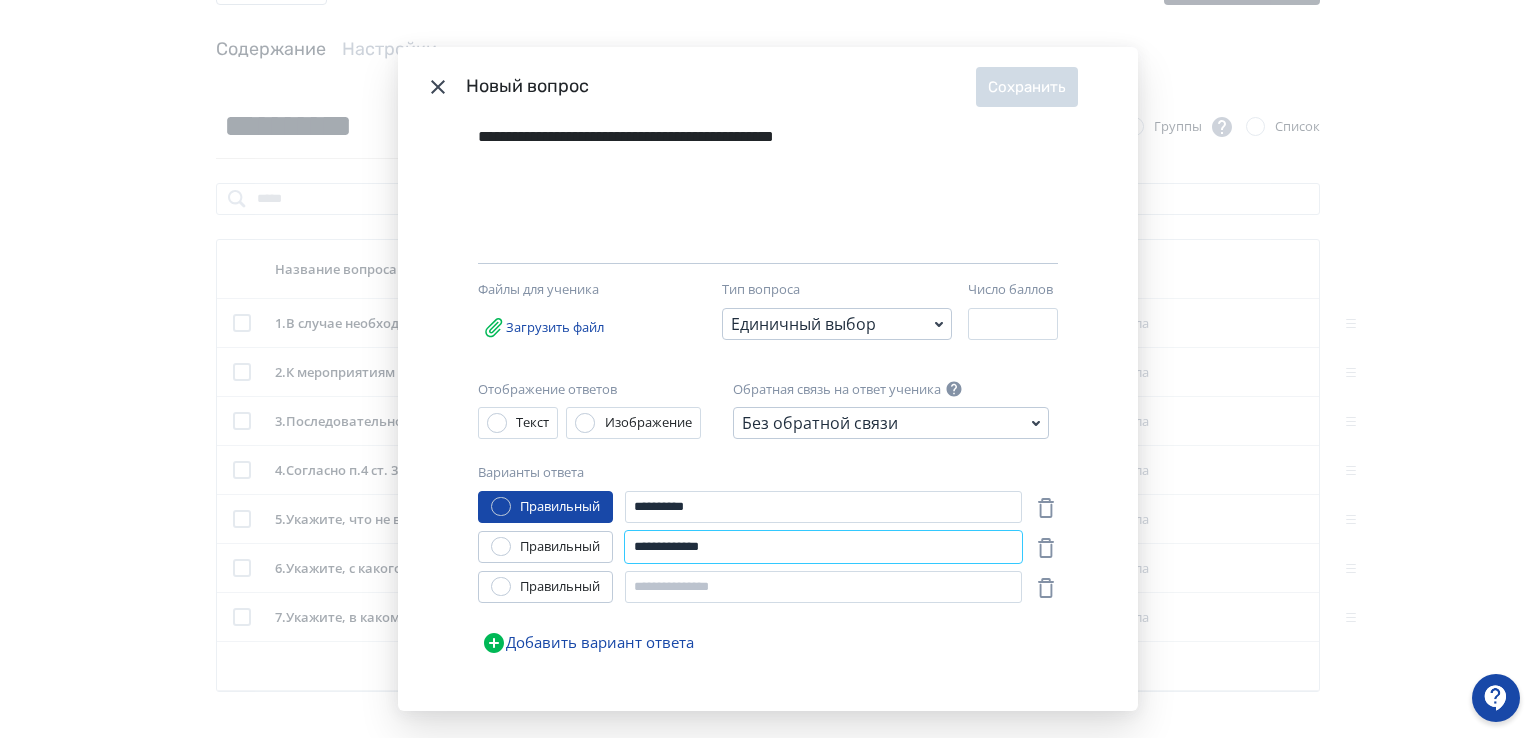 type on "**********" 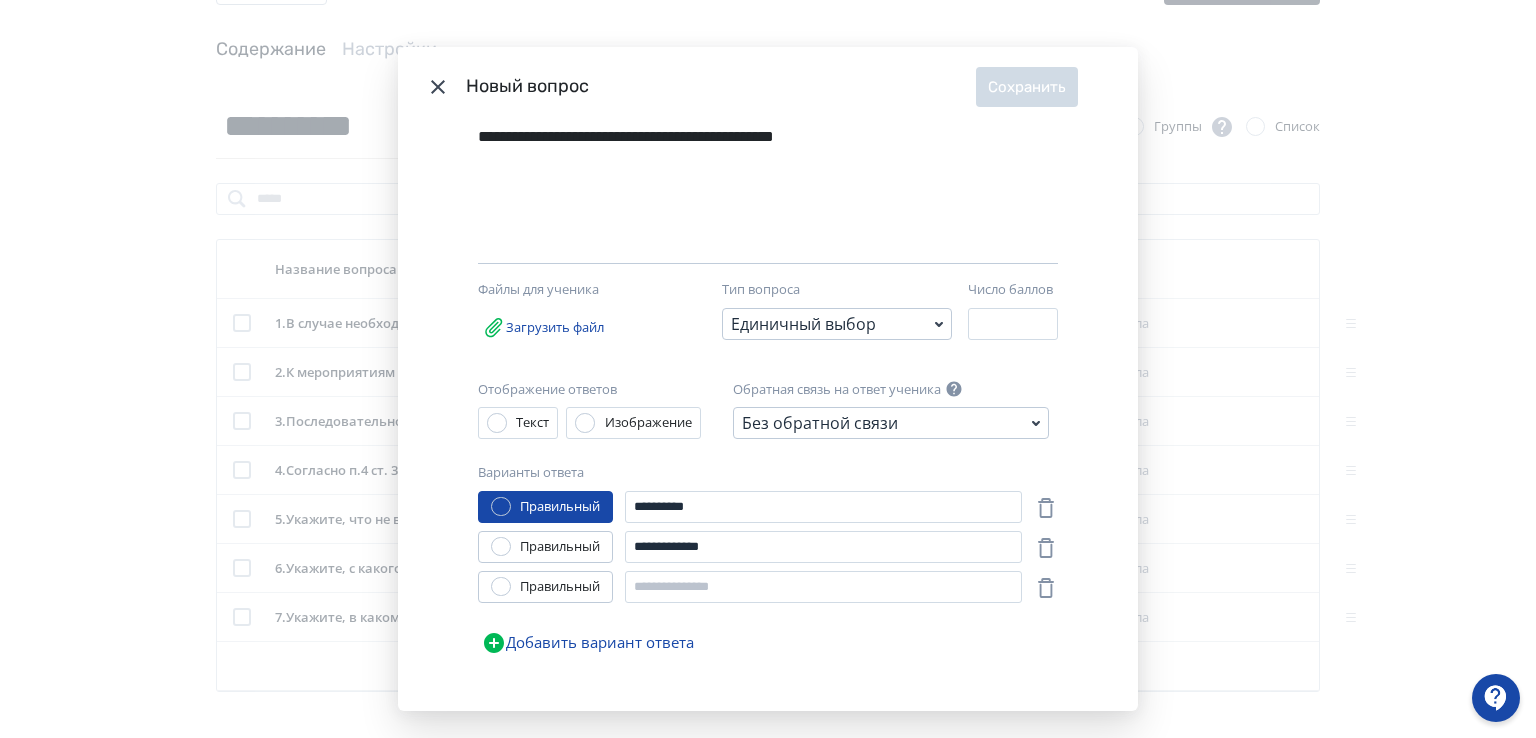 click at bounding box center [501, 587] 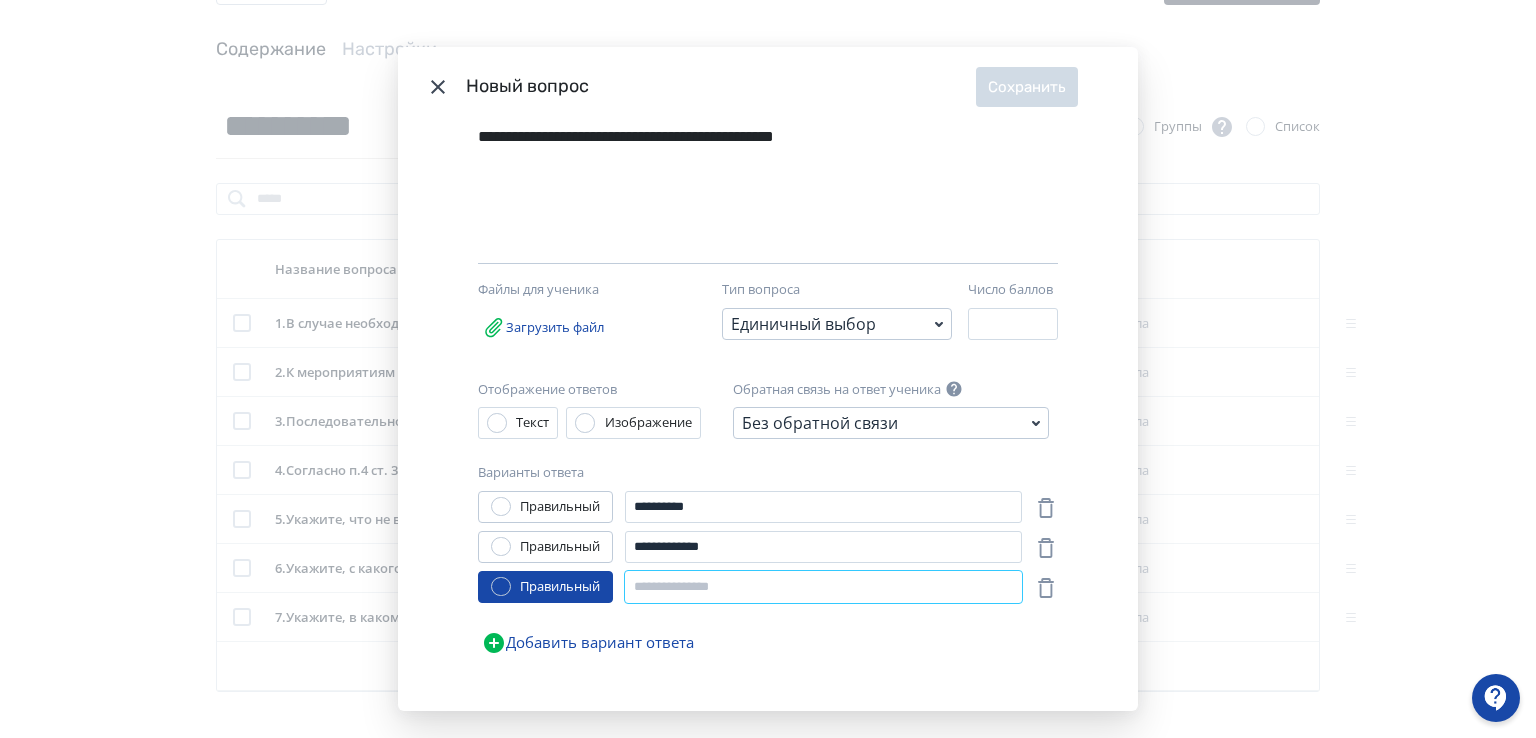 paste on "*********" 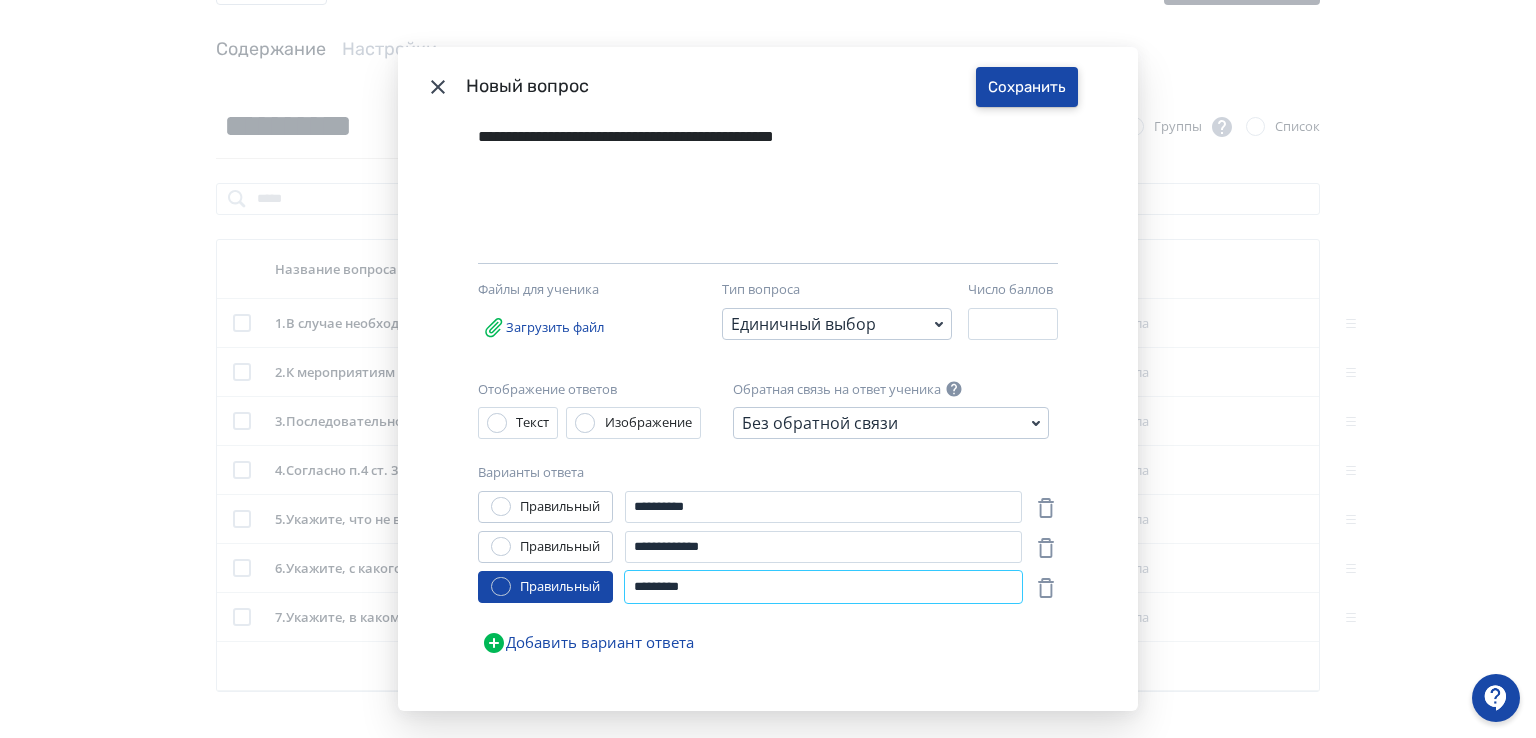 type on "*********" 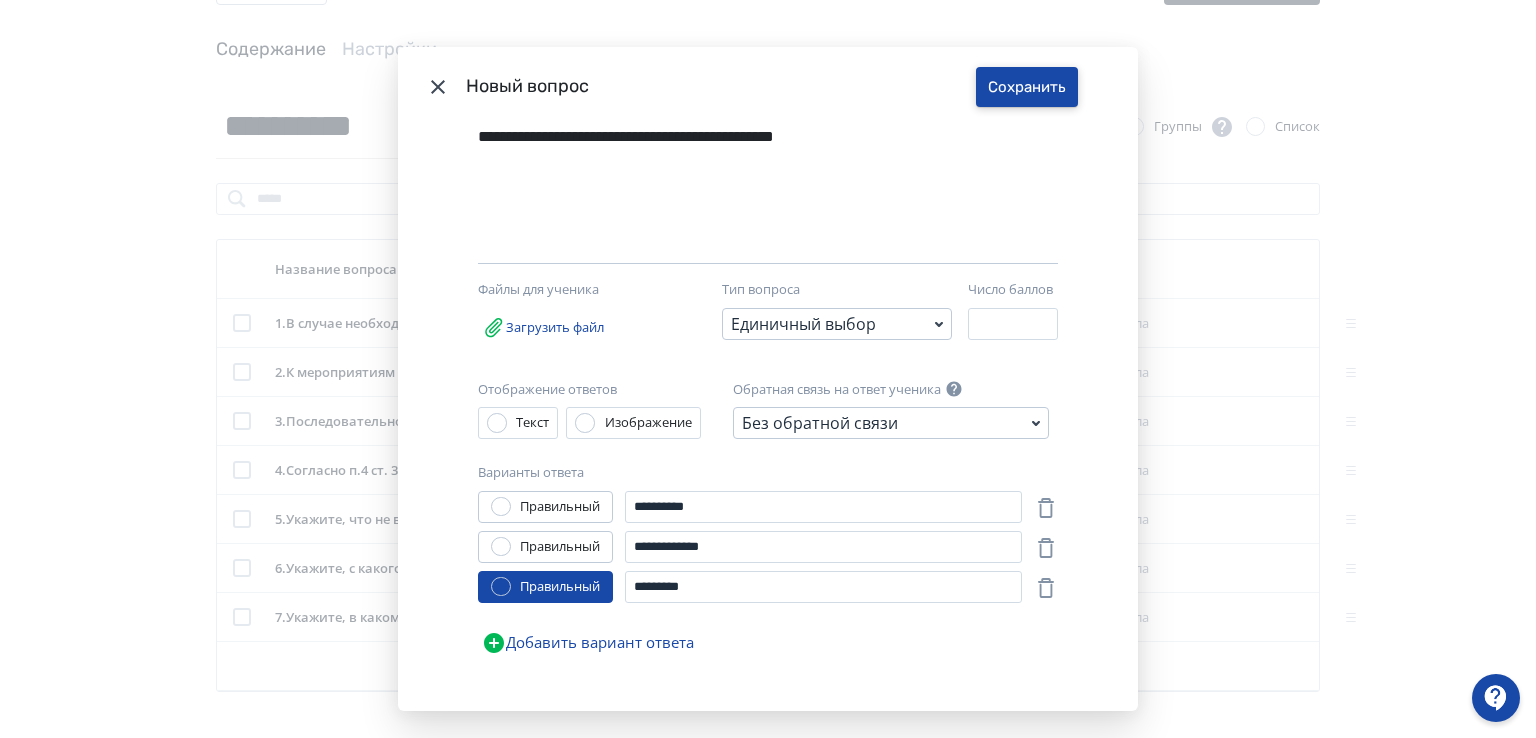 click on "Сохранить" at bounding box center (1027, 87) 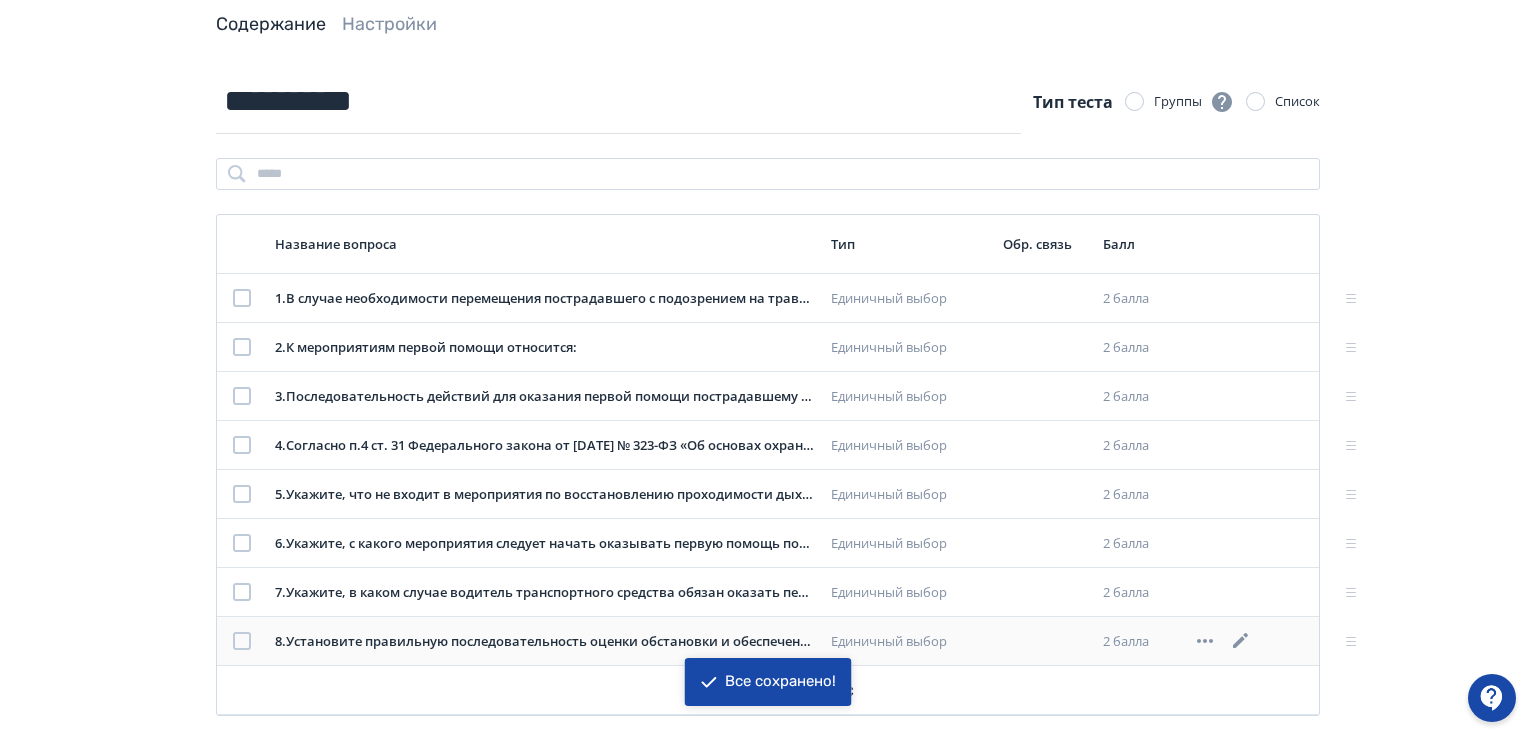 scroll, scrollTop: 132, scrollLeft: 0, axis: vertical 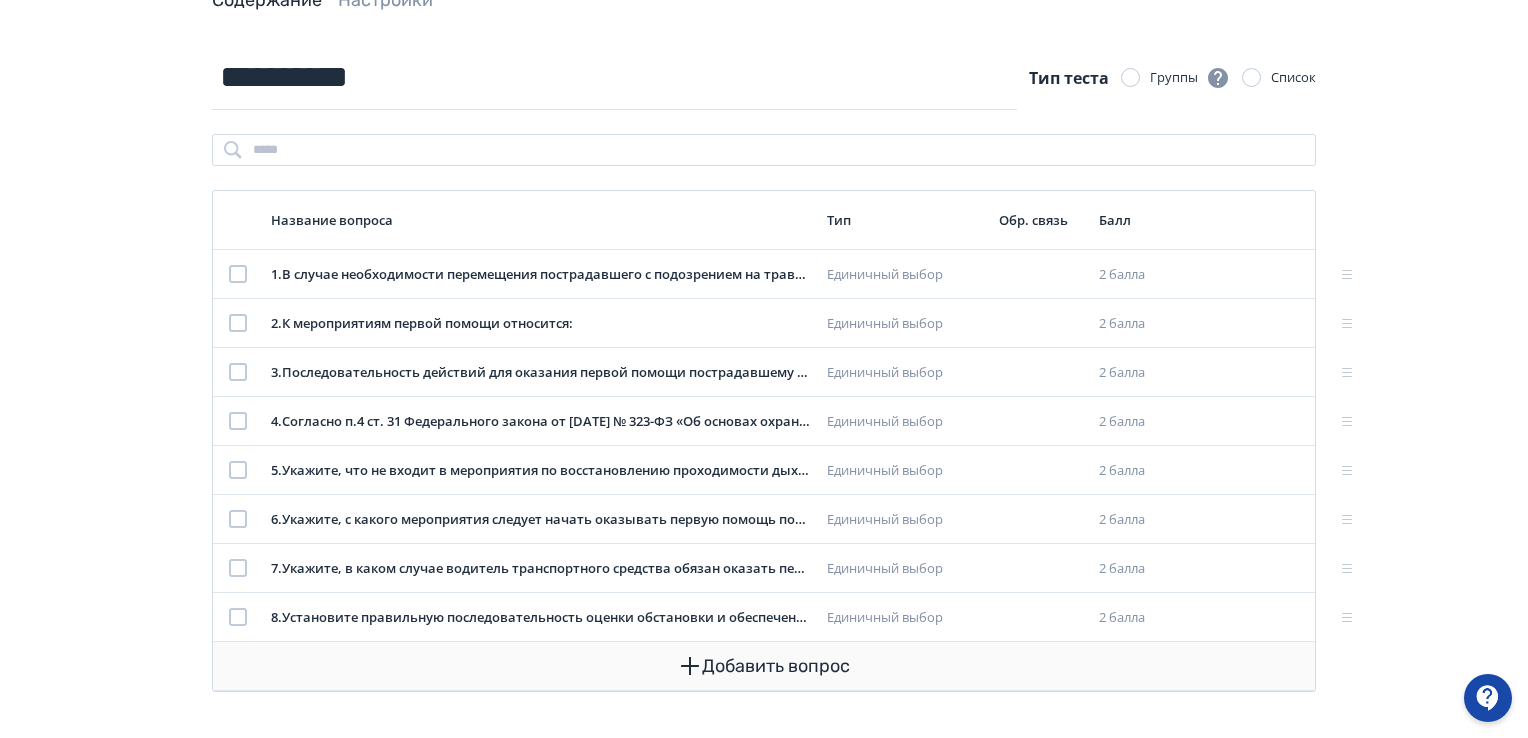 click on "Добавить вопрос" at bounding box center (764, 666) 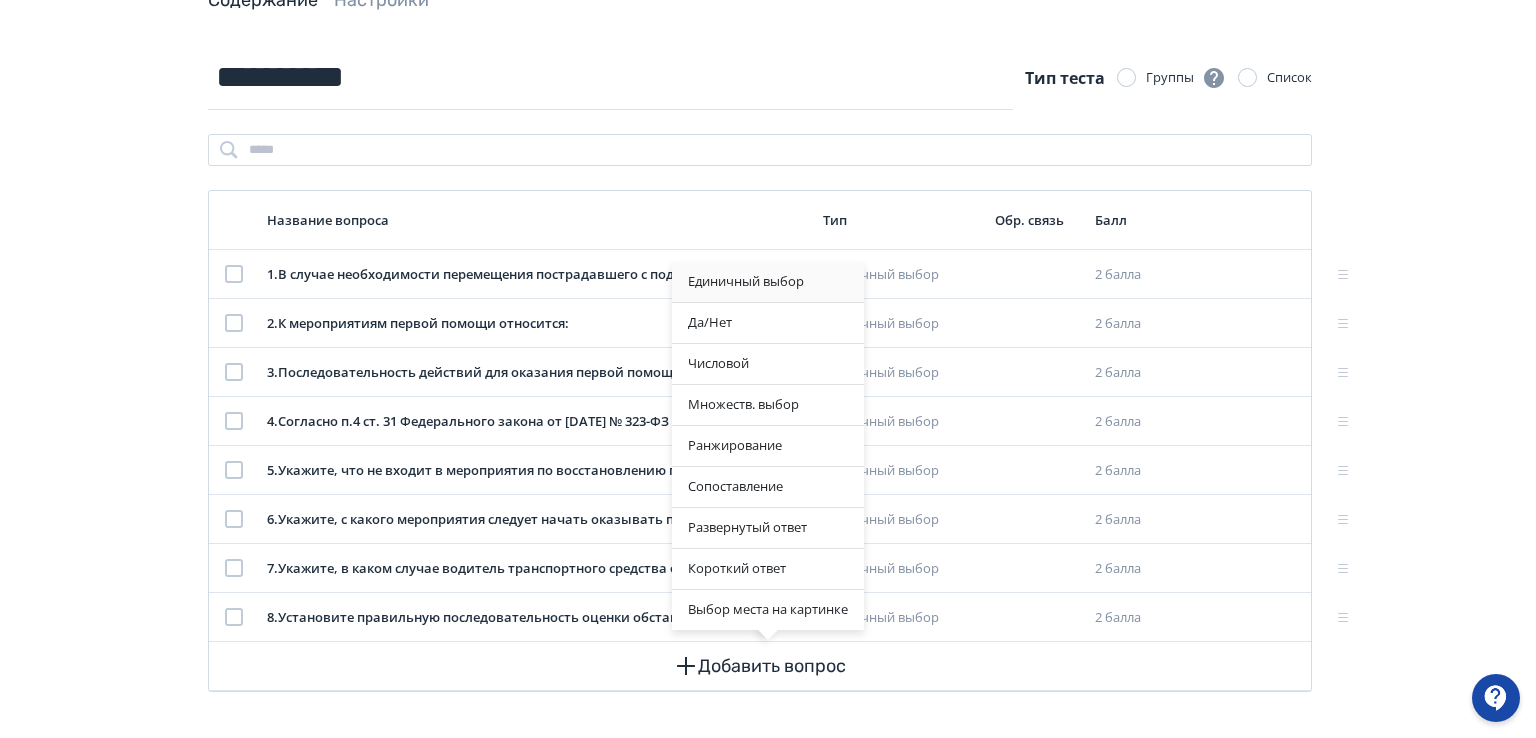 click on "Единичный выбор" at bounding box center [768, 282] 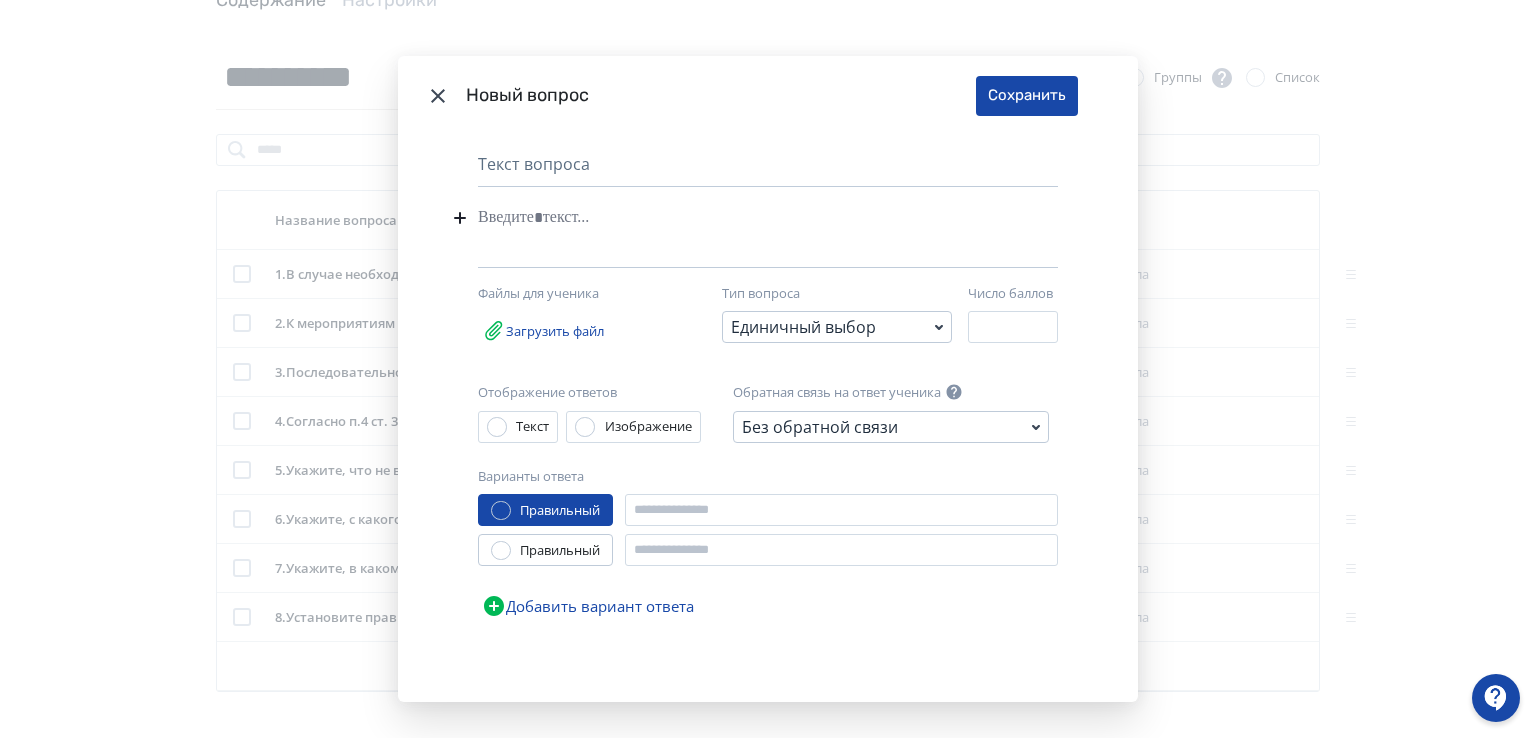 paste 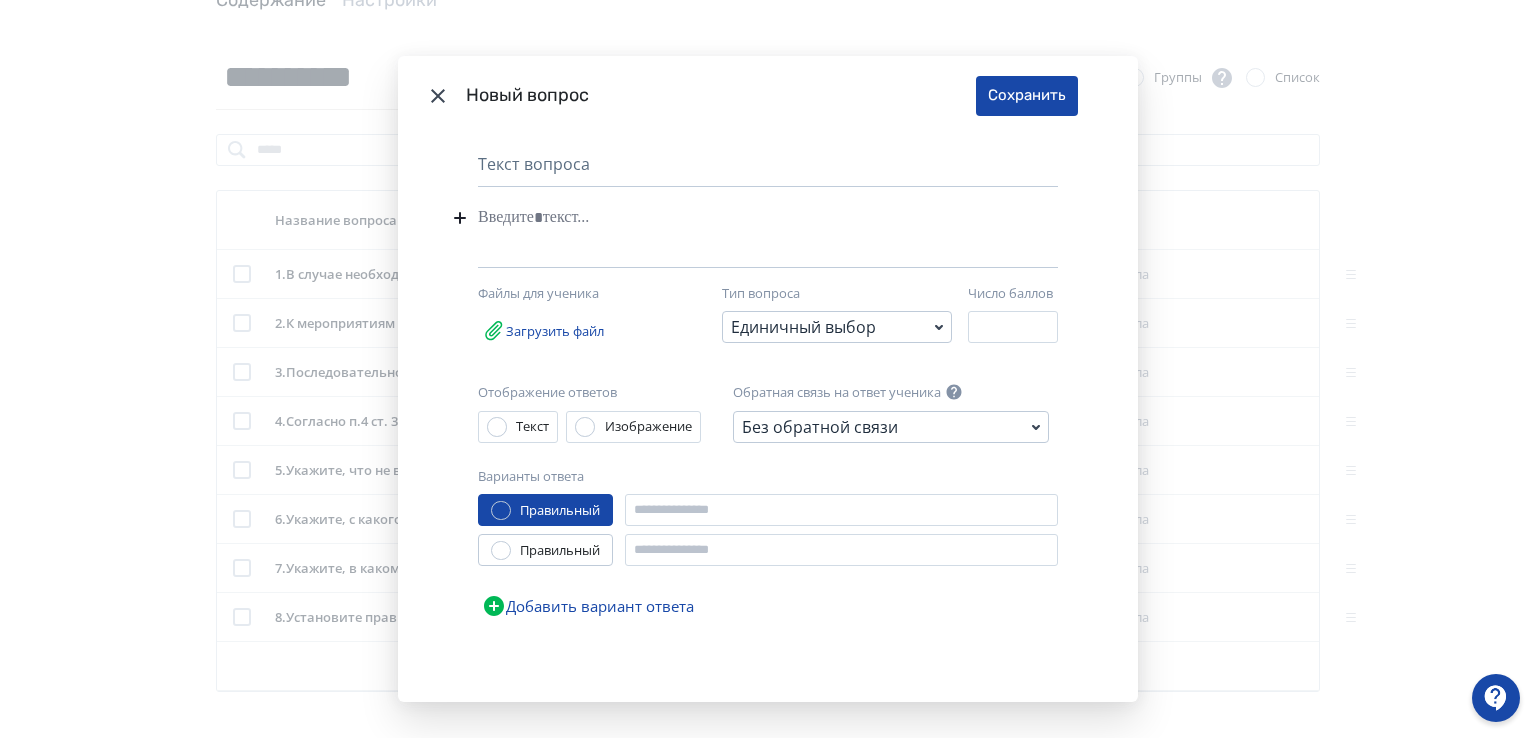 type 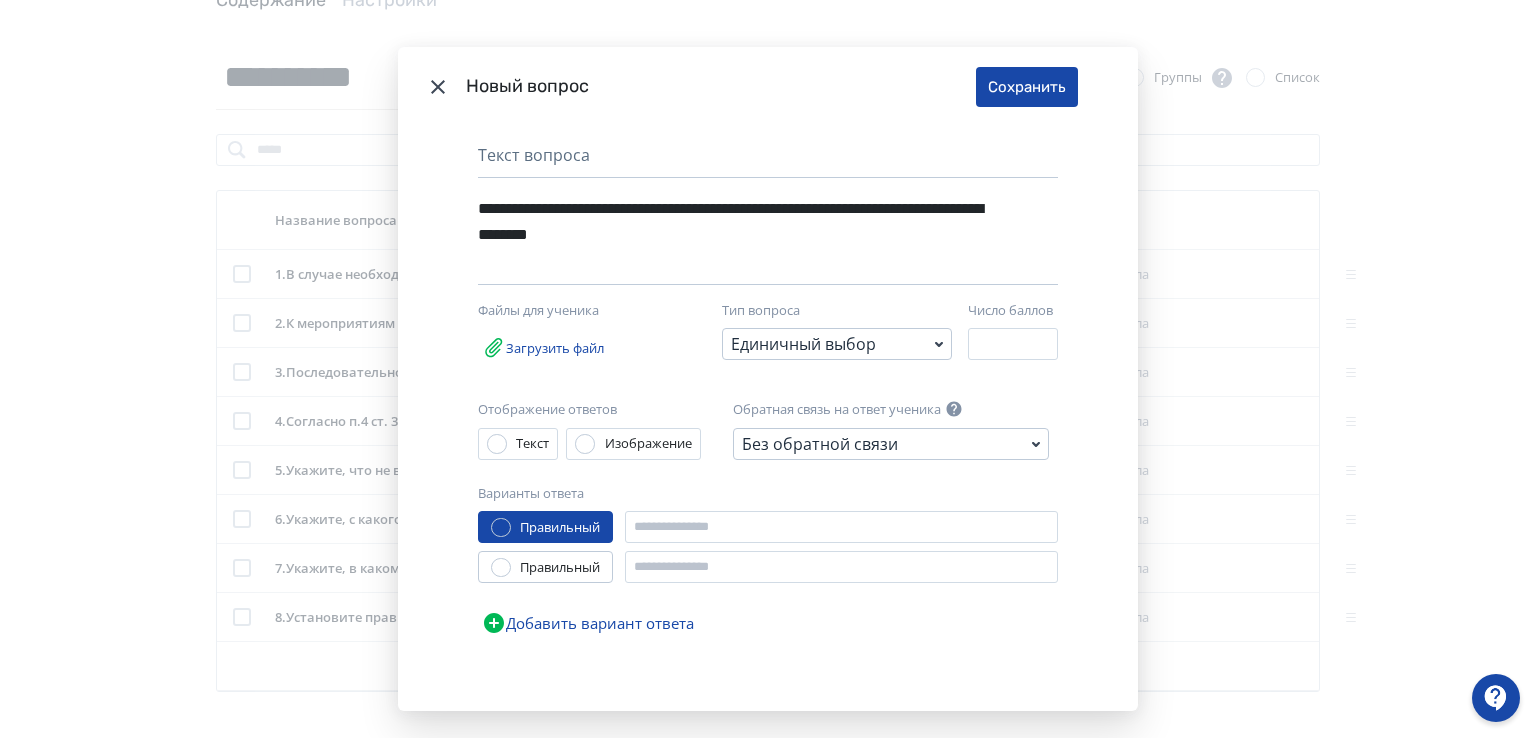 click 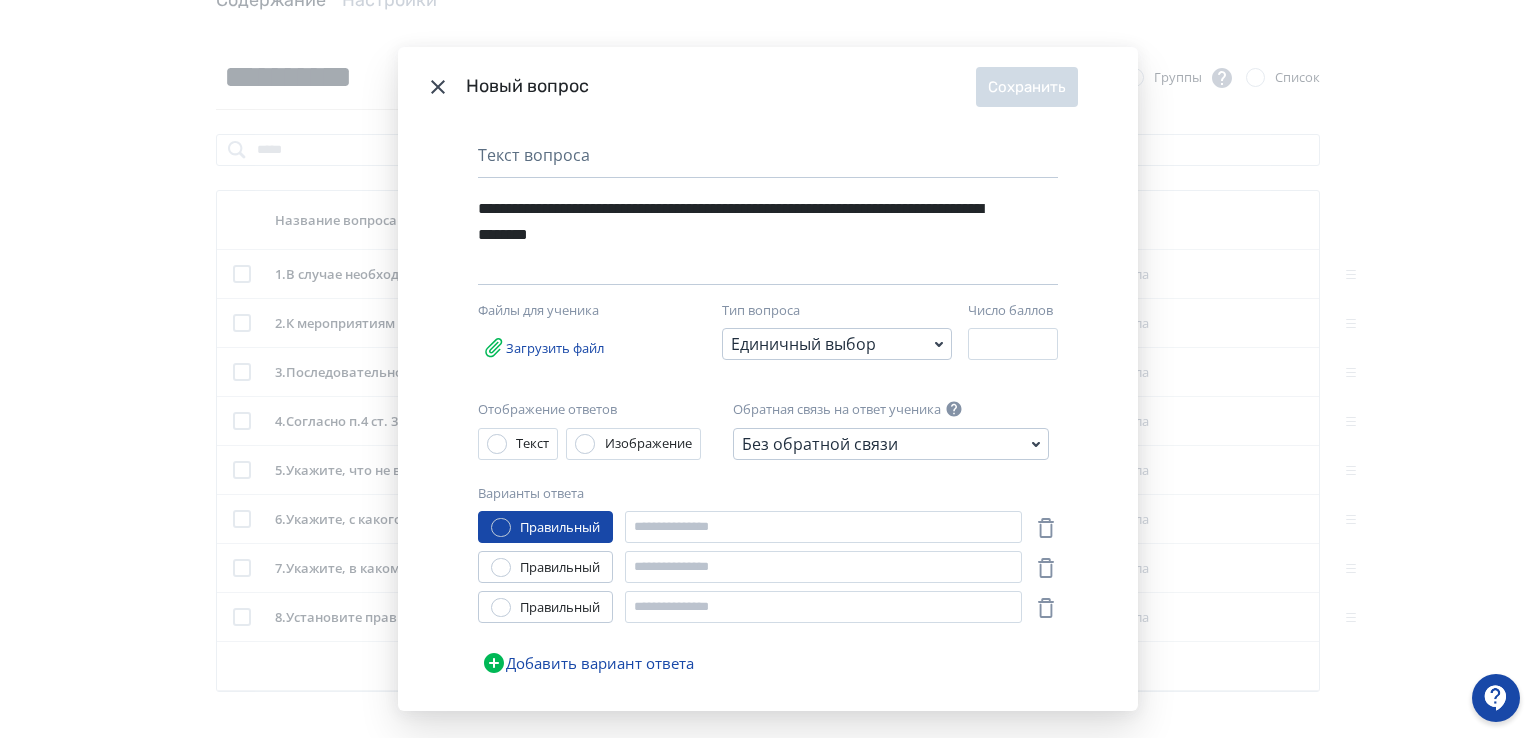 click 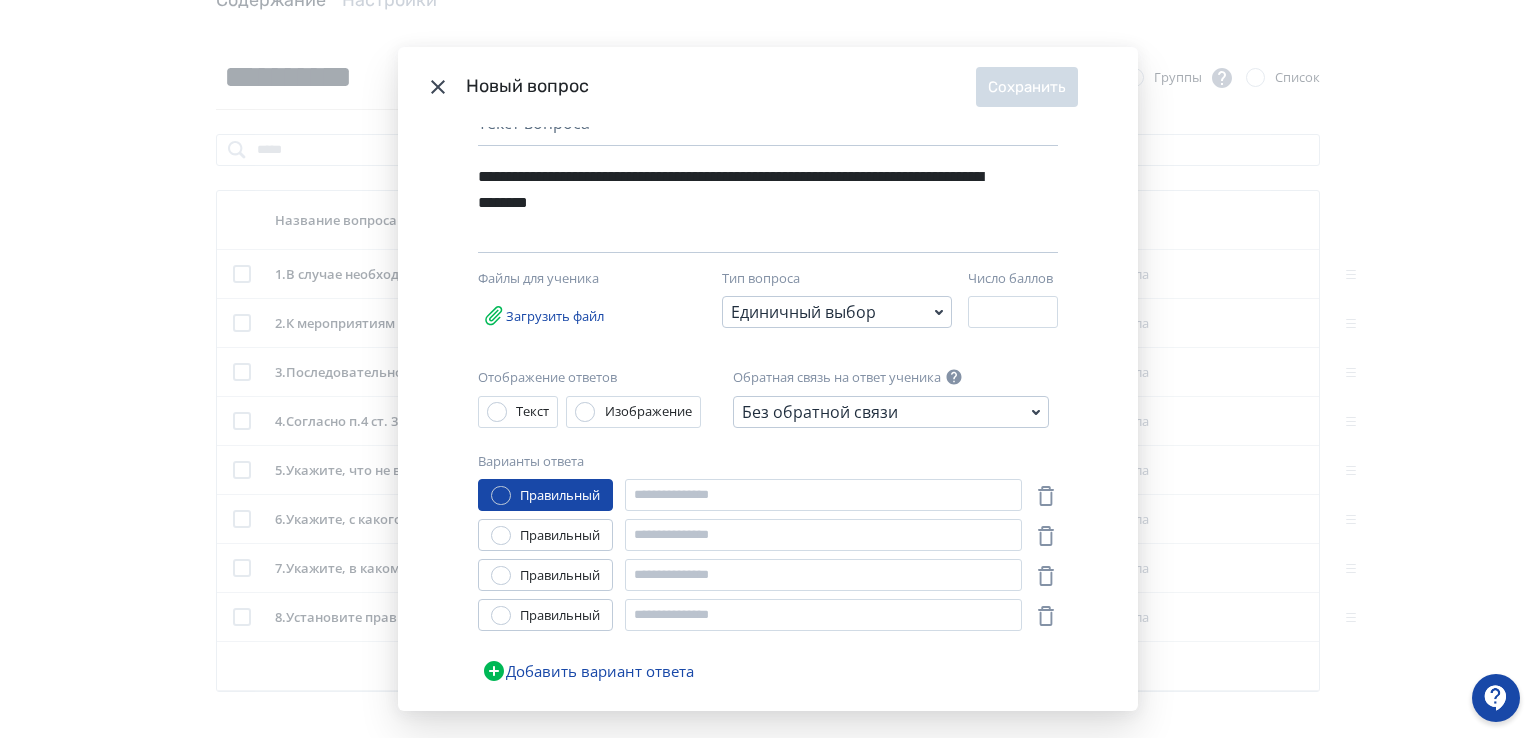 scroll, scrollTop: 88, scrollLeft: 0, axis: vertical 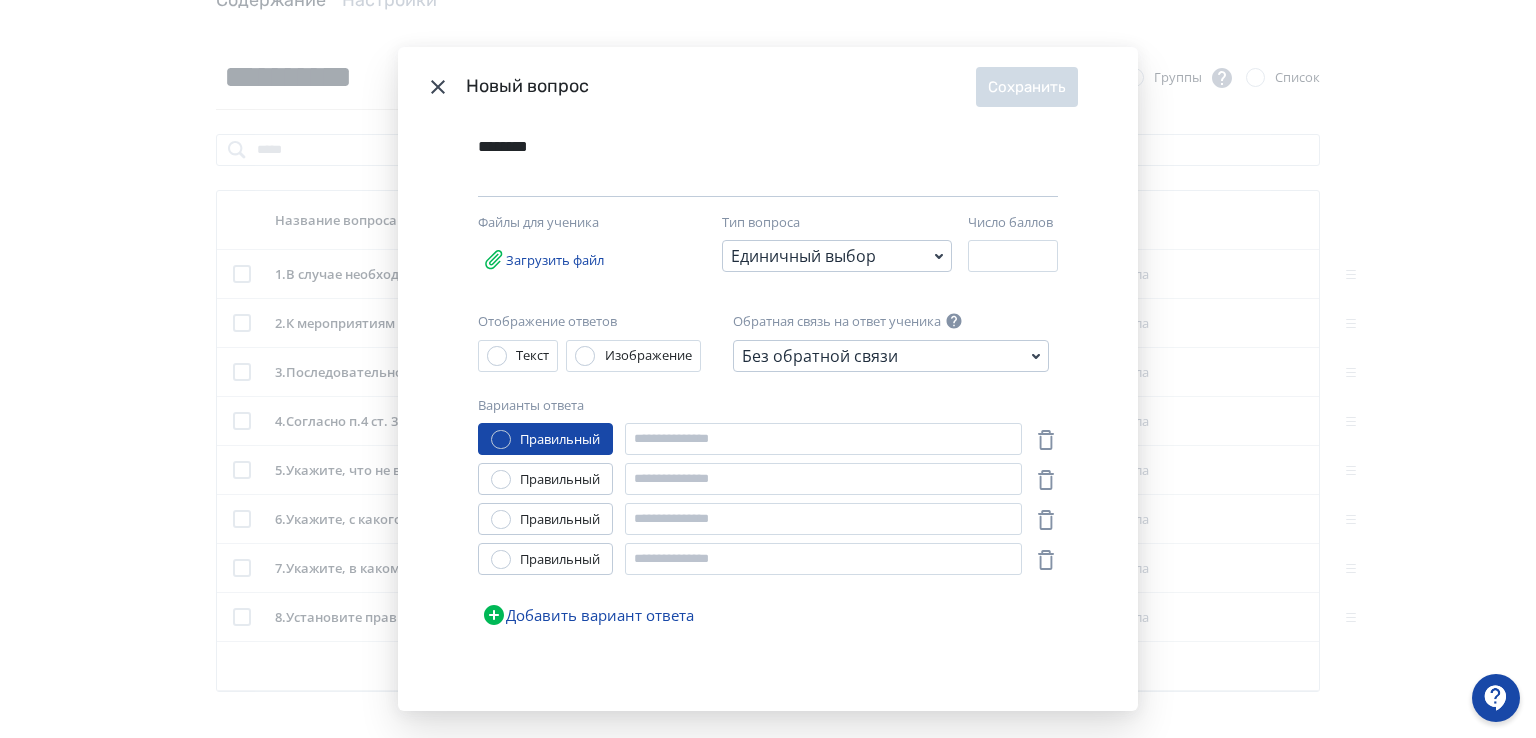 drag, startPoint x: 487, startPoint y: 617, endPoint x: 488, endPoint y: 733, distance: 116.00431 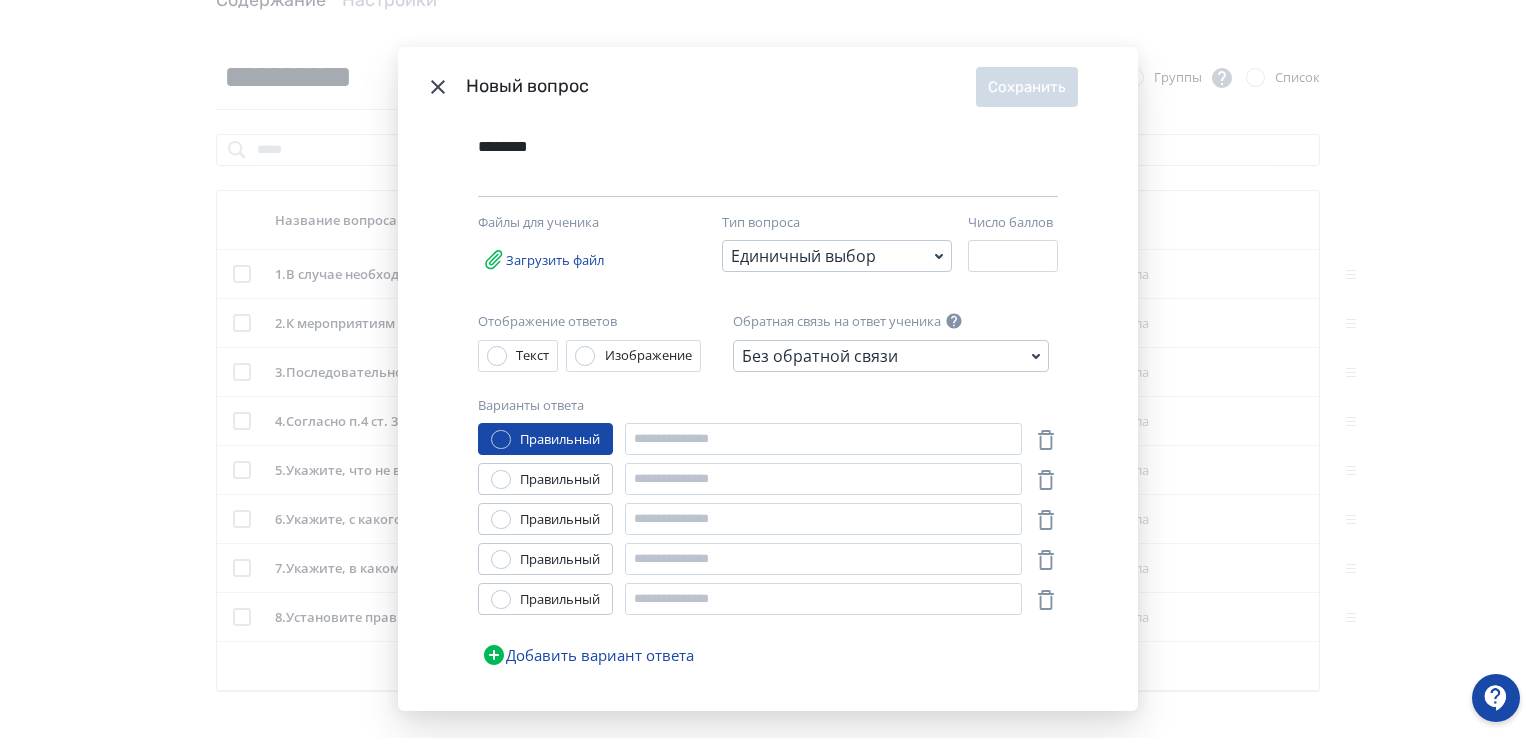 click 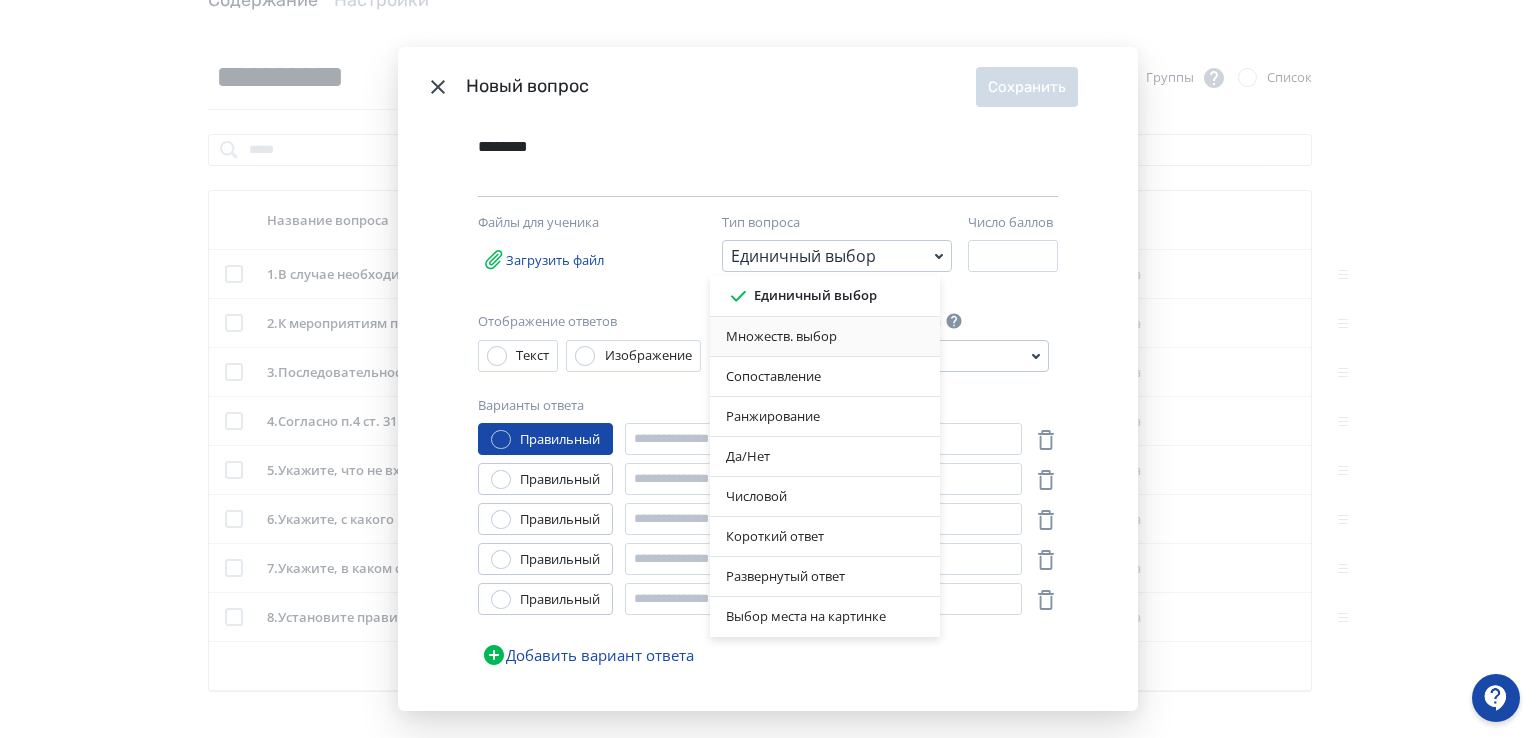click on "Множеств. выбор" at bounding box center (825, 337) 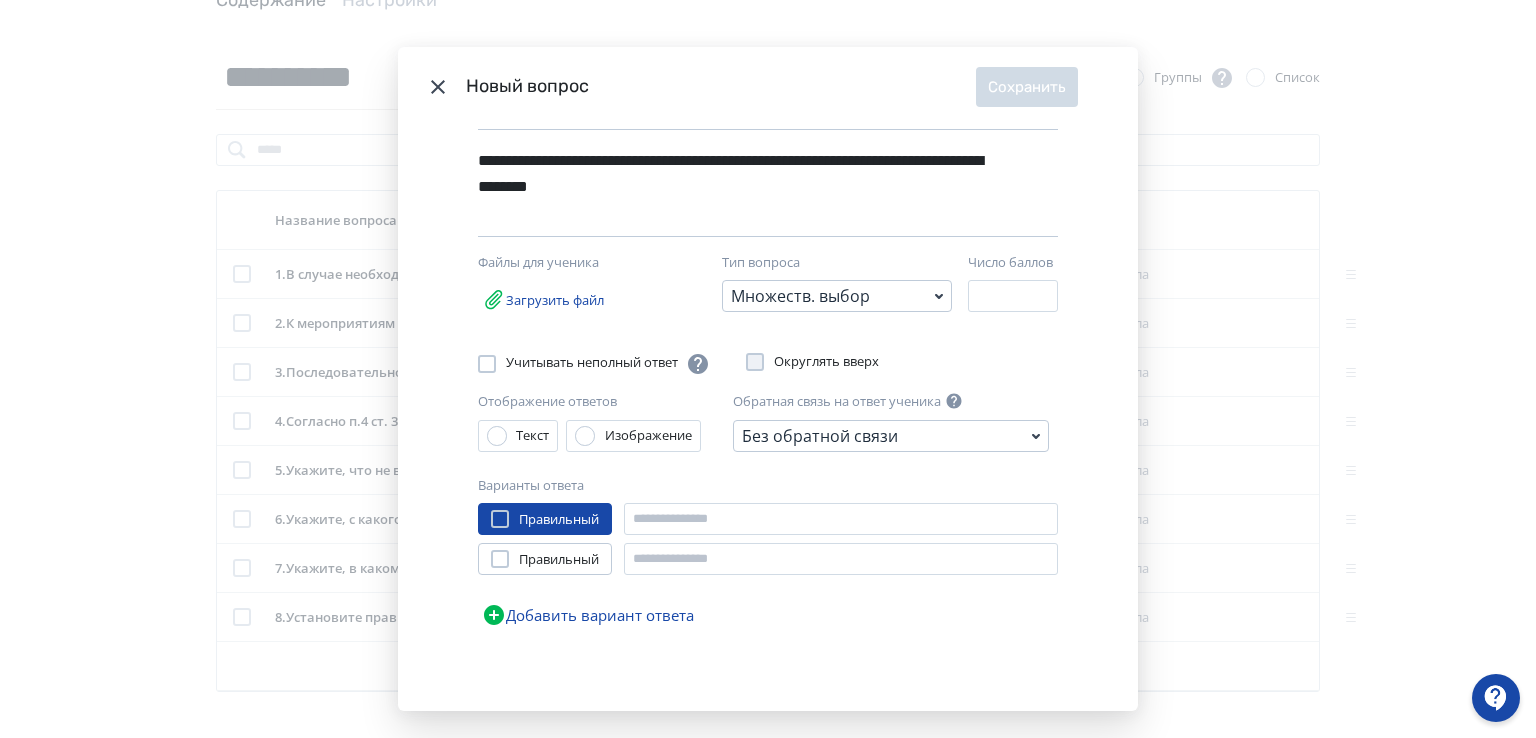 click 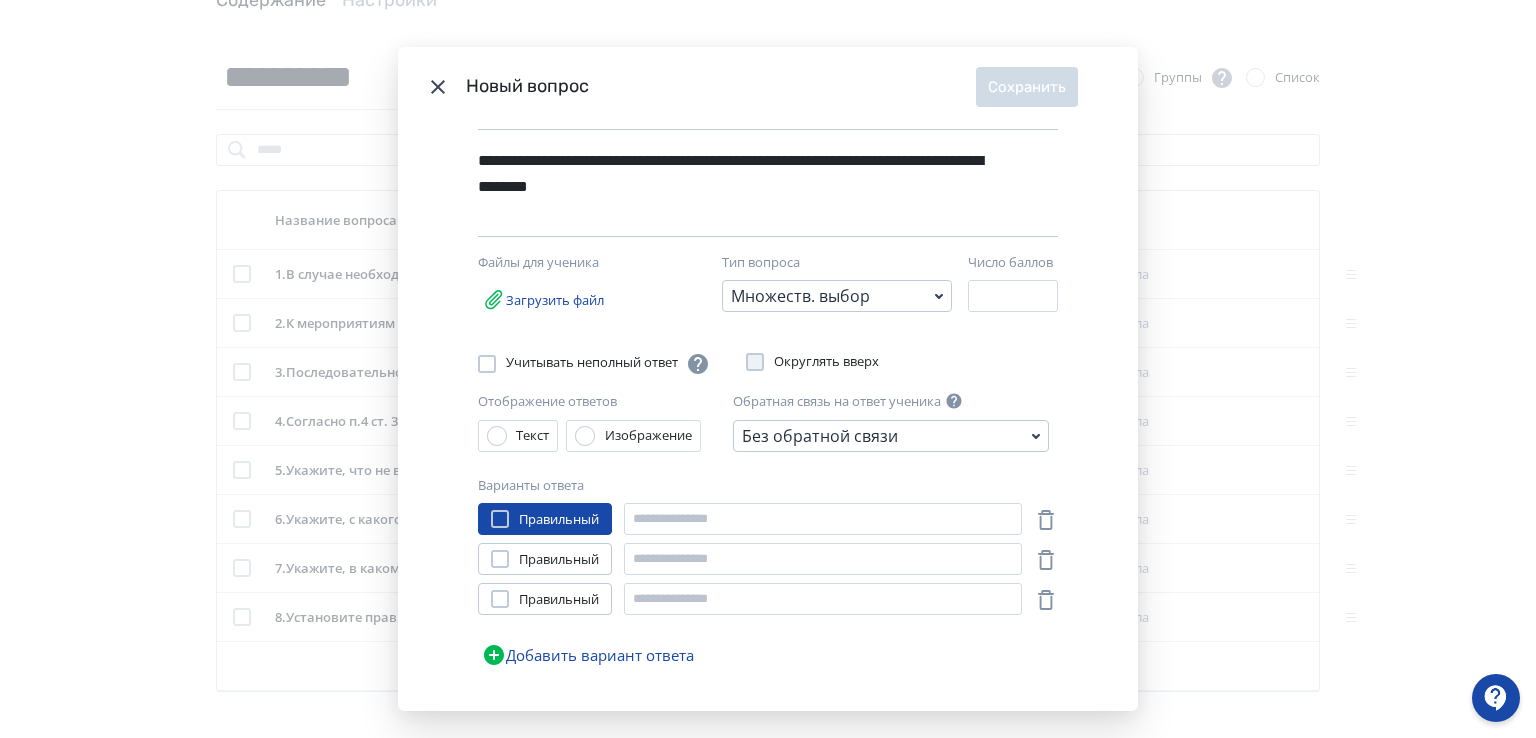 click 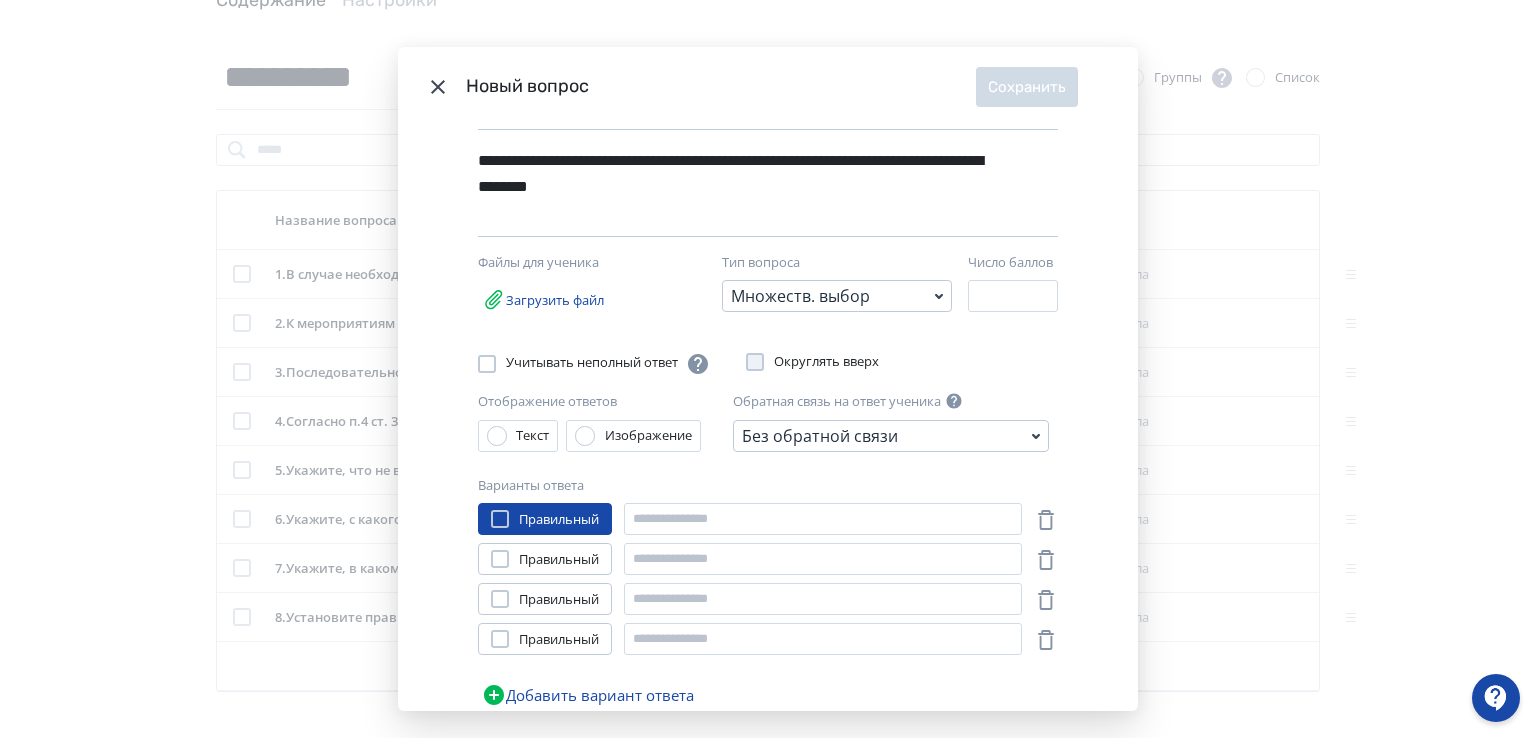click 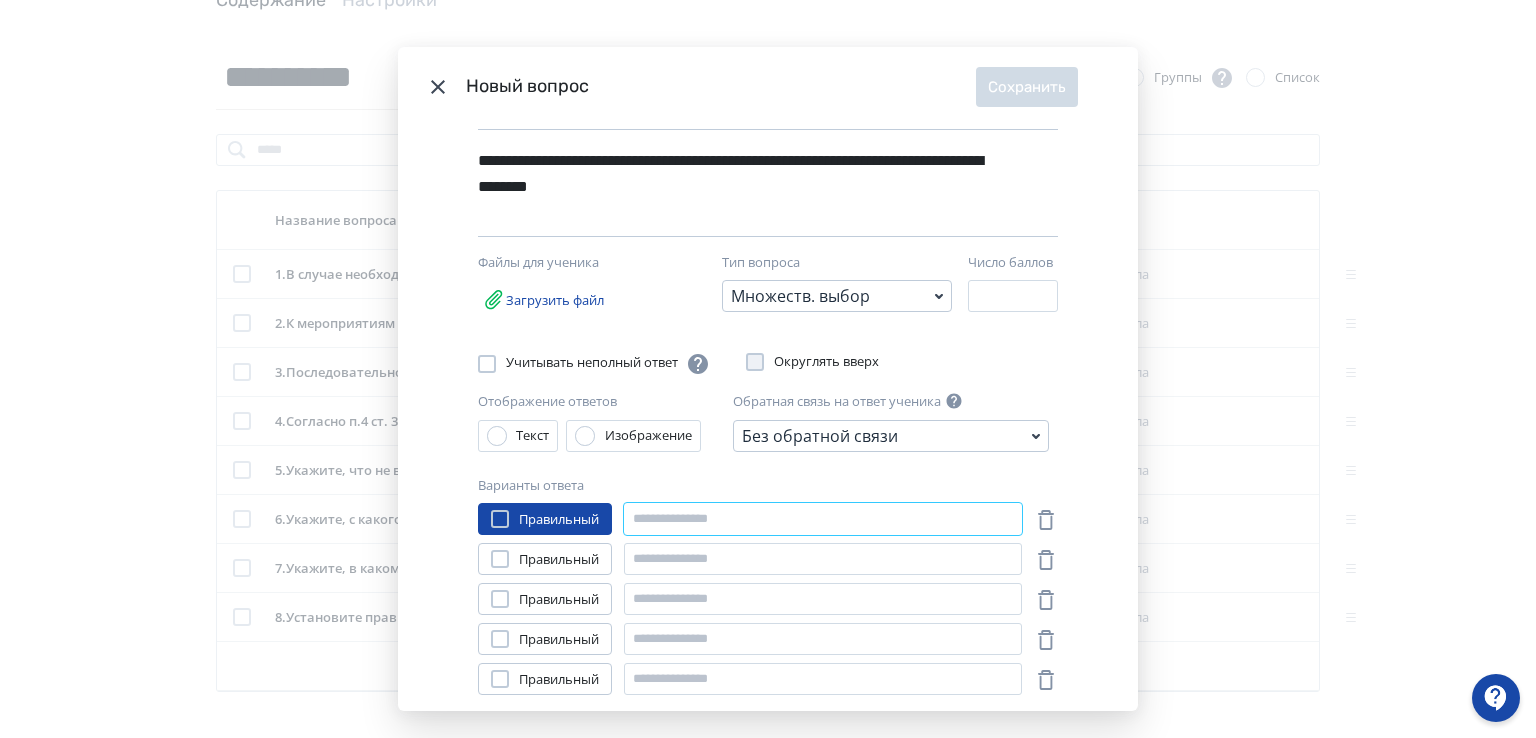 click at bounding box center [823, 519] 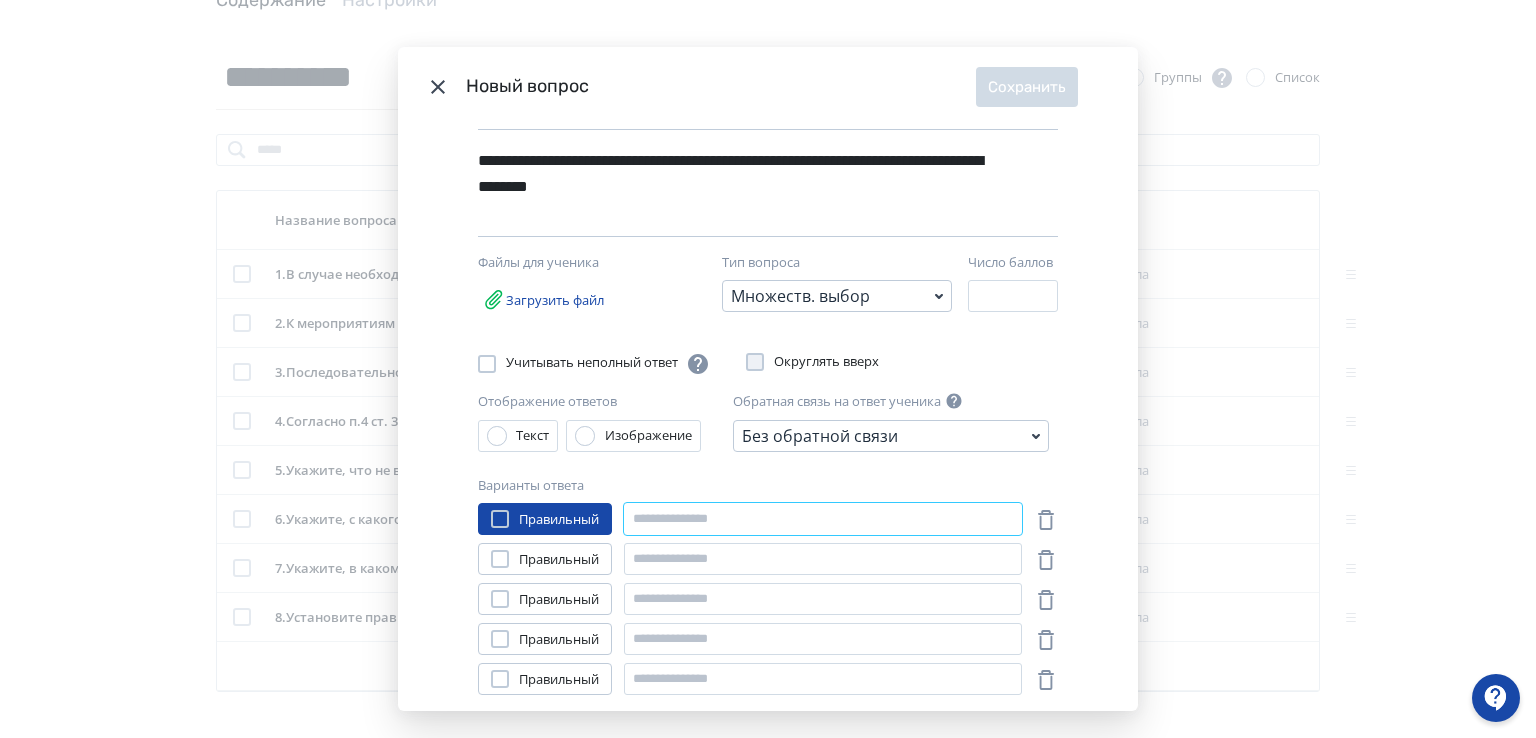 paste on "**********" 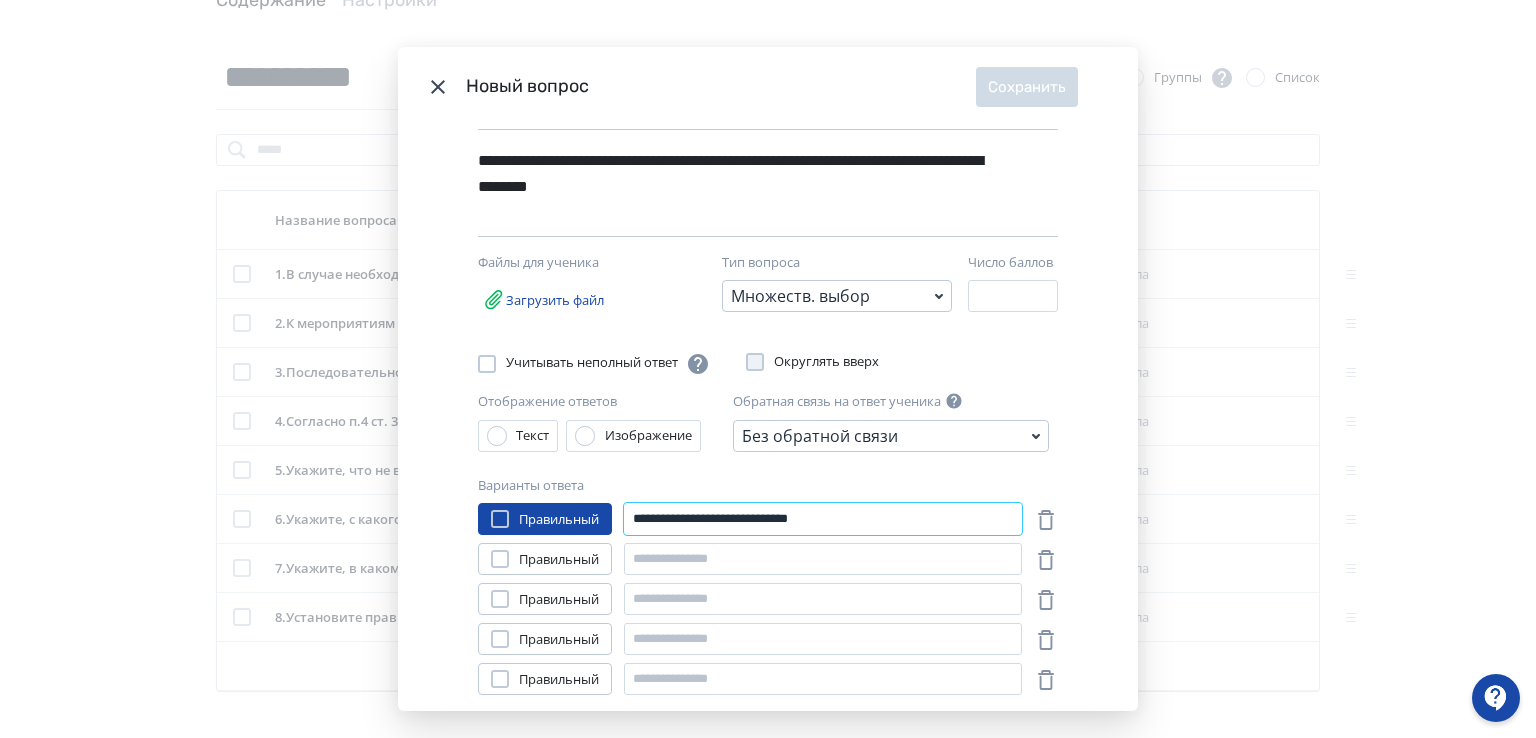 type on "**********" 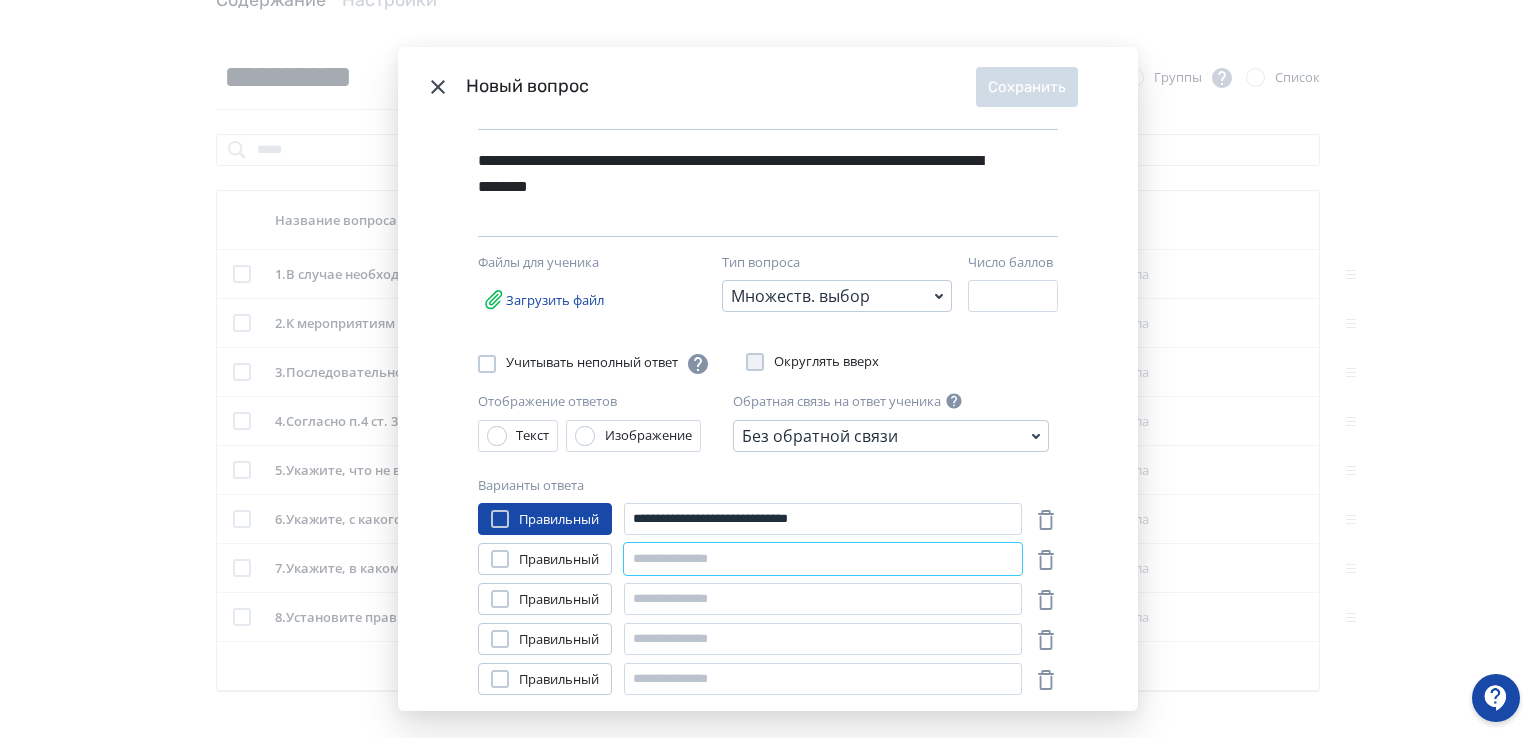 paste on "**********" 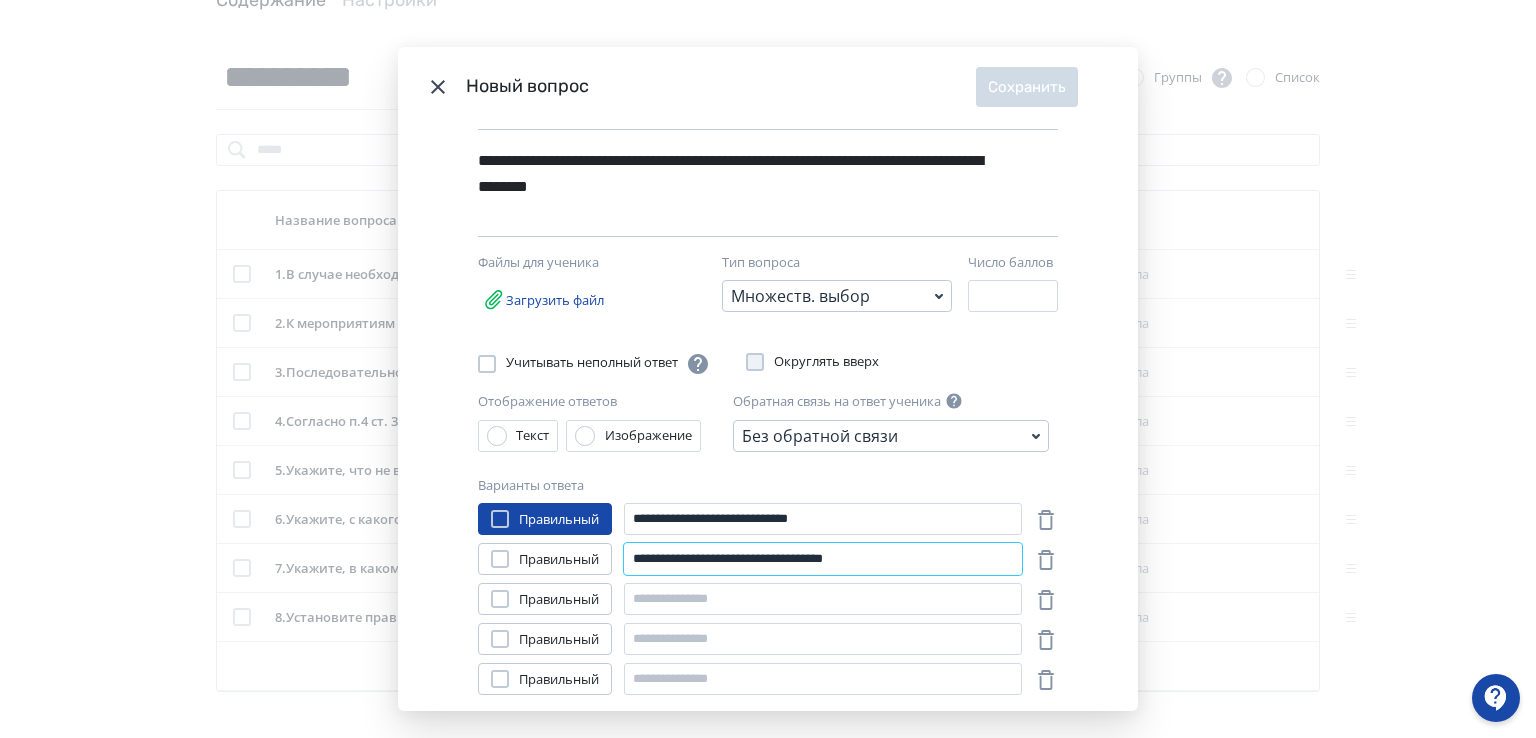 type on "**********" 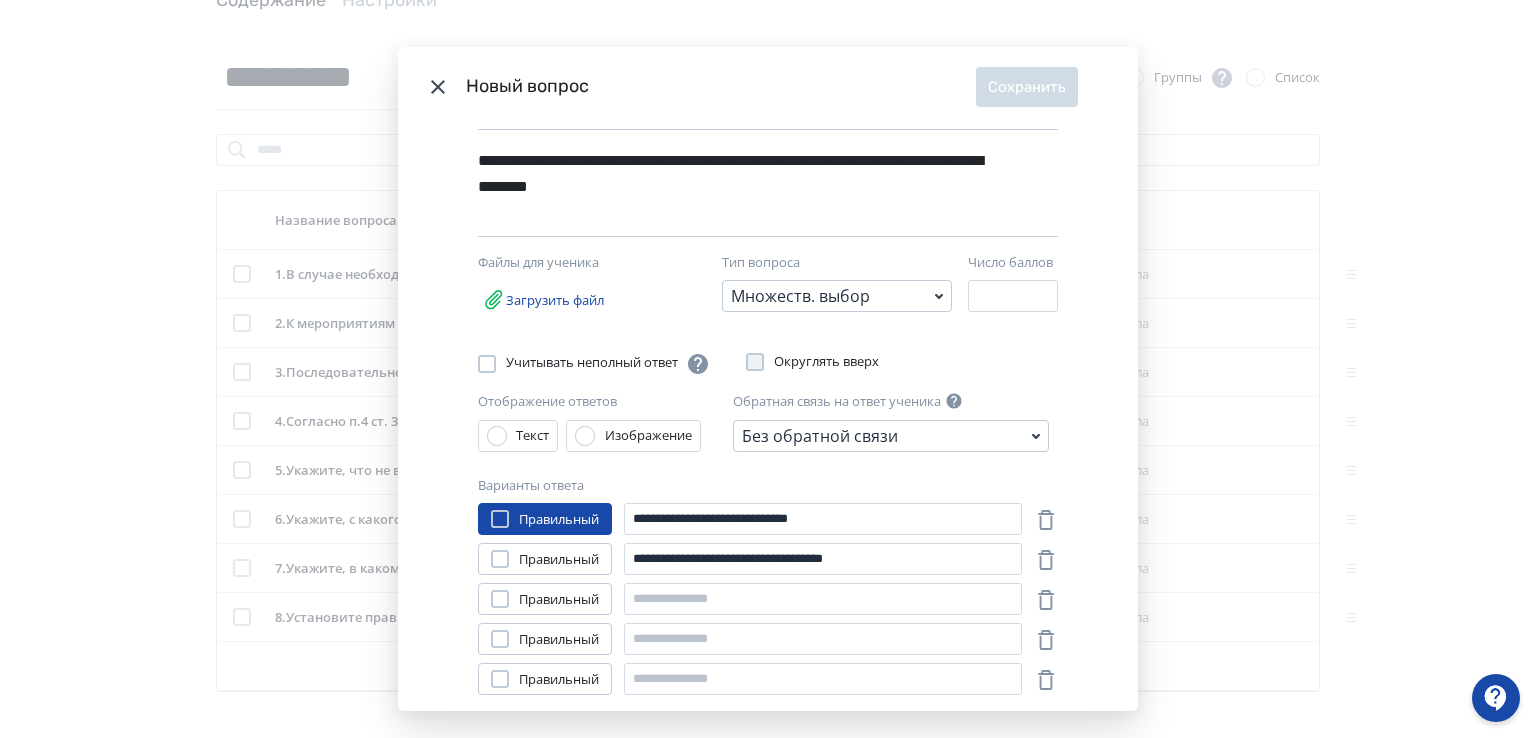 click at bounding box center [500, 559] 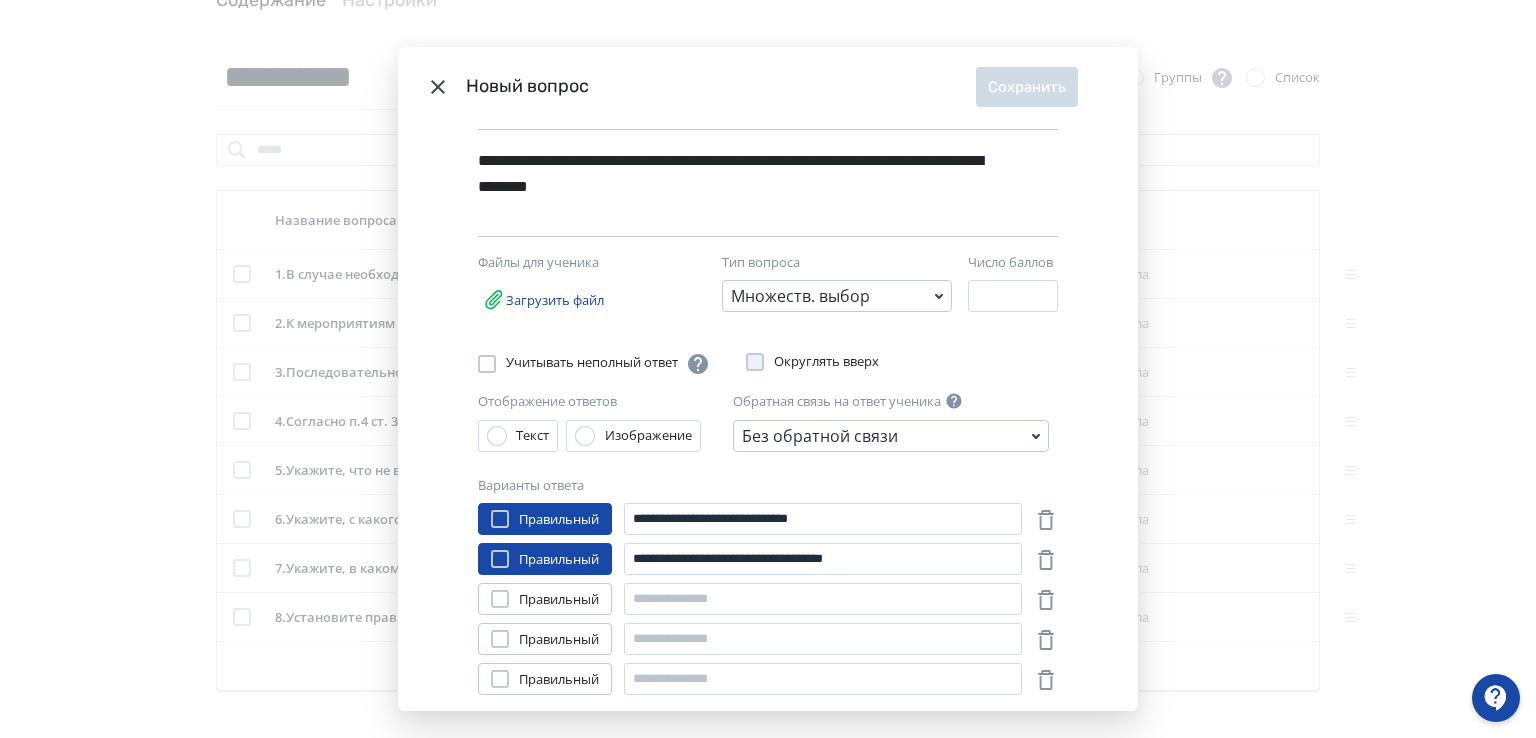 click at bounding box center [500, 519] 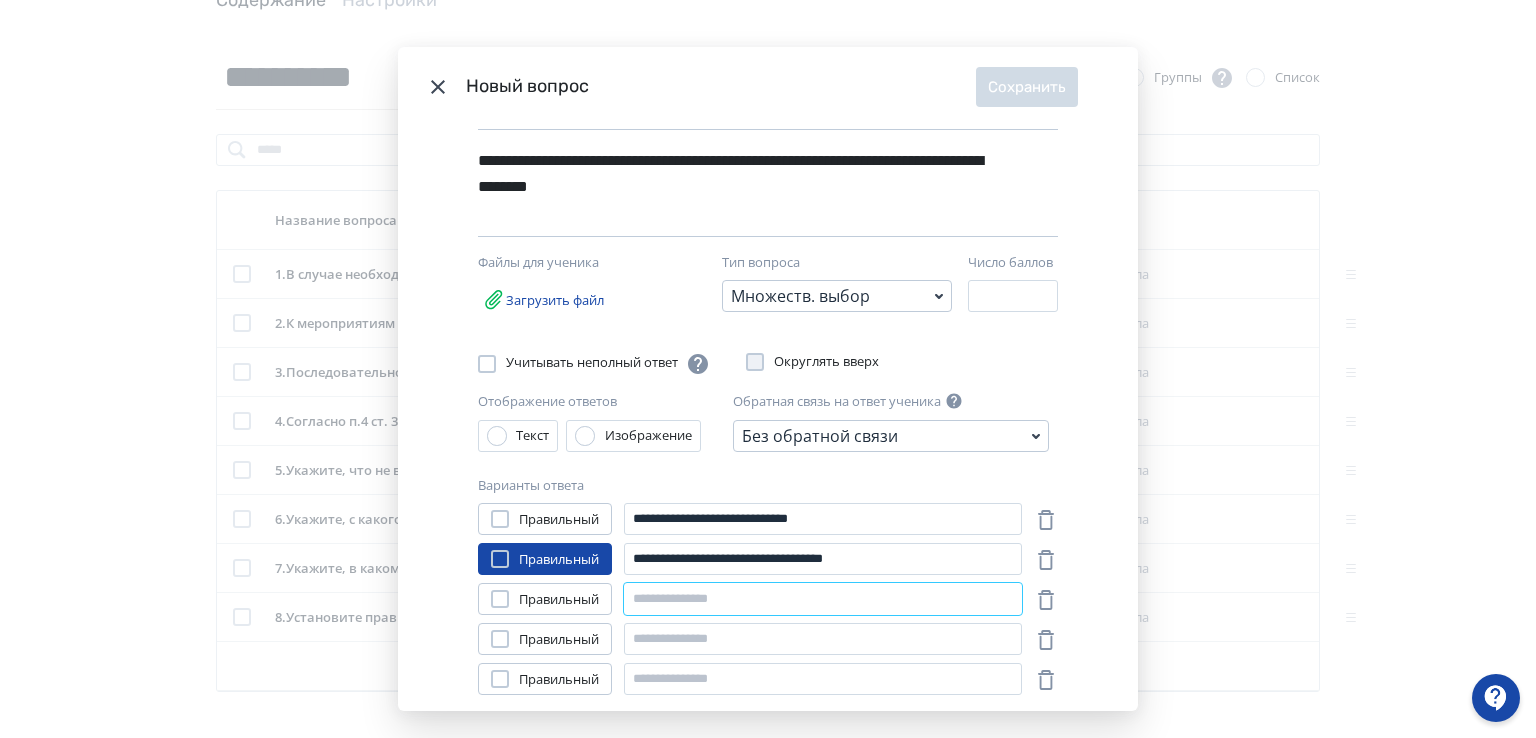 click at bounding box center [823, 599] 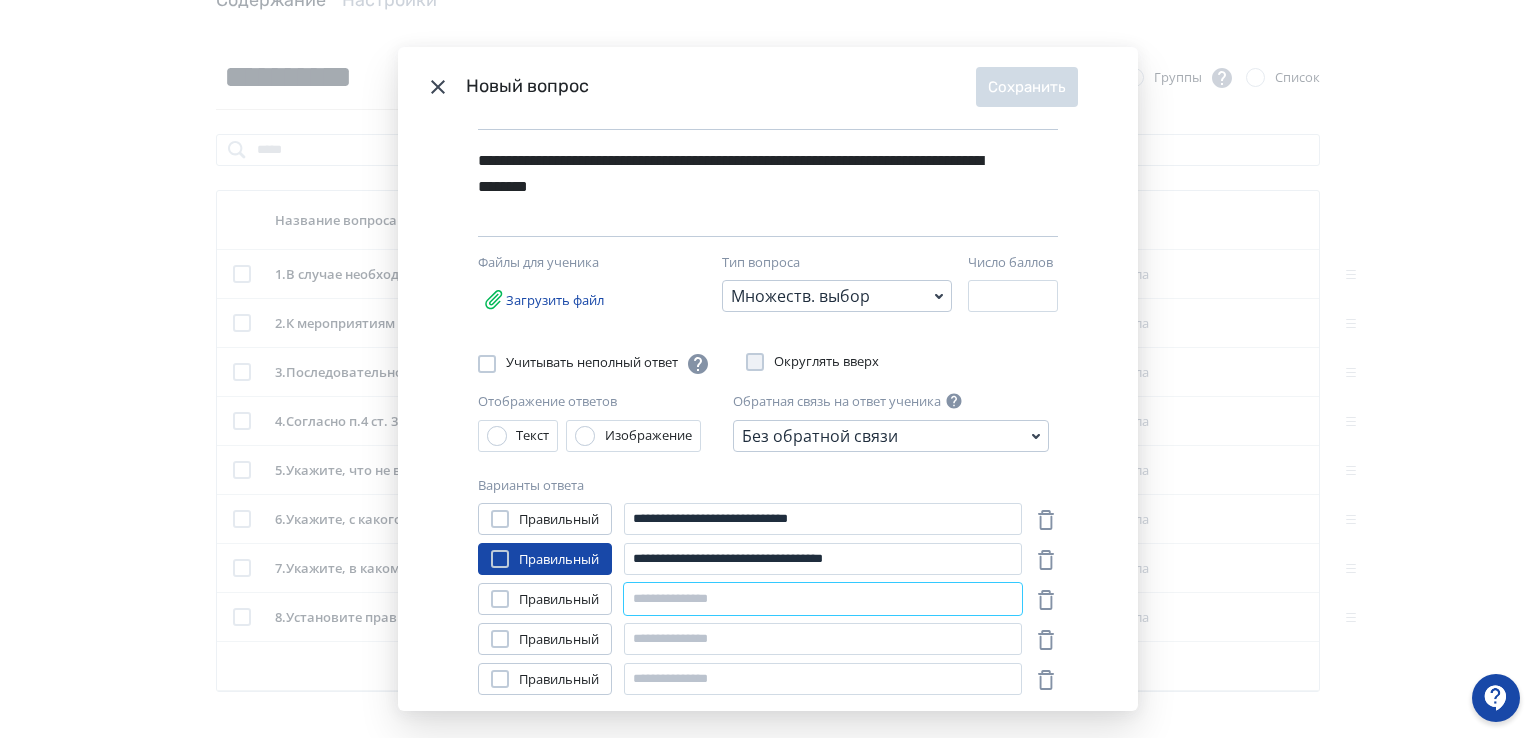paste on "**********" 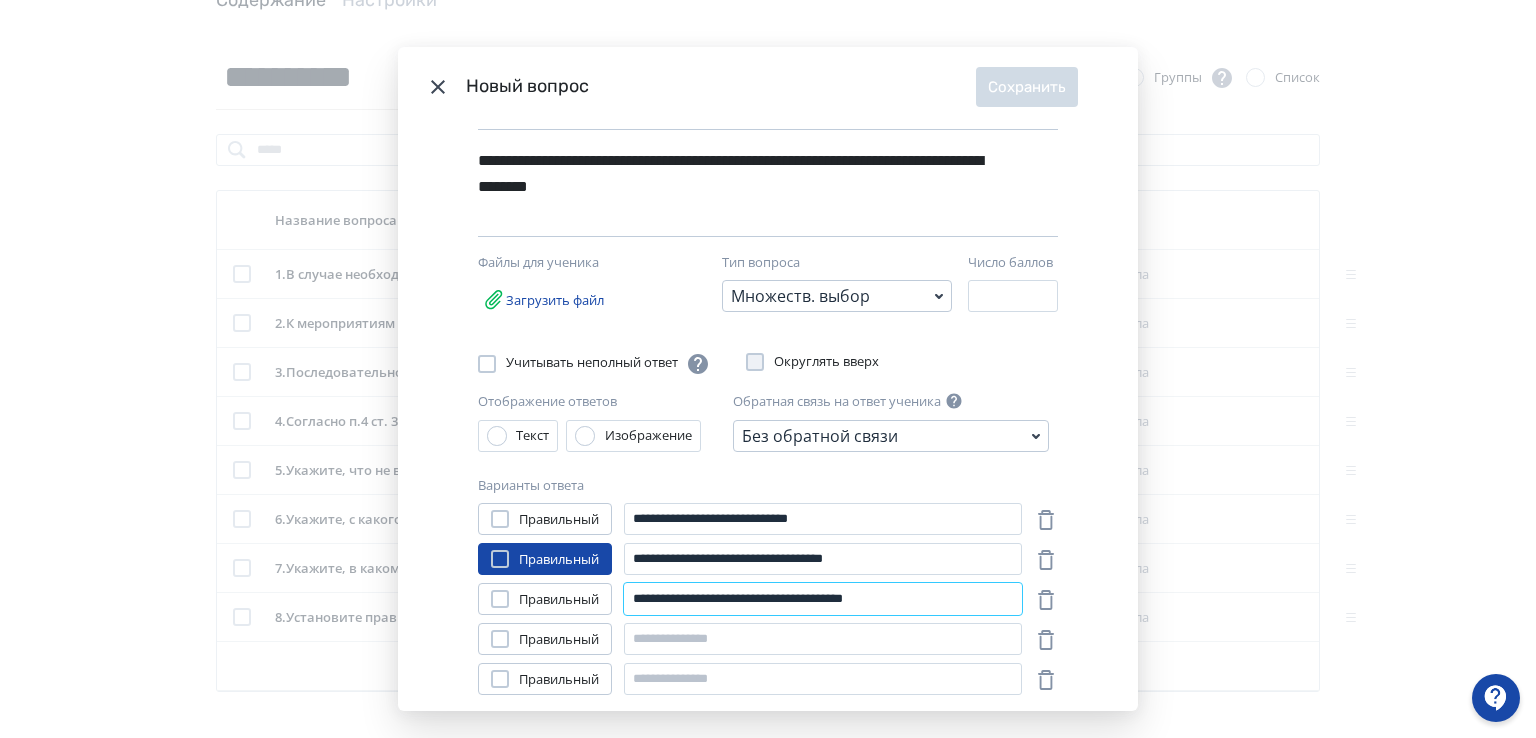 type on "**********" 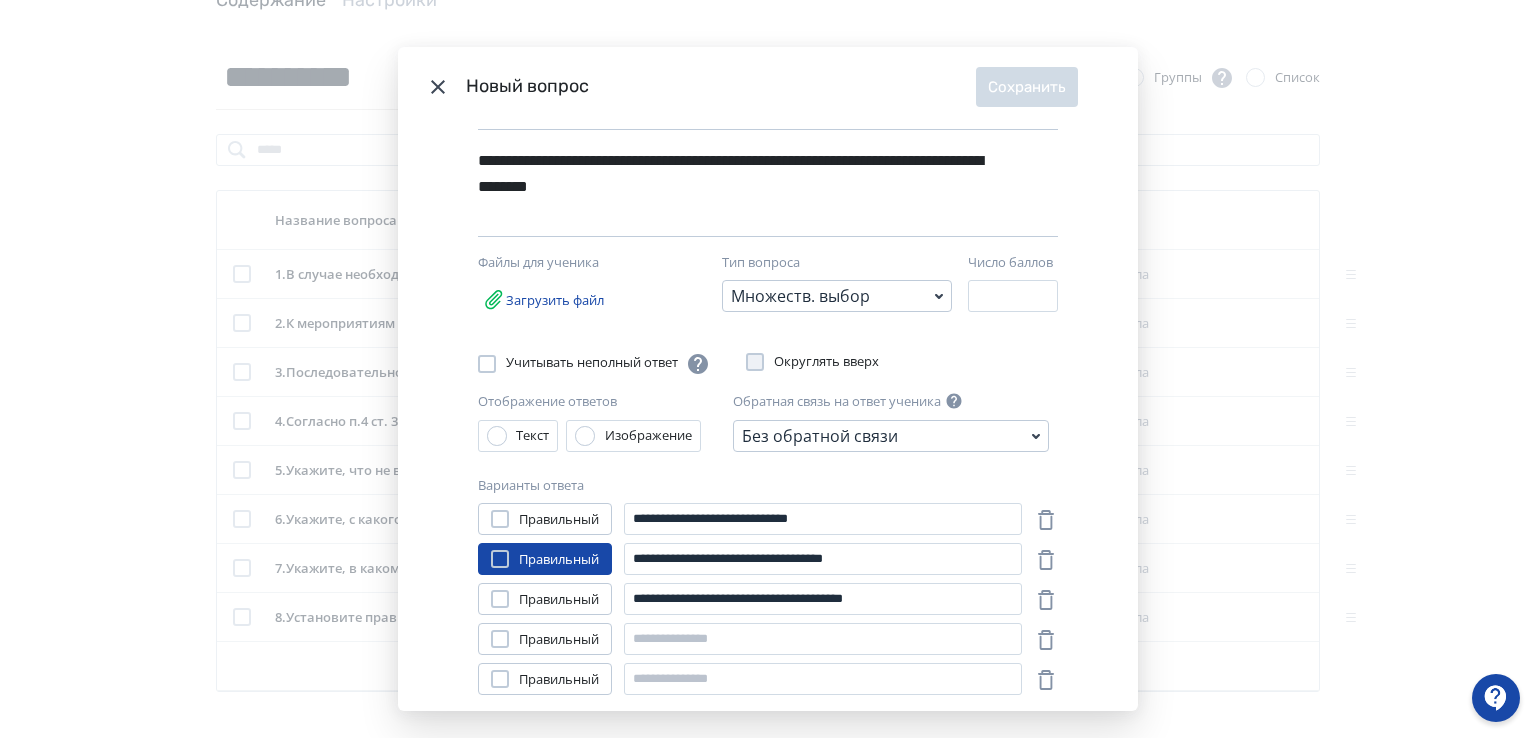 click at bounding box center (500, 599) 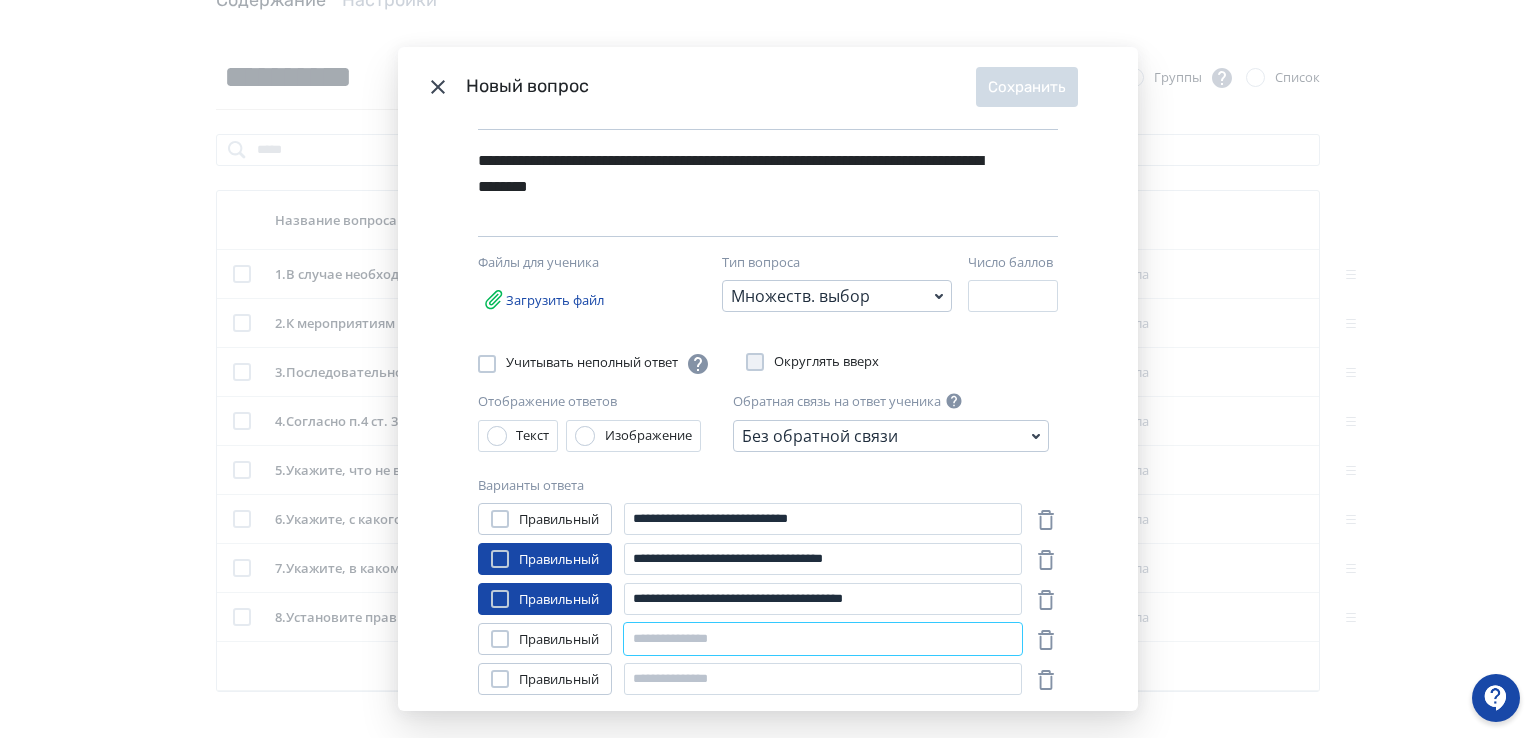 paste on "**********" 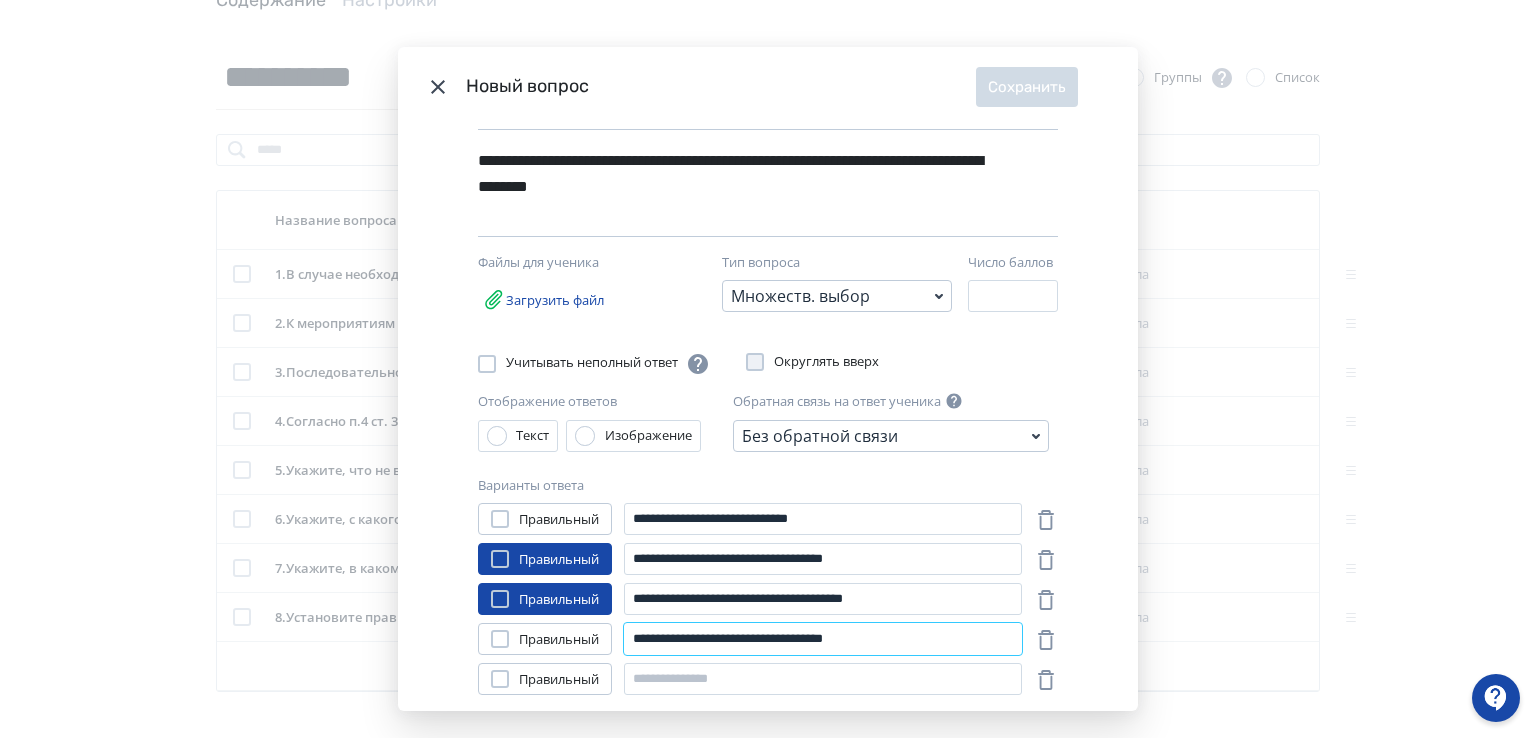 type on "**********" 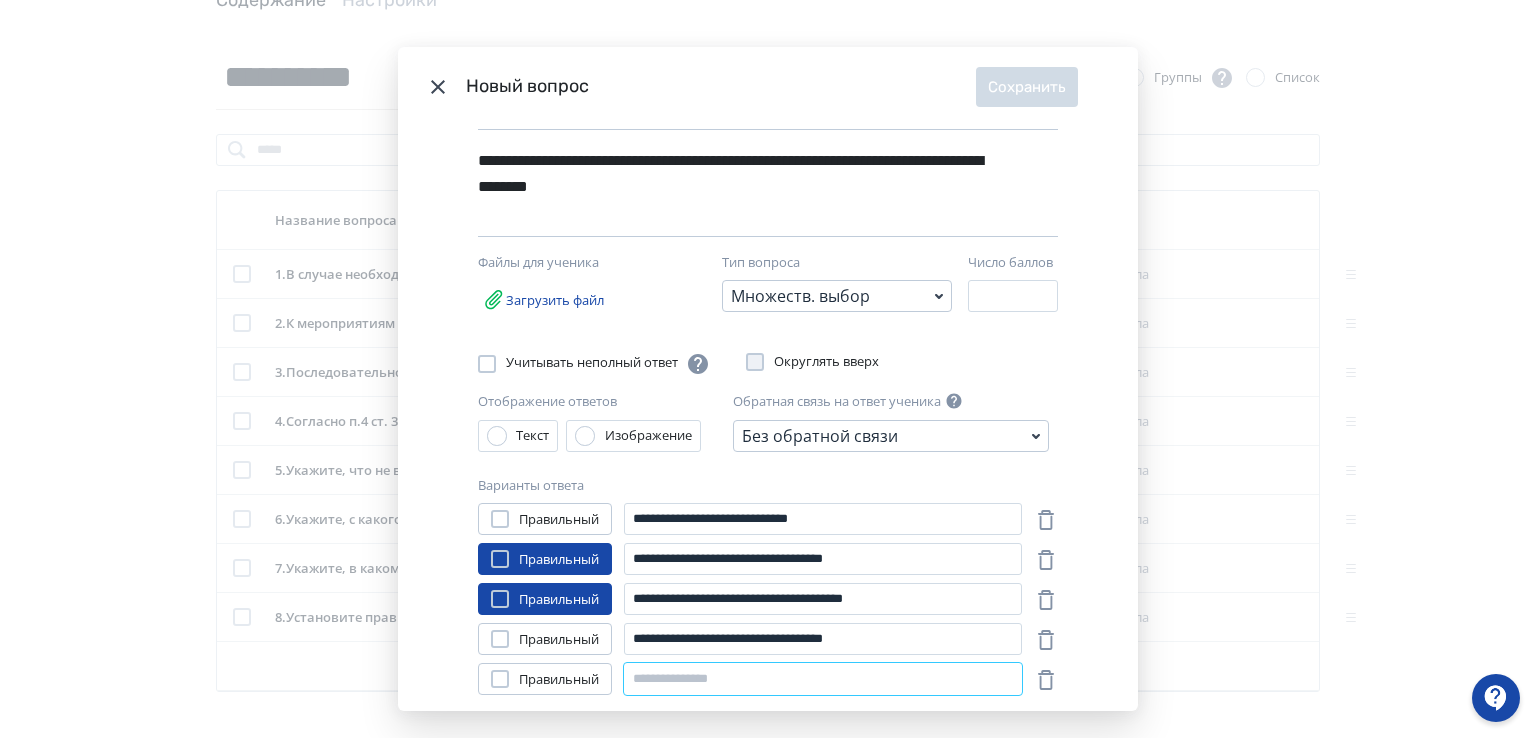 paste on "**********" 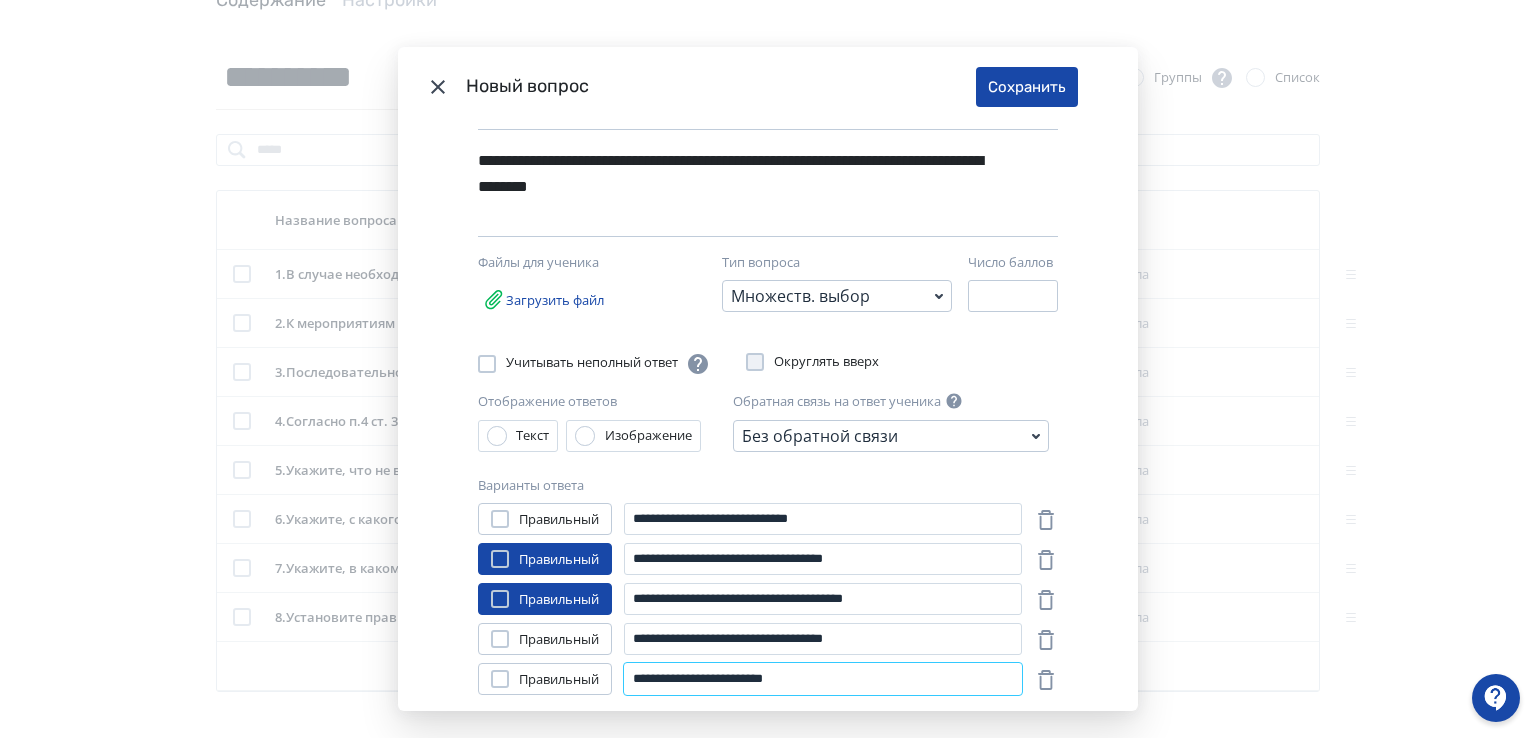type on "**********" 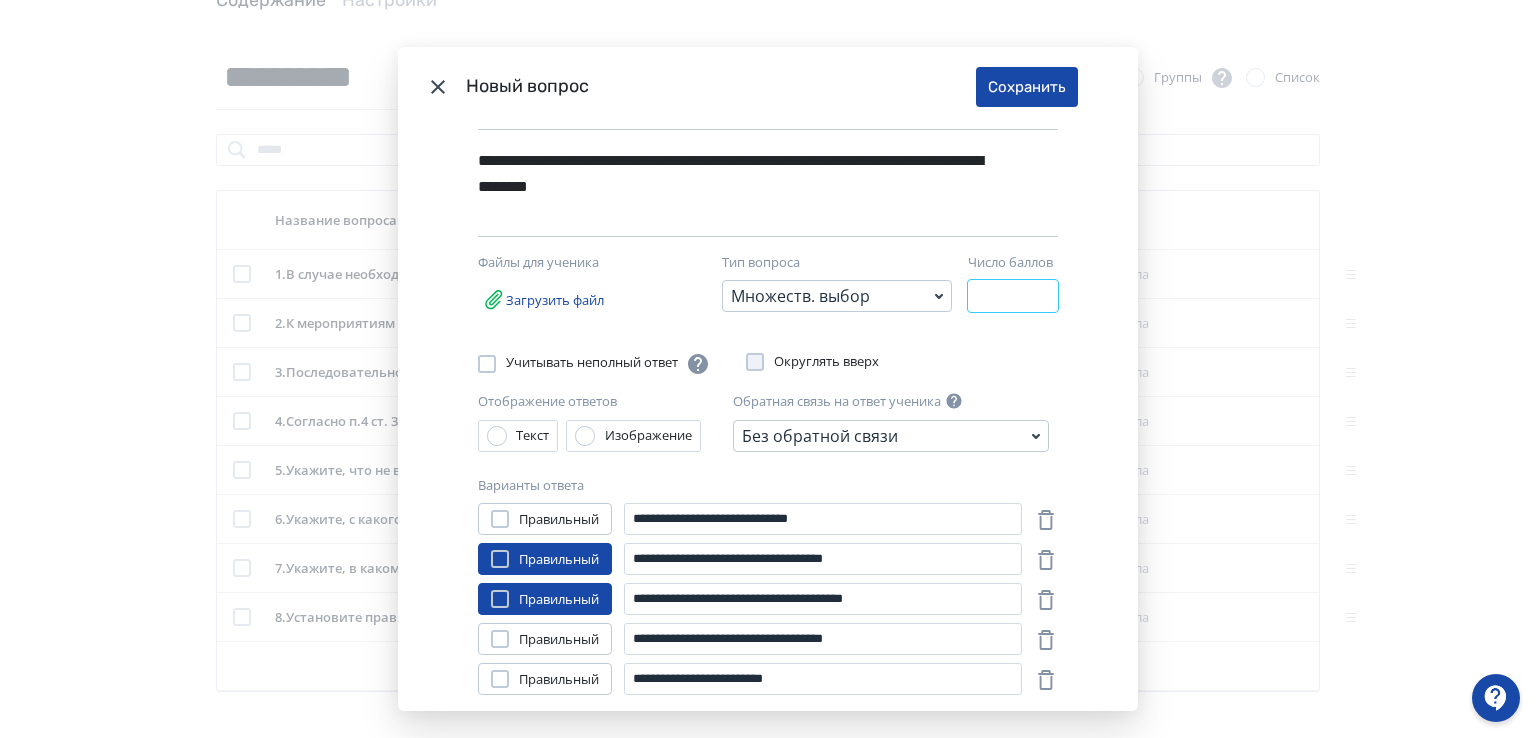 drag, startPoint x: 974, startPoint y: 288, endPoint x: 964, endPoint y: 290, distance: 10.198039 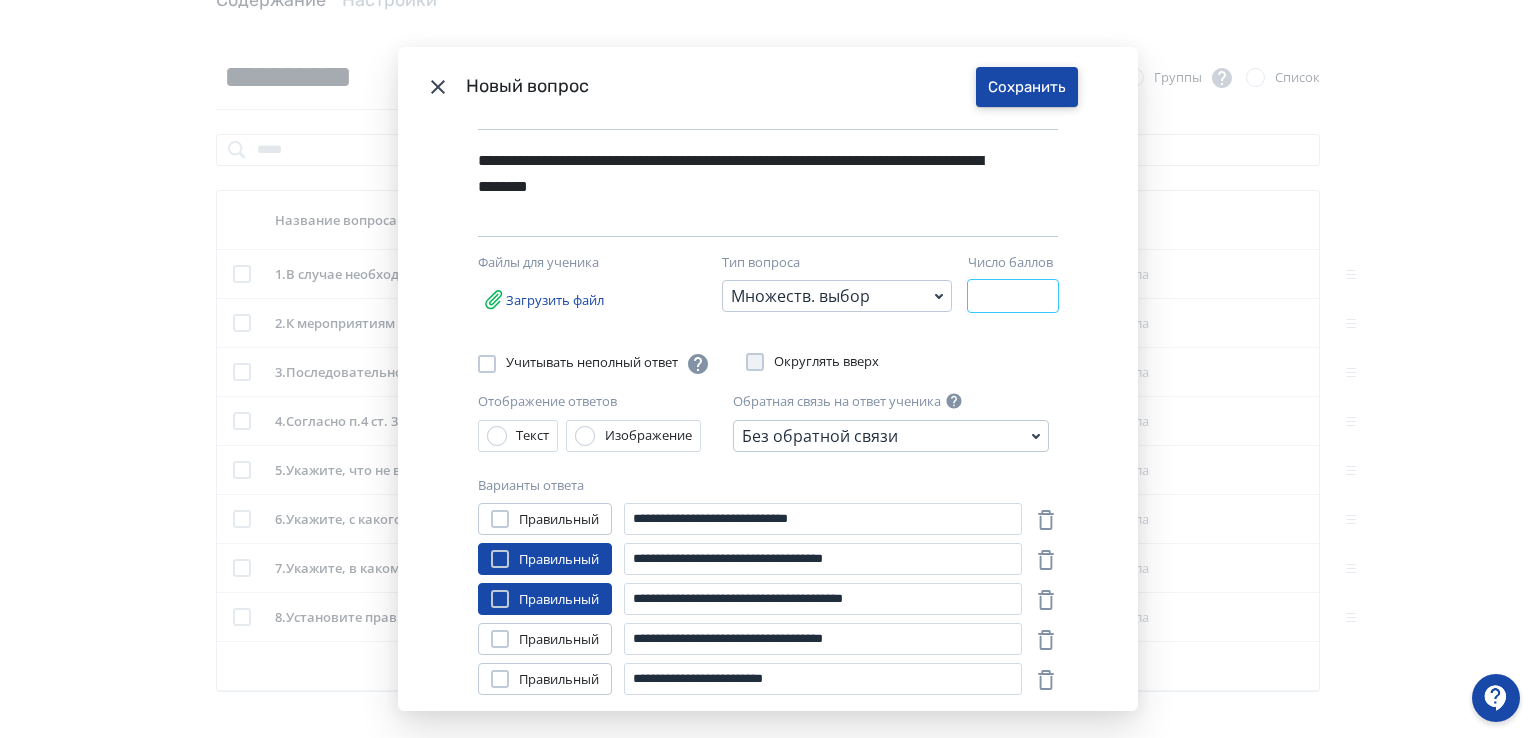 type on "*" 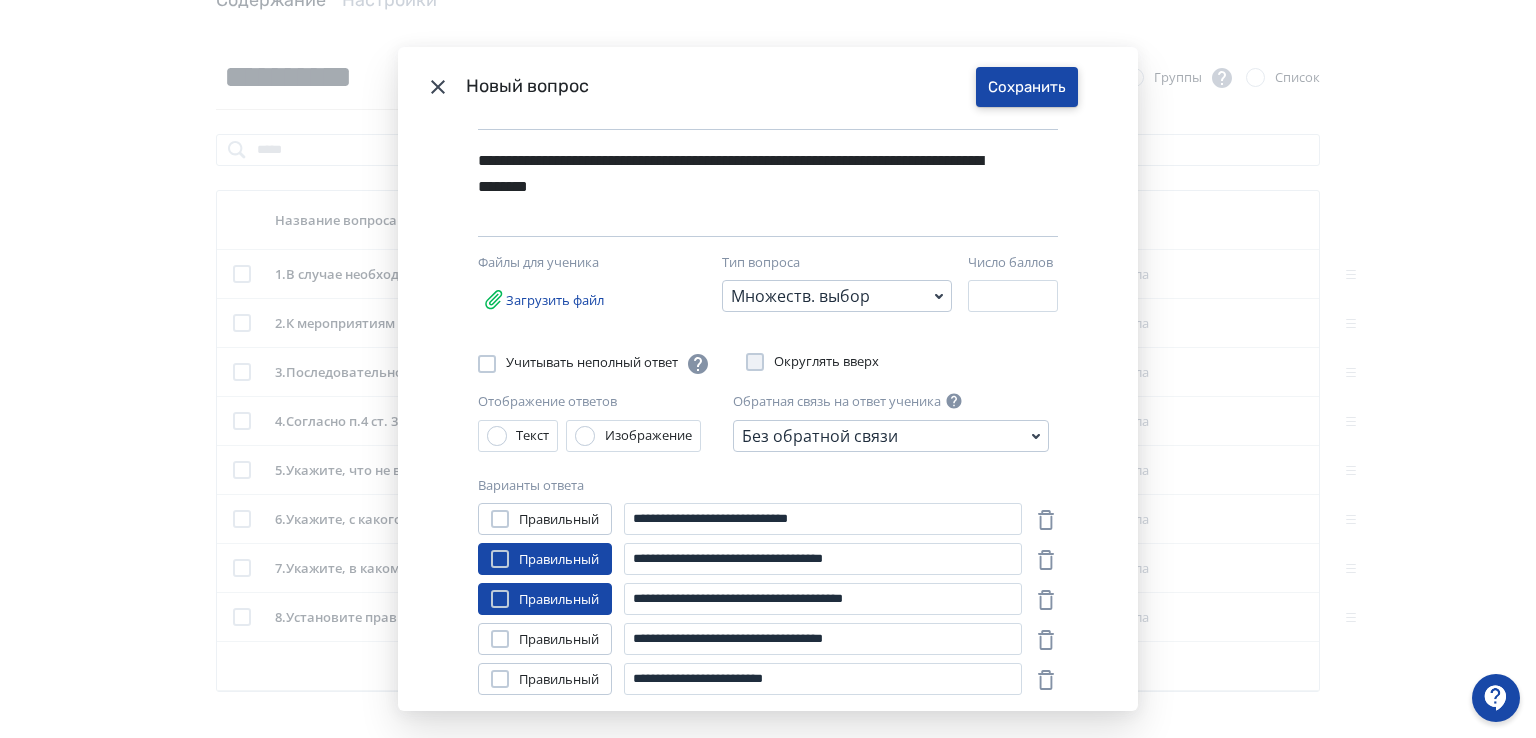 click on "Сохранить" at bounding box center (1027, 87) 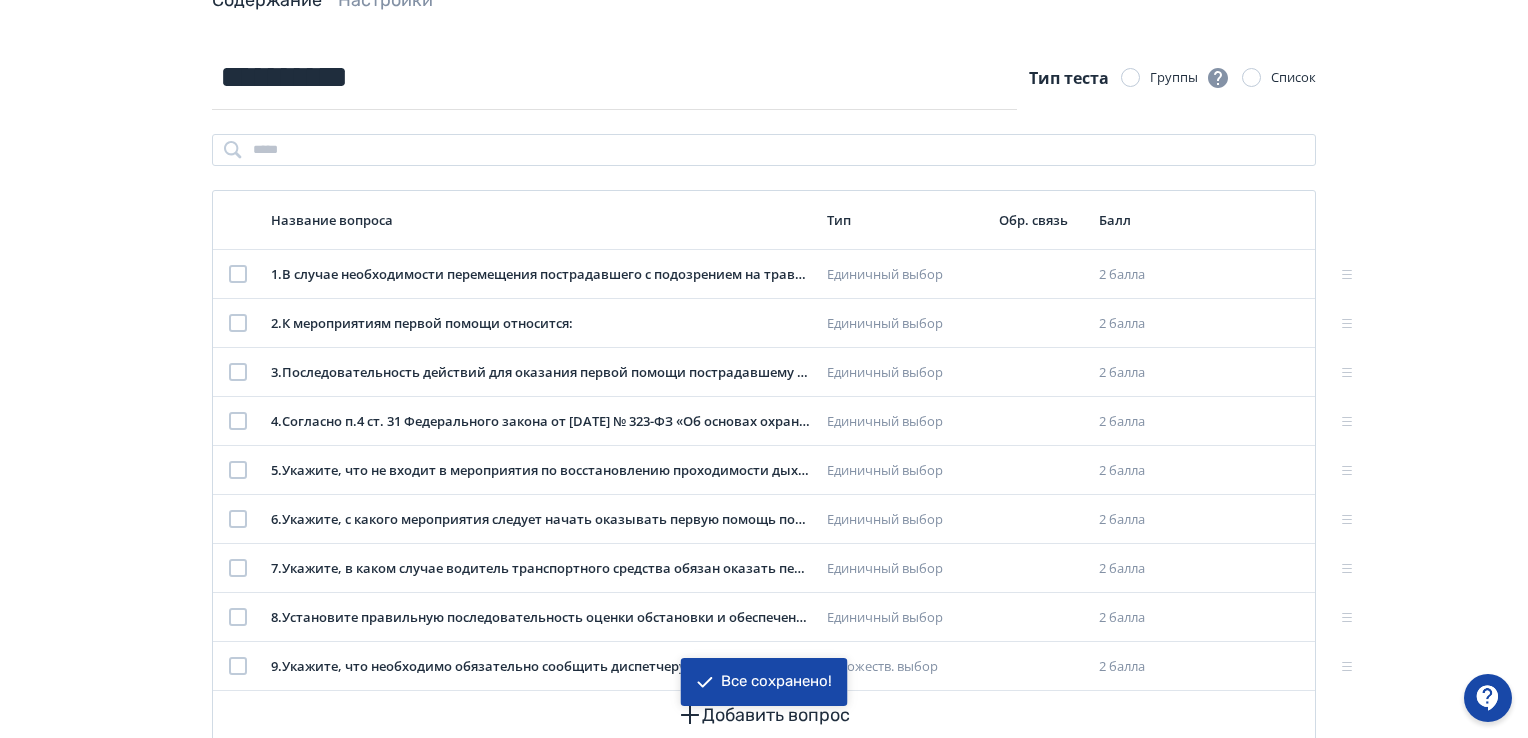 click on "Все сохранено!" at bounding box center [764, 690] 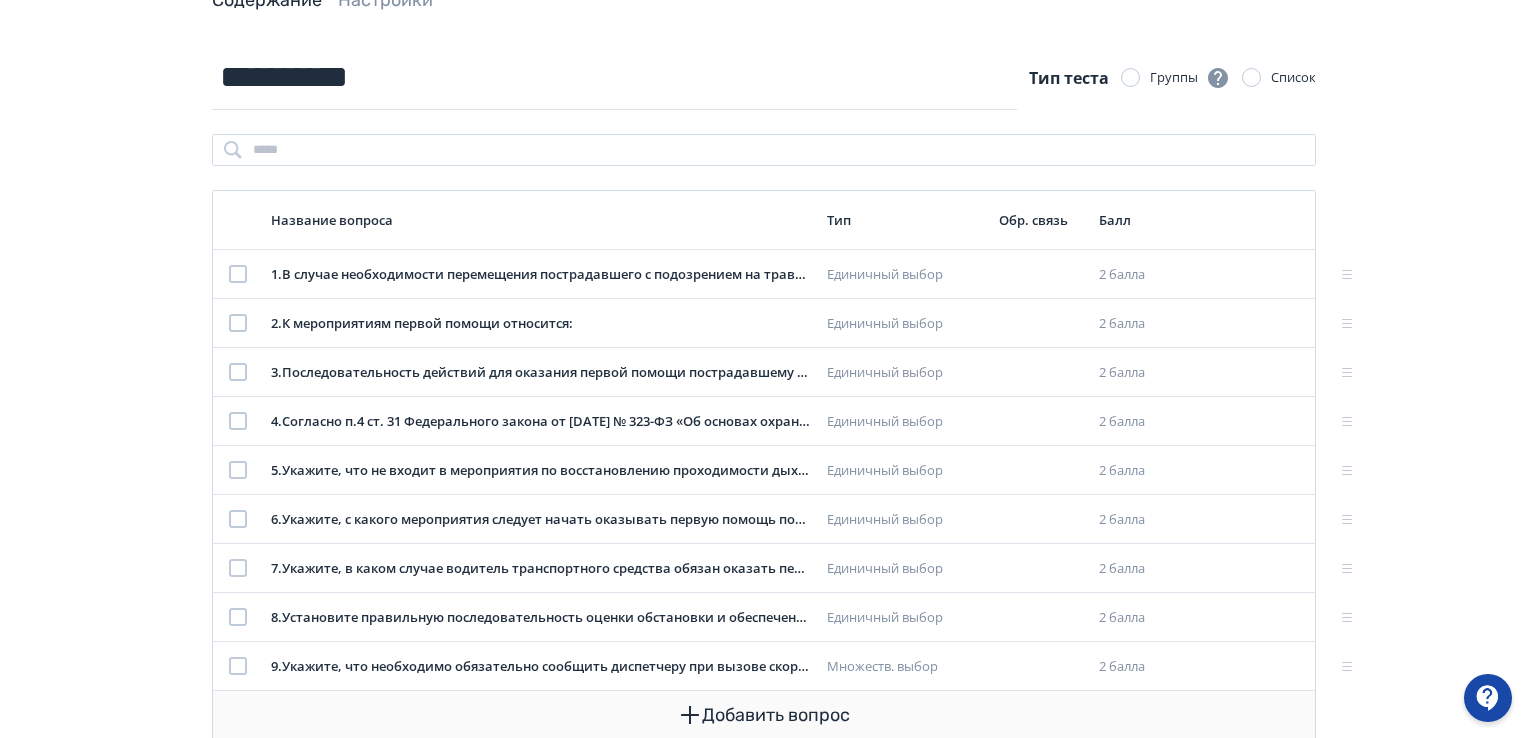 click 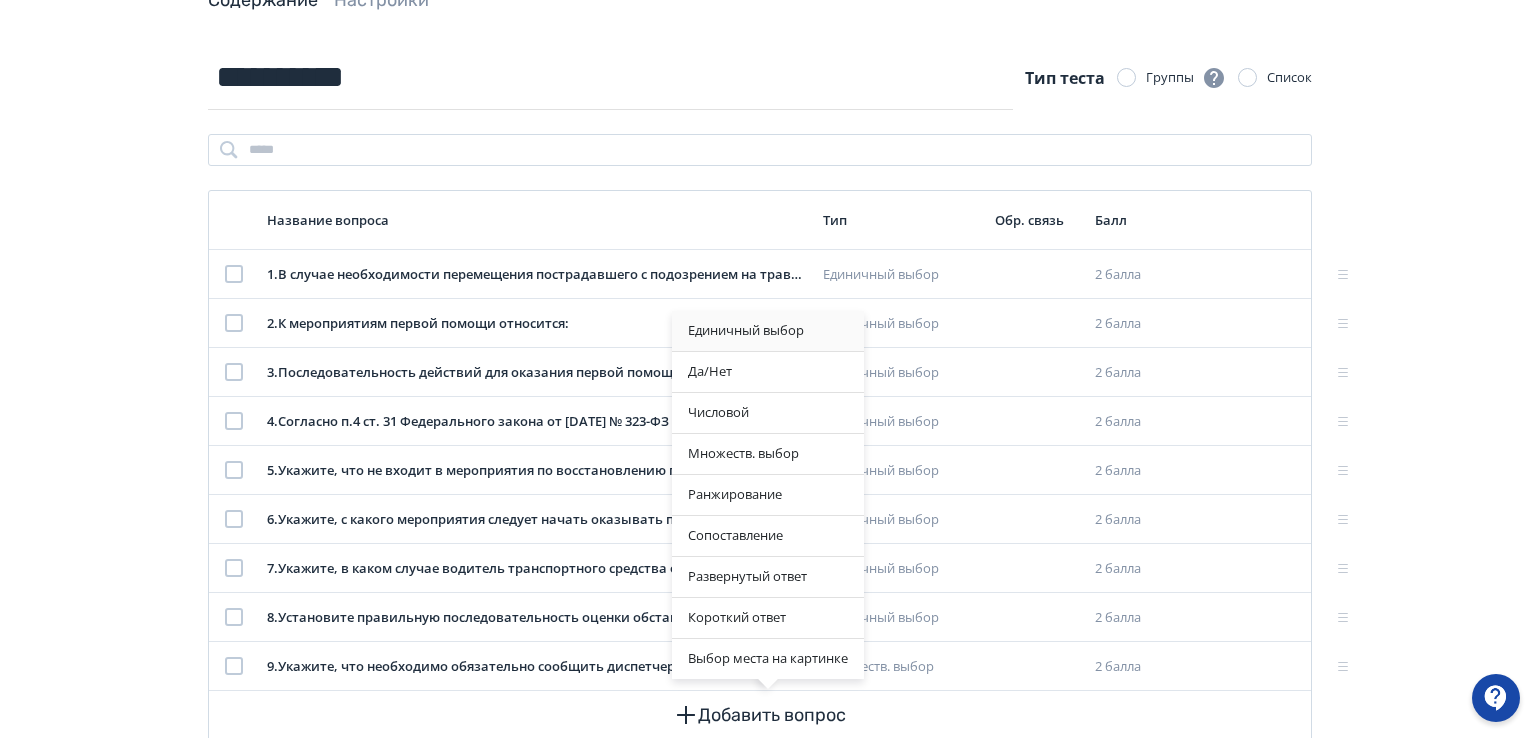 drag, startPoint x: 746, startPoint y: 339, endPoint x: 732, endPoint y: 339, distance: 14 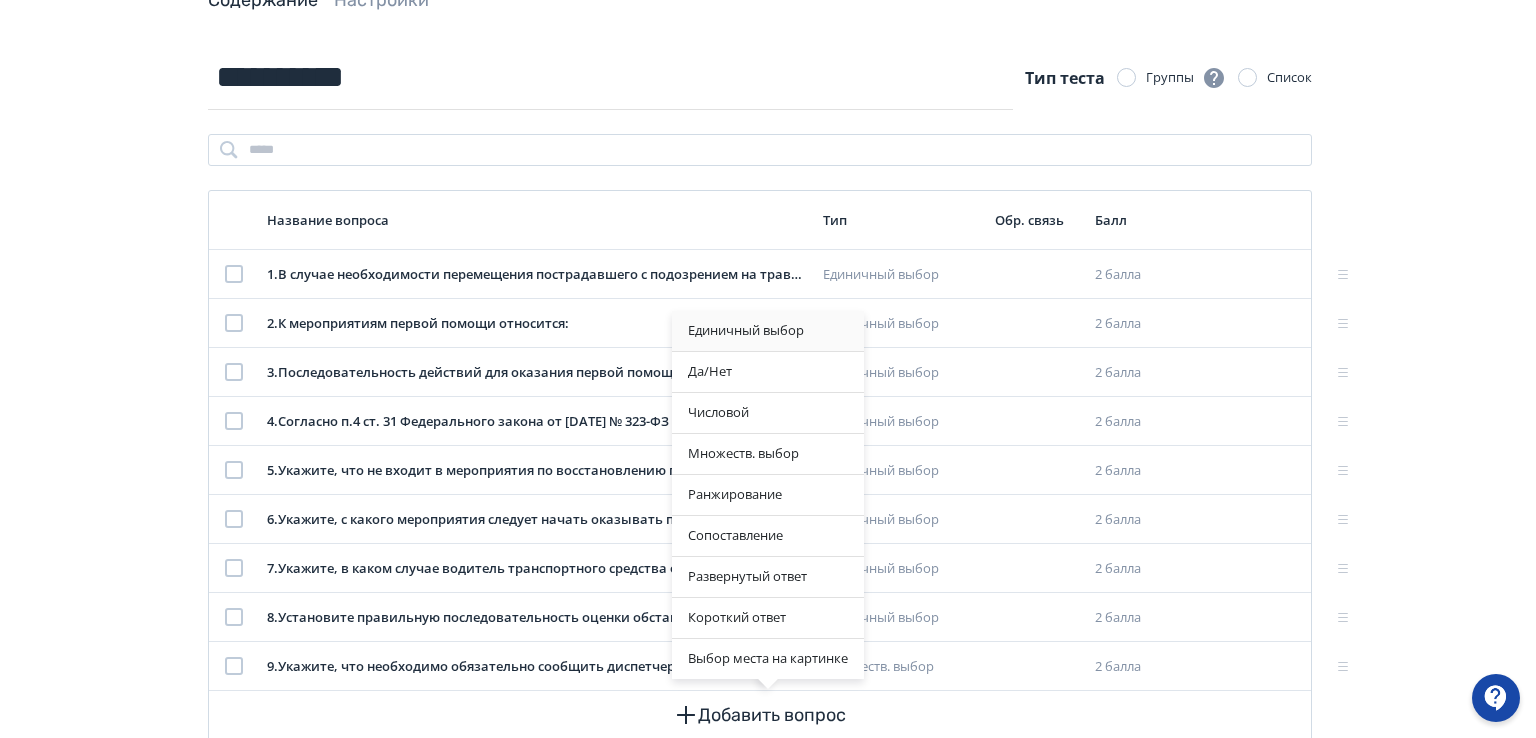 click on "Единичный выбор" at bounding box center (768, 331) 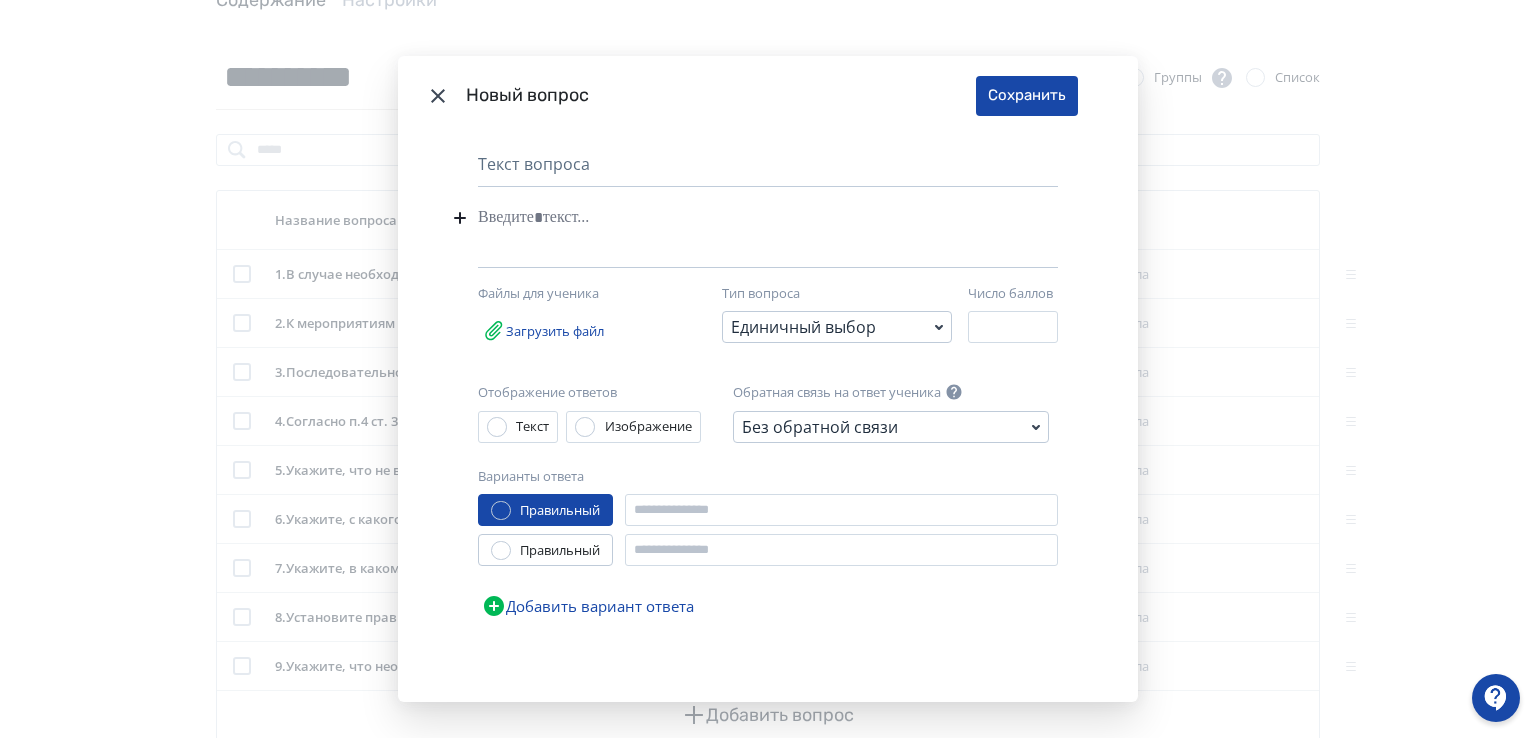 paste 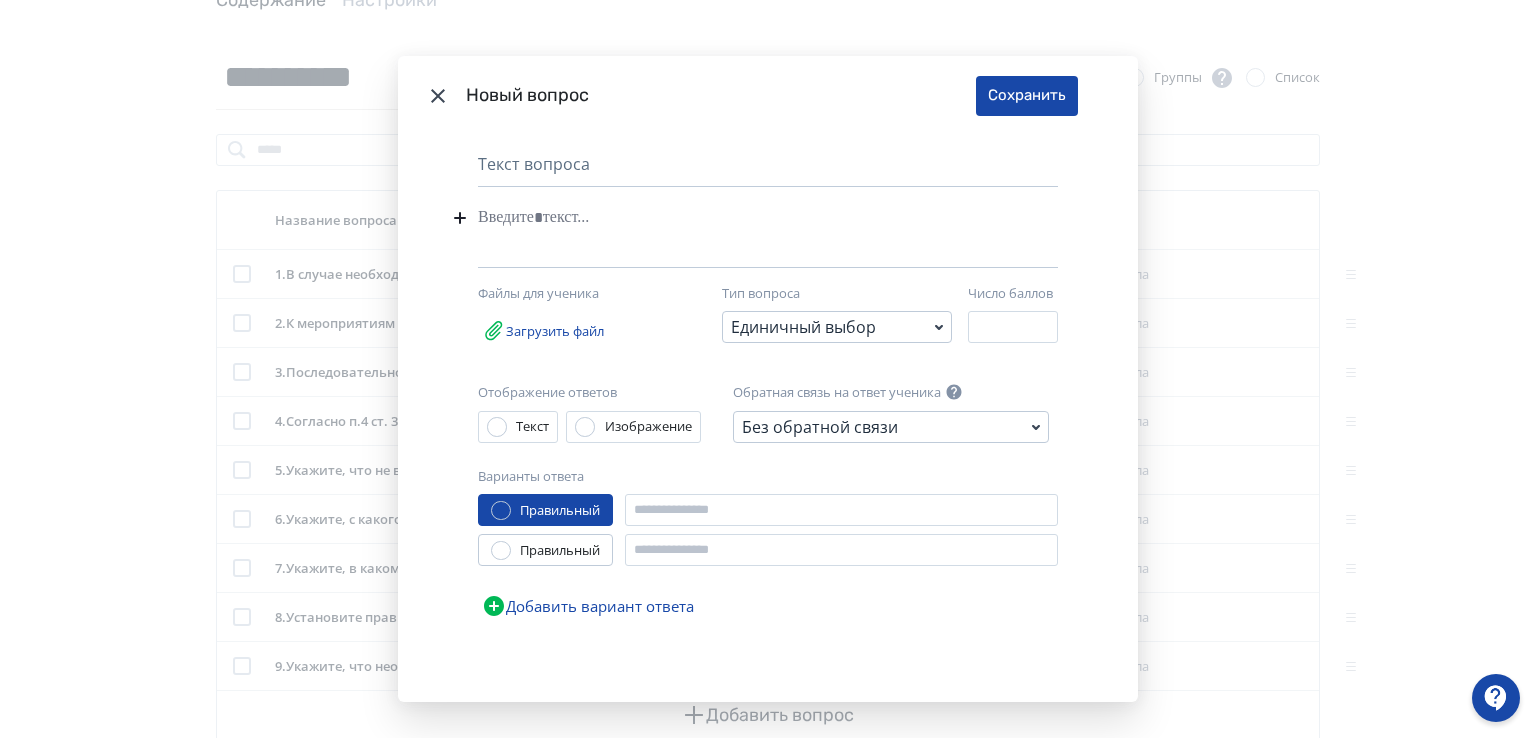 type 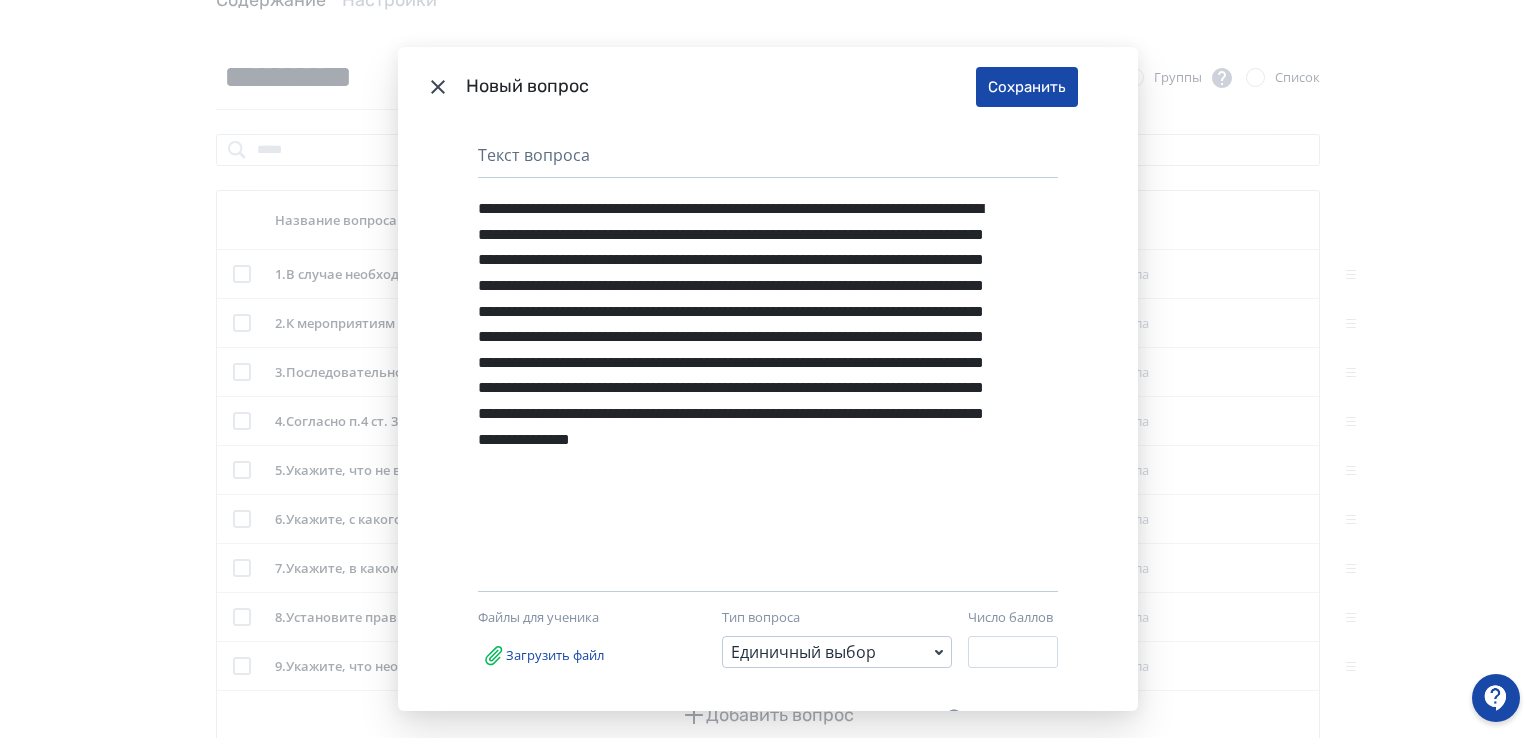 click 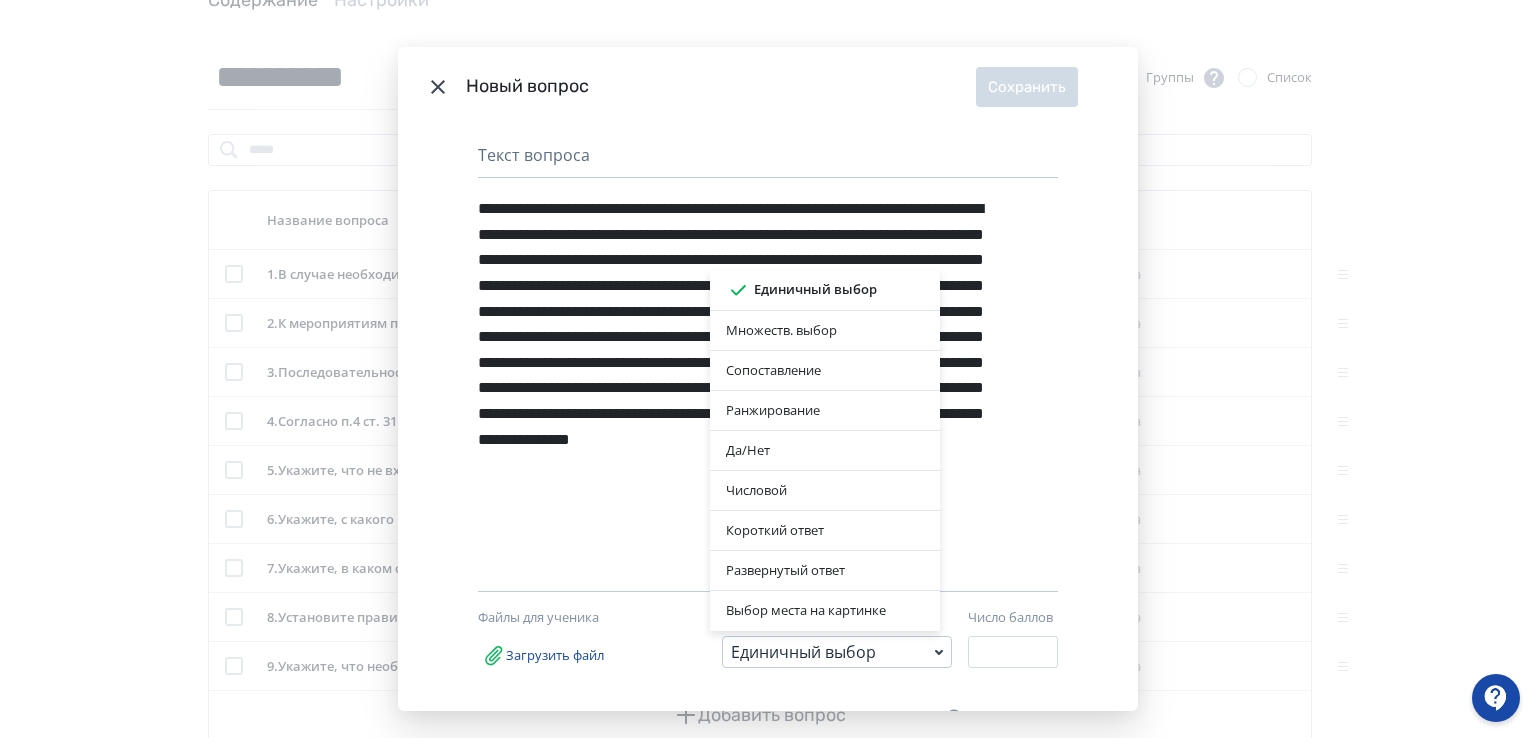 click on "Единичный выбор Множеств. выбор Сопоставление Ранжирование Да/Нет Числовой Короткий ответ Развернутый ответ Выбор места на картинке" at bounding box center [825, 651] 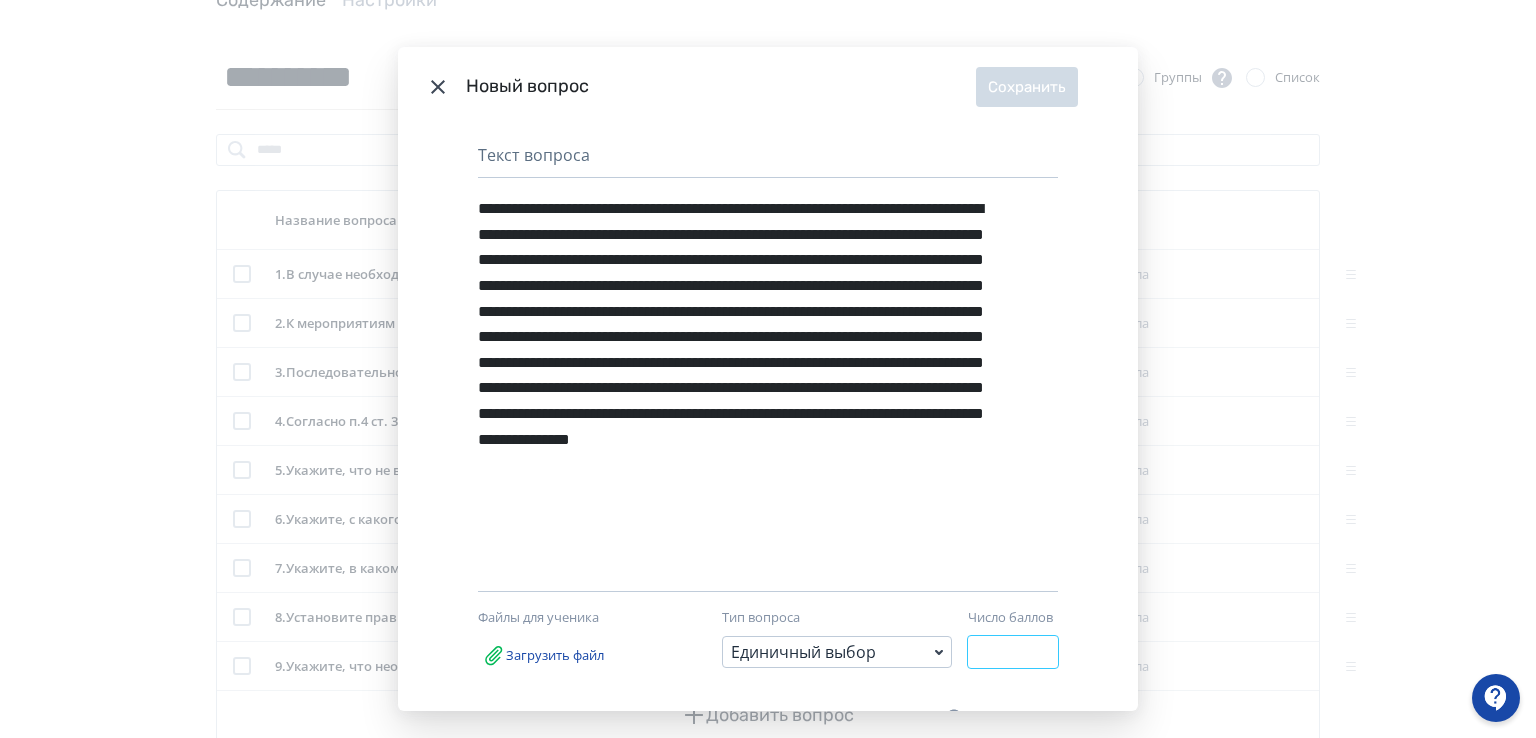 drag, startPoint x: 994, startPoint y: 647, endPoint x: 923, endPoint y: 658, distance: 71.84706 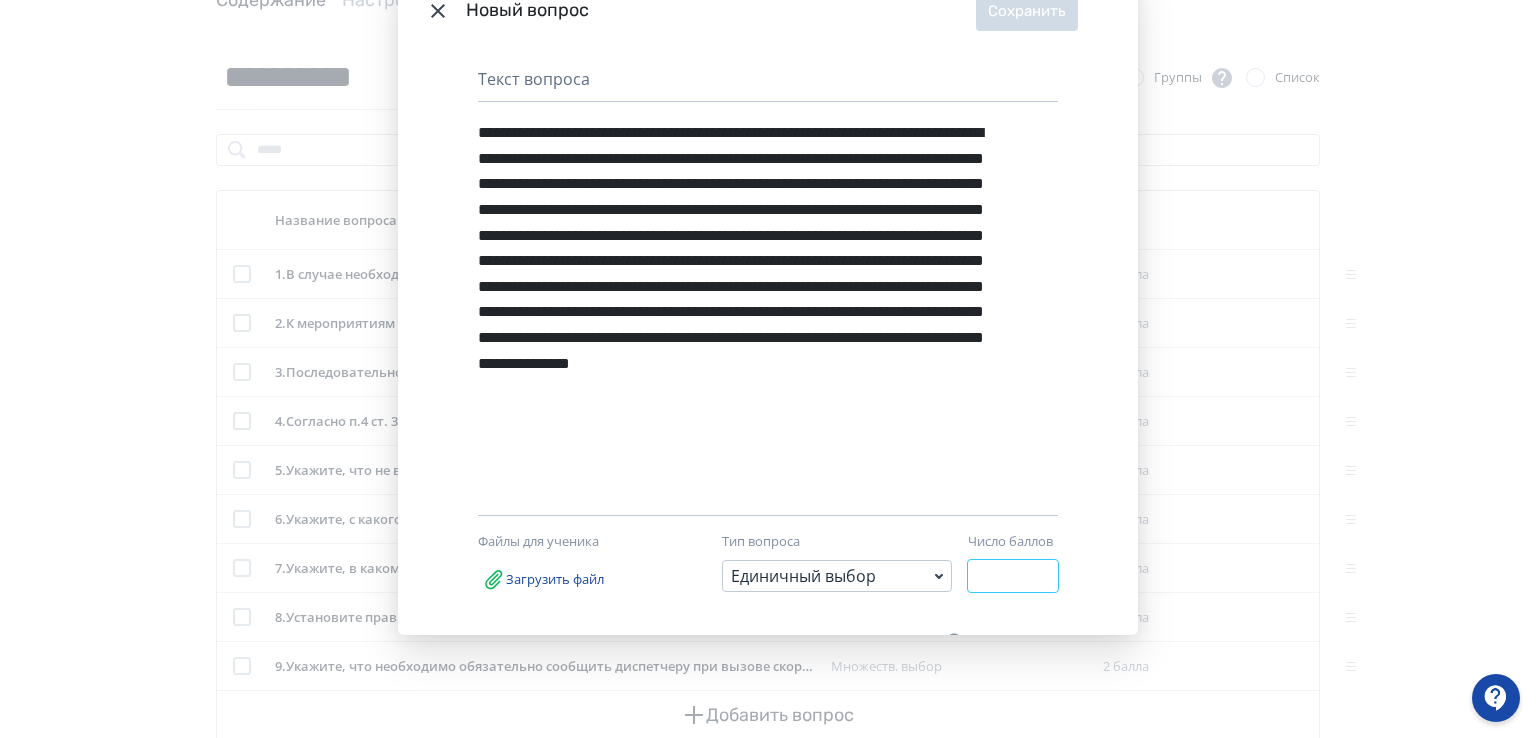 scroll, scrollTop: 76, scrollLeft: 0, axis: vertical 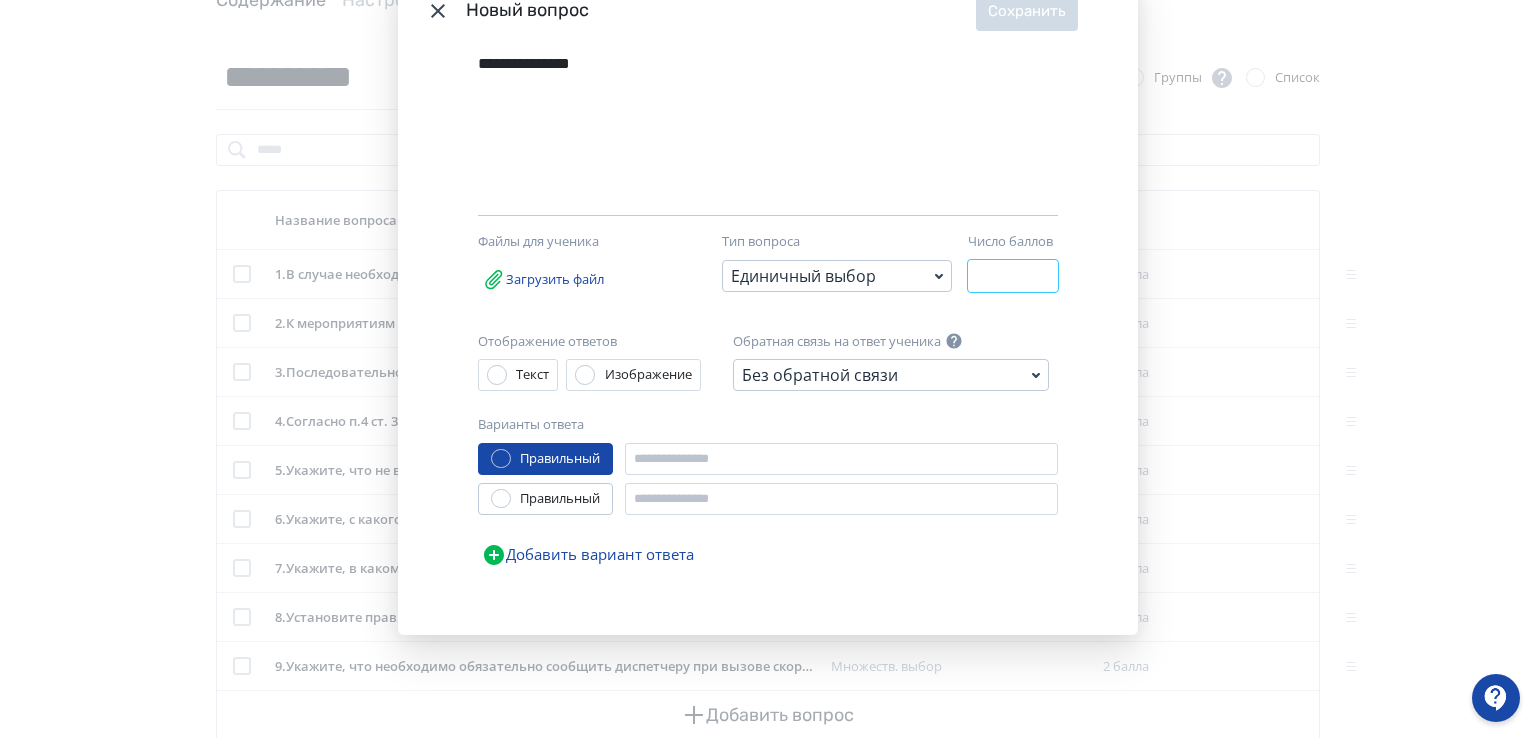 type on "*" 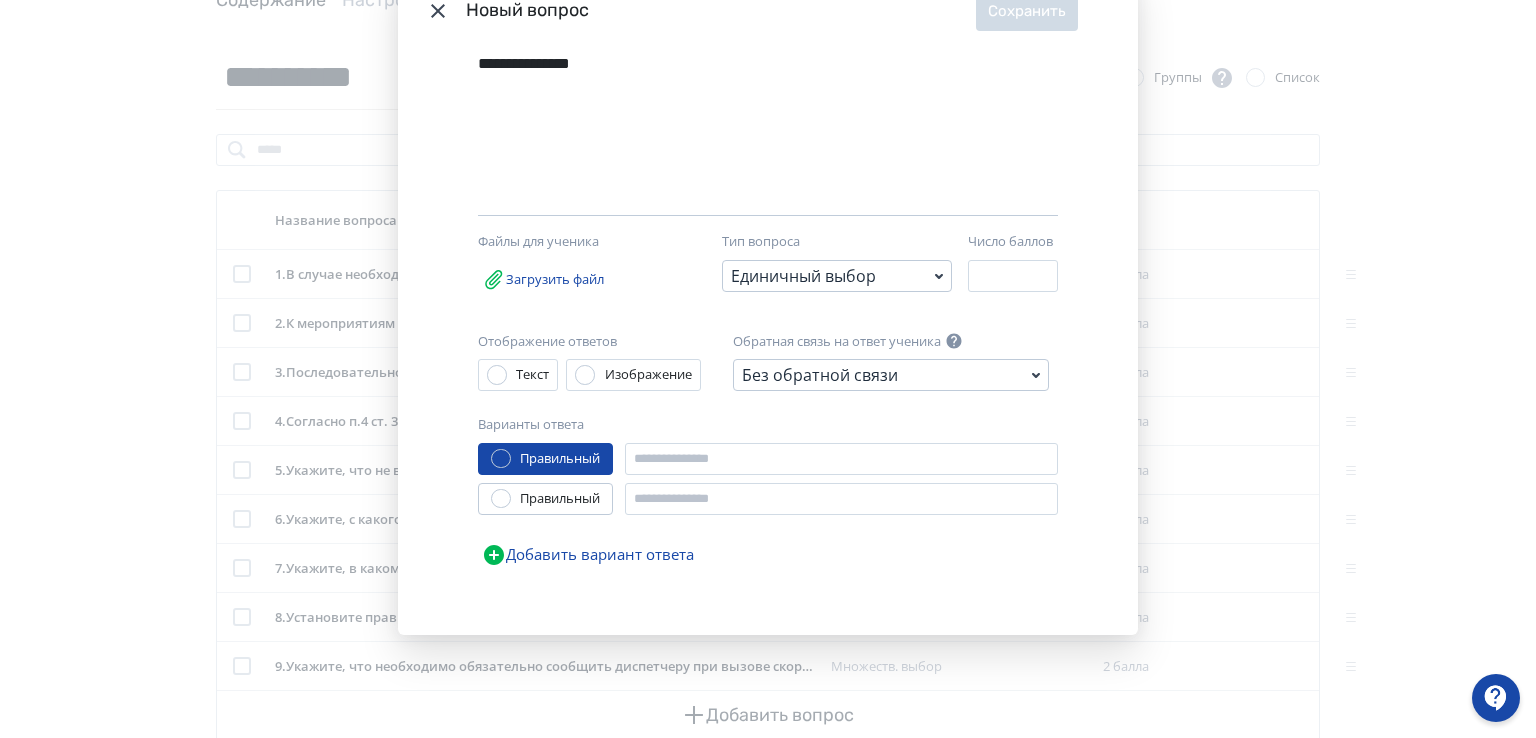 click 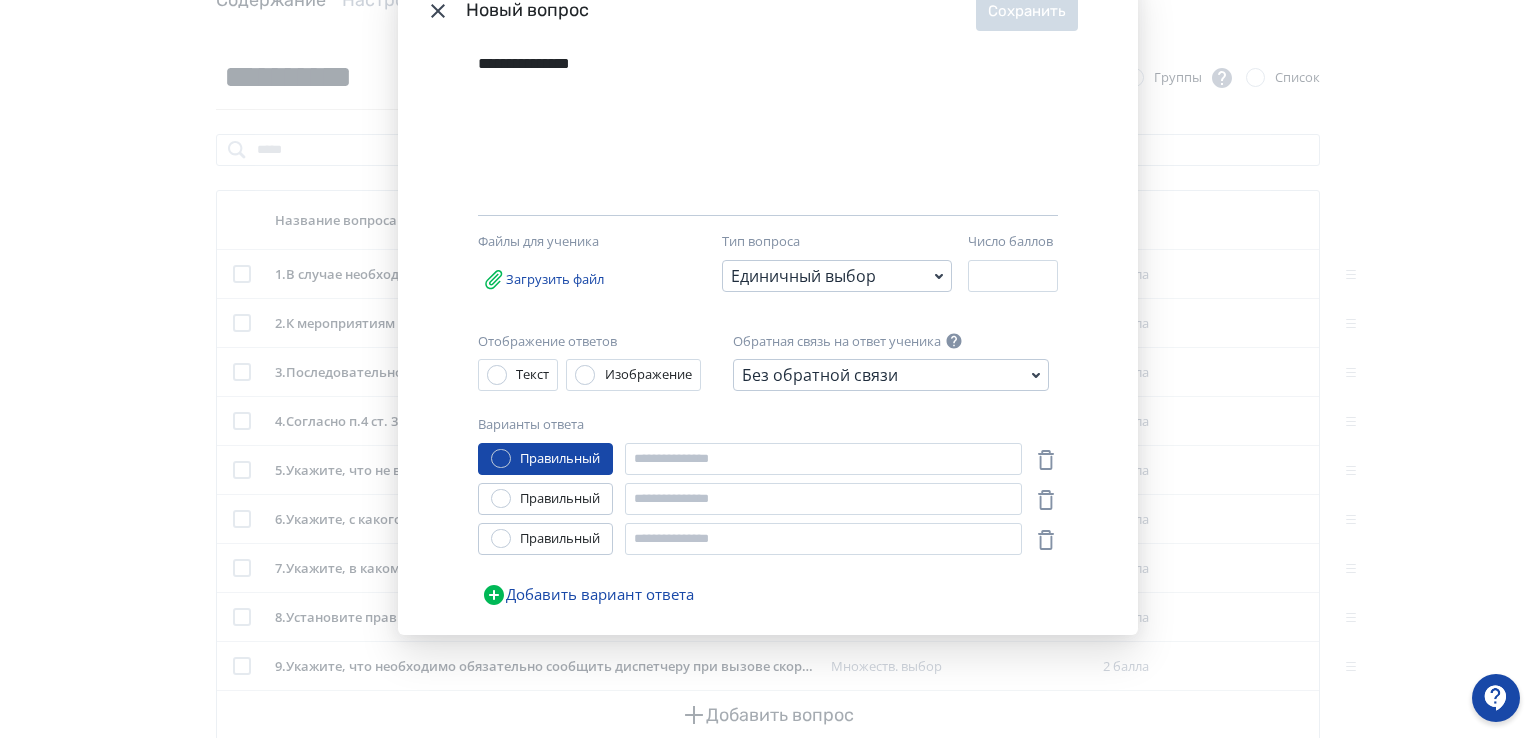 click 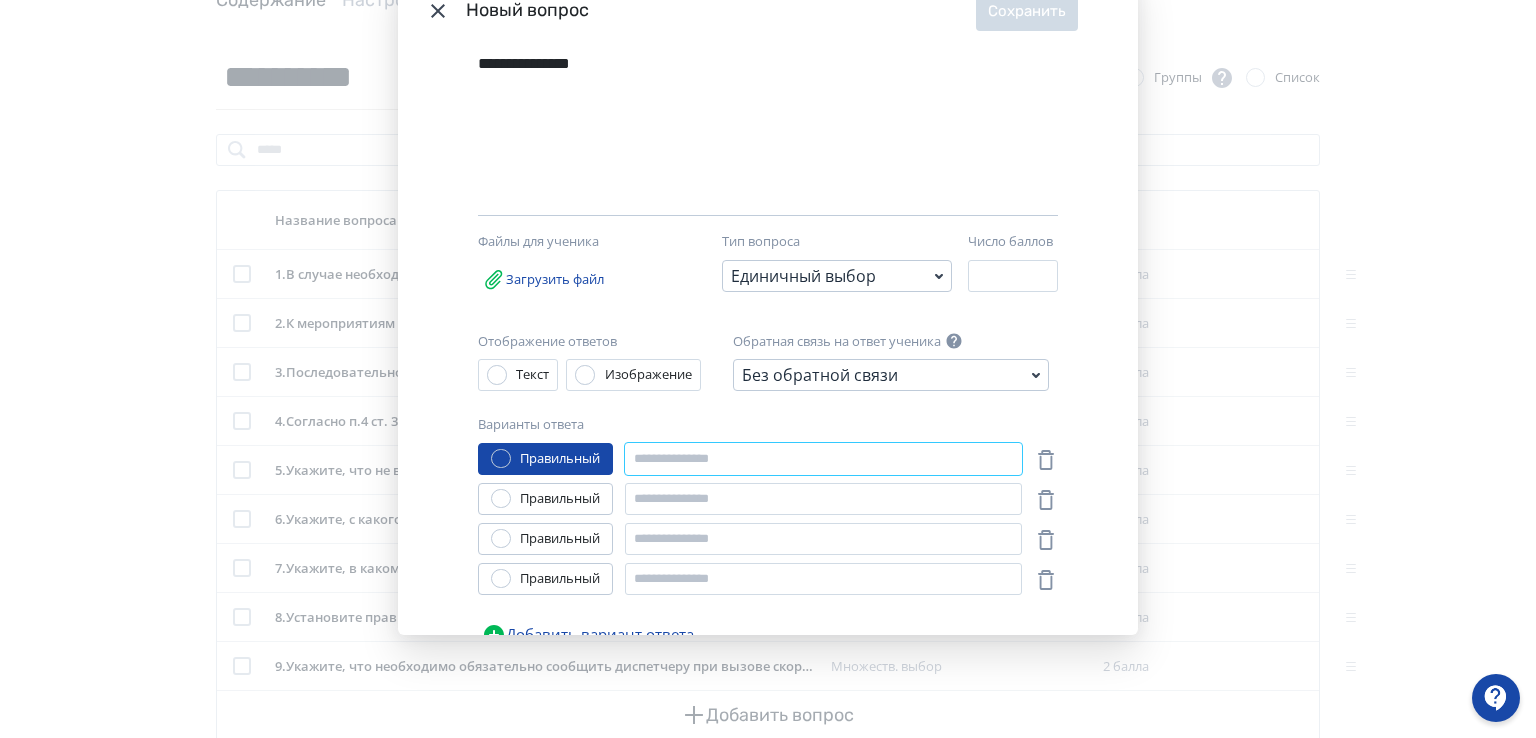 paste on "**********" 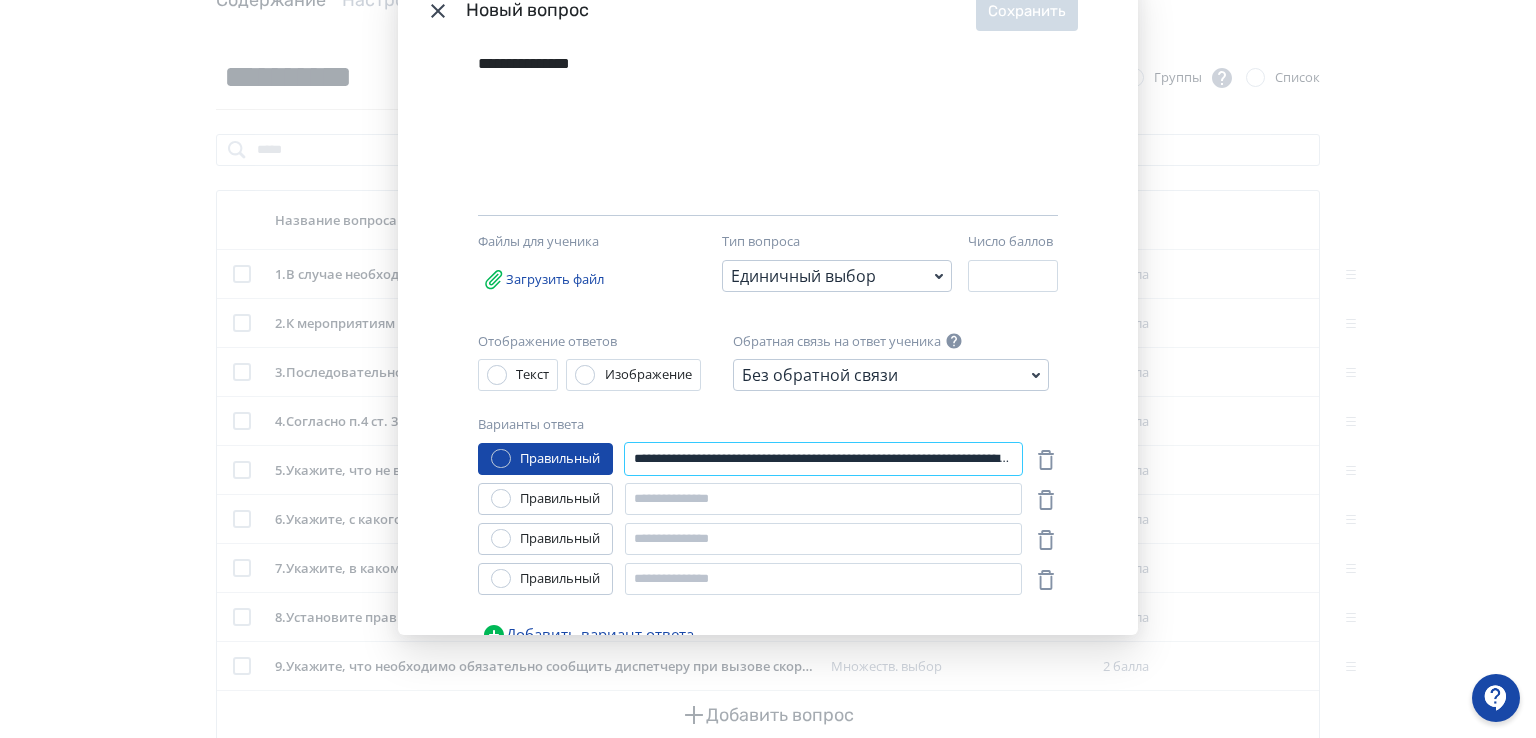 scroll, scrollTop: 0, scrollLeft: 554, axis: horizontal 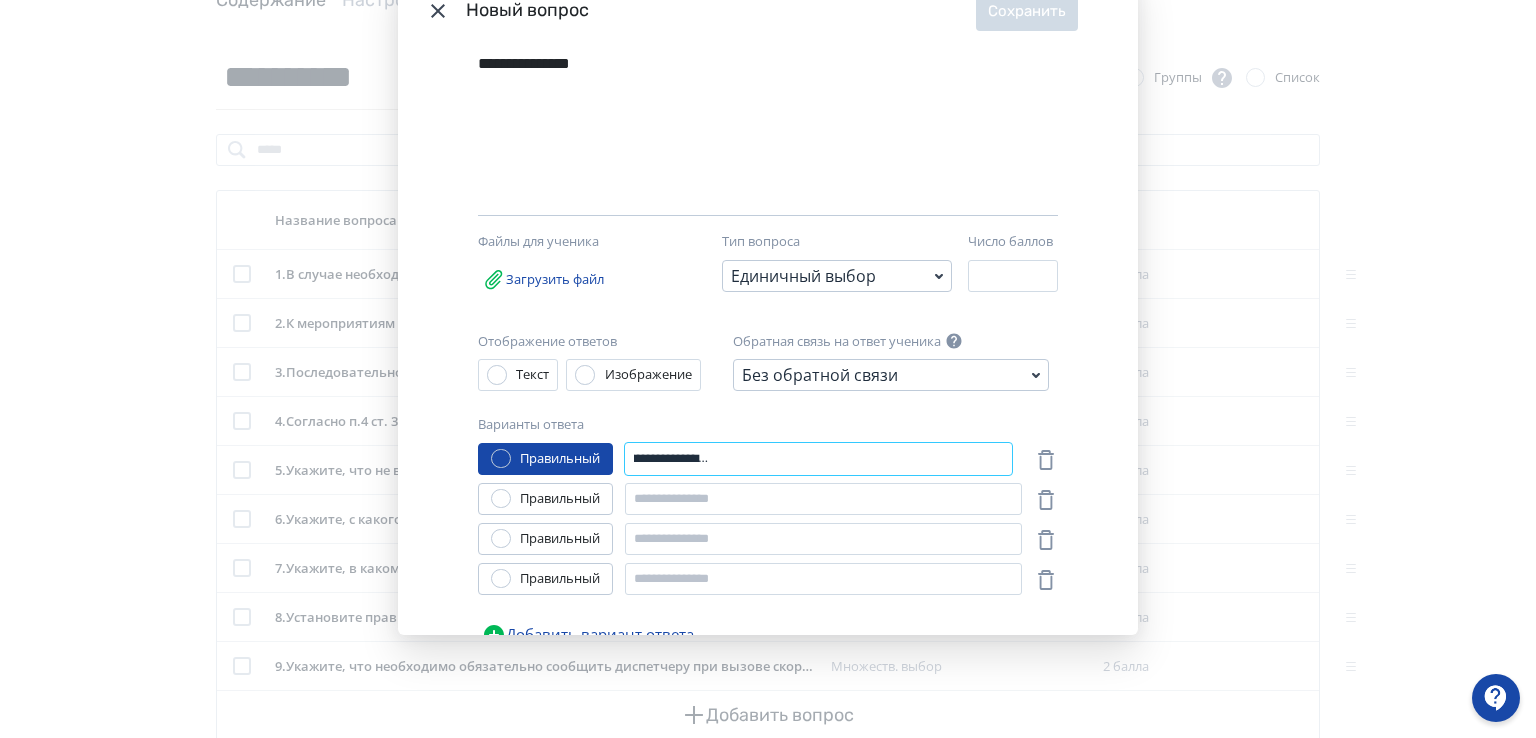 type on "**********" 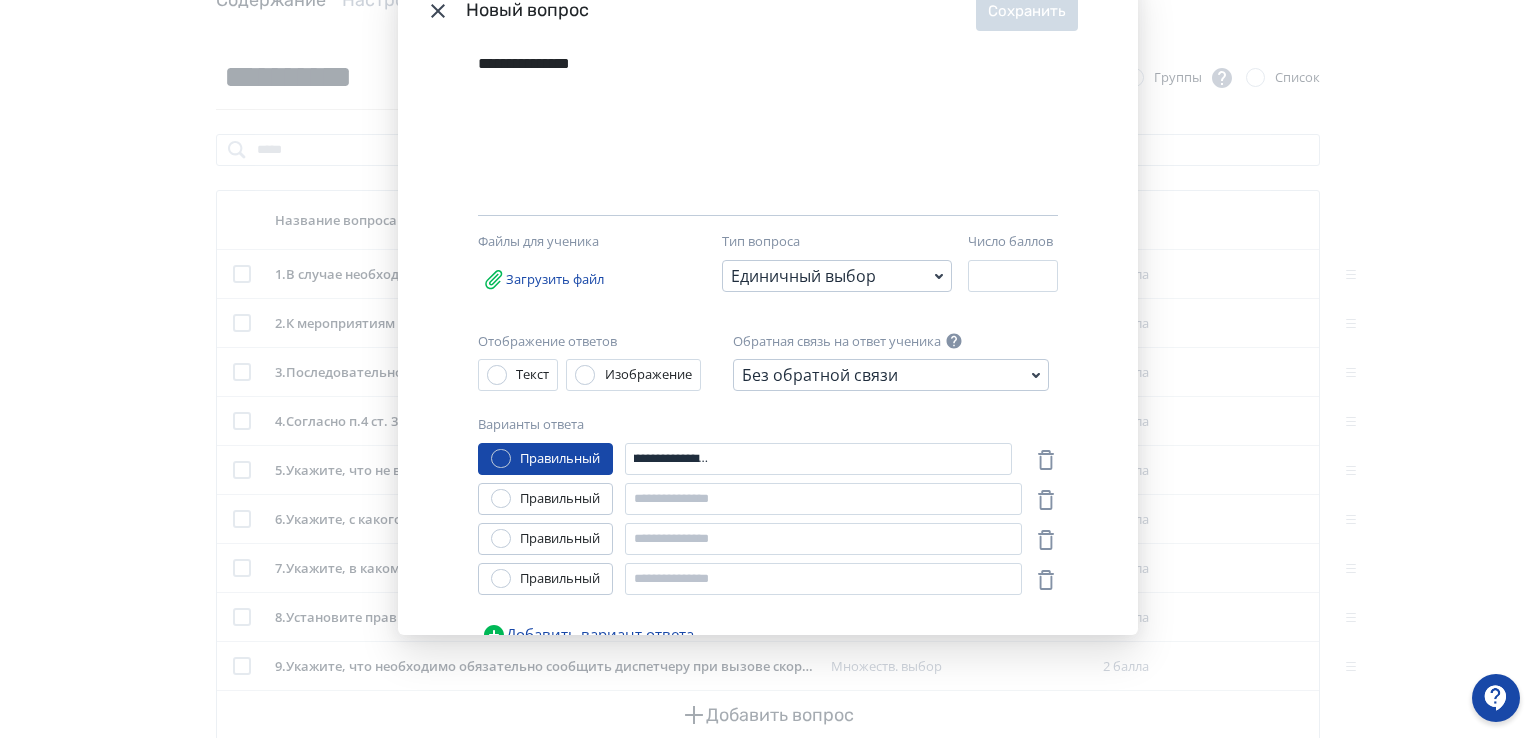 scroll, scrollTop: 0, scrollLeft: 0, axis: both 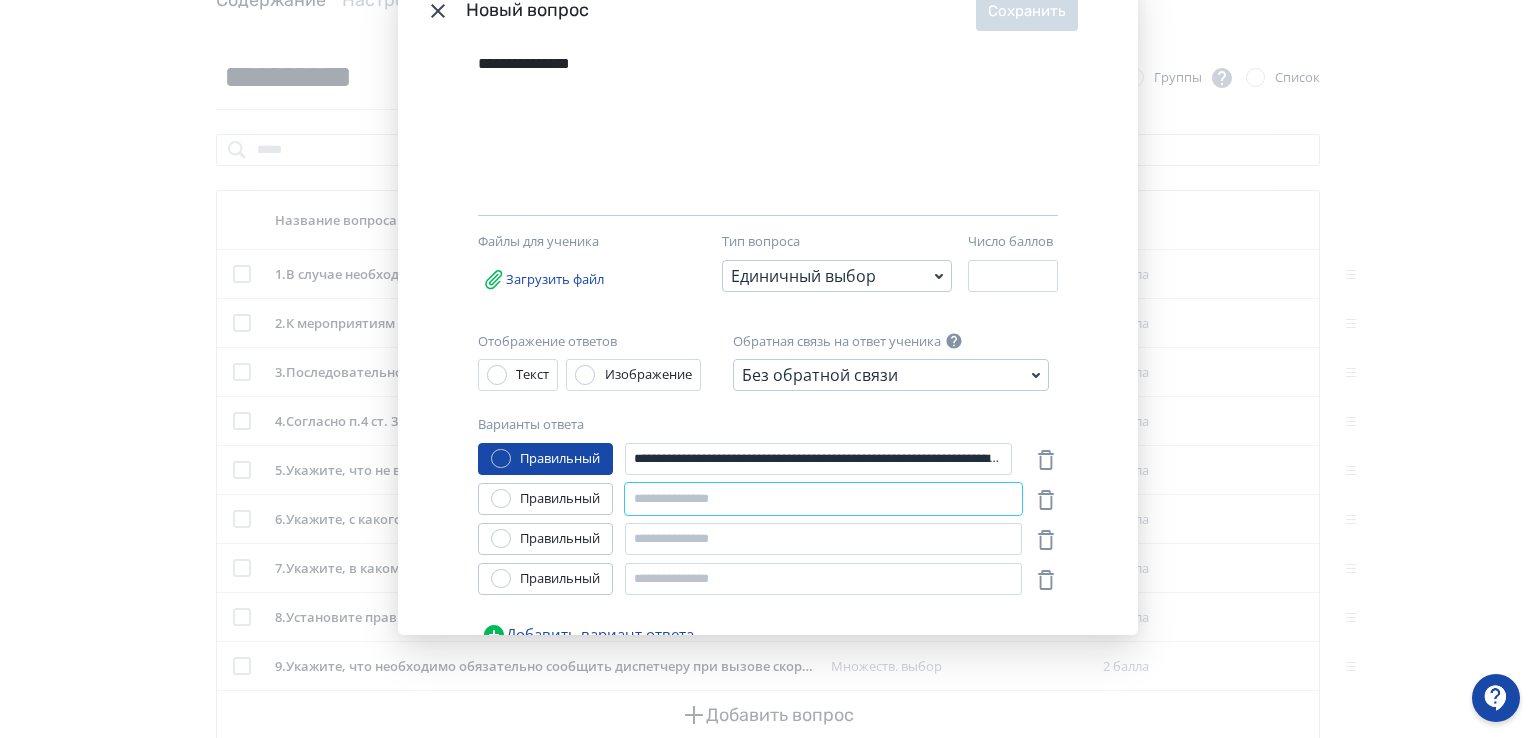 paste on "**********" 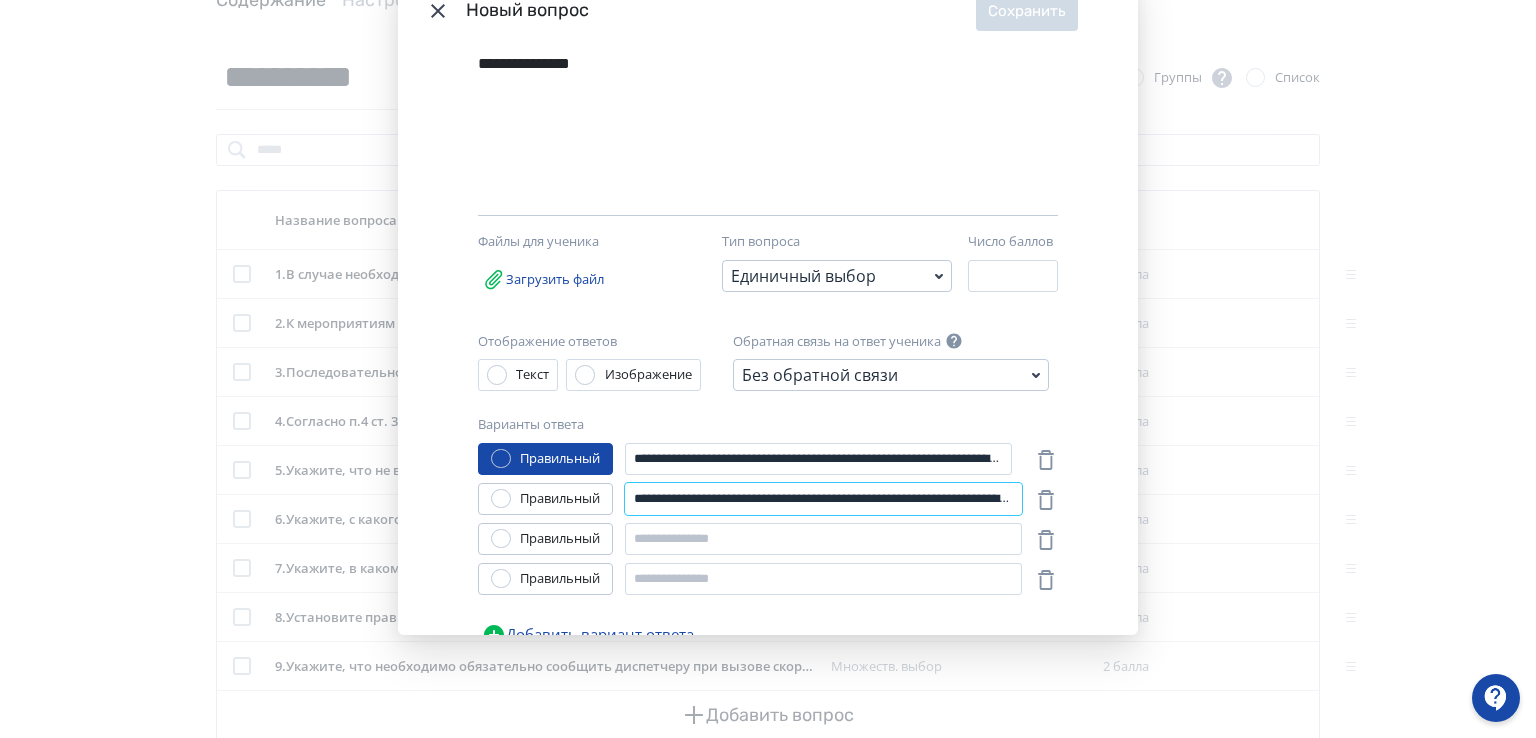 scroll, scrollTop: 0, scrollLeft: 718, axis: horizontal 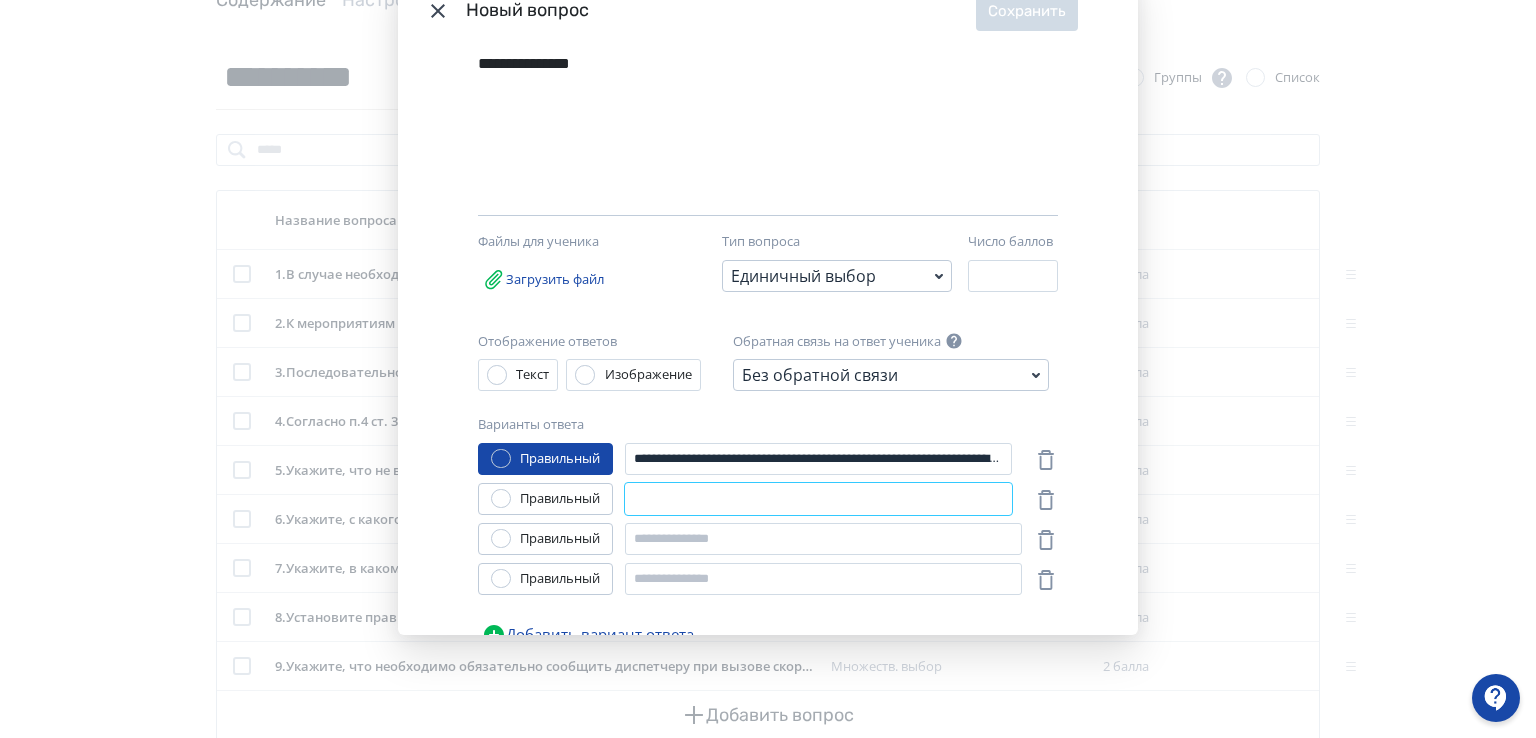 type on "**********" 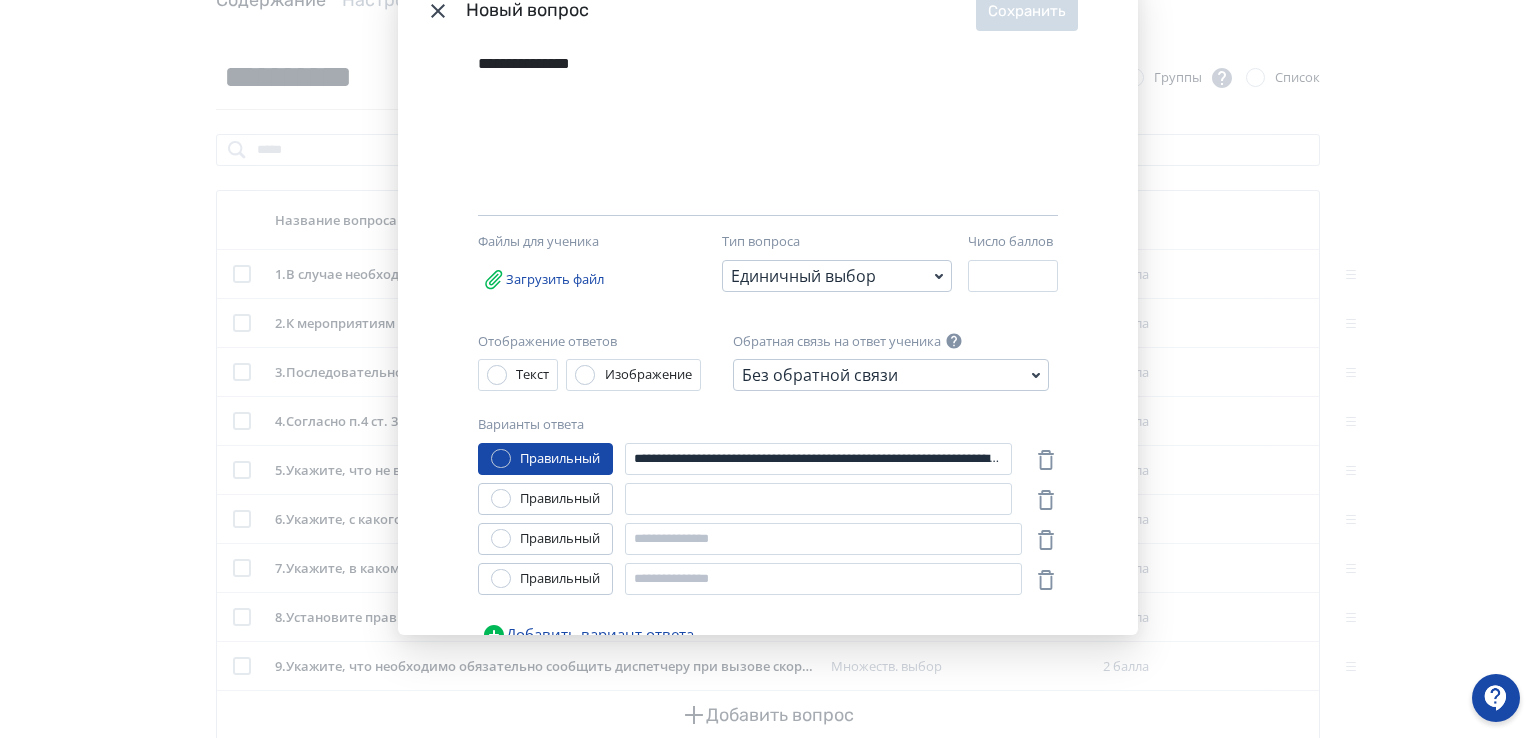 scroll, scrollTop: 0, scrollLeft: 0, axis: both 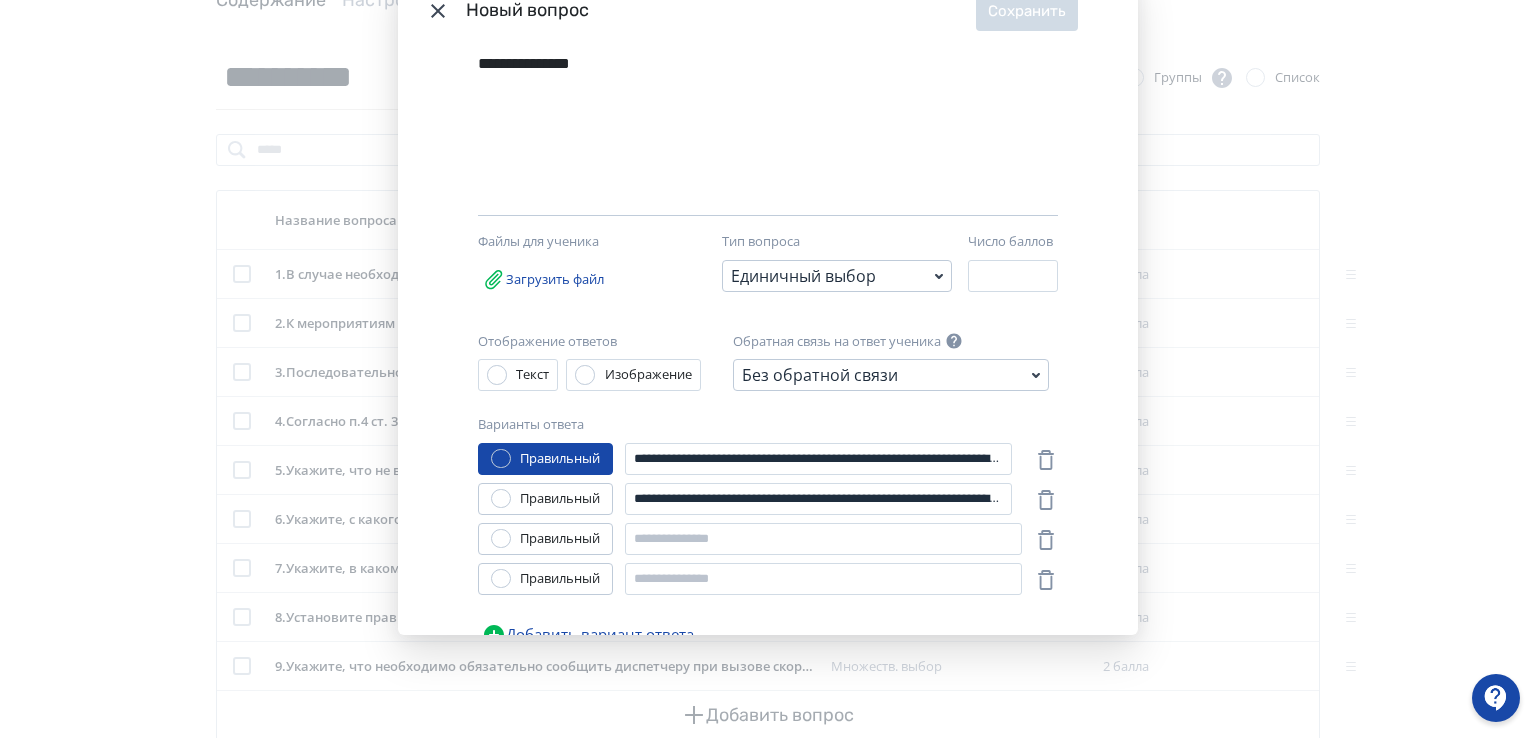 drag, startPoint x: 497, startPoint y: 574, endPoint x: 520, endPoint y: 656, distance: 85.16454 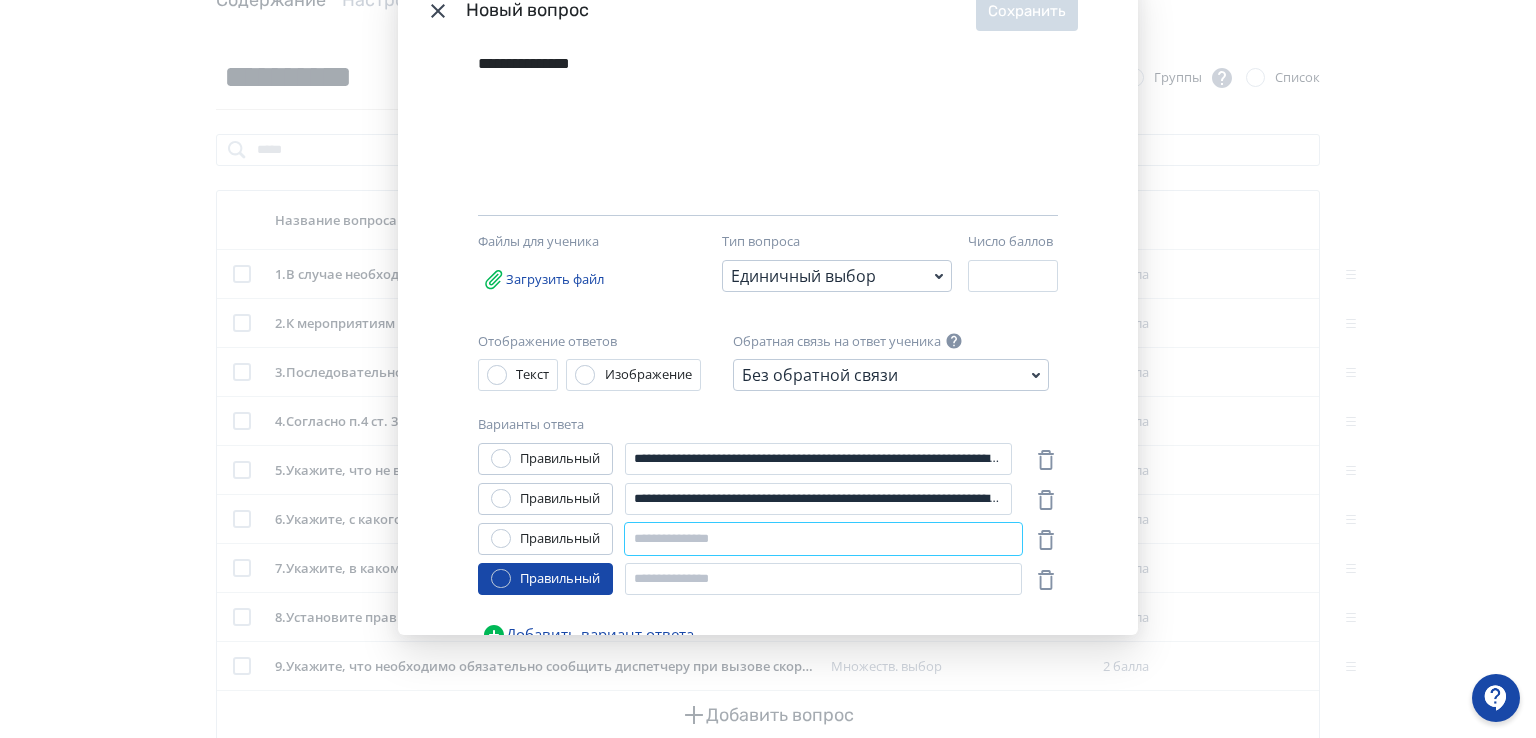 paste on "**********" 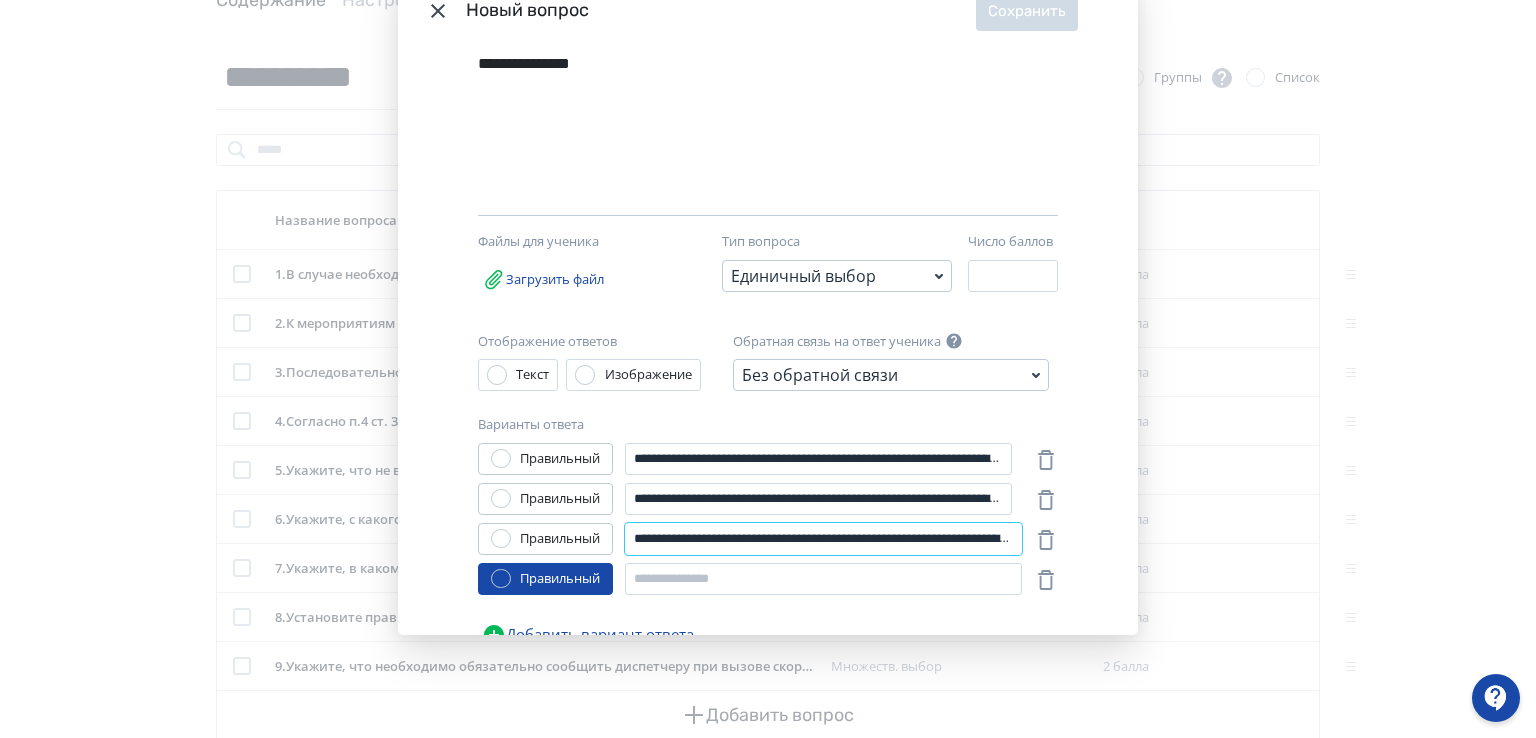 scroll, scrollTop: 0, scrollLeft: 436, axis: horizontal 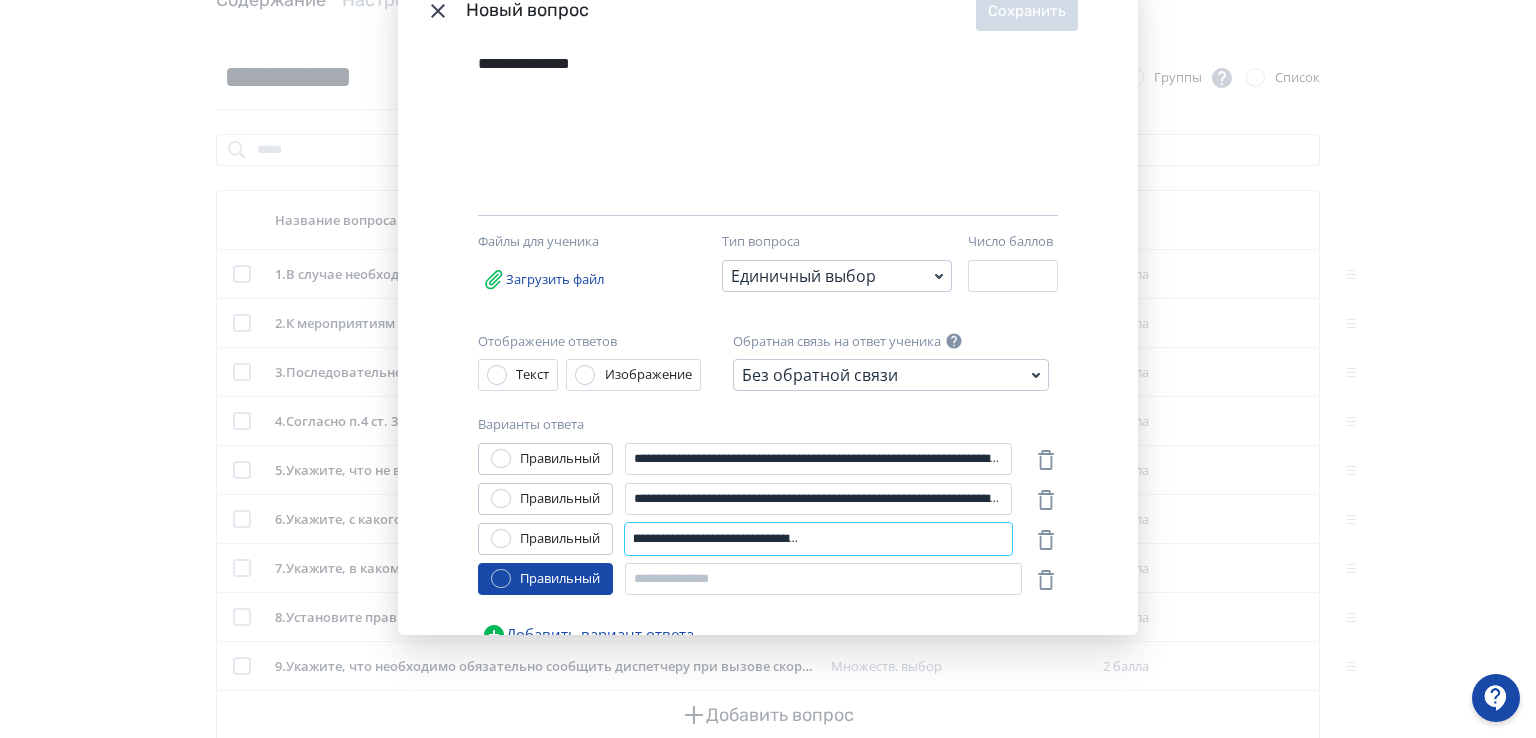 type on "**********" 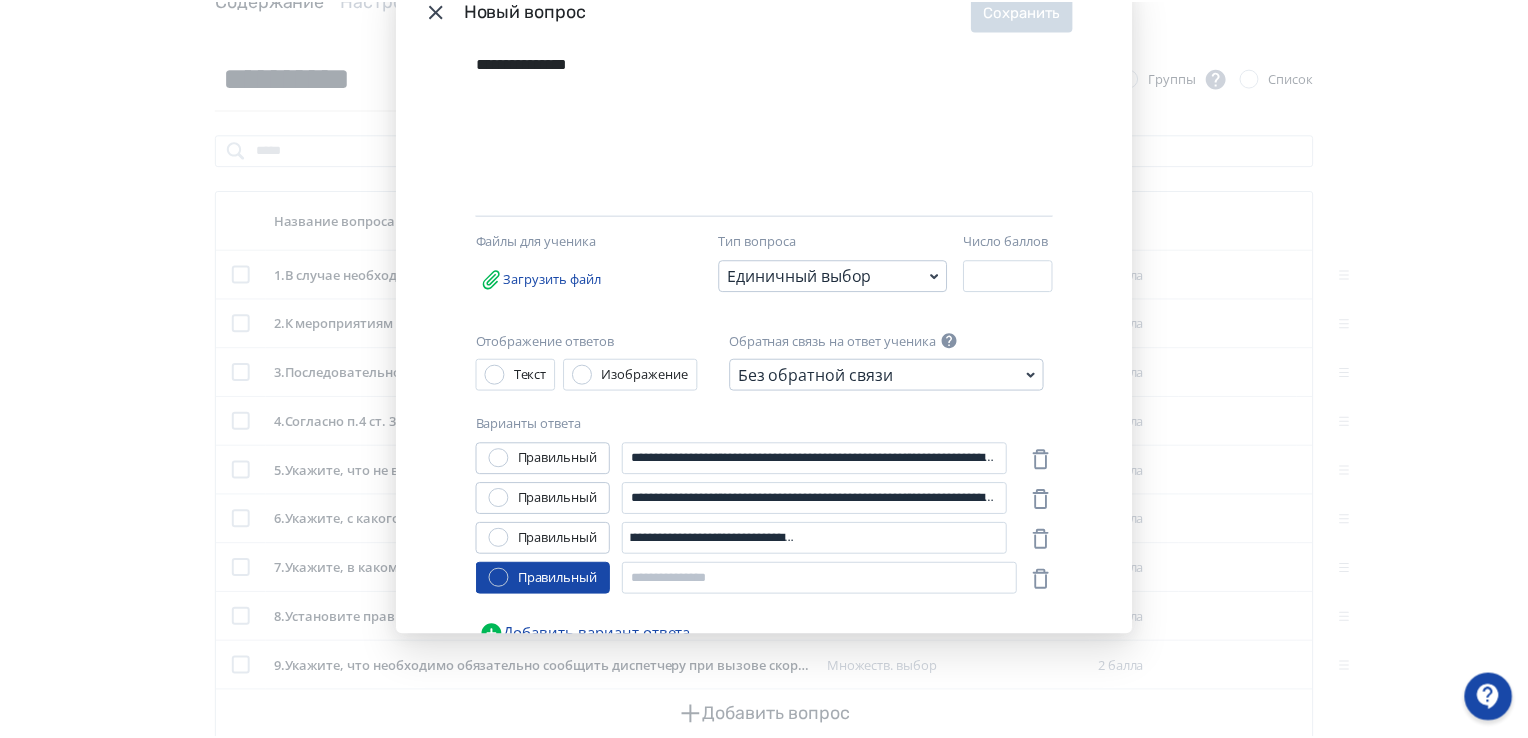 scroll, scrollTop: 0, scrollLeft: 0, axis: both 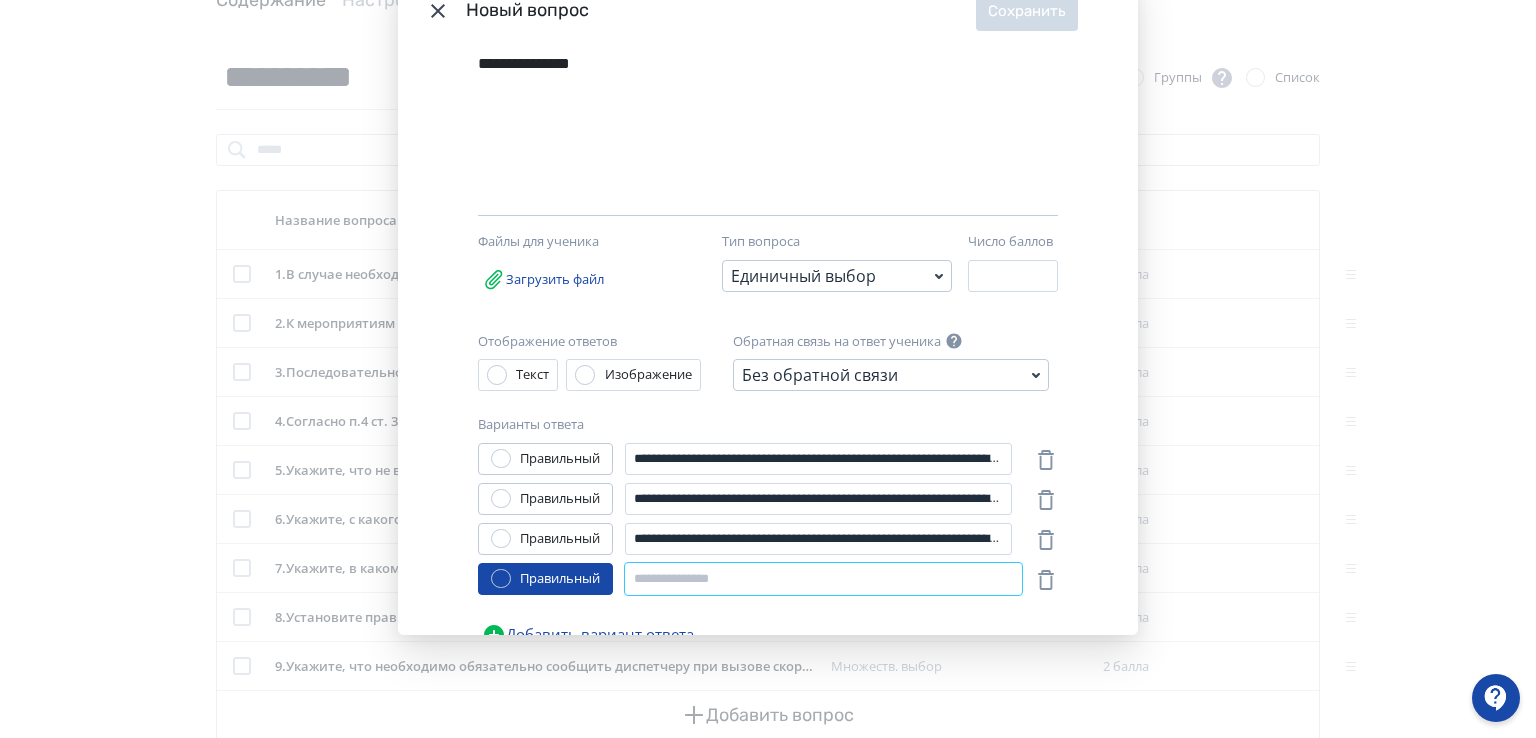 click at bounding box center (823, 579) 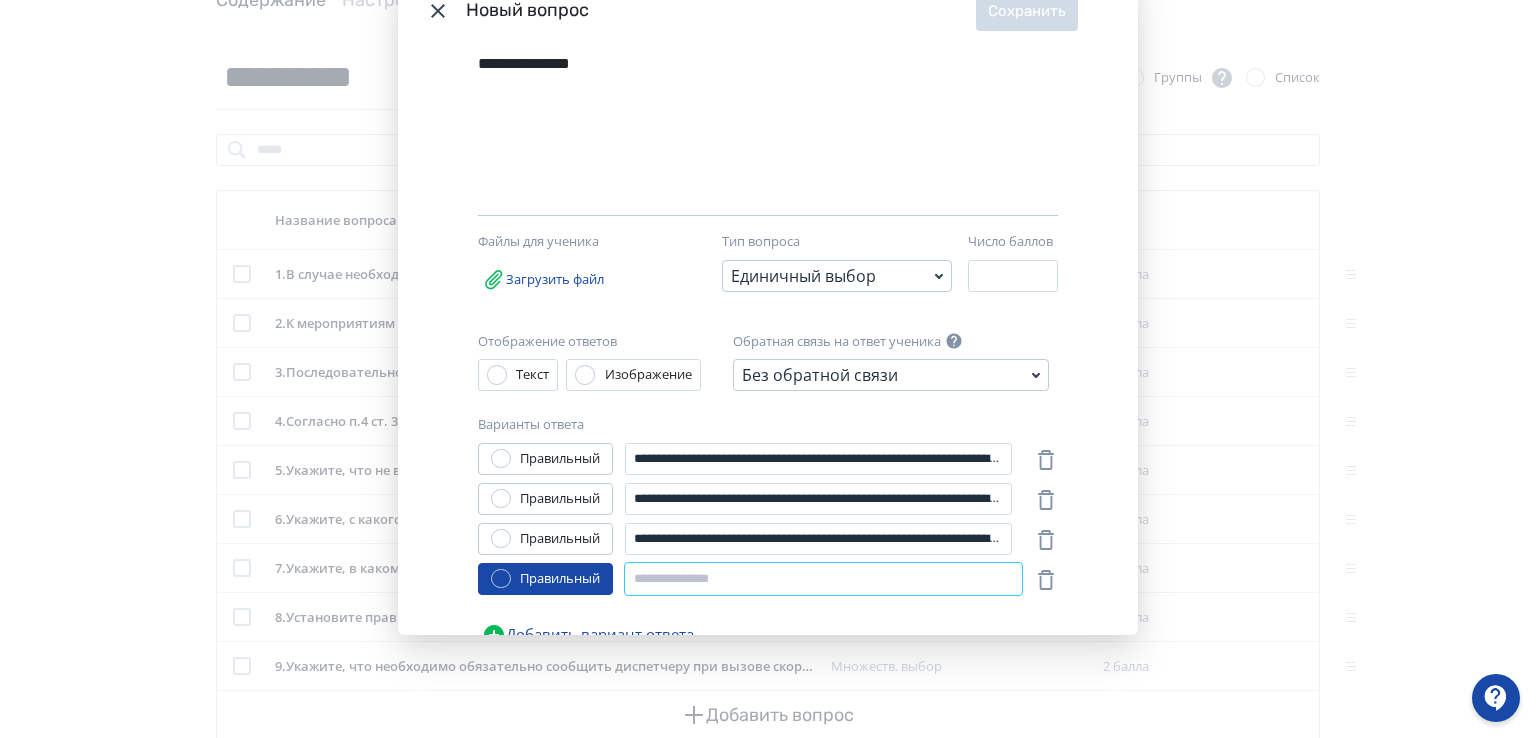 paste on "**********" 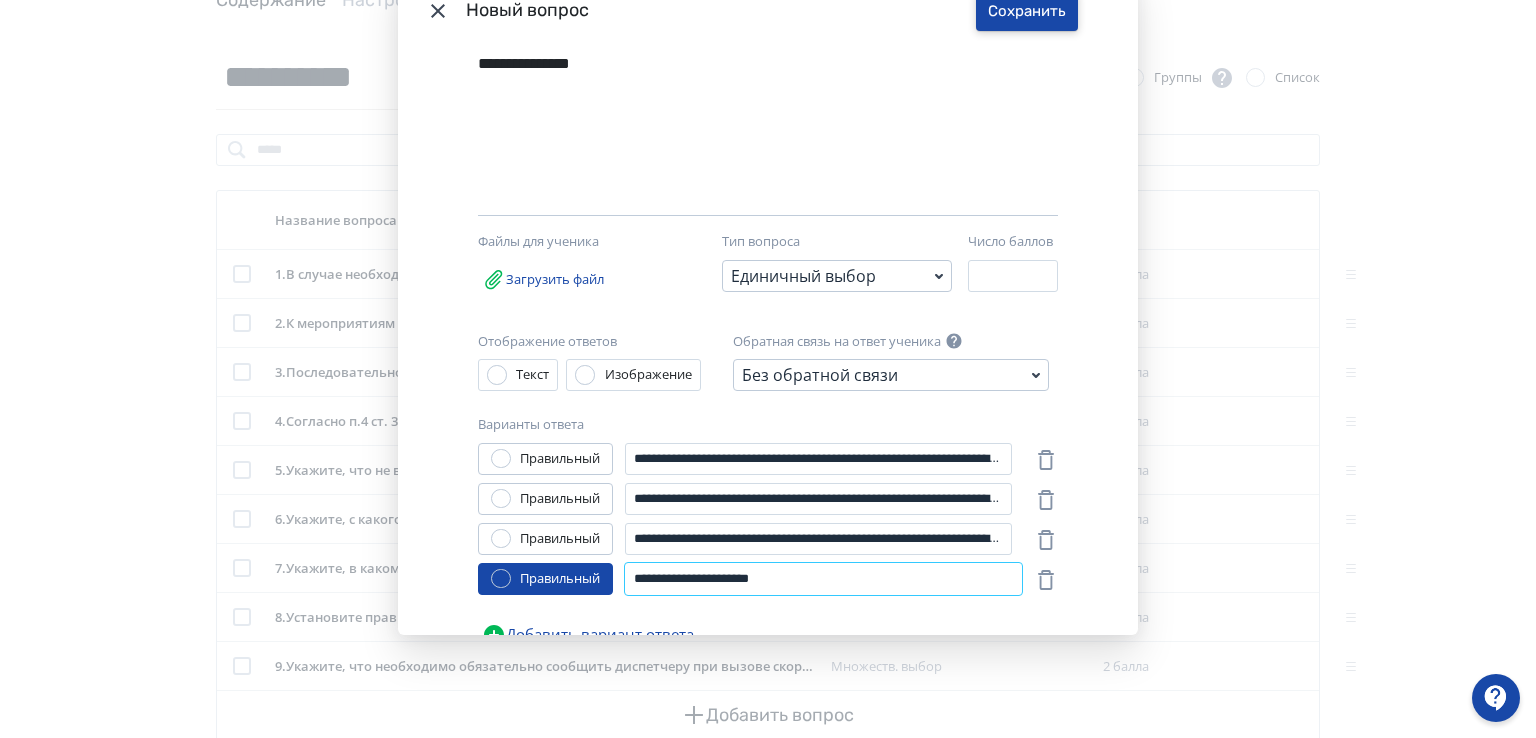 type on "**********" 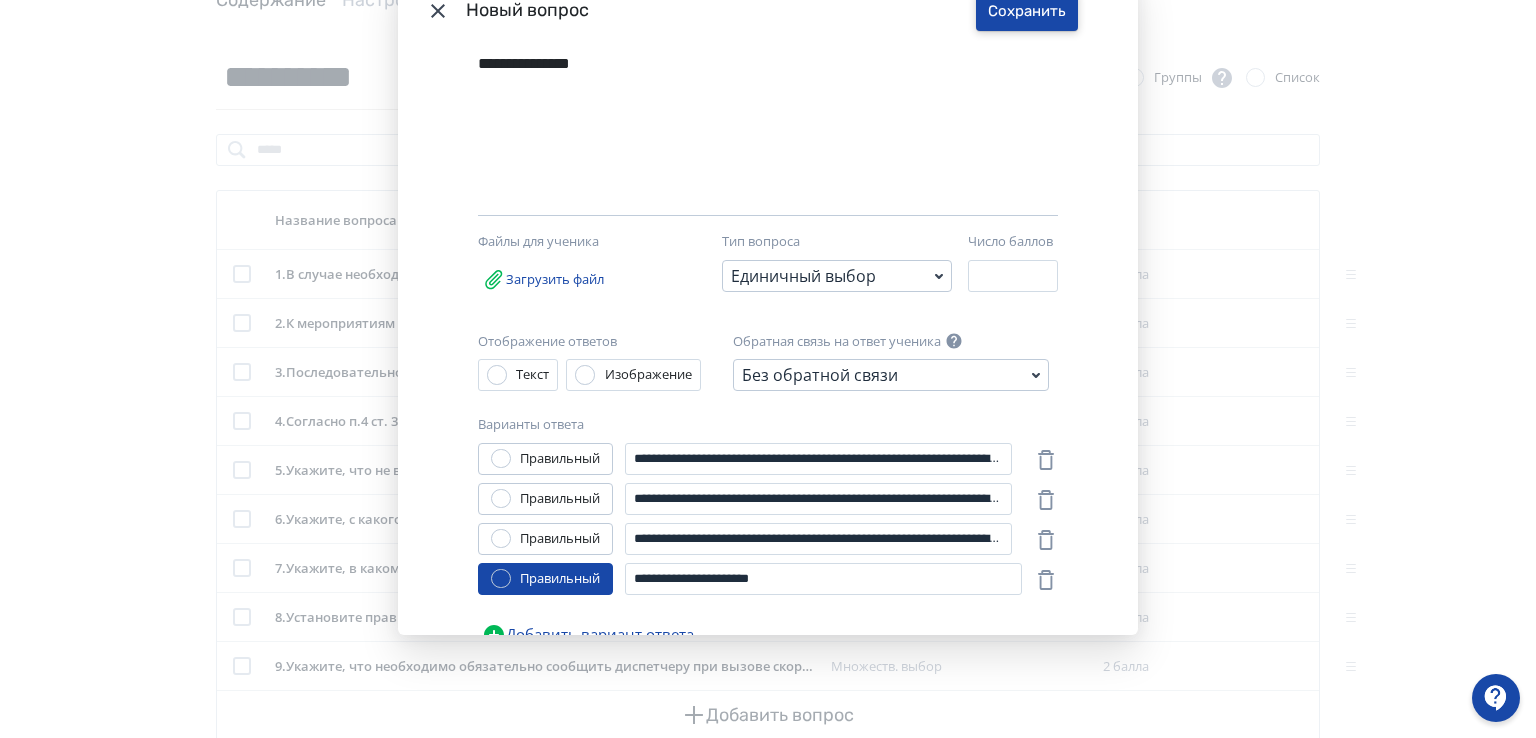 click on "Сохранить" at bounding box center [1027, 11] 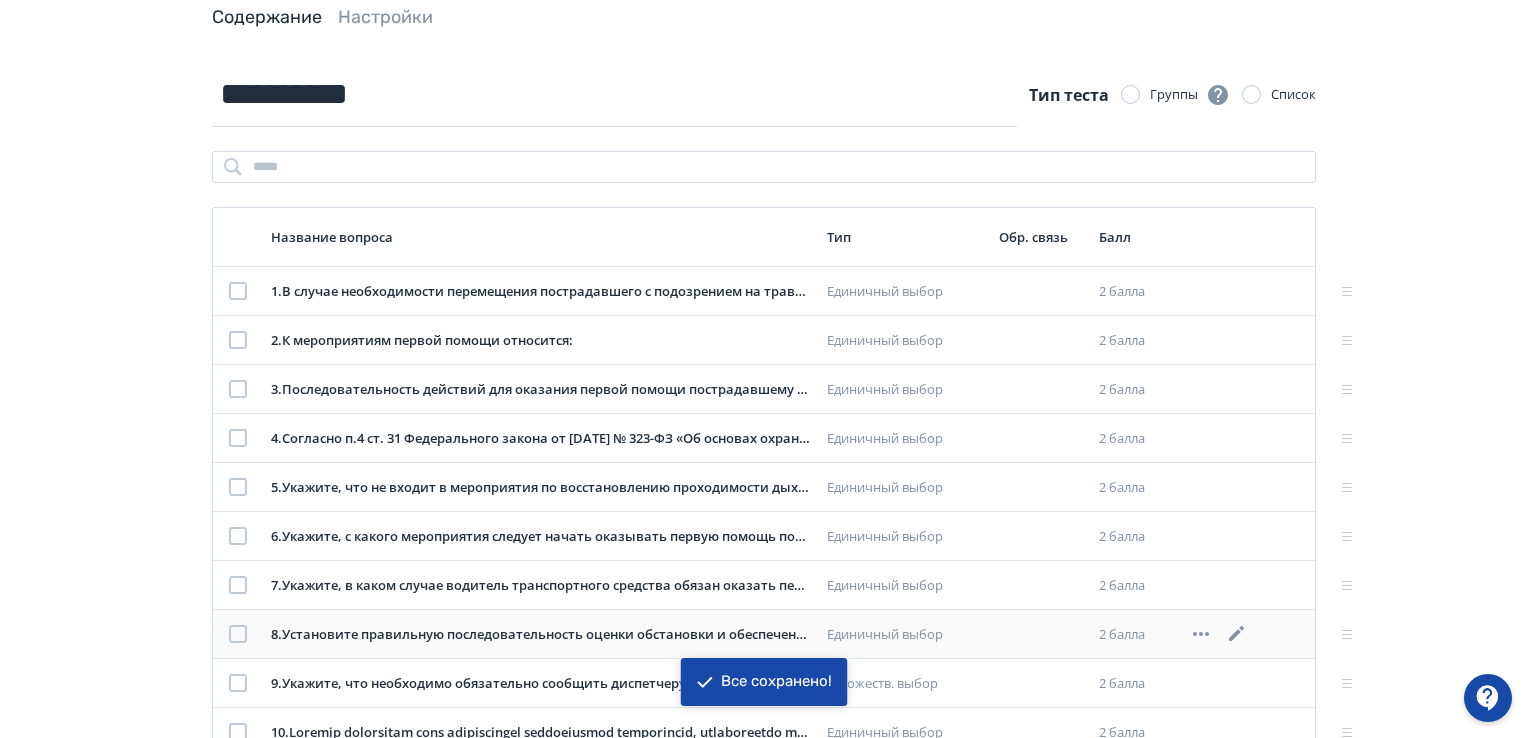 scroll, scrollTop: 0, scrollLeft: 0, axis: both 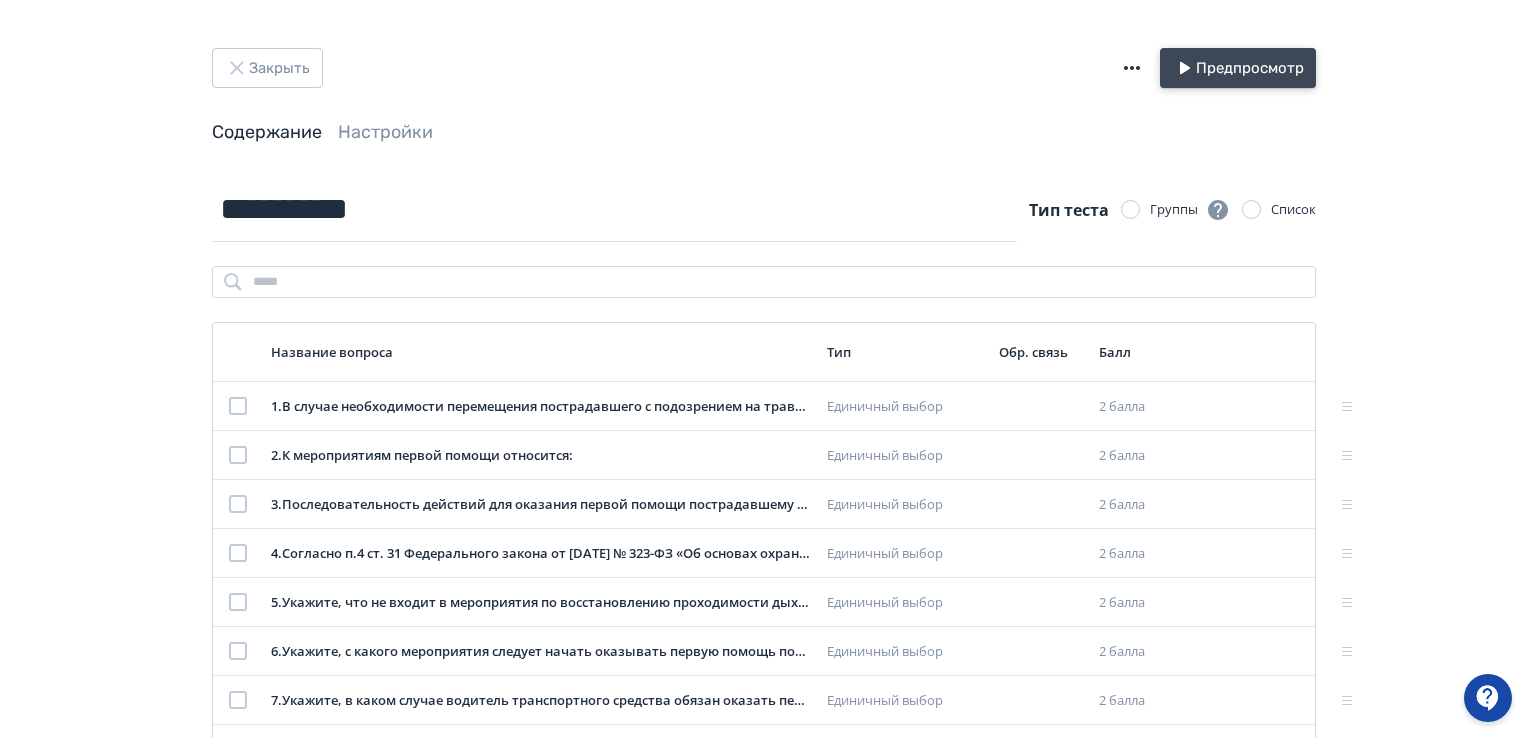 click on "Предпросмотр" at bounding box center [1238, 68] 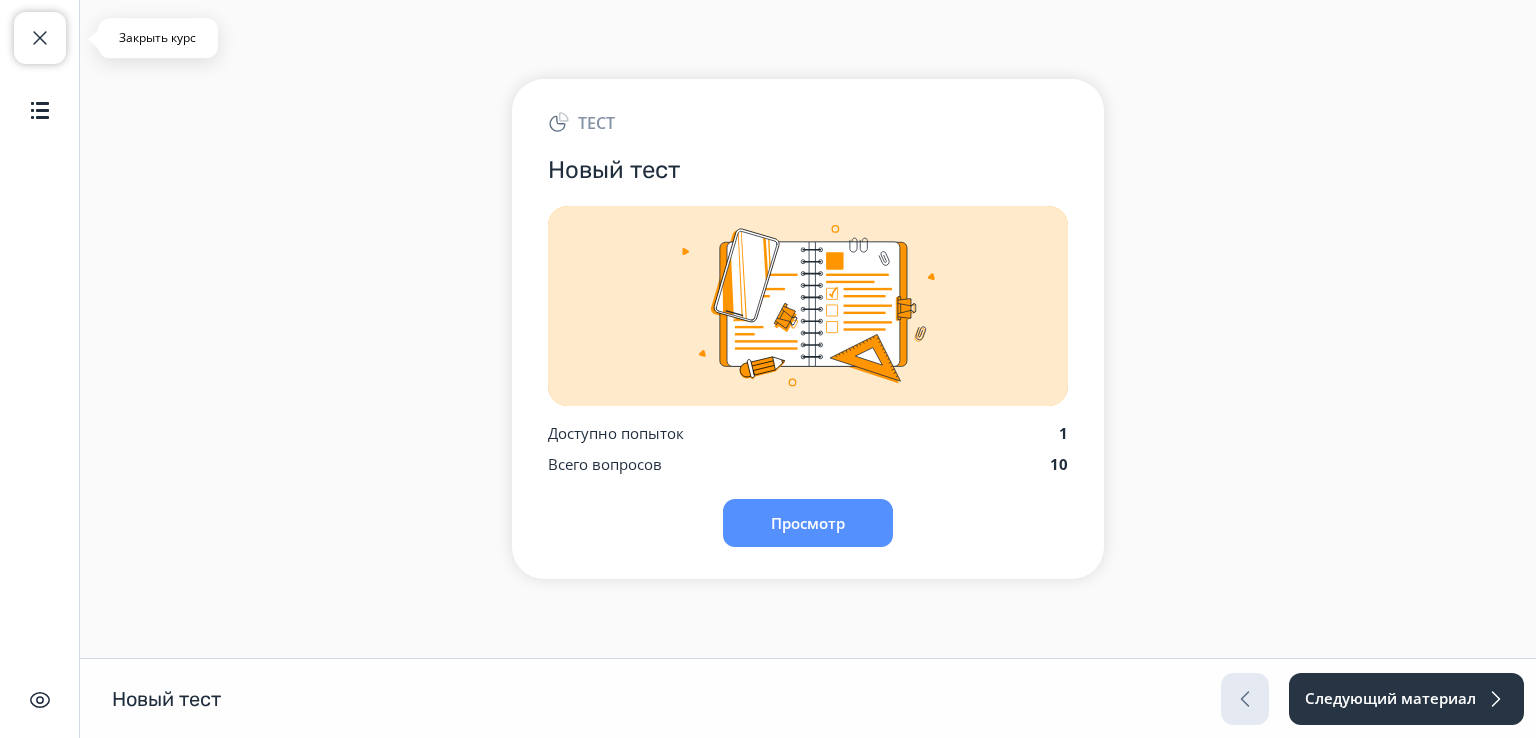 click at bounding box center [40, 38] 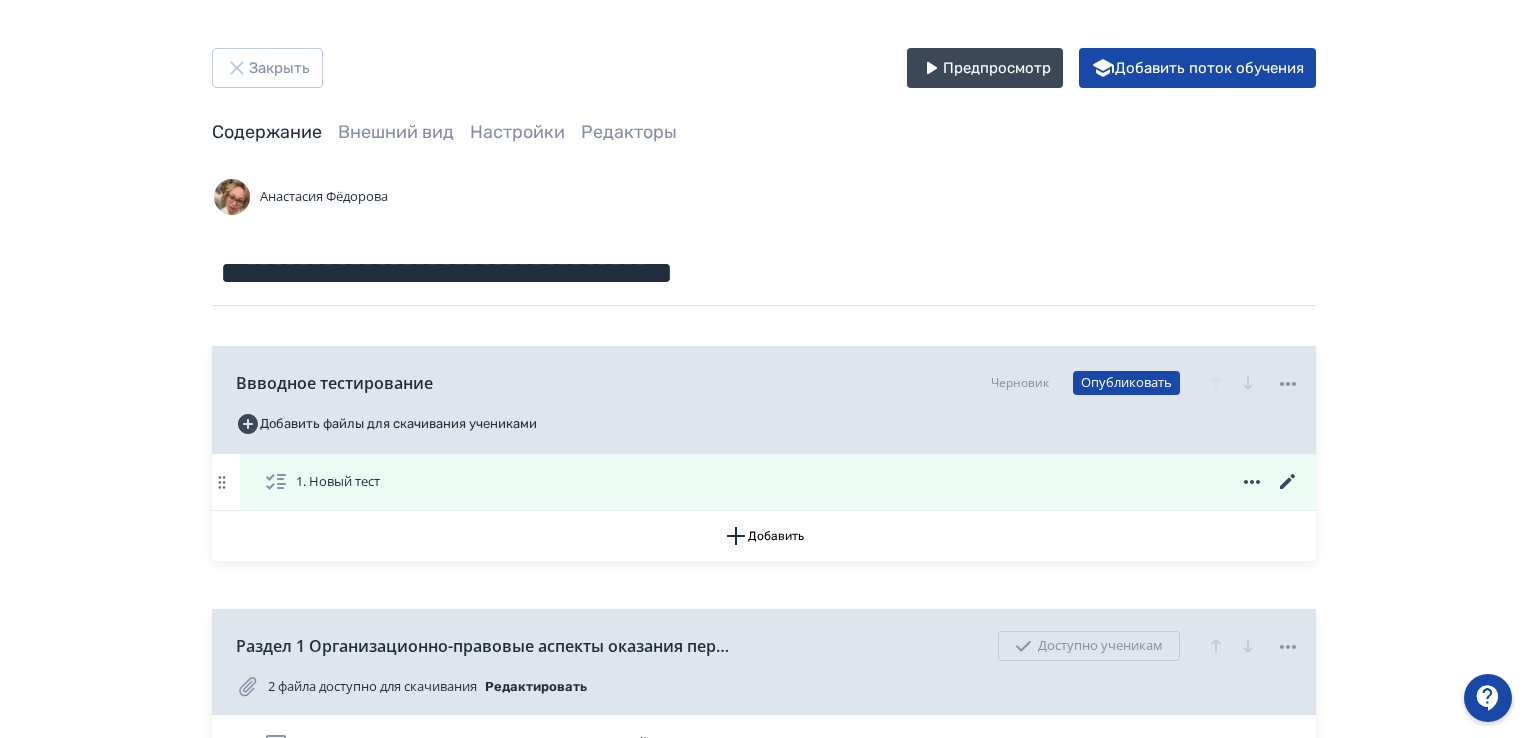 click 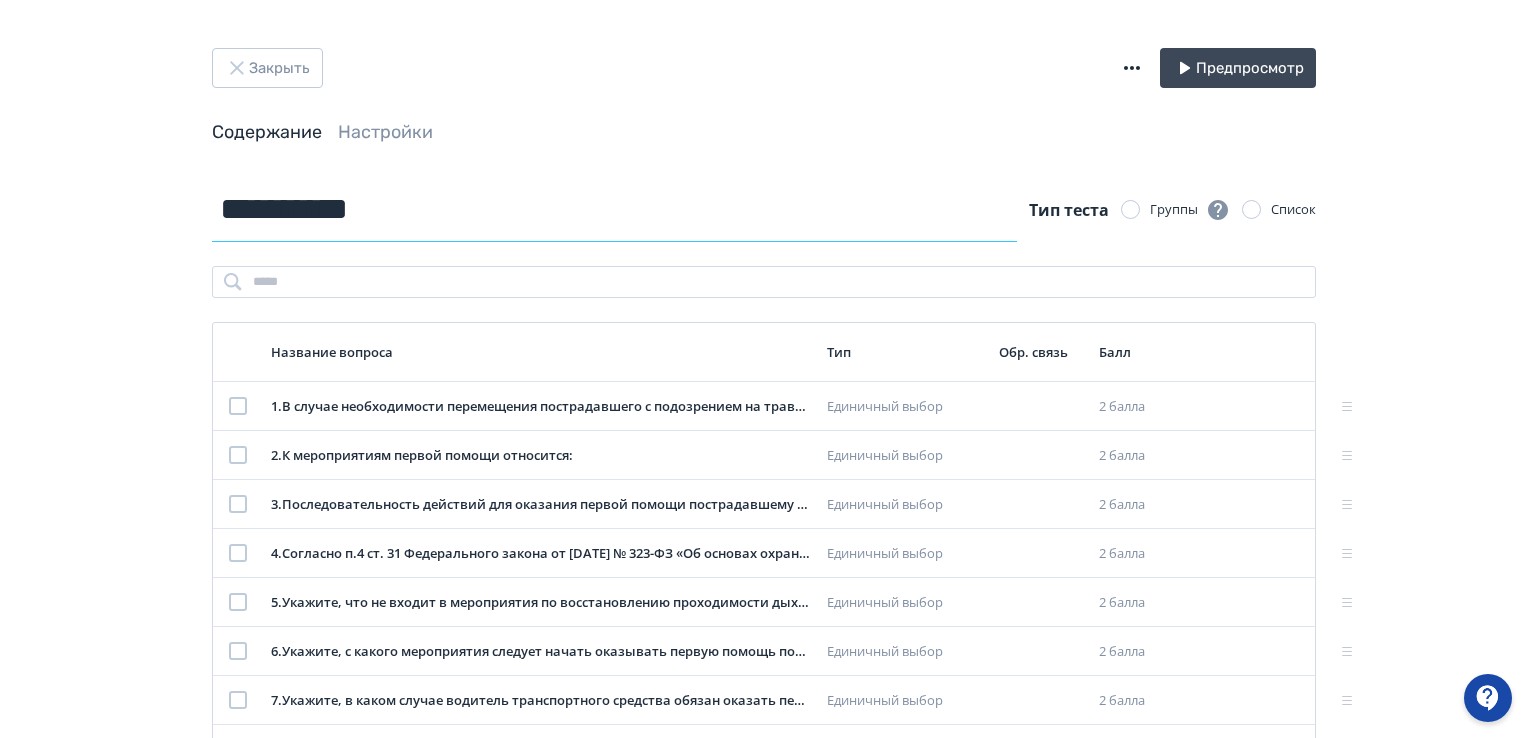 drag, startPoint x: 174, startPoint y: 219, endPoint x: 151, endPoint y: 220, distance: 23.021729 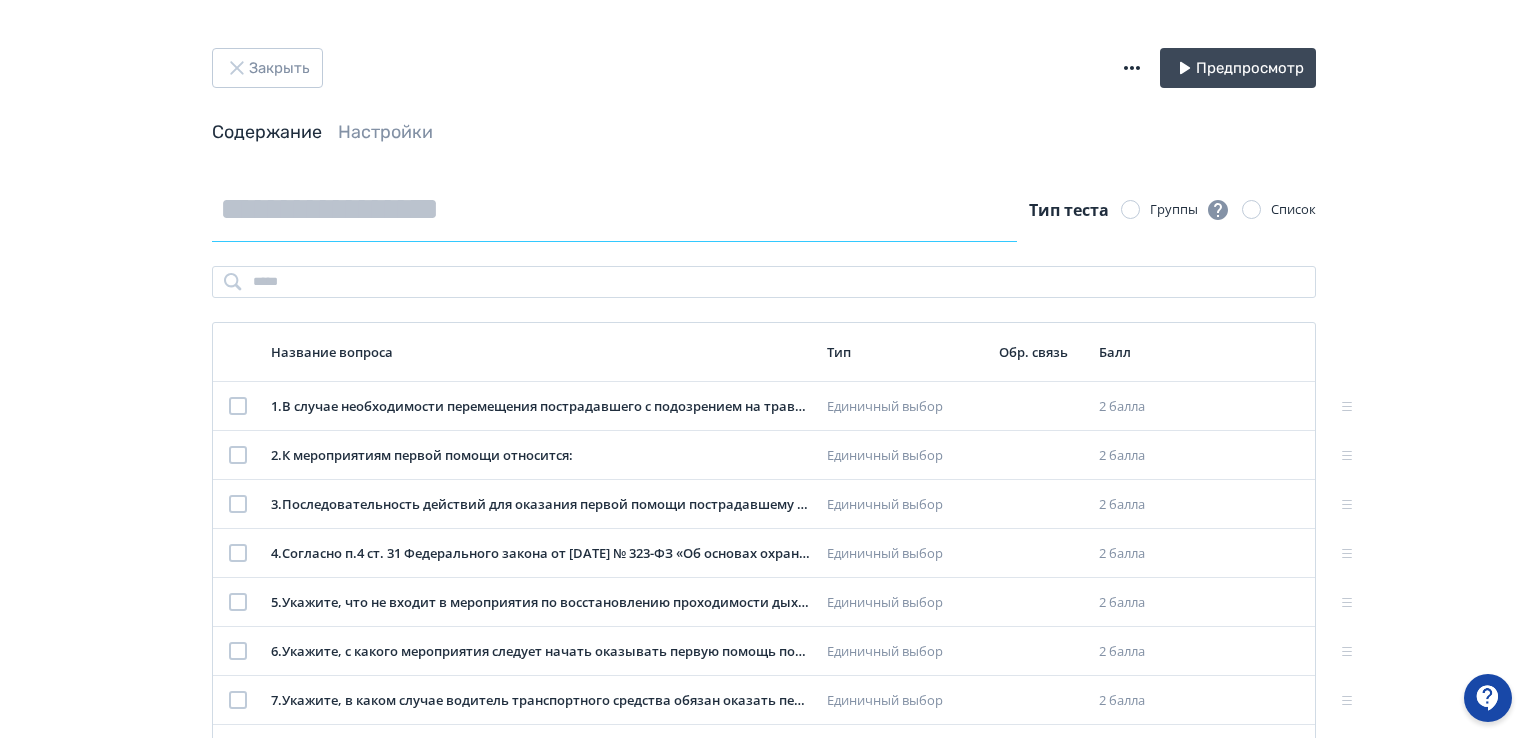 type on "*" 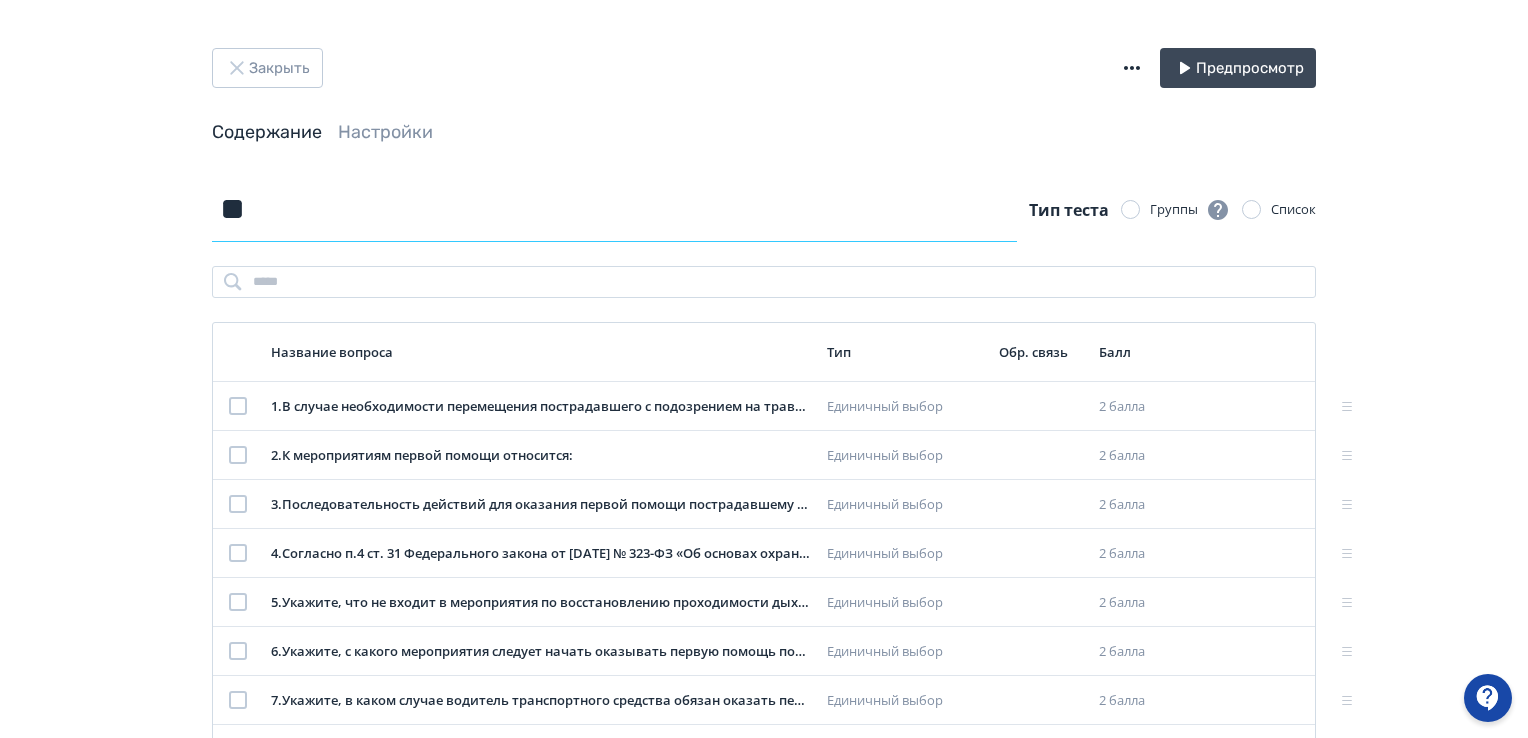 type on "*" 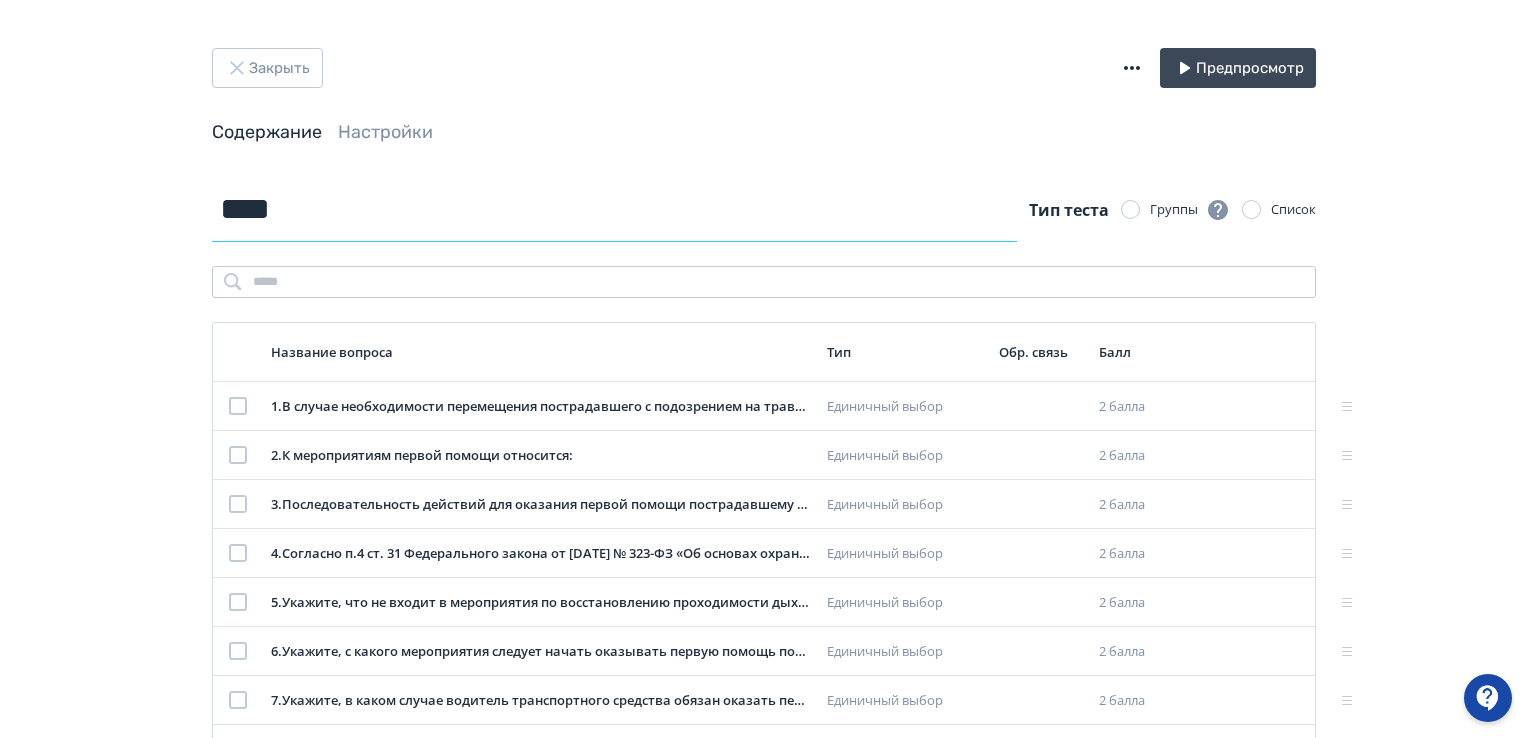 type on "****" 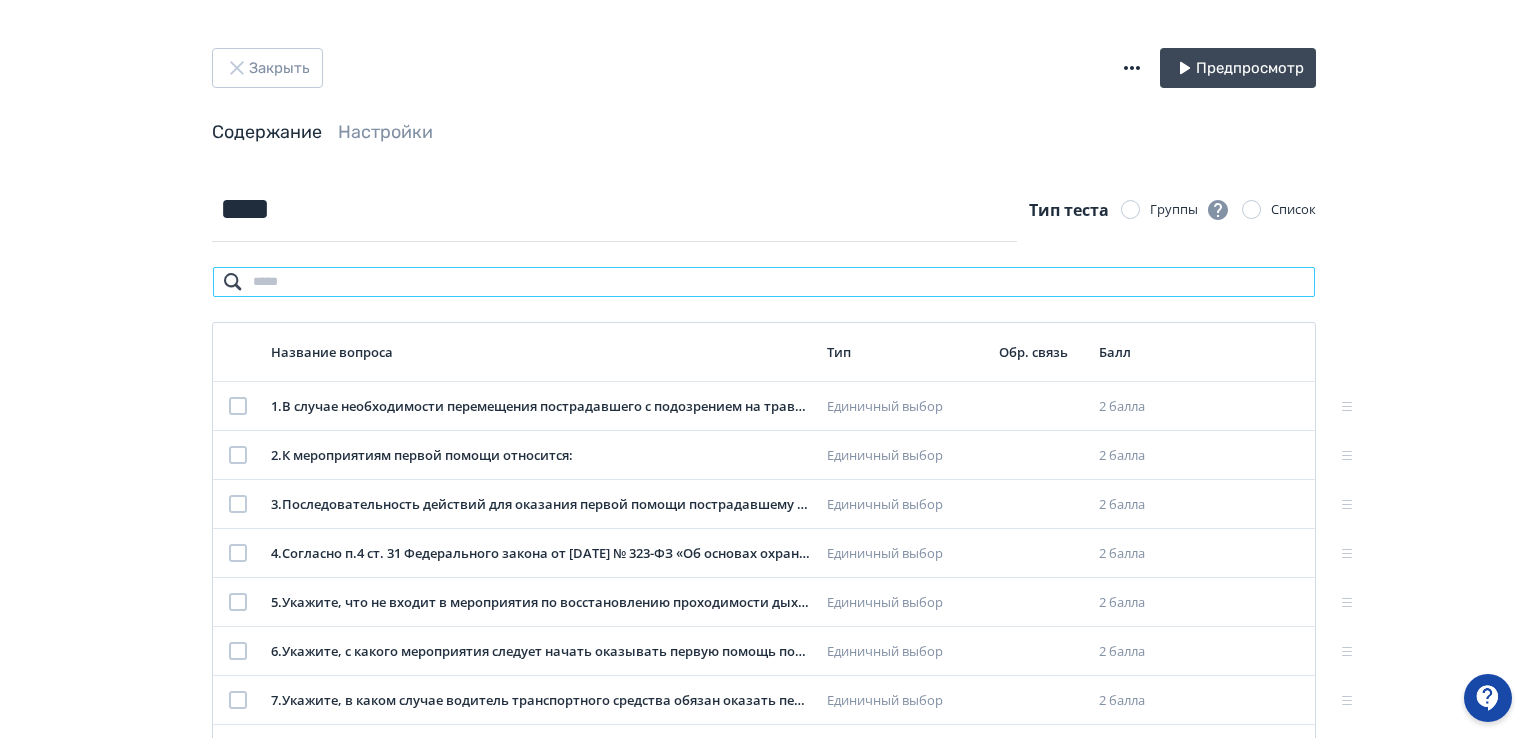 click at bounding box center (764, 282) 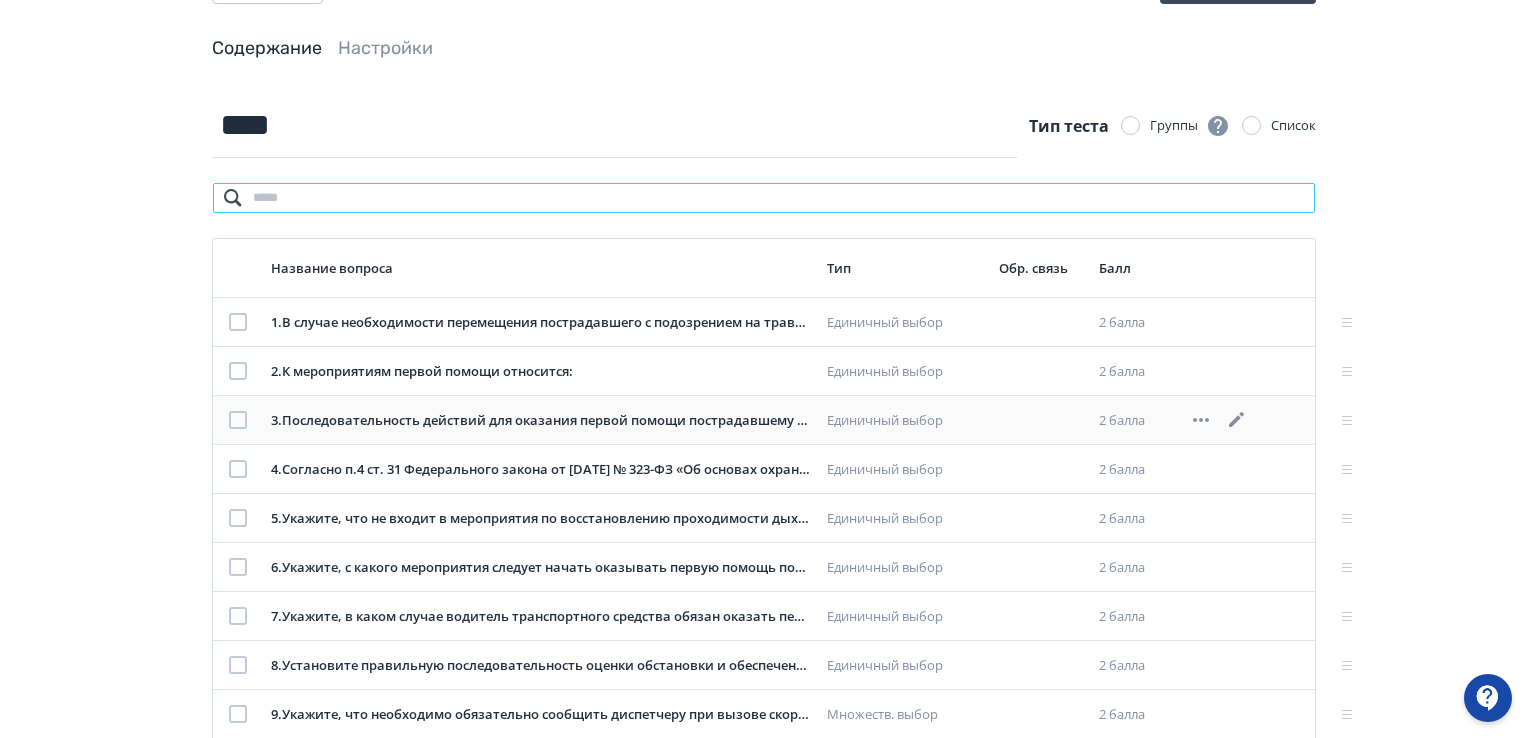 scroll, scrollTop: 0, scrollLeft: 0, axis: both 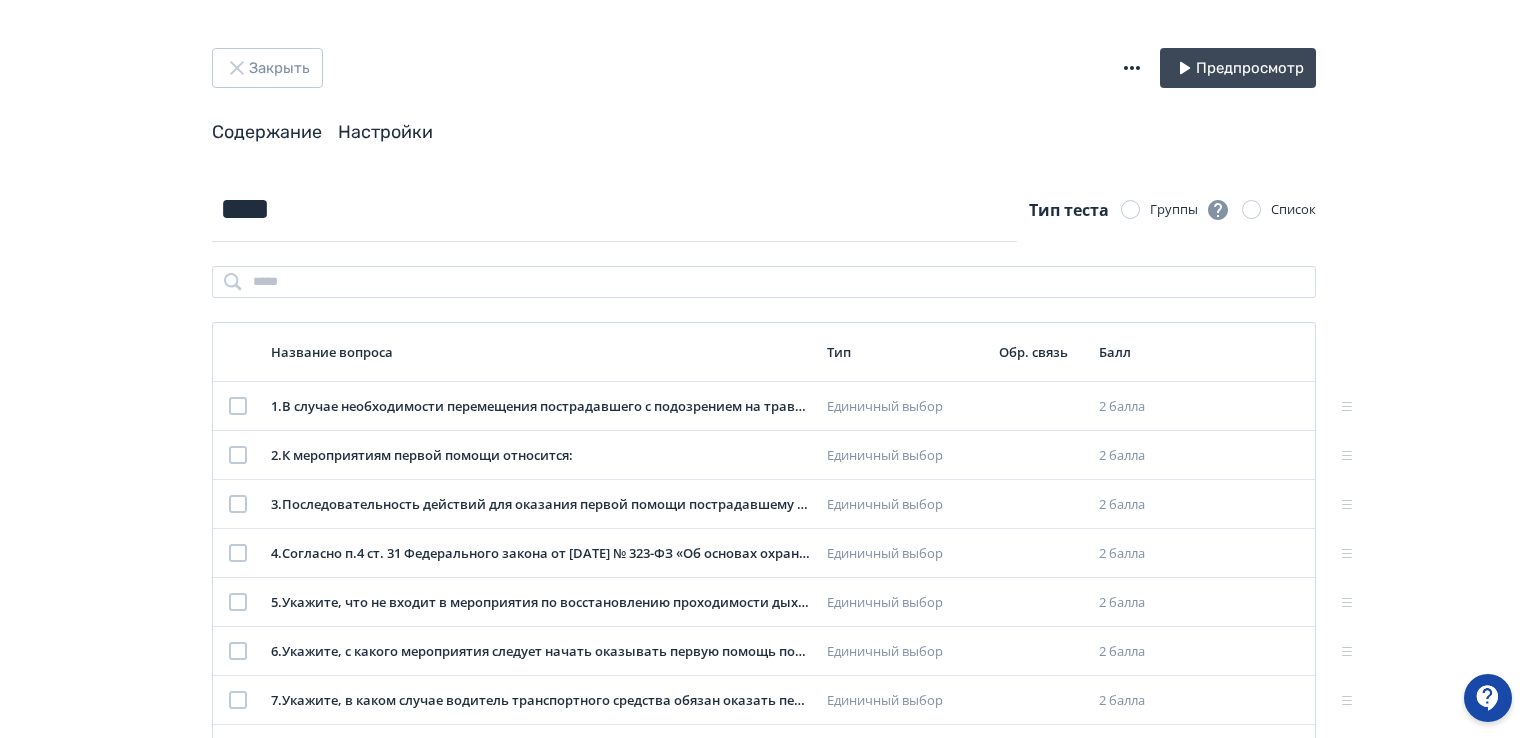 click on "Настройки" at bounding box center [385, 132] 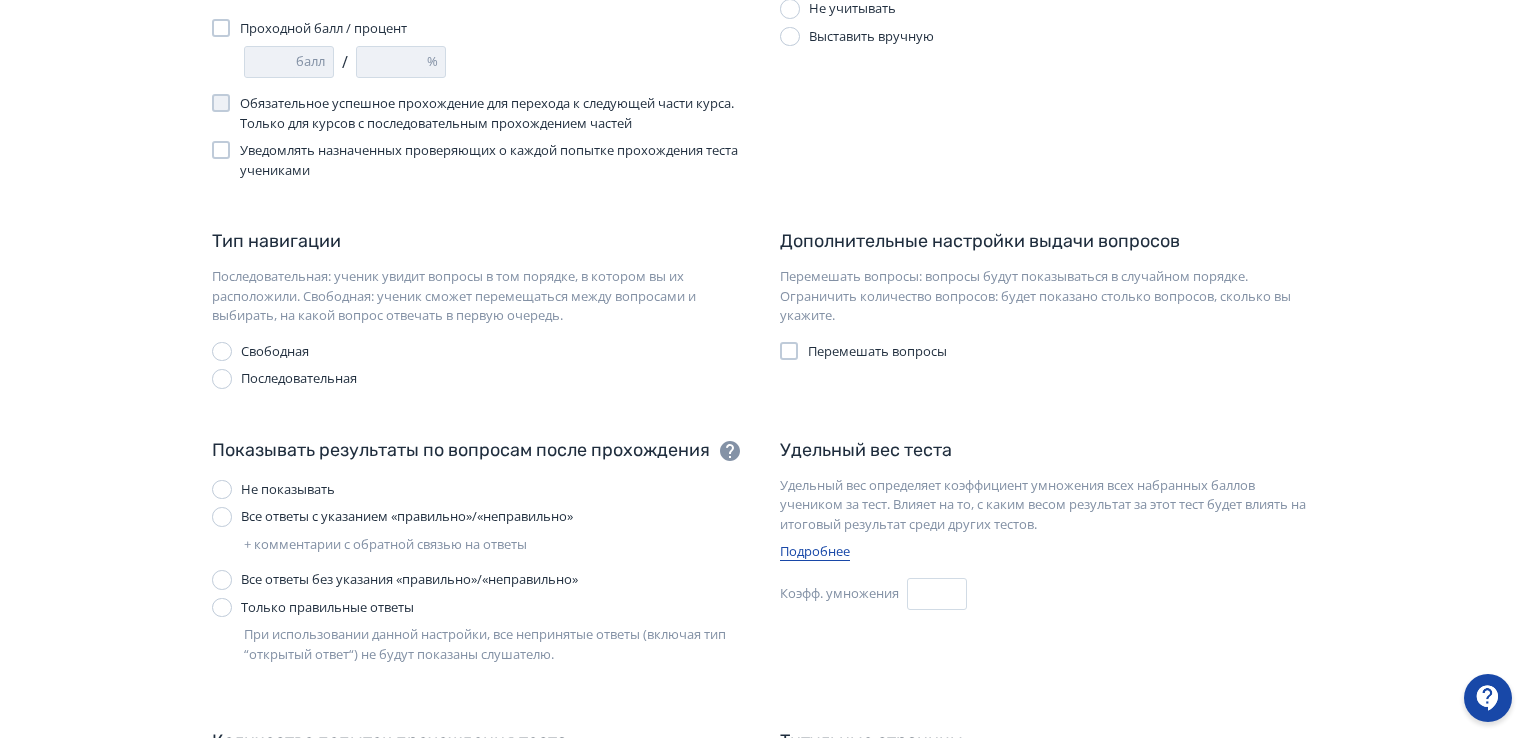scroll, scrollTop: 428, scrollLeft: 0, axis: vertical 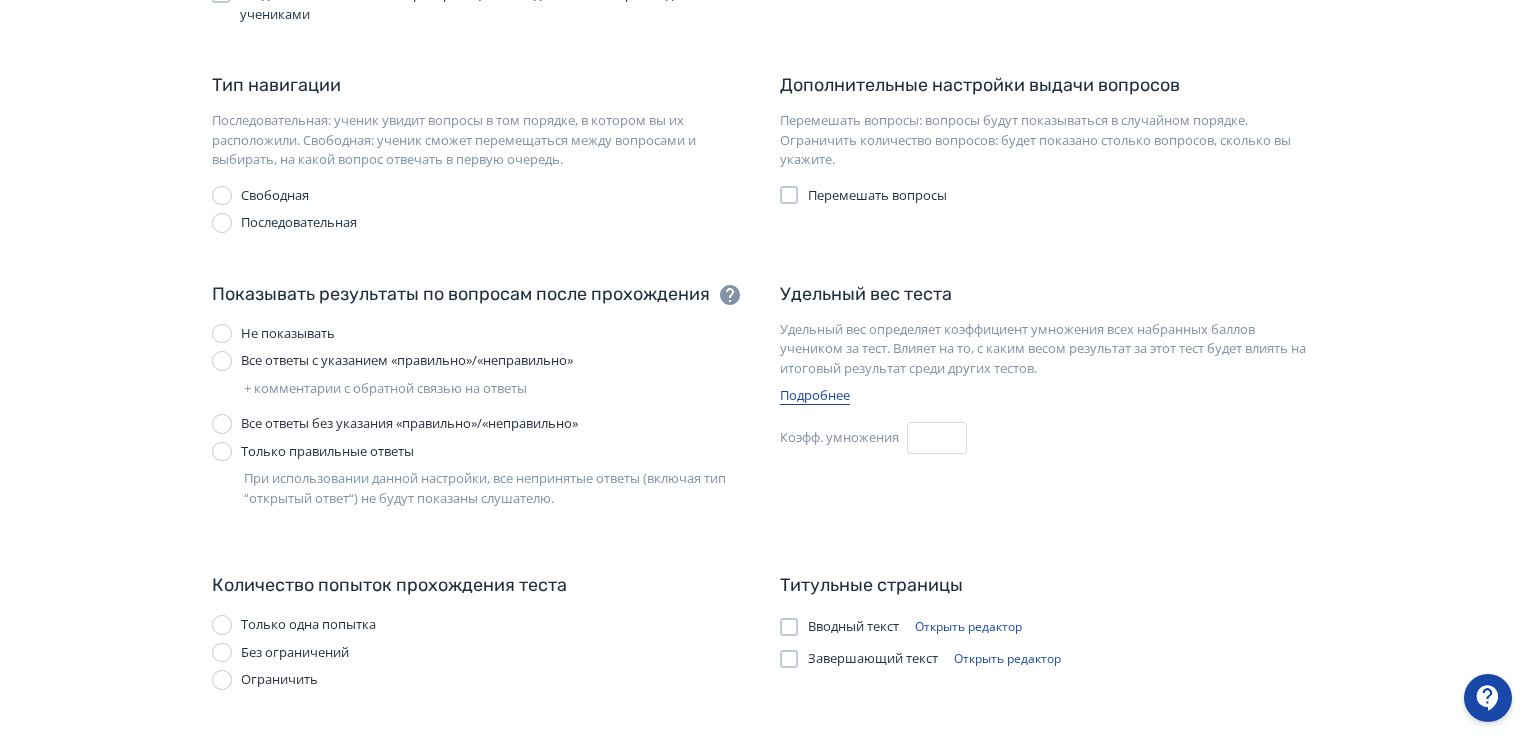 drag, startPoint x: 216, startPoint y: 678, endPoint x: 254, endPoint y: 677, distance: 38.013157 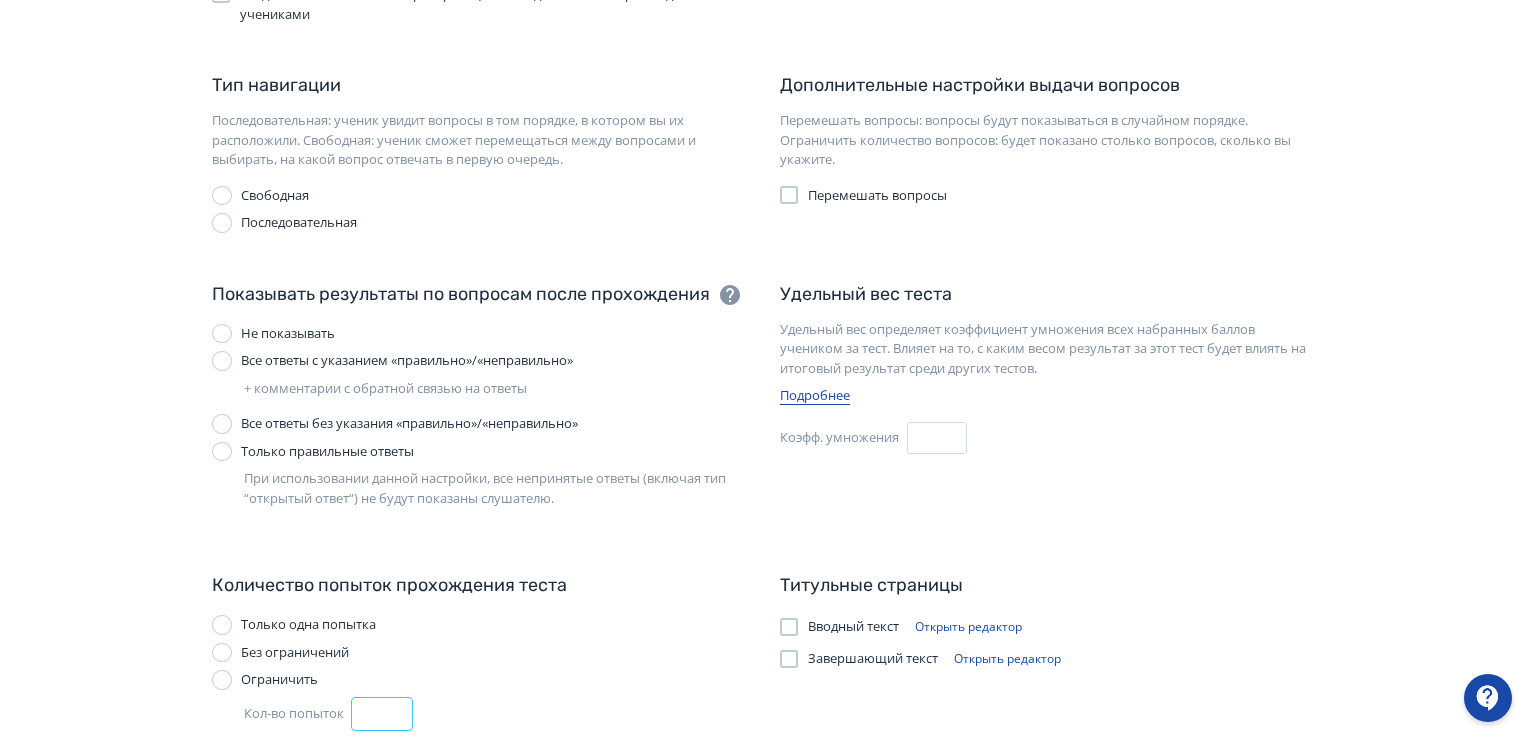 drag, startPoint x: 371, startPoint y: 712, endPoint x: 358, endPoint y: 709, distance: 13.341664 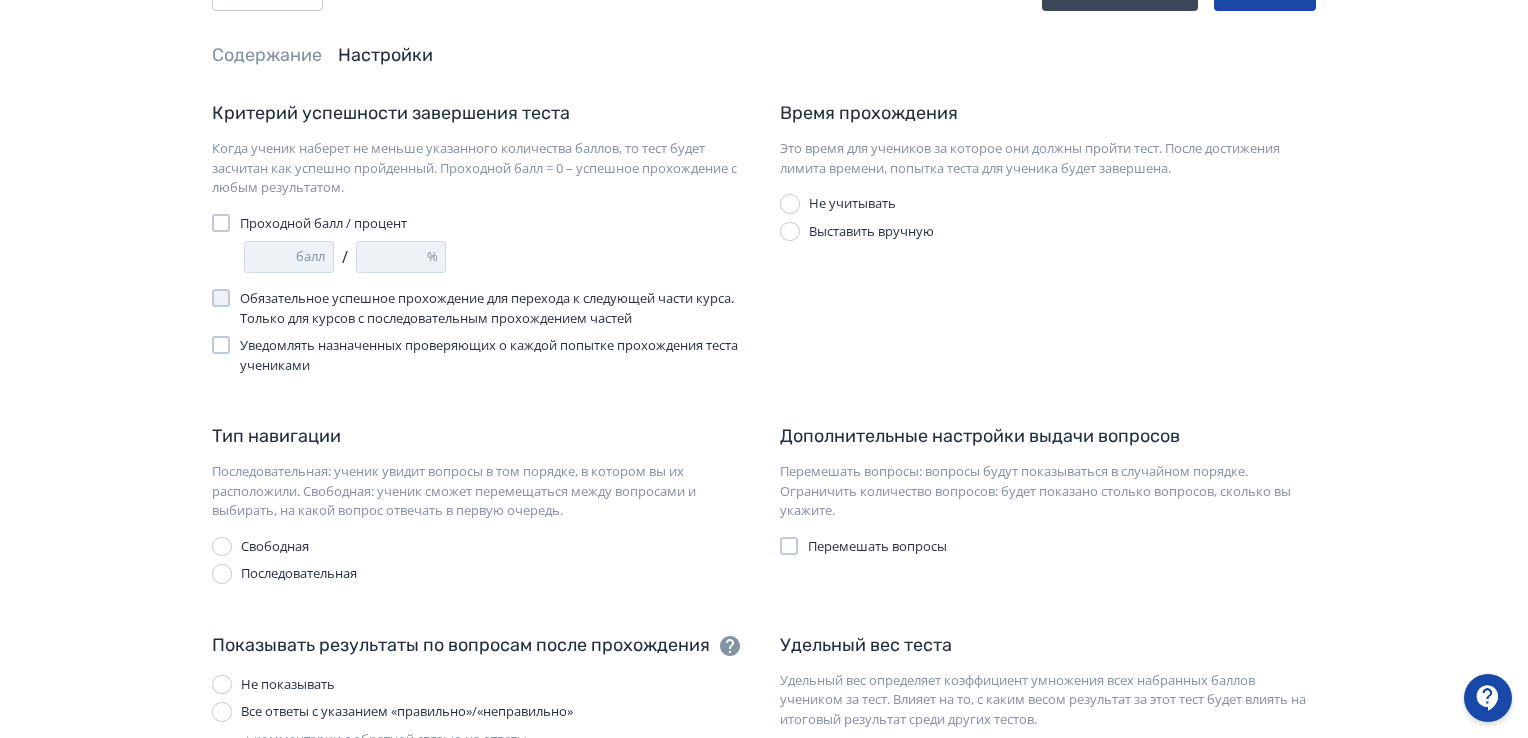 scroll, scrollTop: 0, scrollLeft: 0, axis: both 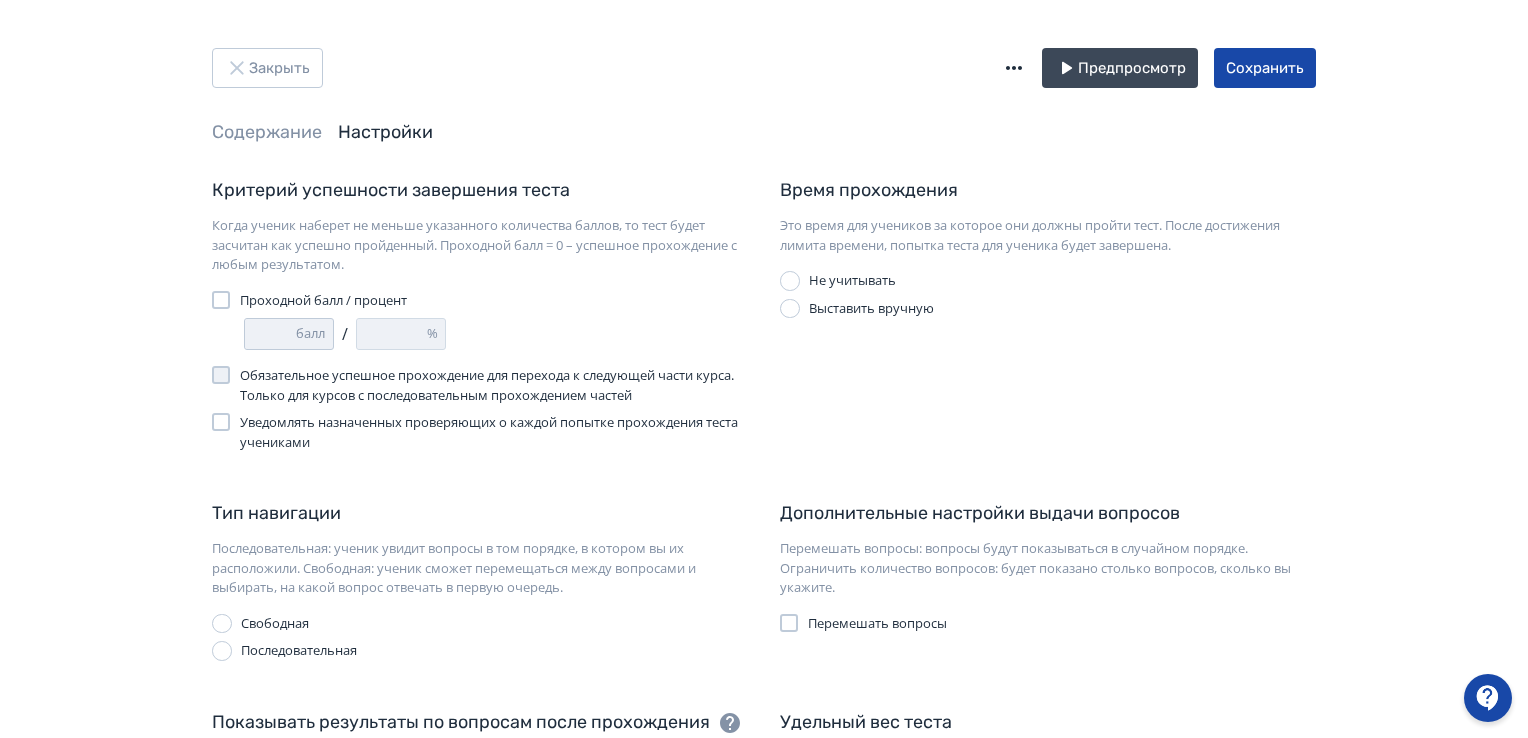 type on "*" 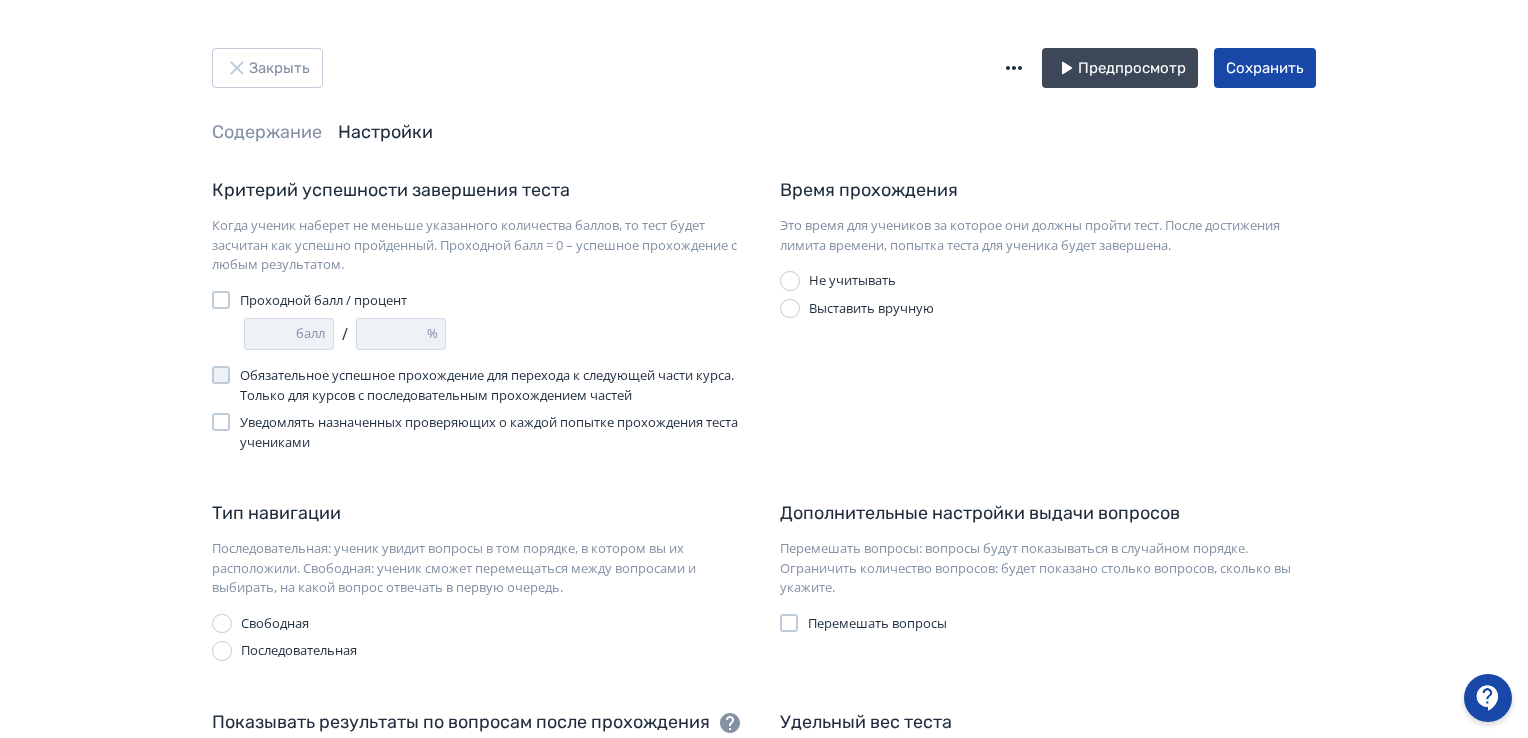 click on "* балл / * %" at bounding box center (496, 334) 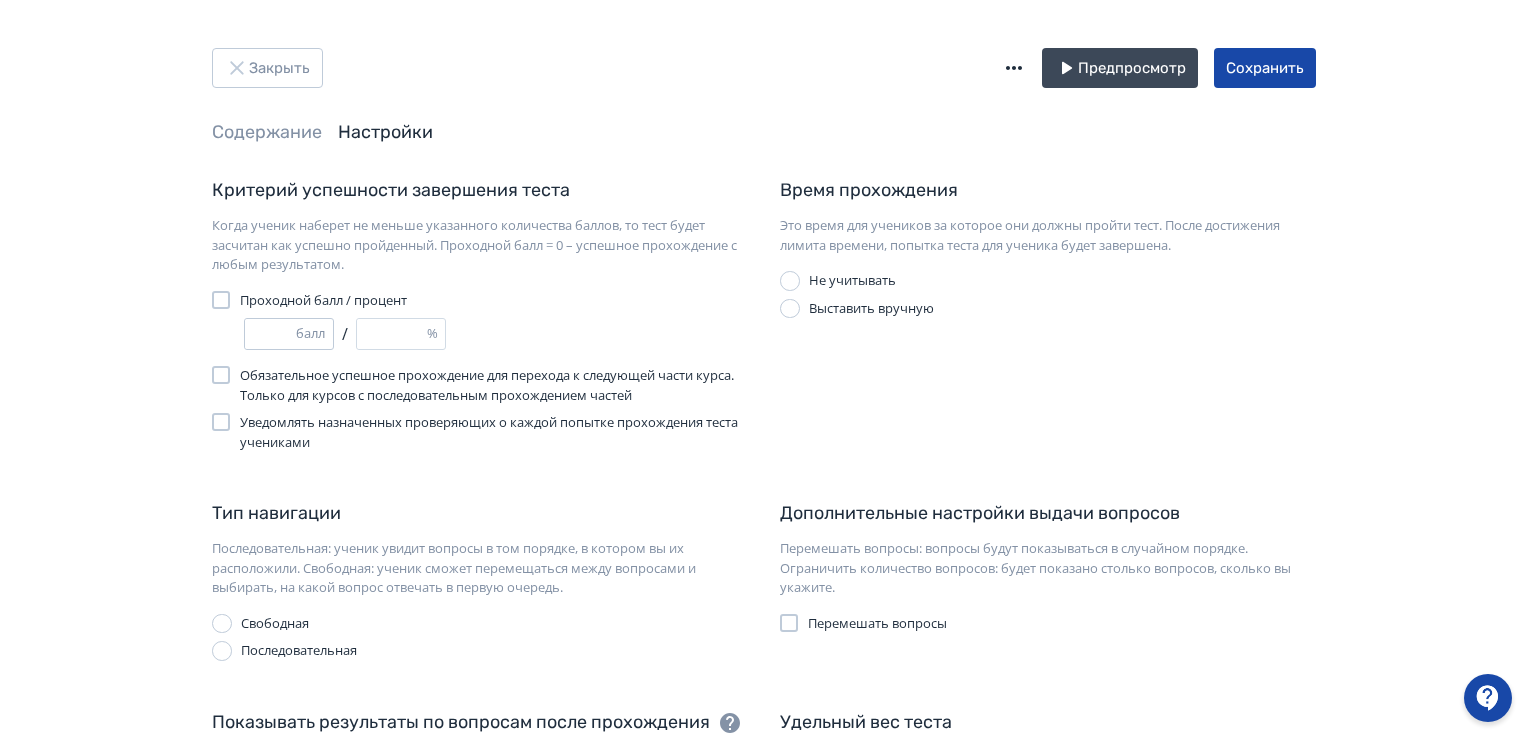 type on "*" 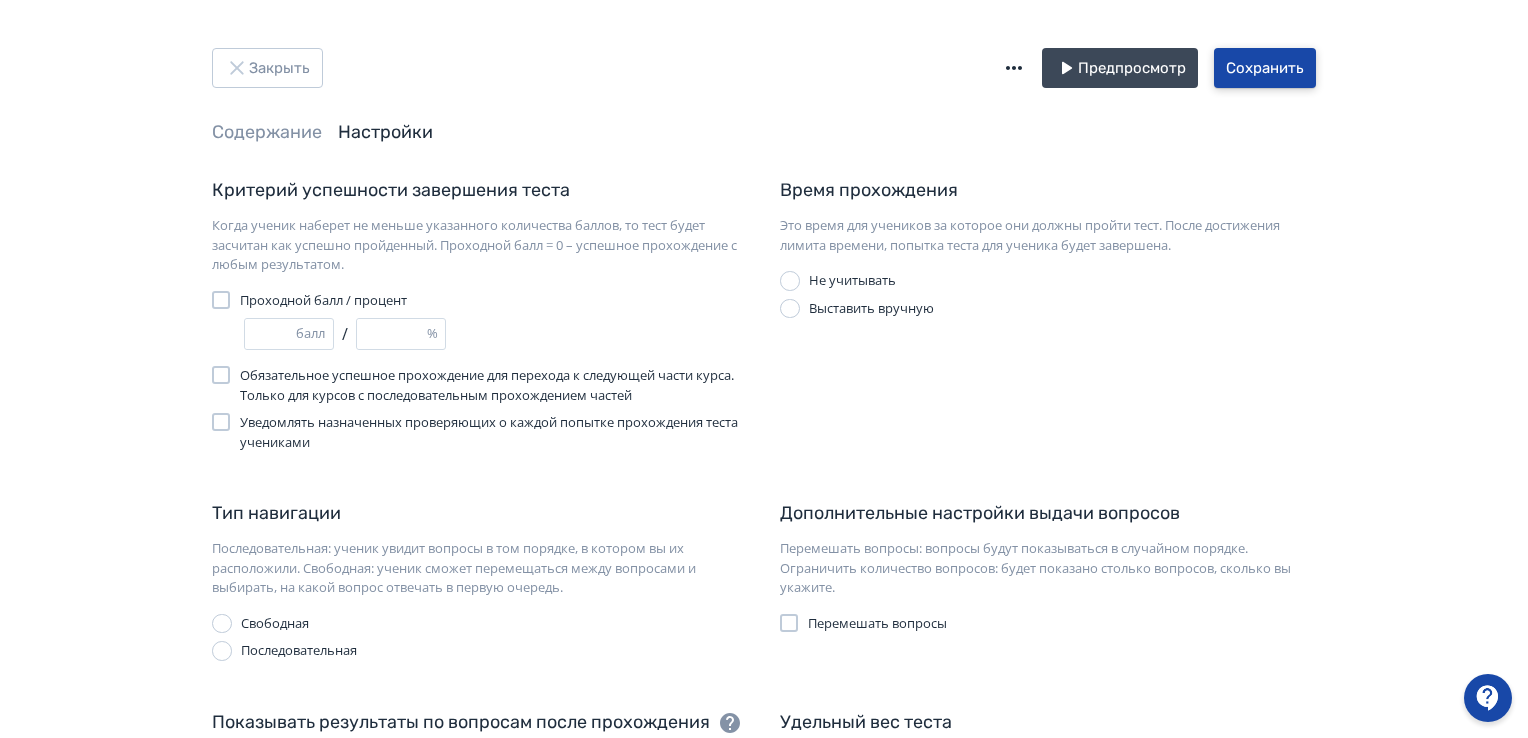 click on "Сохранить" at bounding box center (1265, 68) 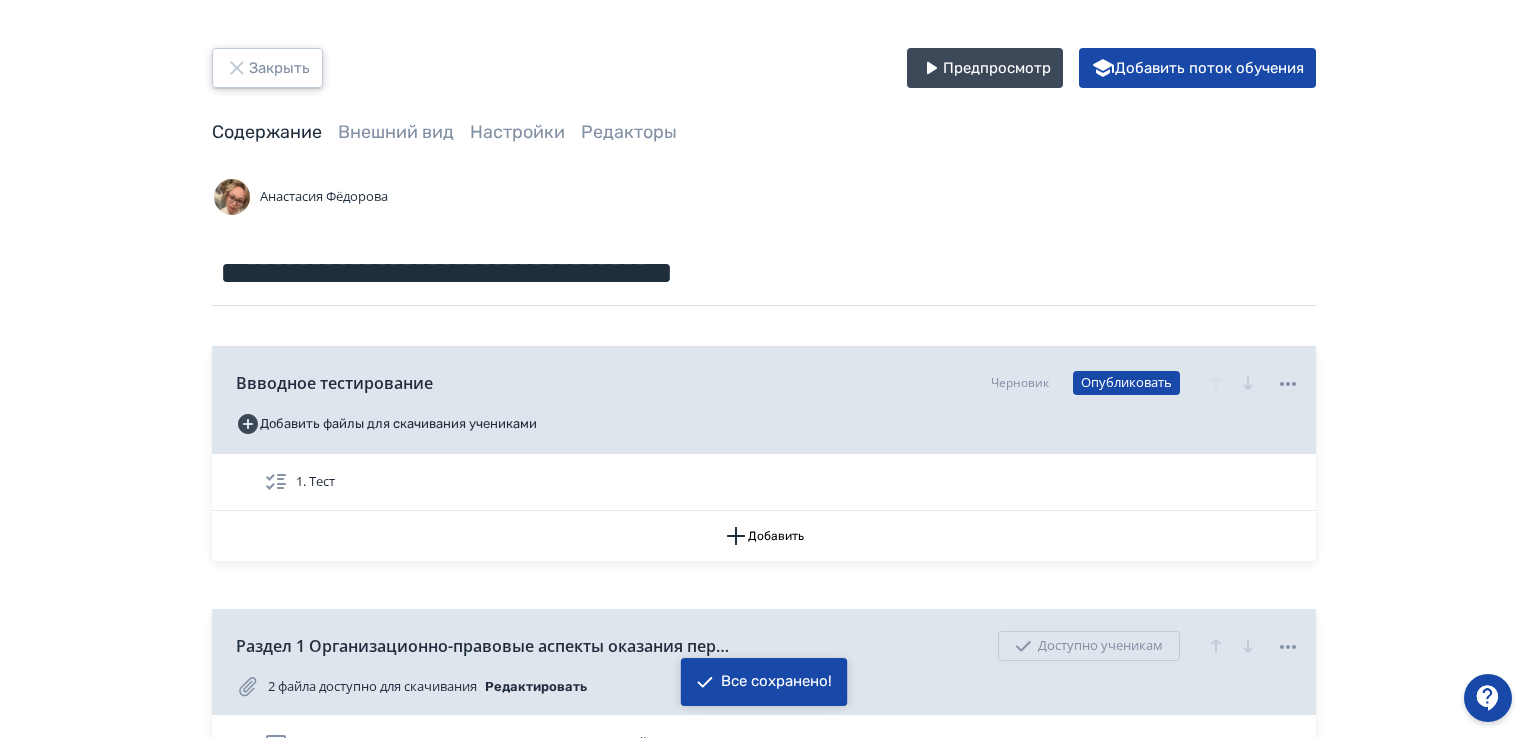 click on "Закрыть" at bounding box center (267, 68) 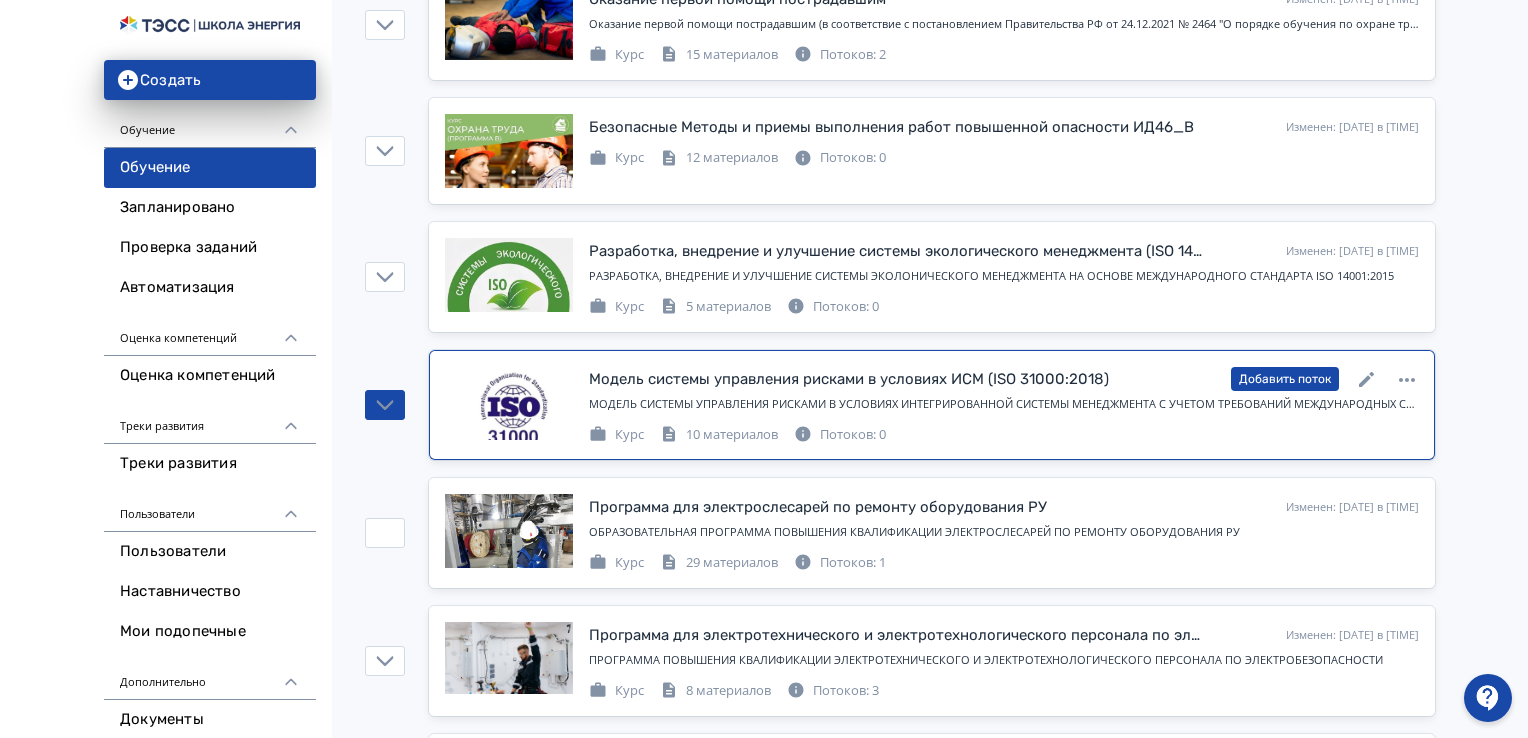 scroll, scrollTop: 500, scrollLeft: 0, axis: vertical 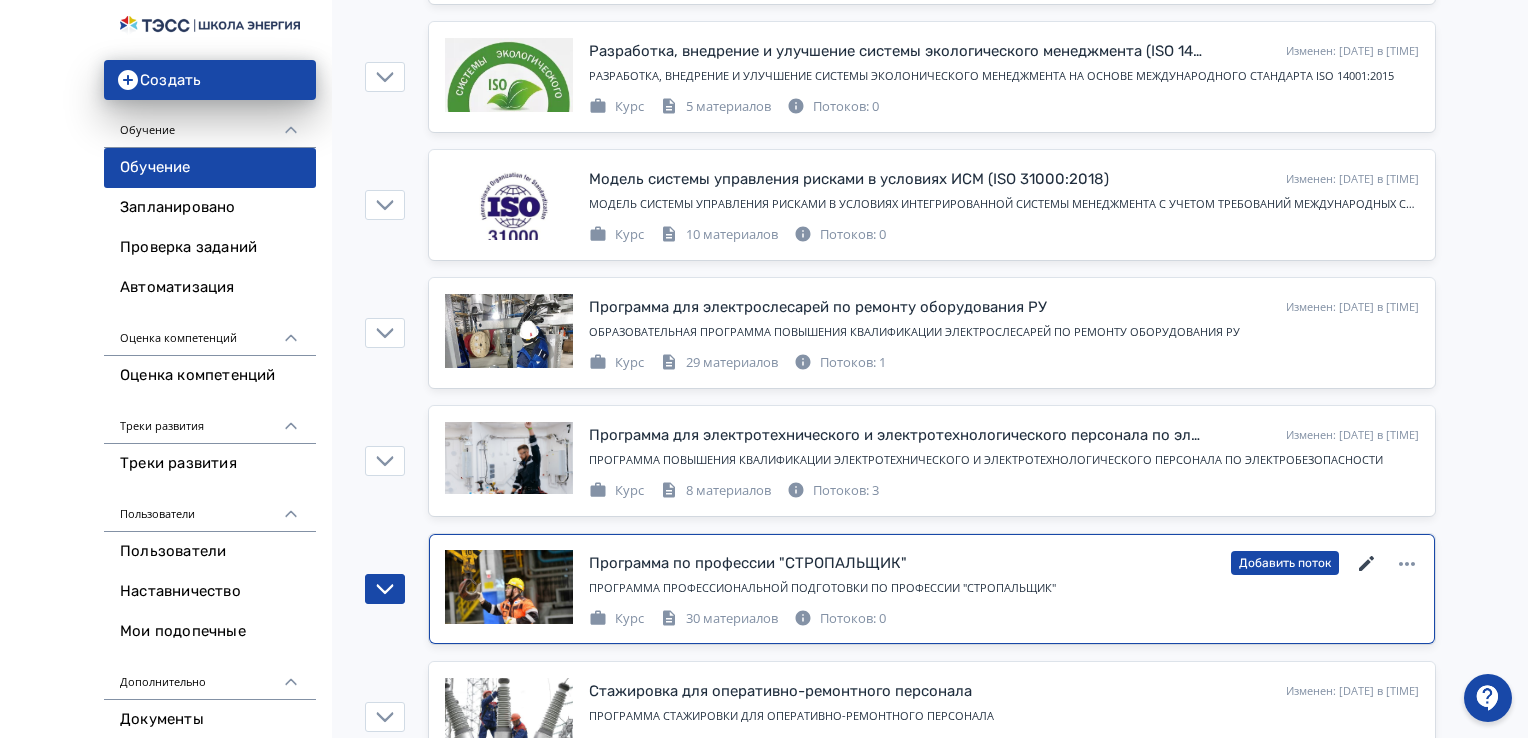 click 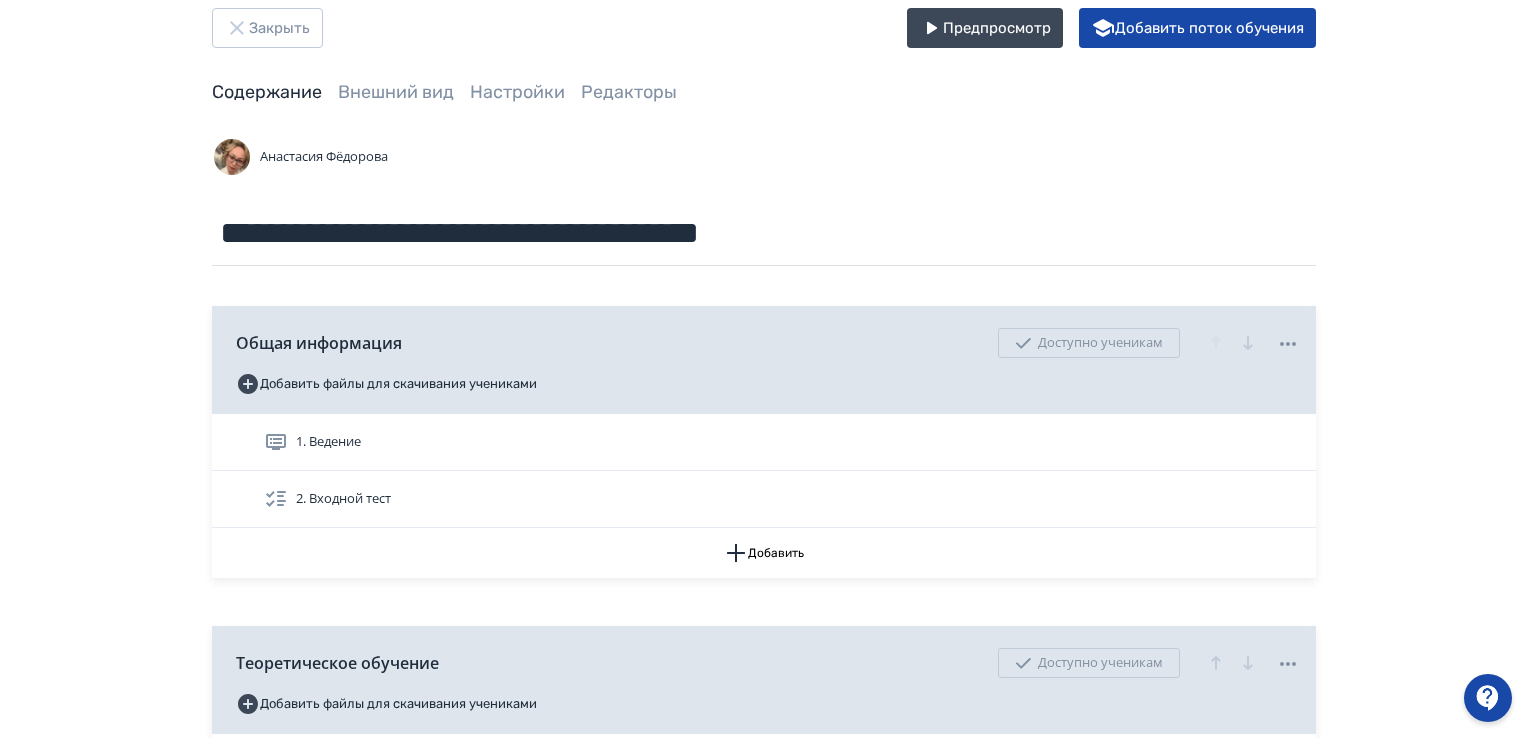 scroll, scrollTop: 0, scrollLeft: 0, axis: both 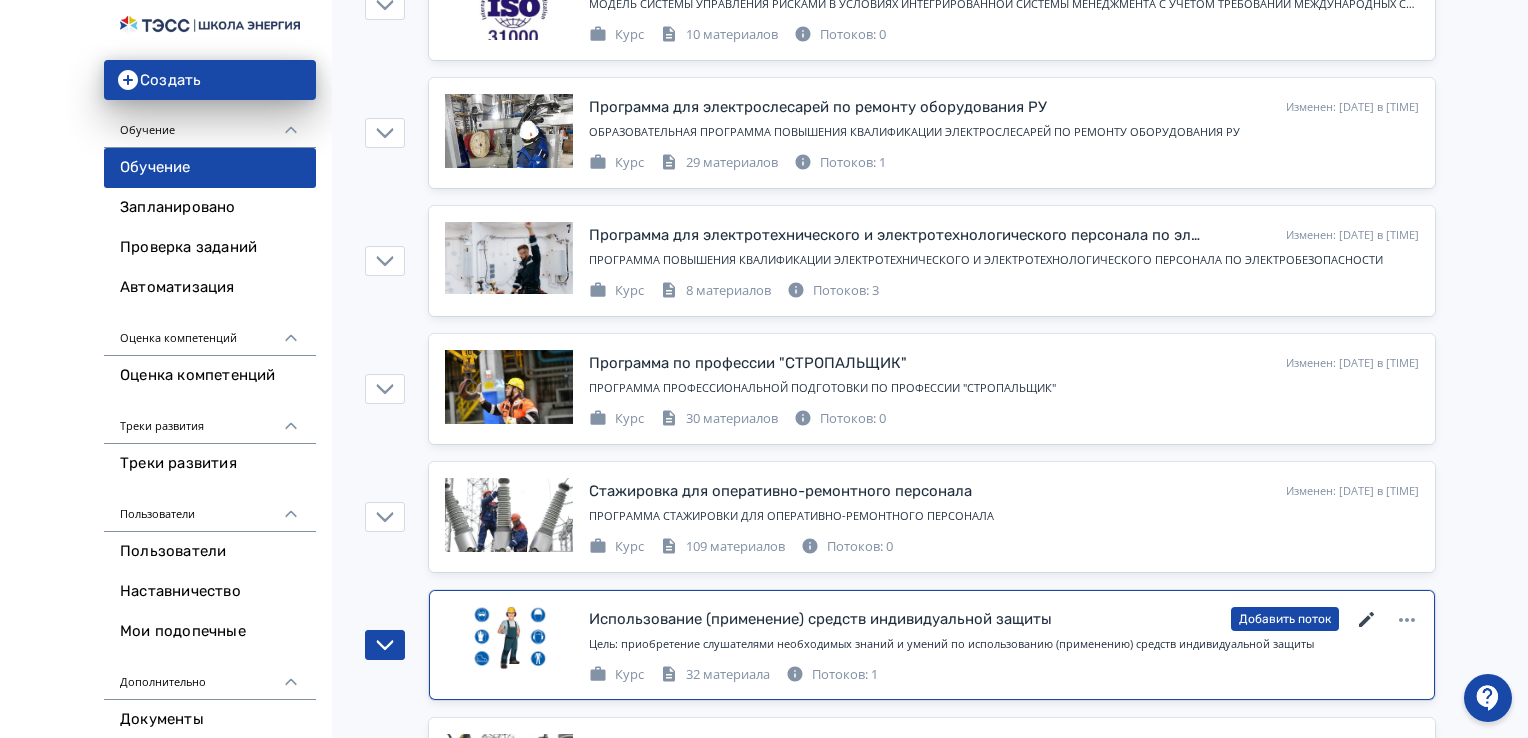 click 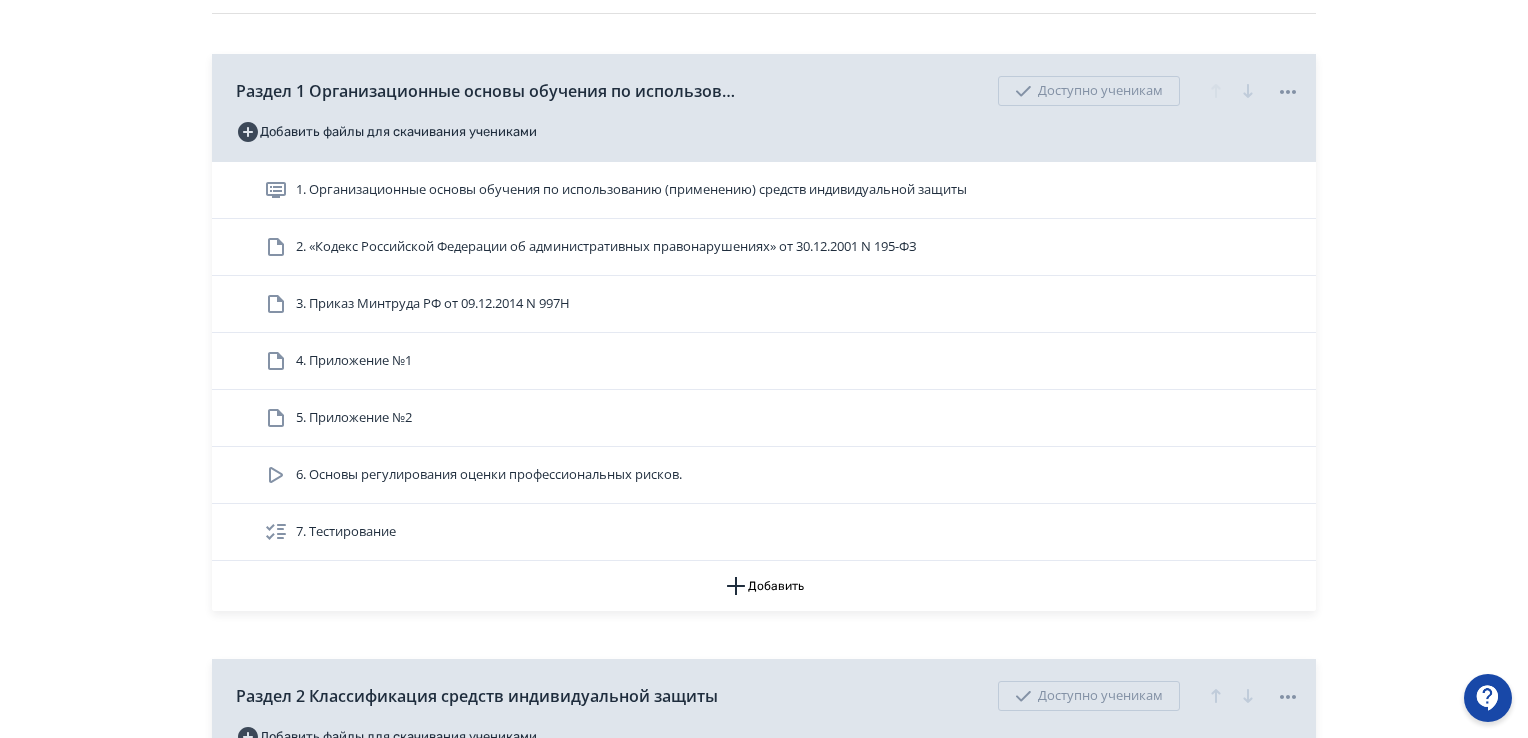 scroll, scrollTop: 0, scrollLeft: 0, axis: both 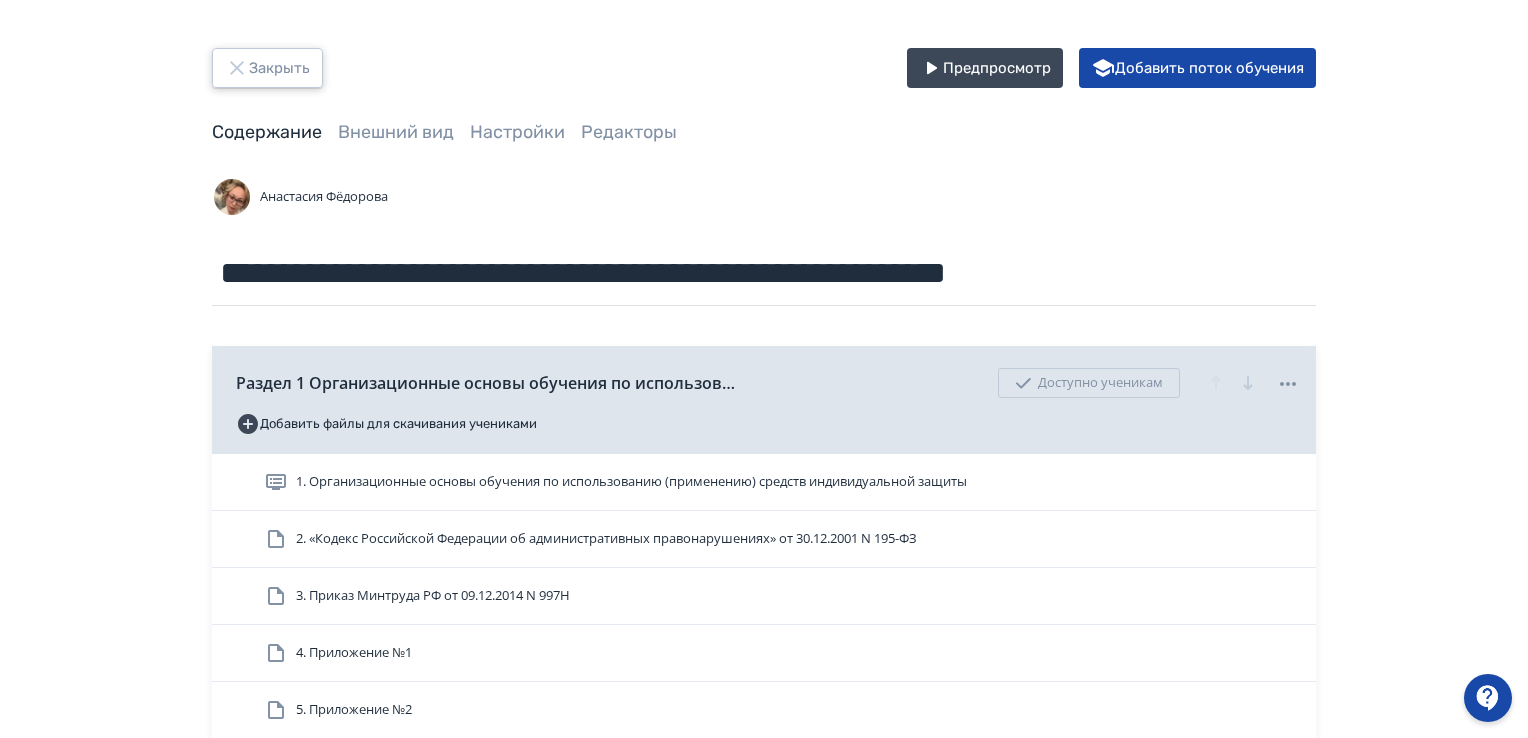 click on "Закрыть" at bounding box center [267, 68] 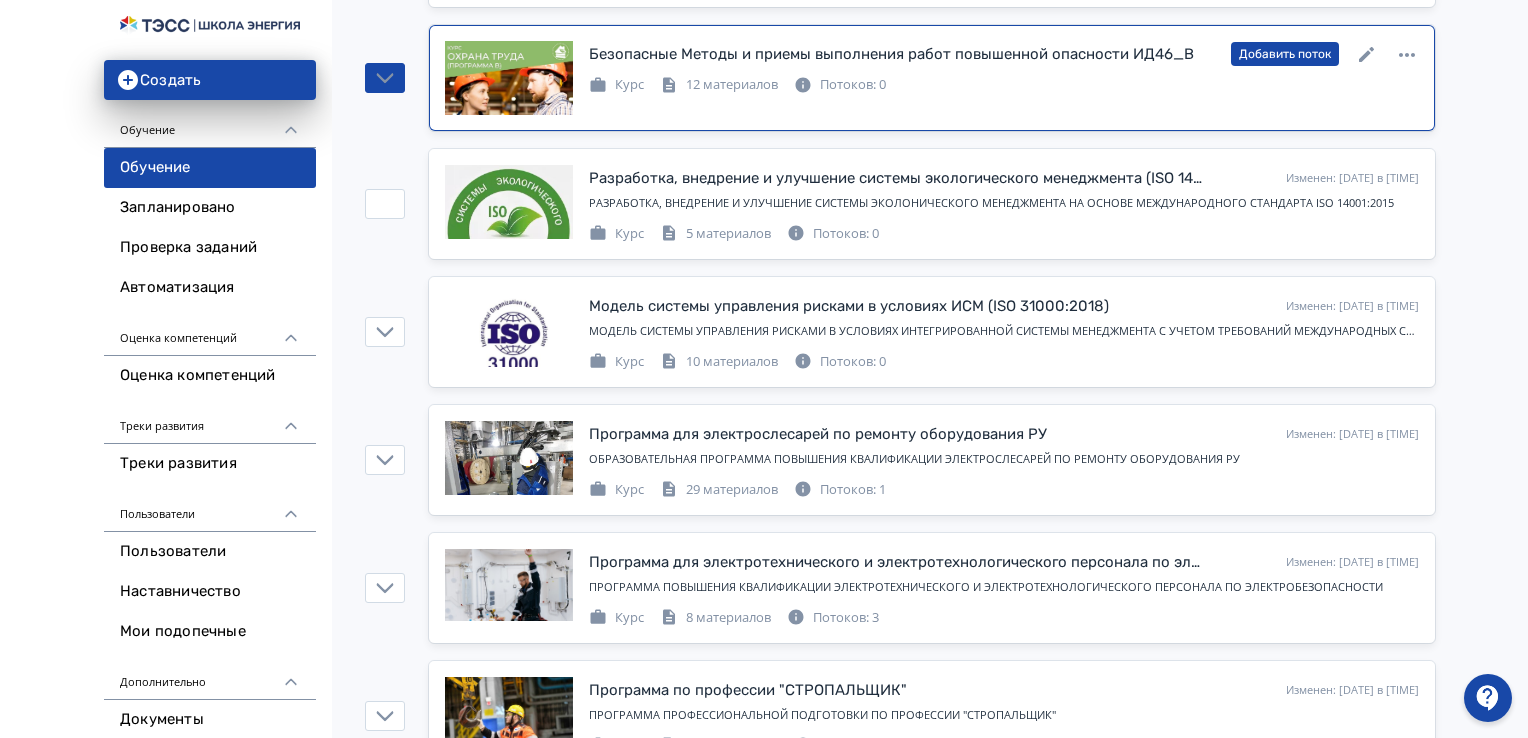 scroll, scrollTop: 0, scrollLeft: 0, axis: both 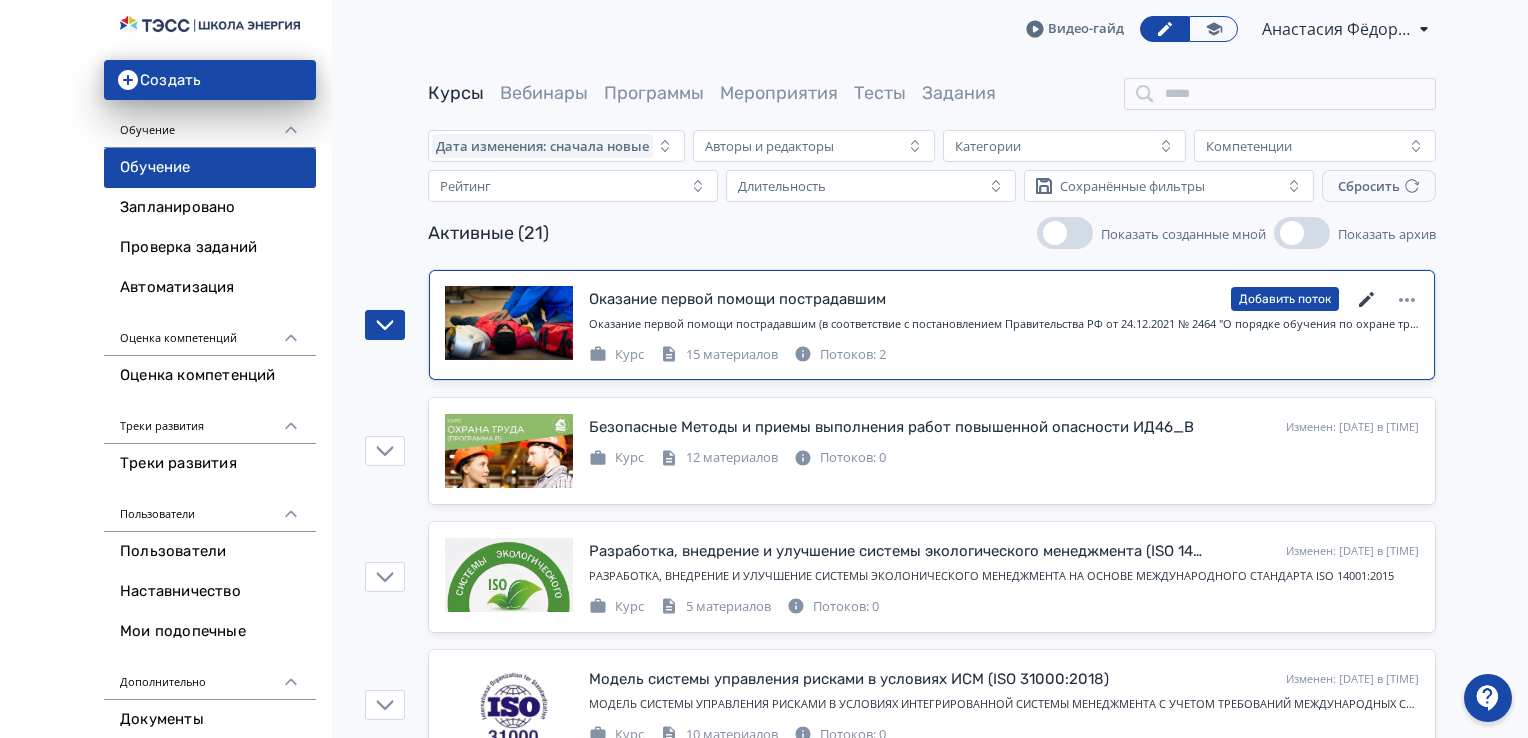 click 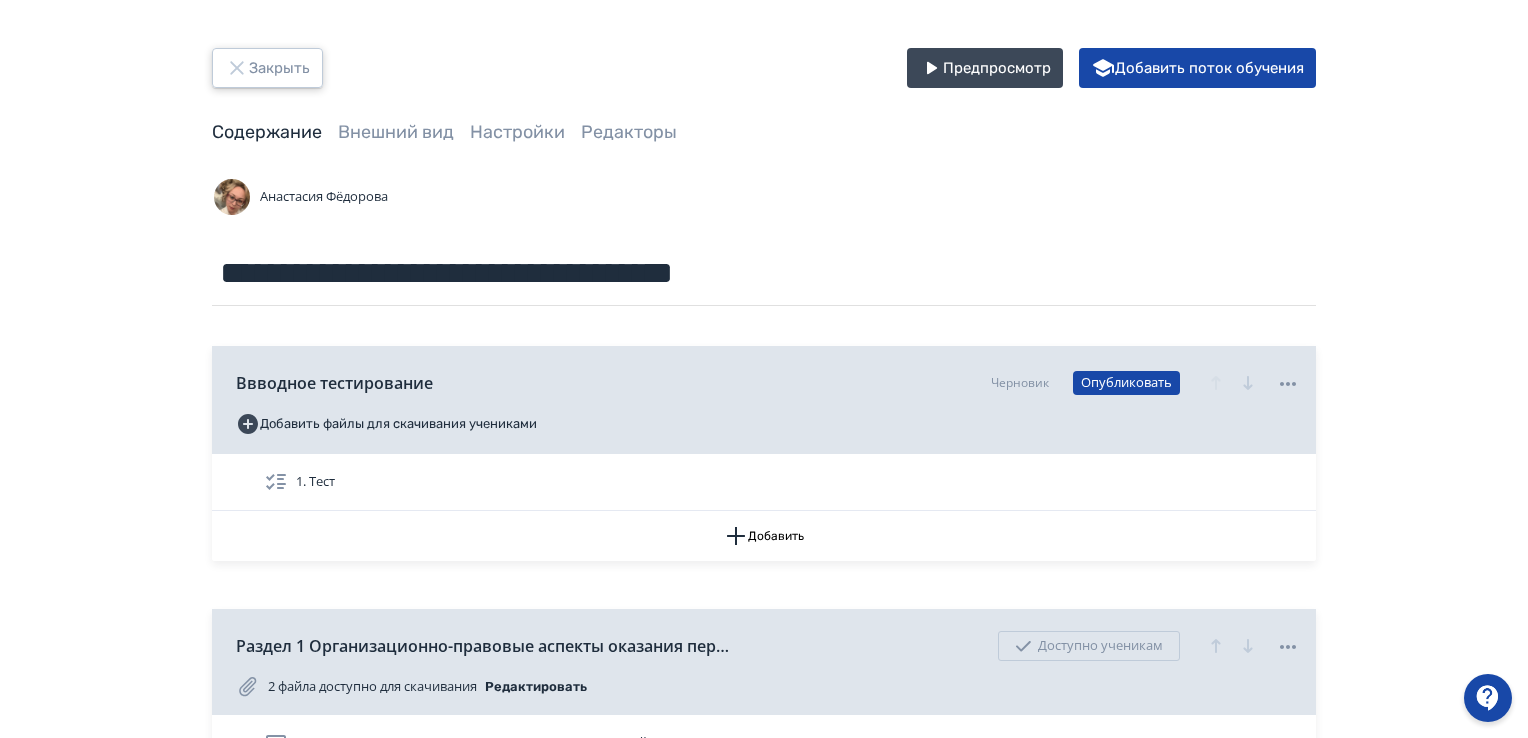 click on "Закрыть" at bounding box center (267, 68) 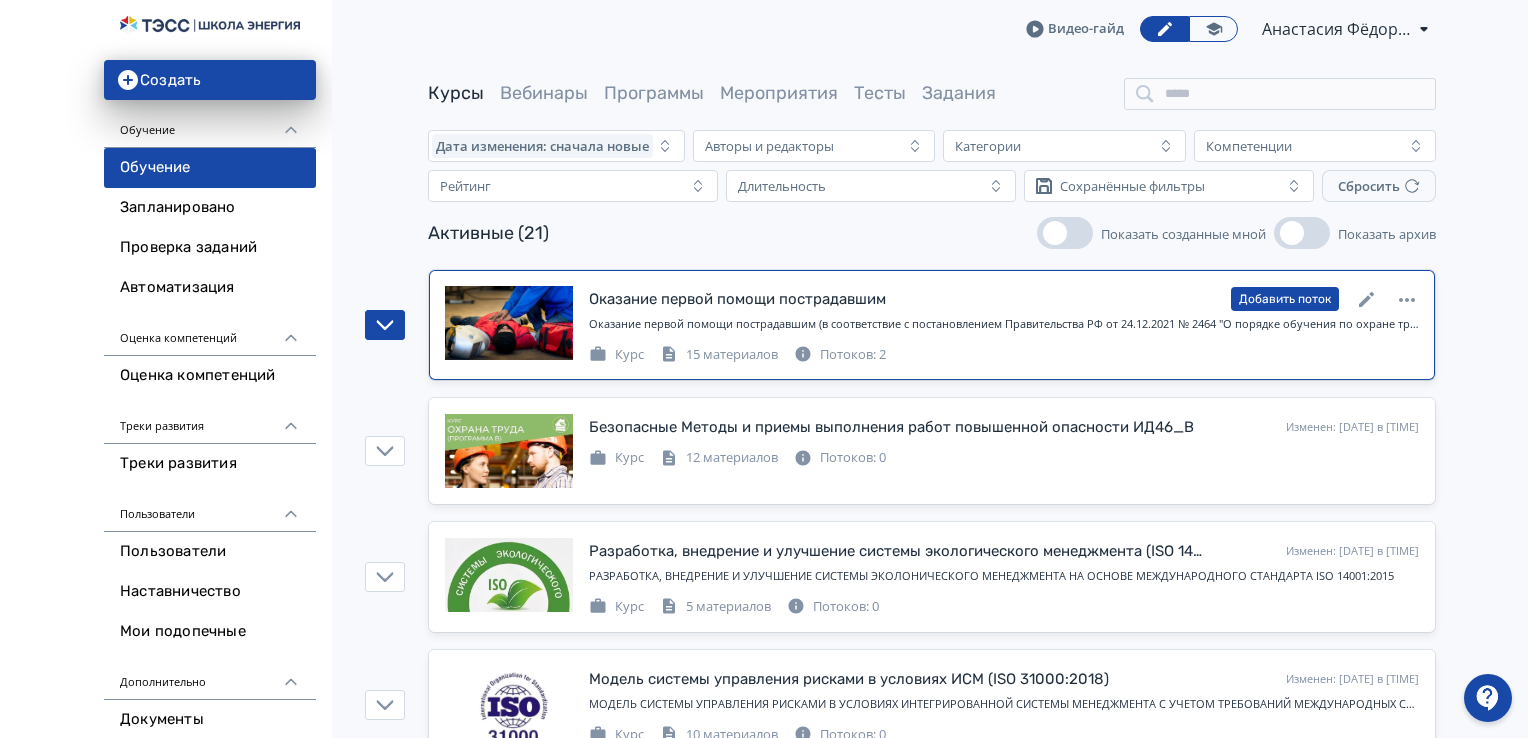 click on "Оказание первой помощи пострадавшим" at bounding box center (737, 299) 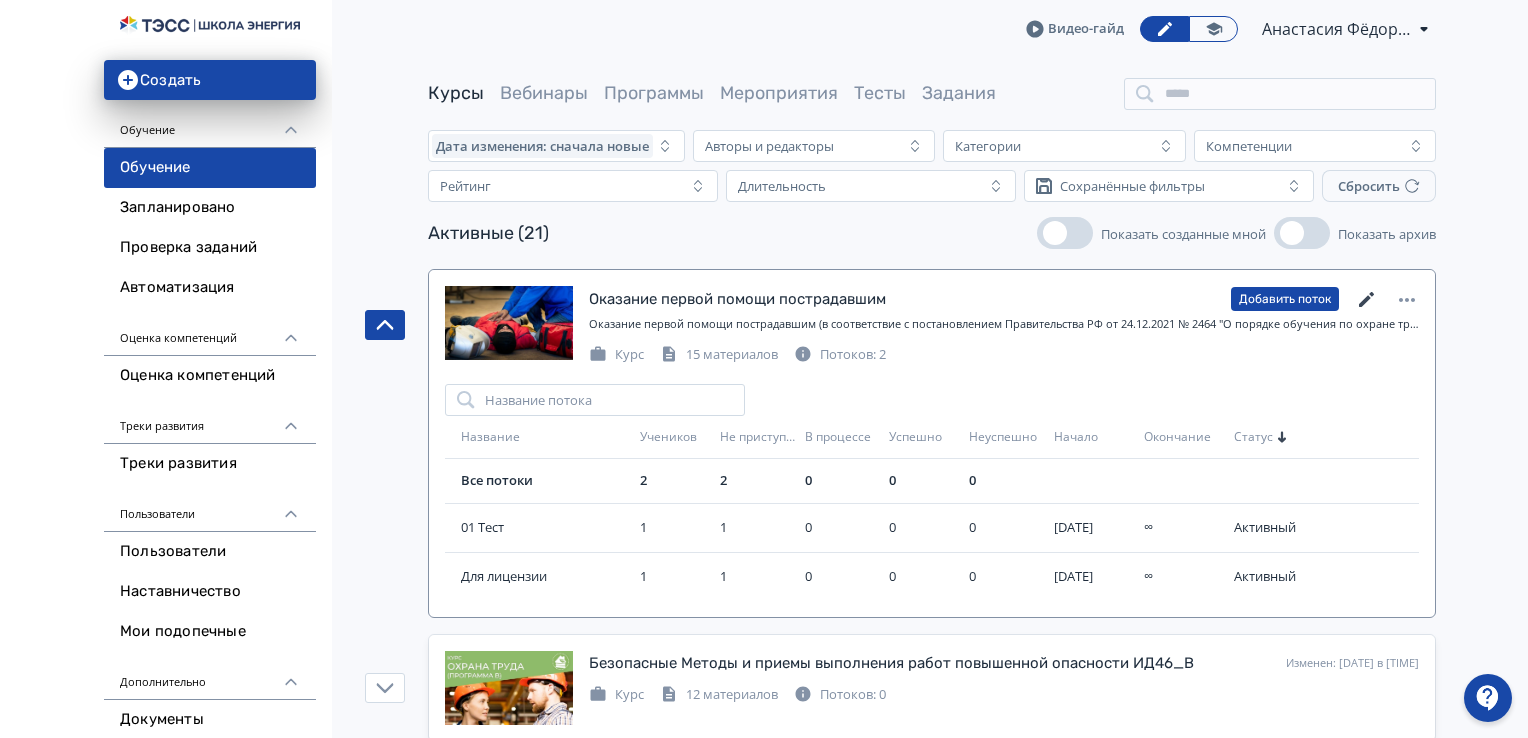 click 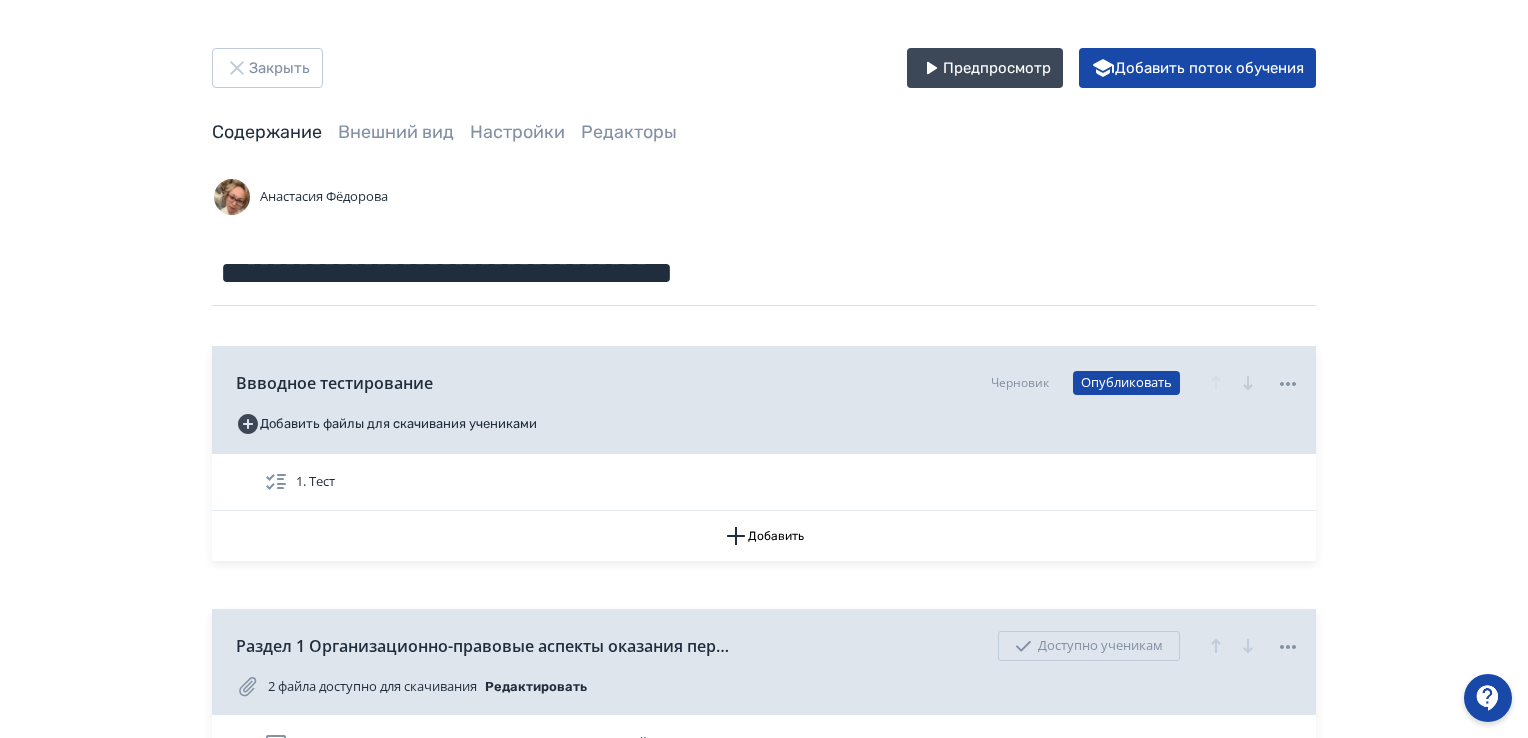 click on "**********" at bounding box center (764, 1273) 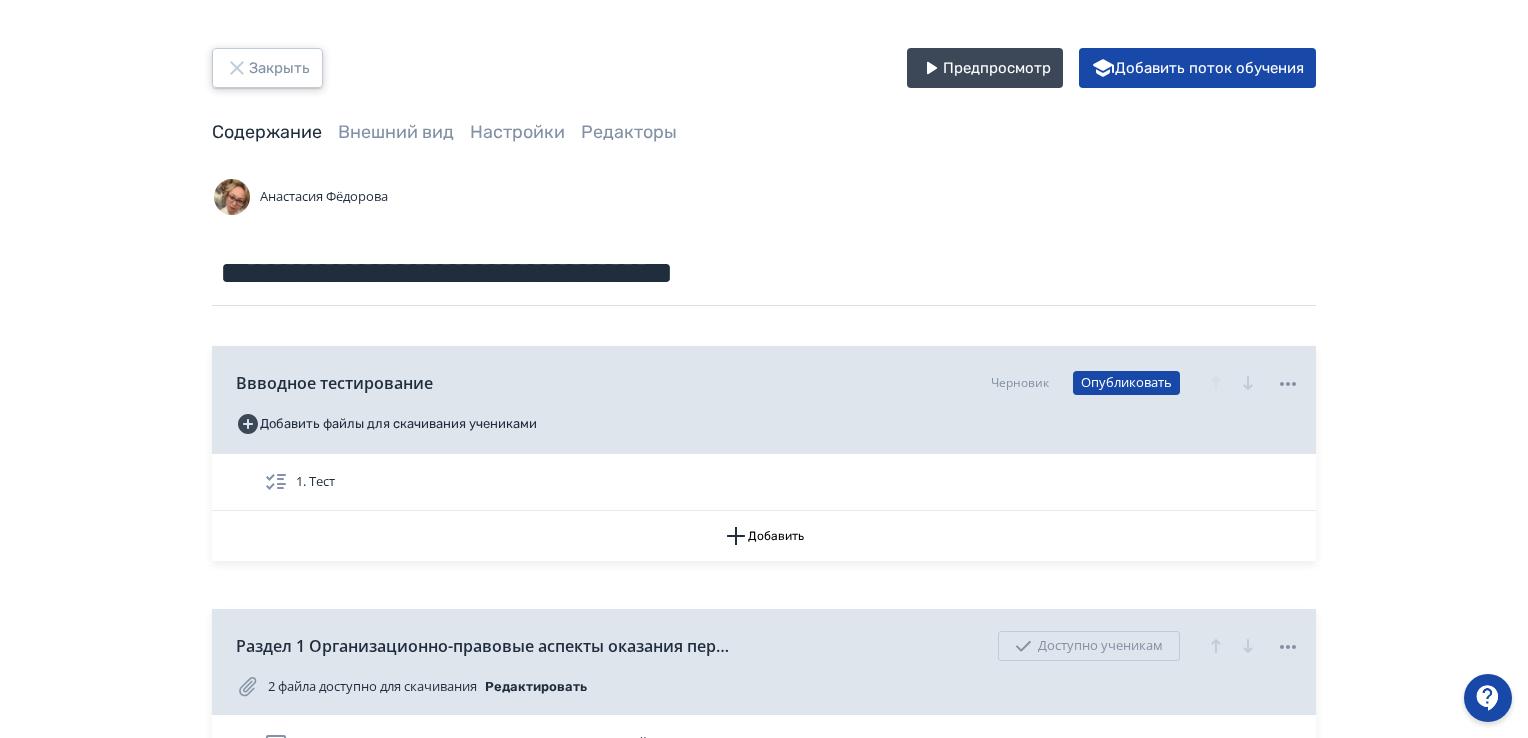 click on "Закрыть" at bounding box center [267, 68] 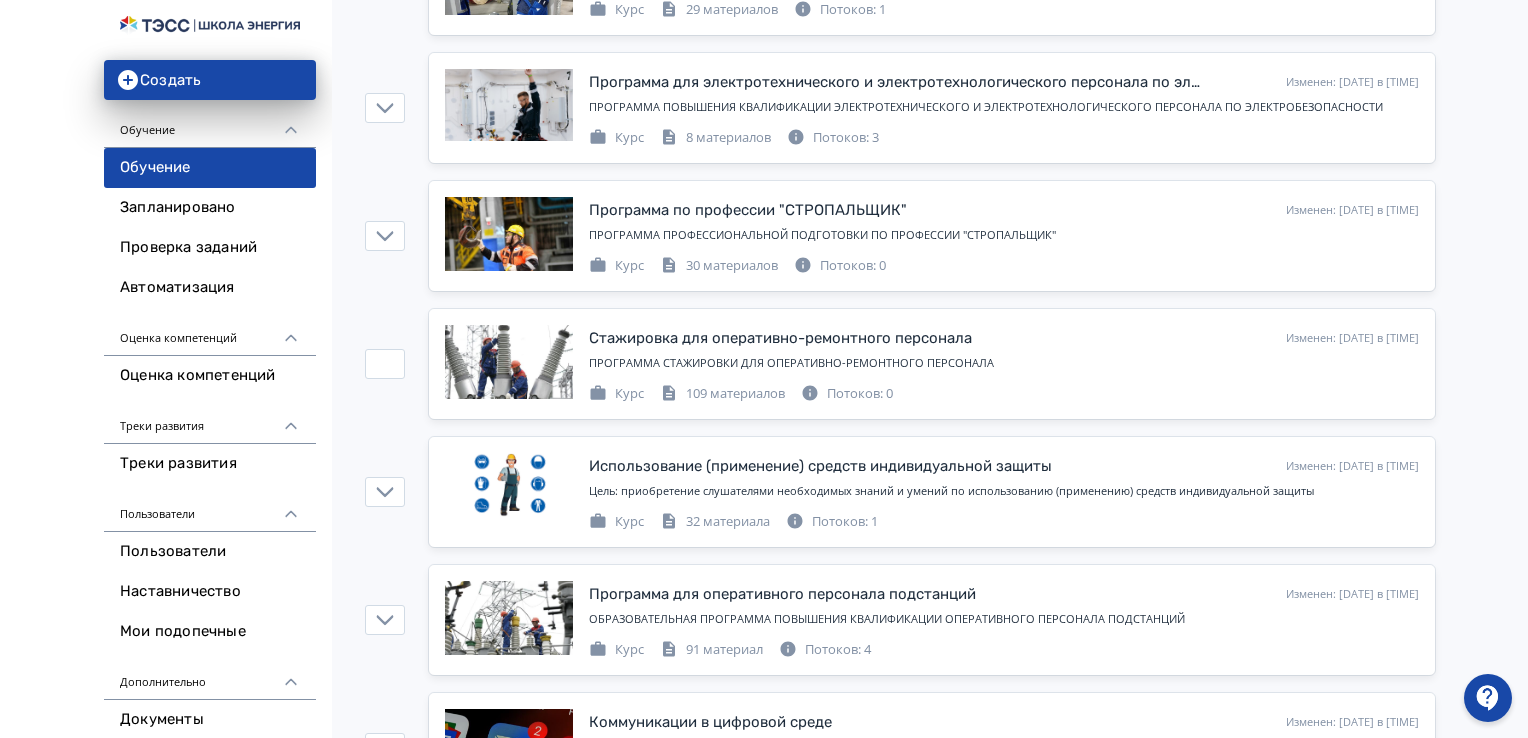 scroll, scrollTop: 1000, scrollLeft: 0, axis: vertical 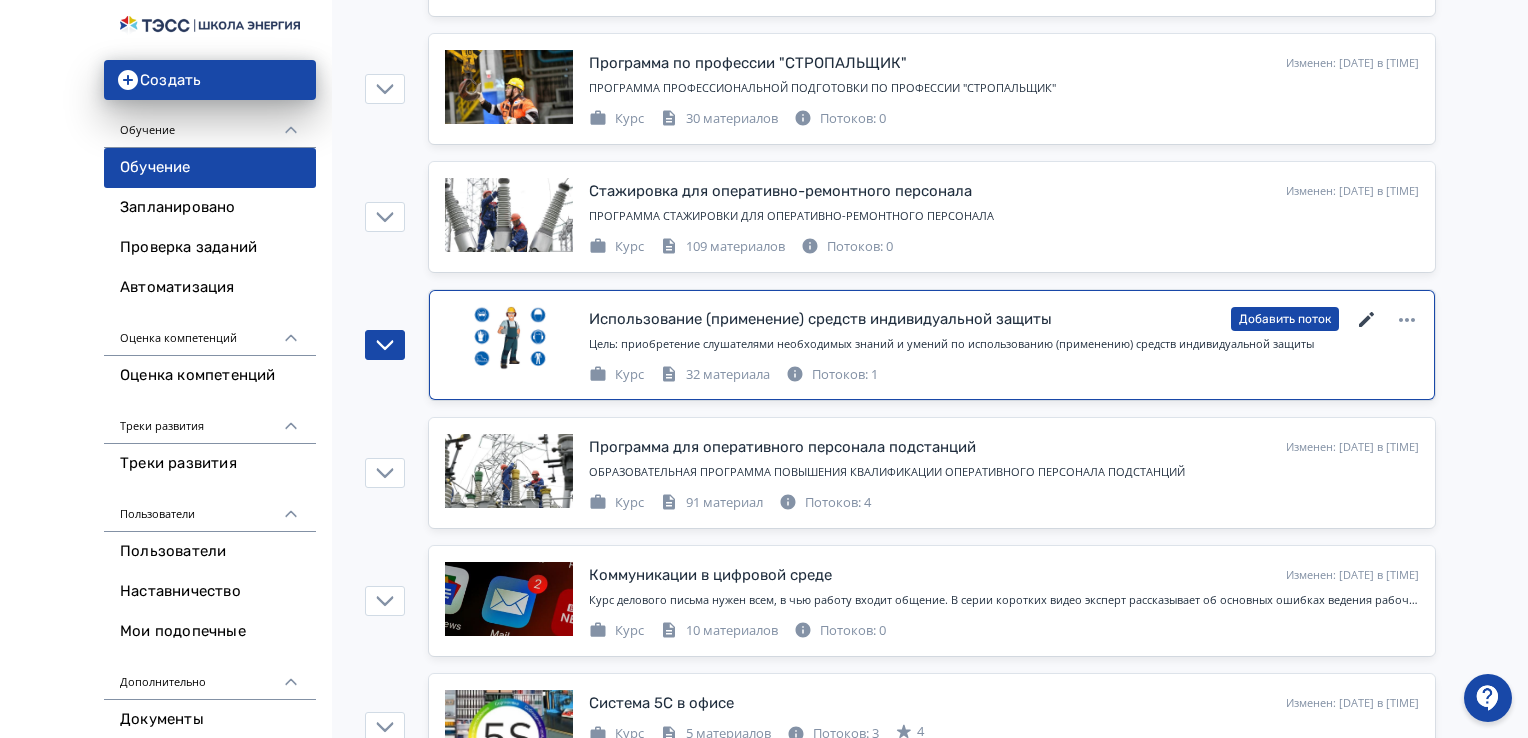 click 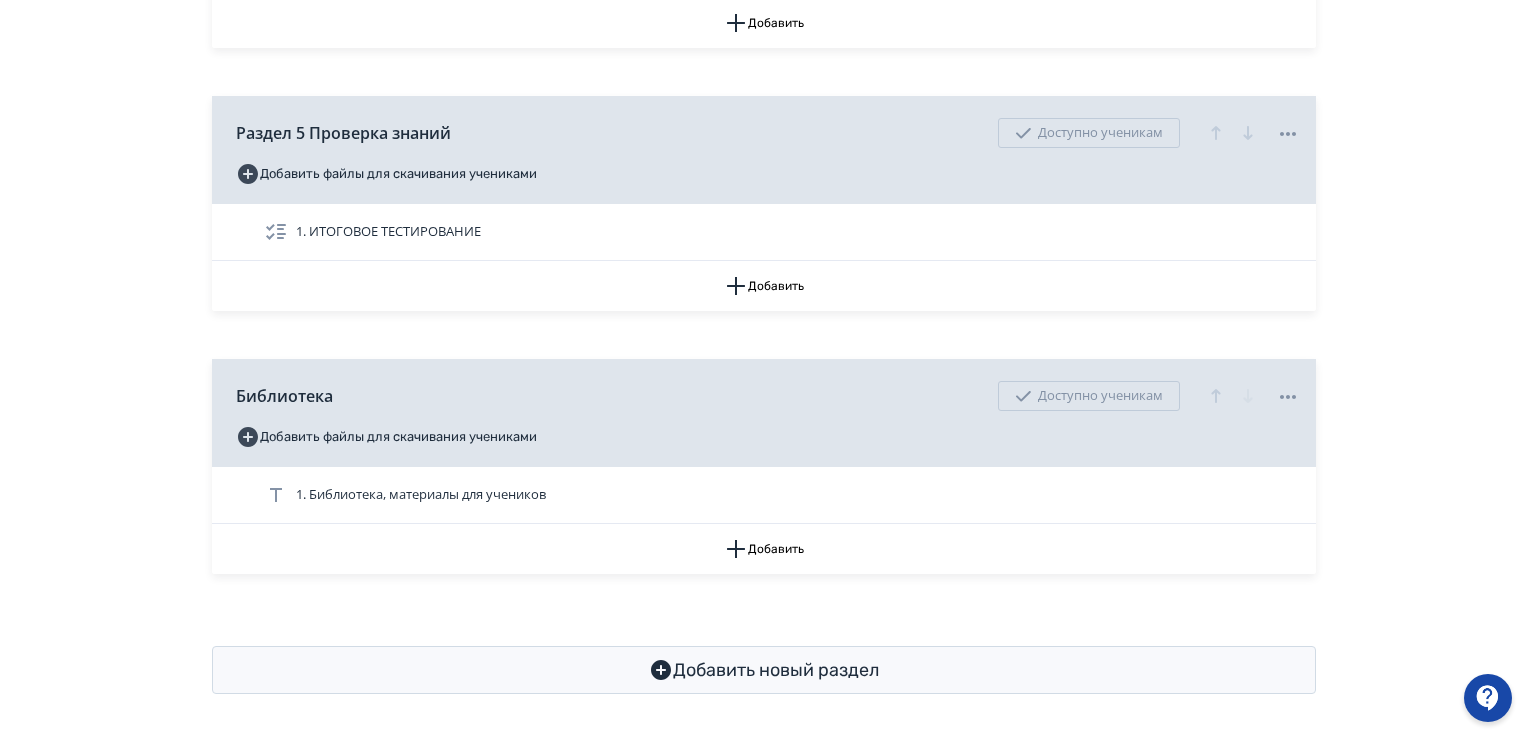 scroll, scrollTop: 2784, scrollLeft: 0, axis: vertical 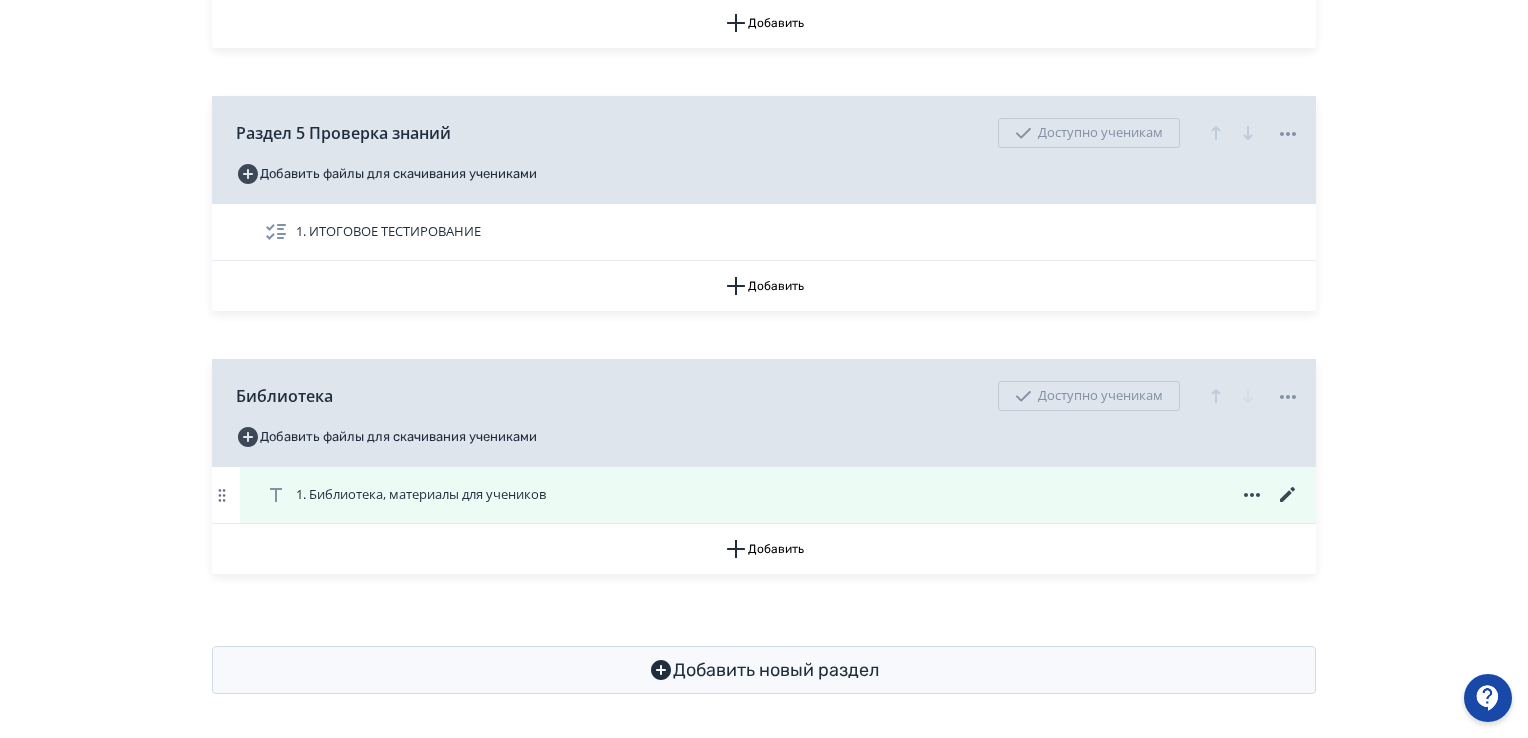 click on "1. Библиотека, материалы для учеников" at bounding box center (421, 495) 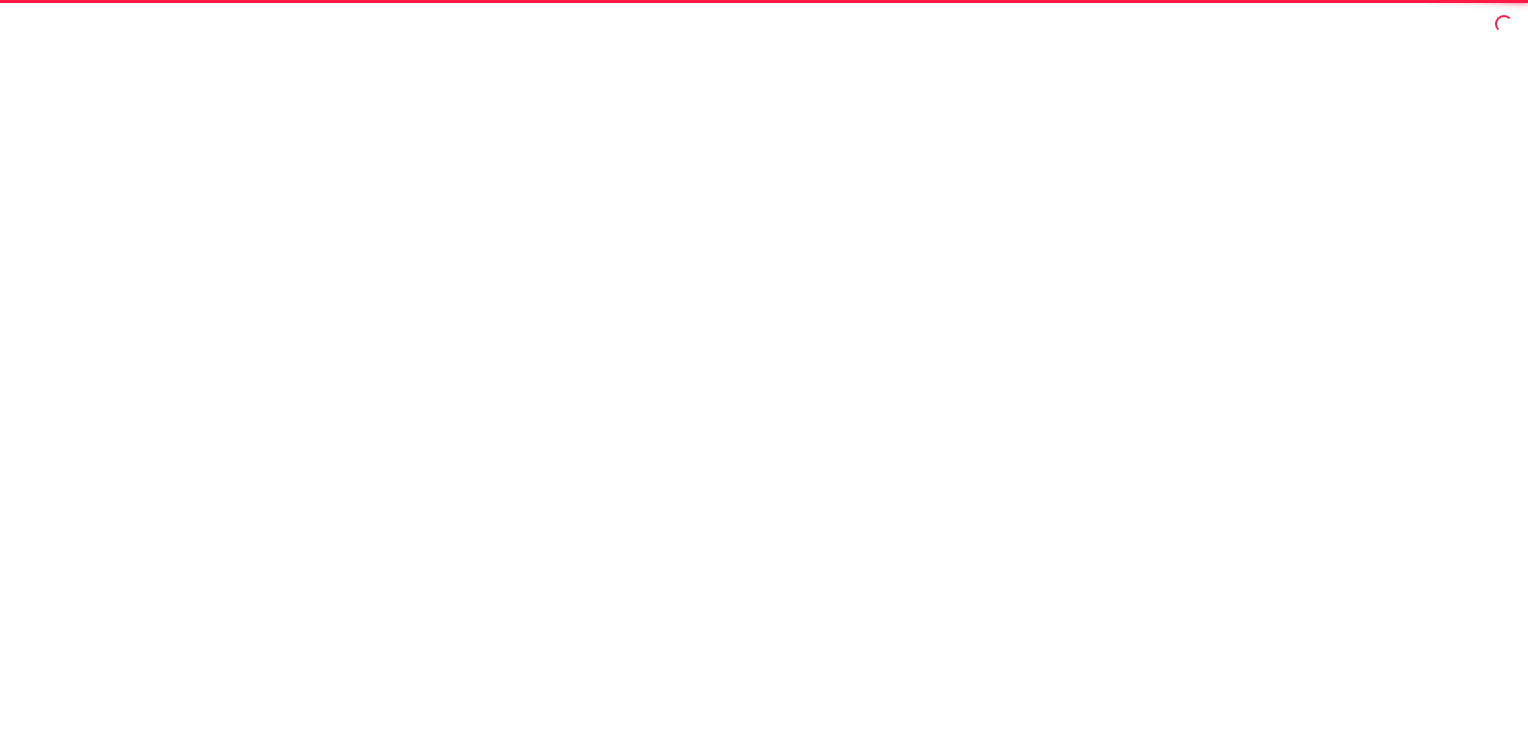 scroll, scrollTop: 0, scrollLeft: 0, axis: both 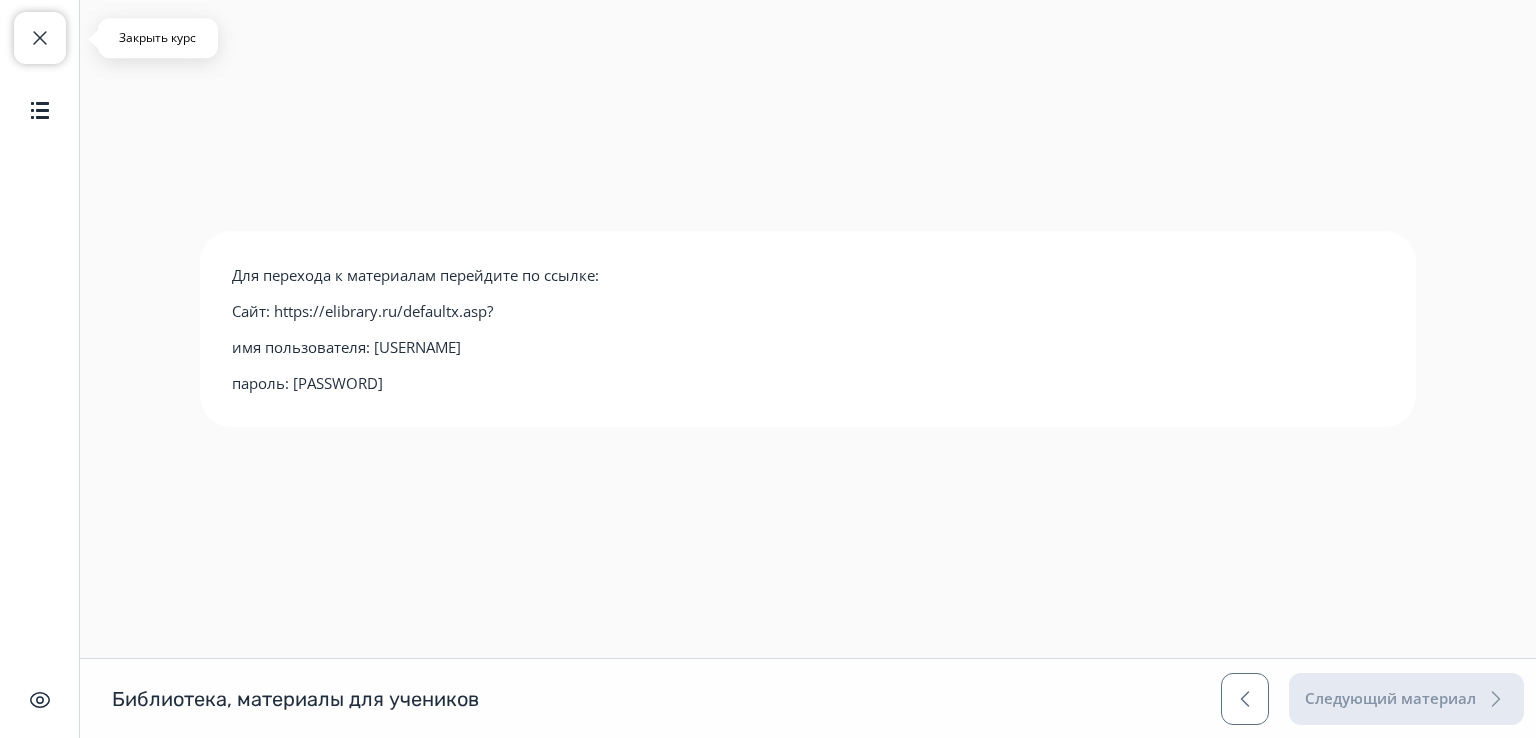 click at bounding box center [40, 38] 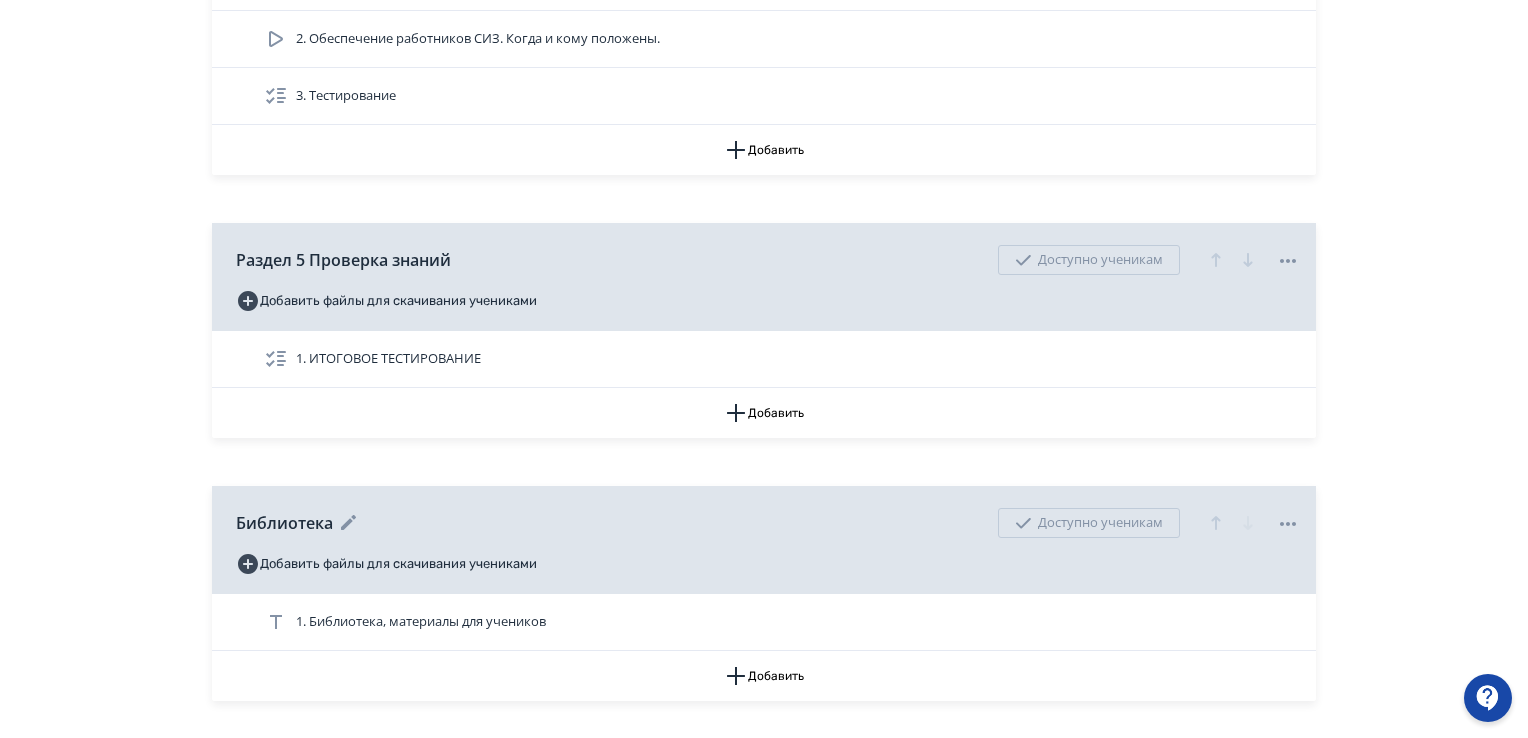 scroll, scrollTop: 2784, scrollLeft: 0, axis: vertical 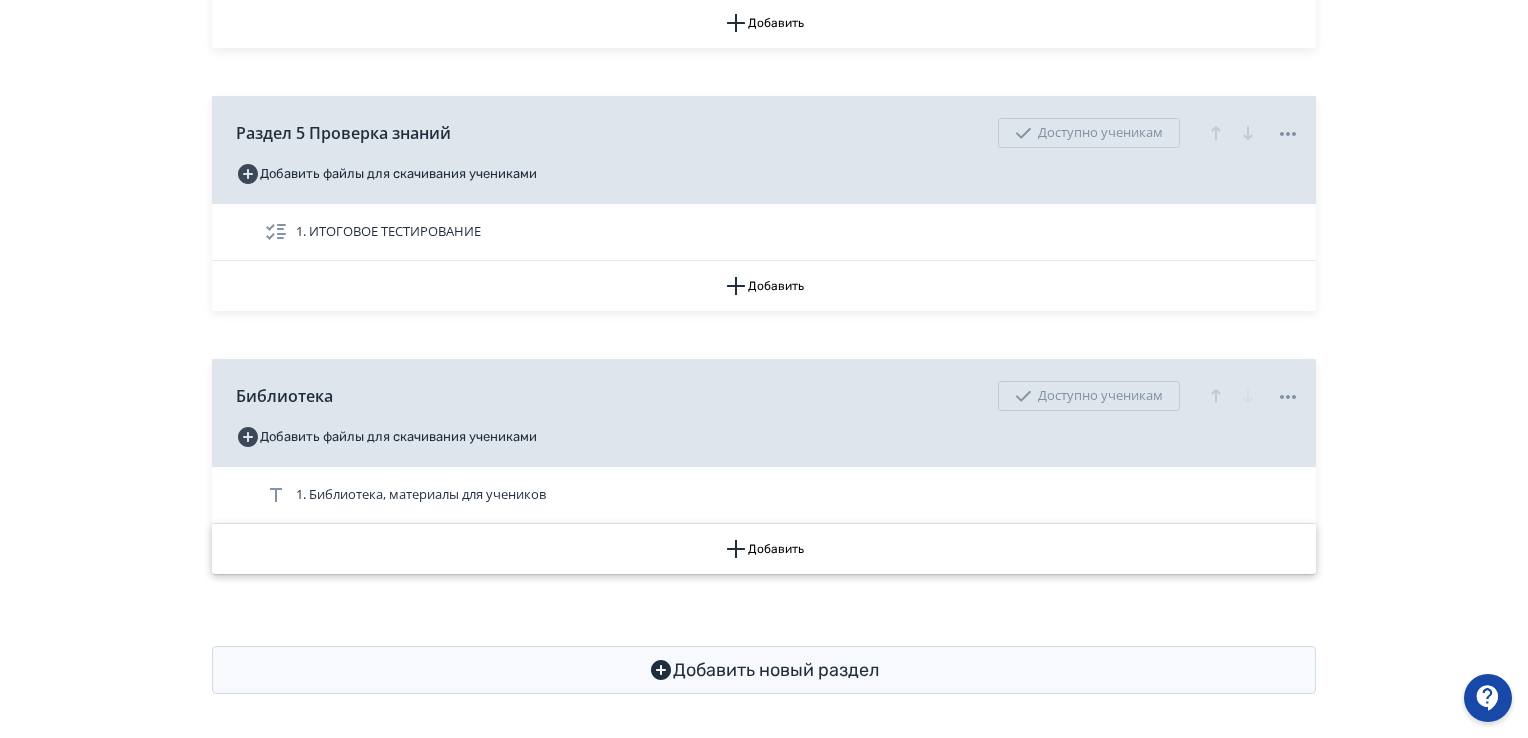 click 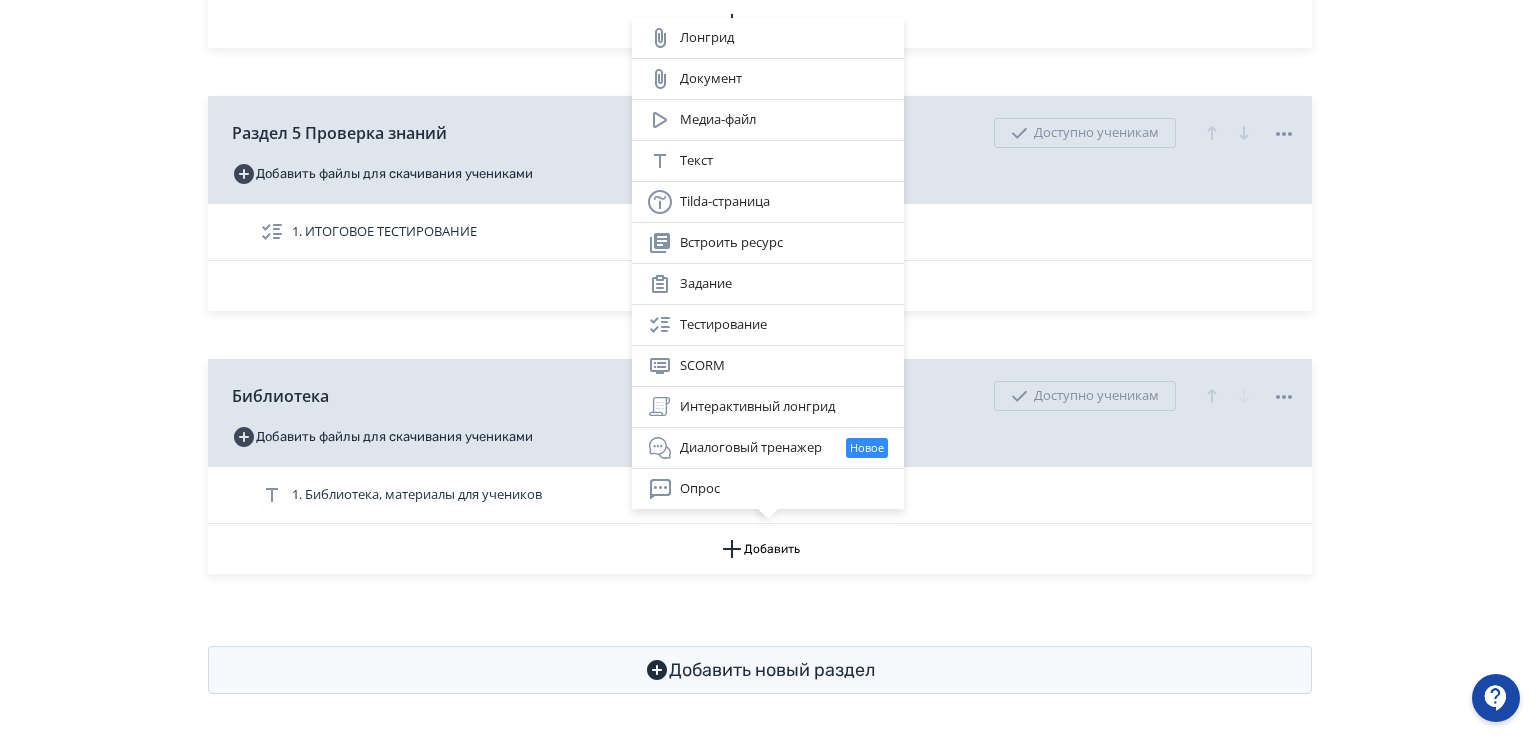click on "Лонгрид Документ Медиа-файл Текст Tilda-страница Встроить ресурс Задание Тестирование SCORM Интерактивный лонгрид Диалоговый тренажер Новое Опрос" at bounding box center [768, 369] 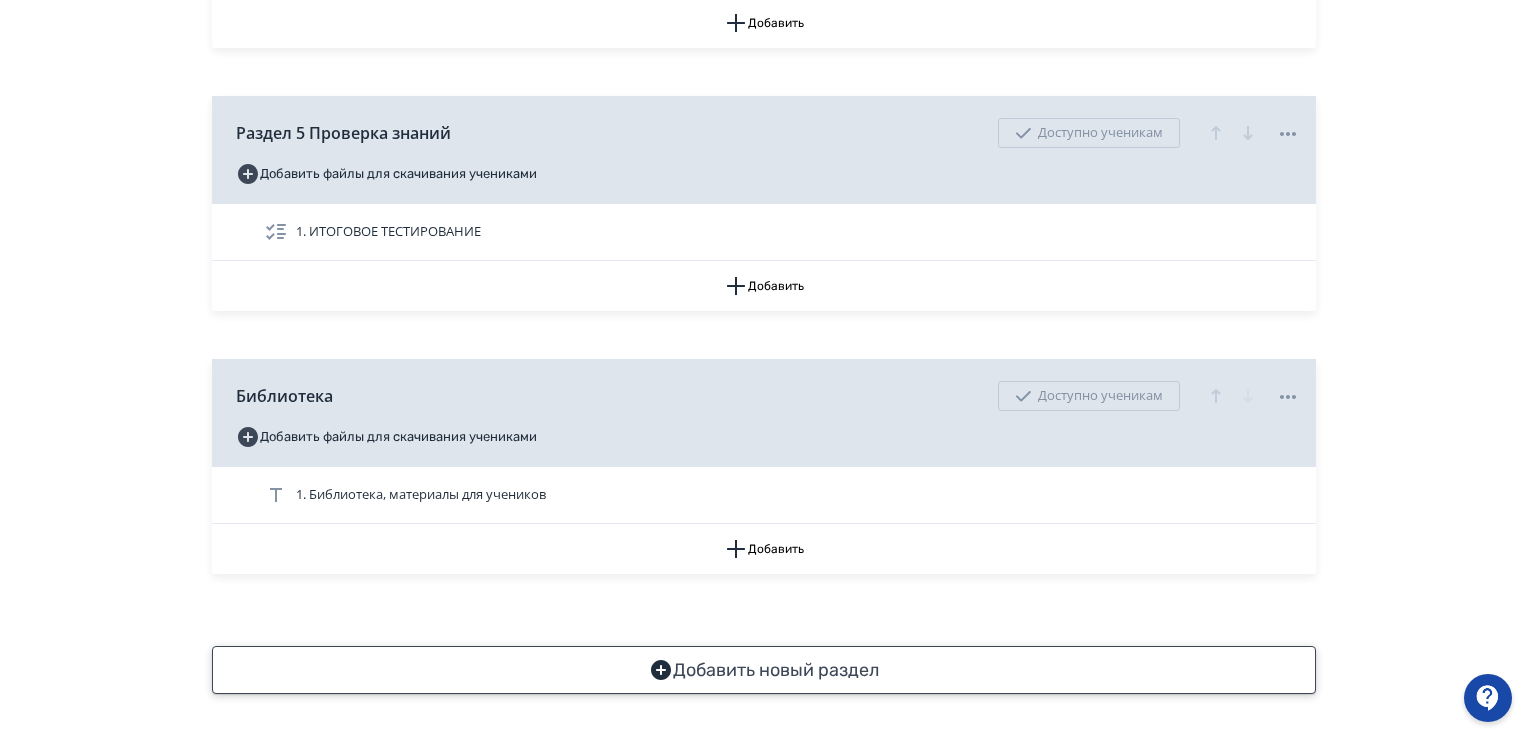 click 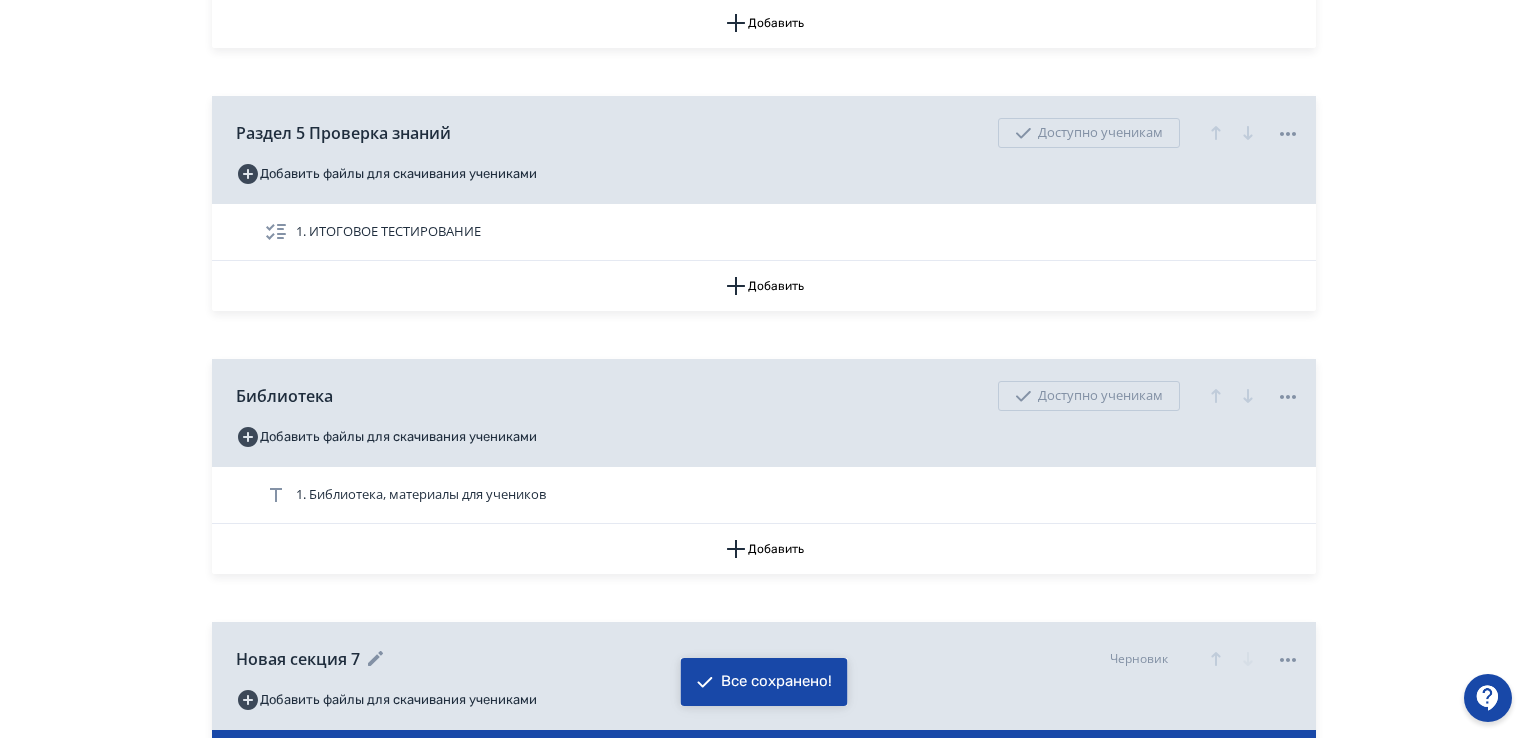 click 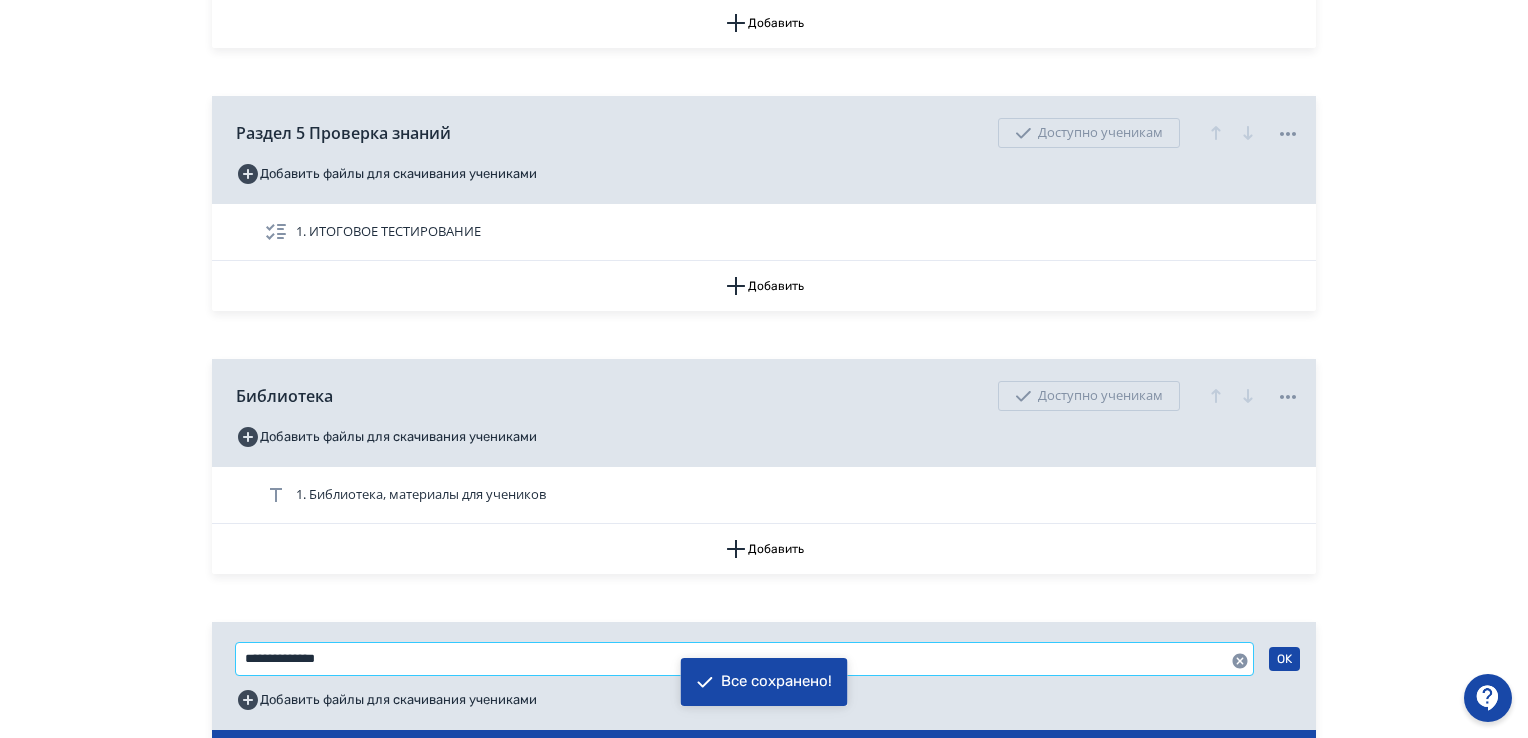 drag, startPoint x: 364, startPoint y: 649, endPoint x: 194, endPoint y: 628, distance: 171.29214 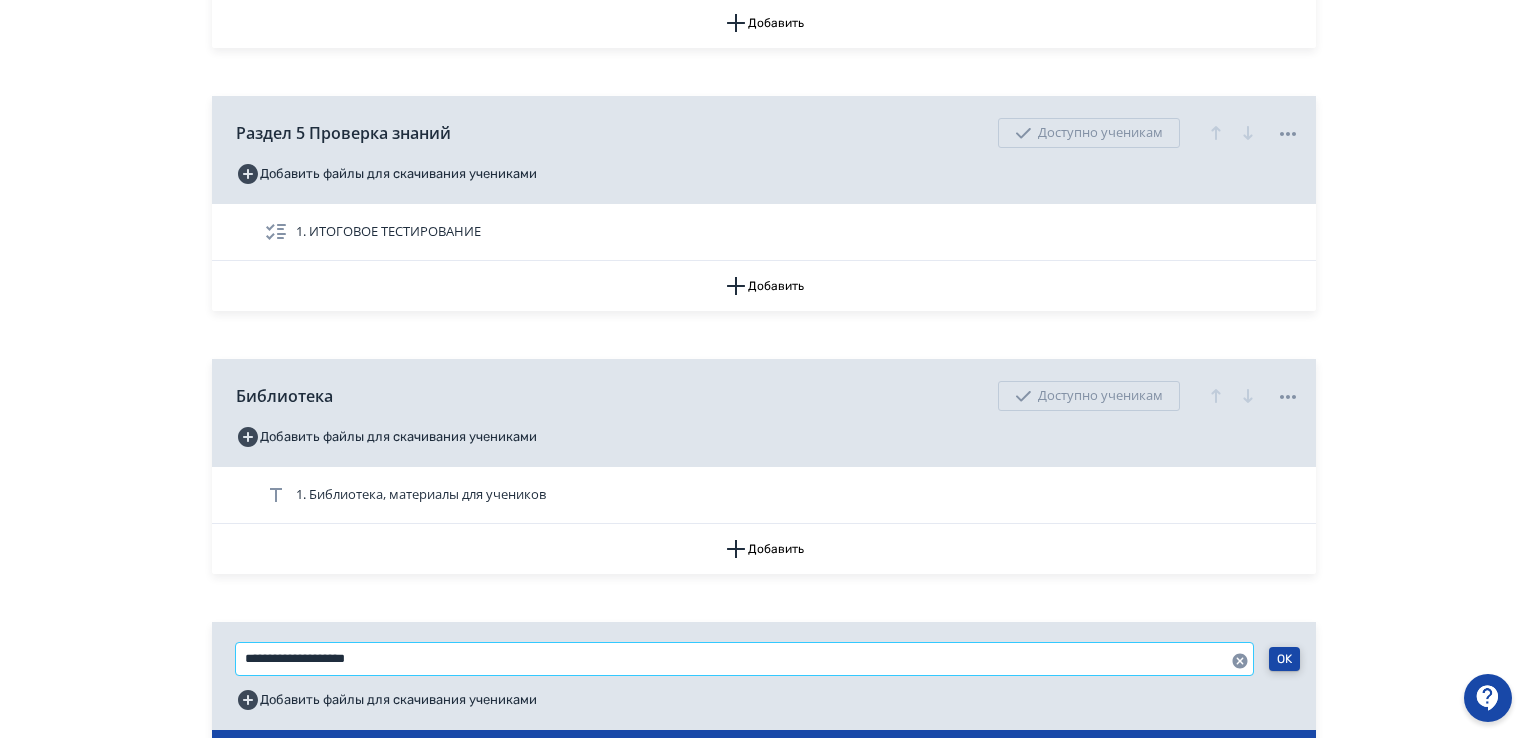 type on "**********" 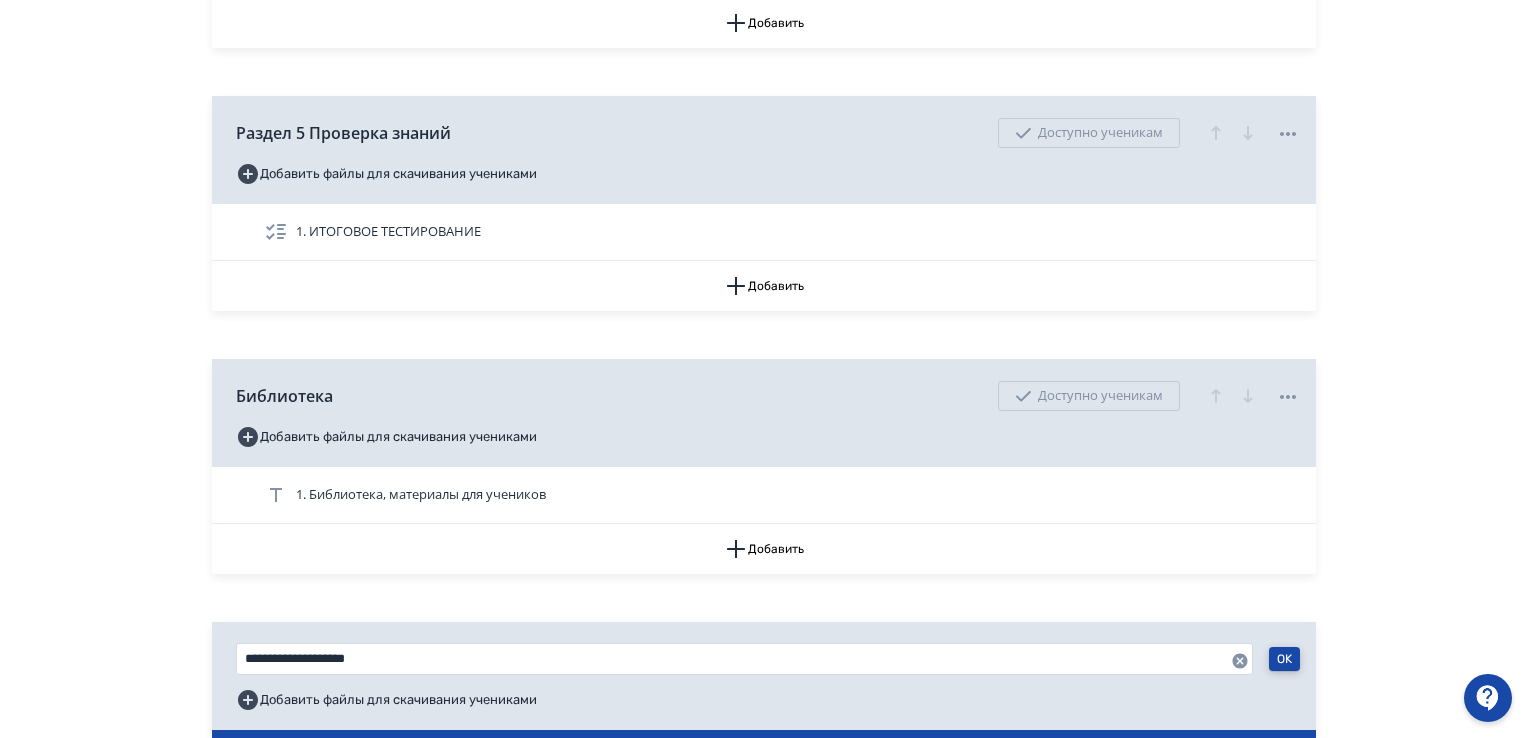 click on "OK" at bounding box center (1284, 659) 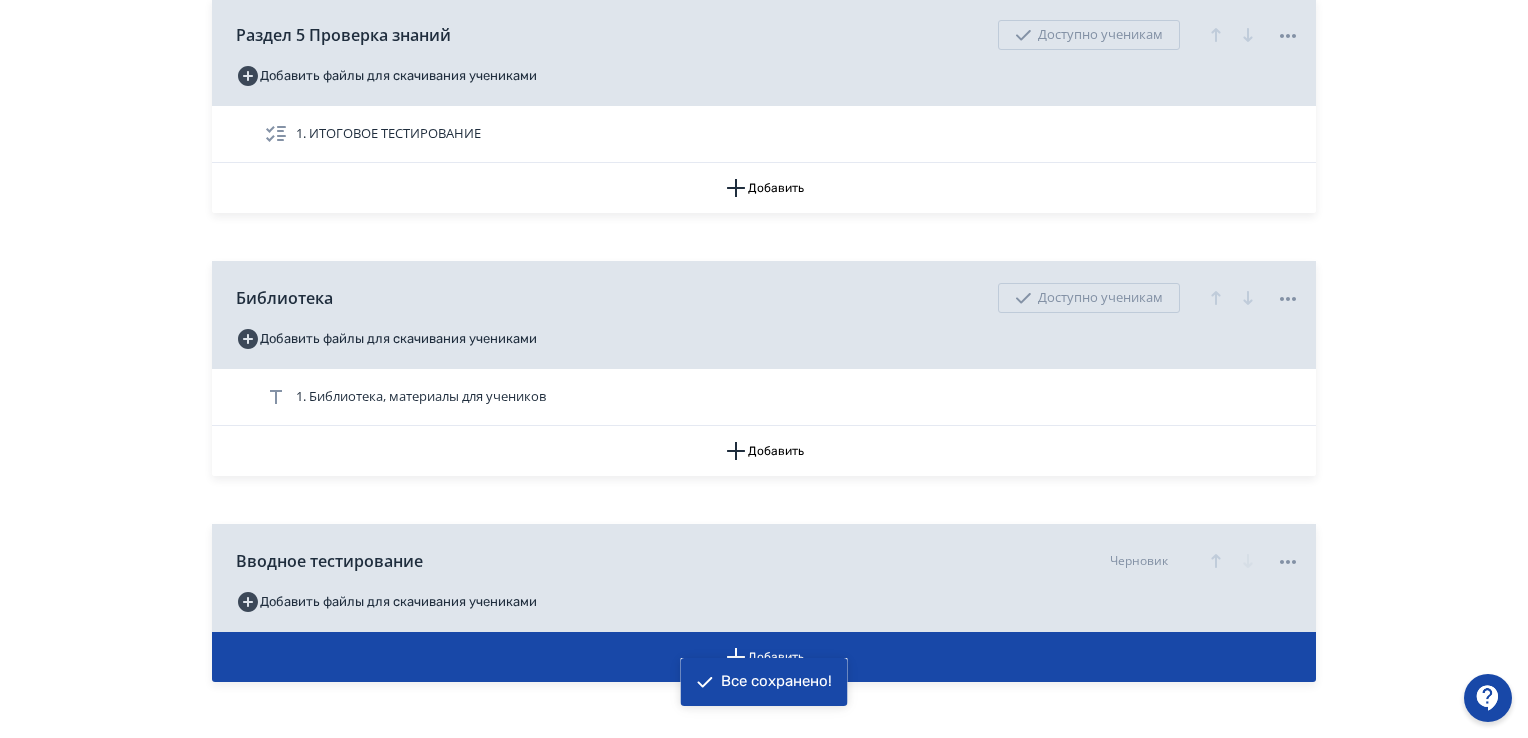 scroll, scrollTop: 2991, scrollLeft: 0, axis: vertical 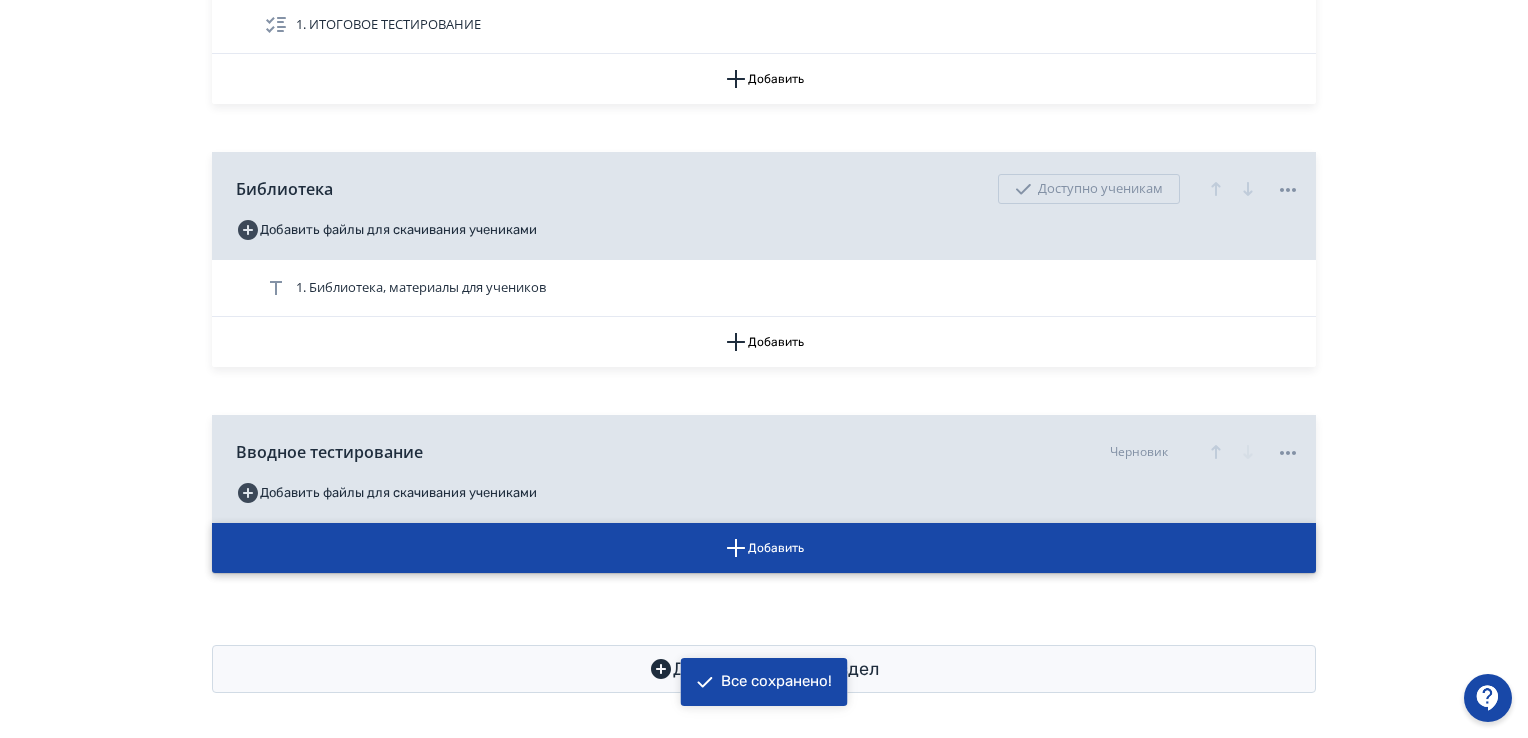 click 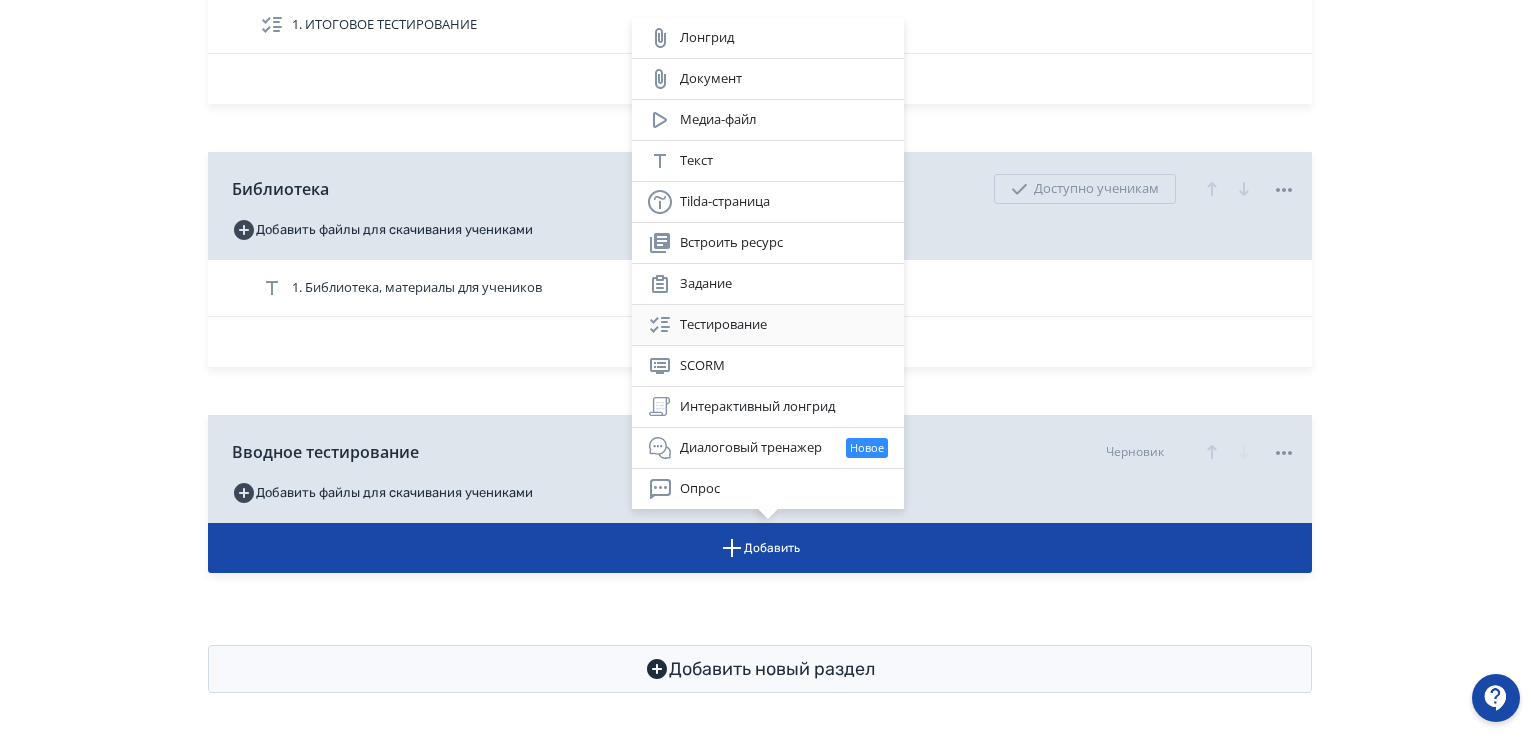 click on "Тестирование" at bounding box center [768, 325] 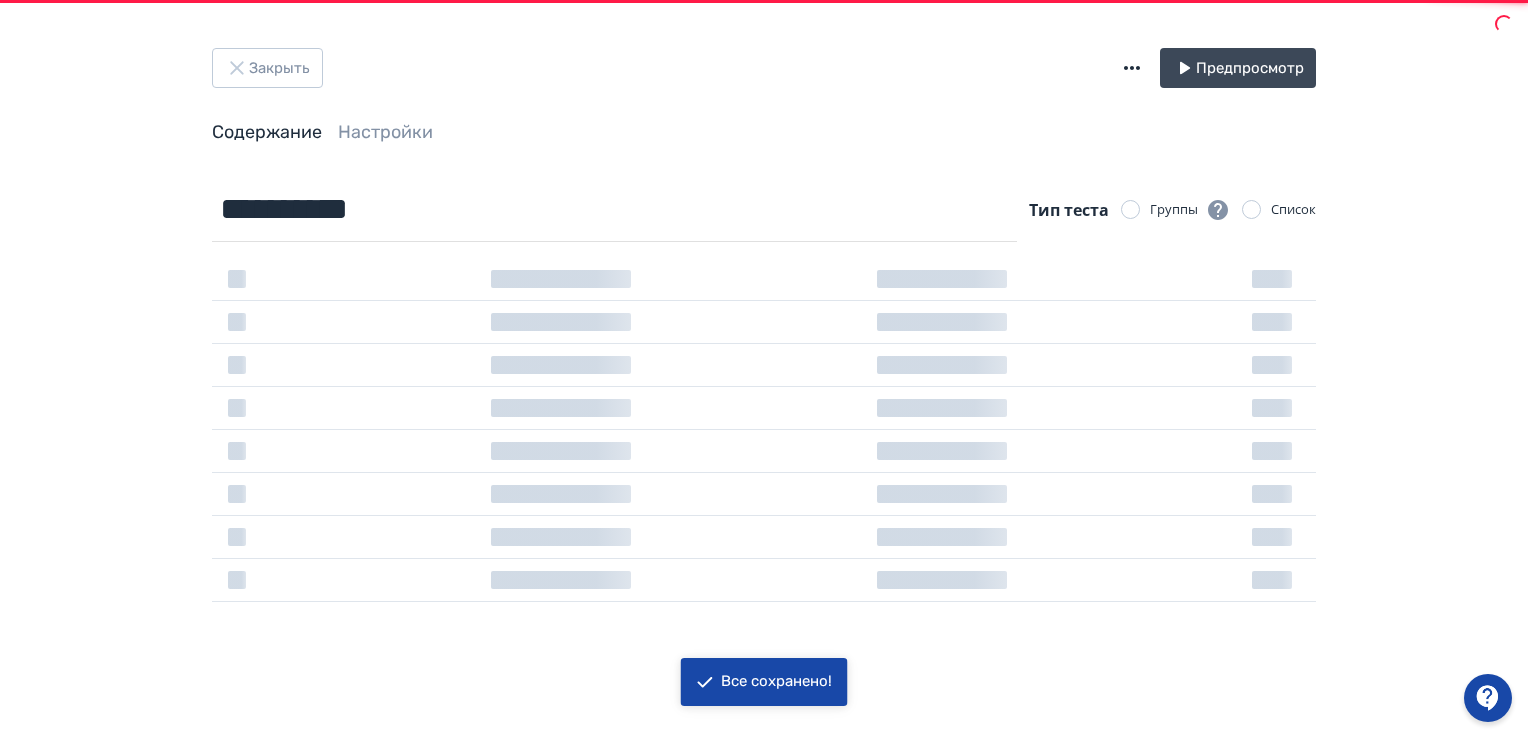 scroll, scrollTop: 0, scrollLeft: 0, axis: both 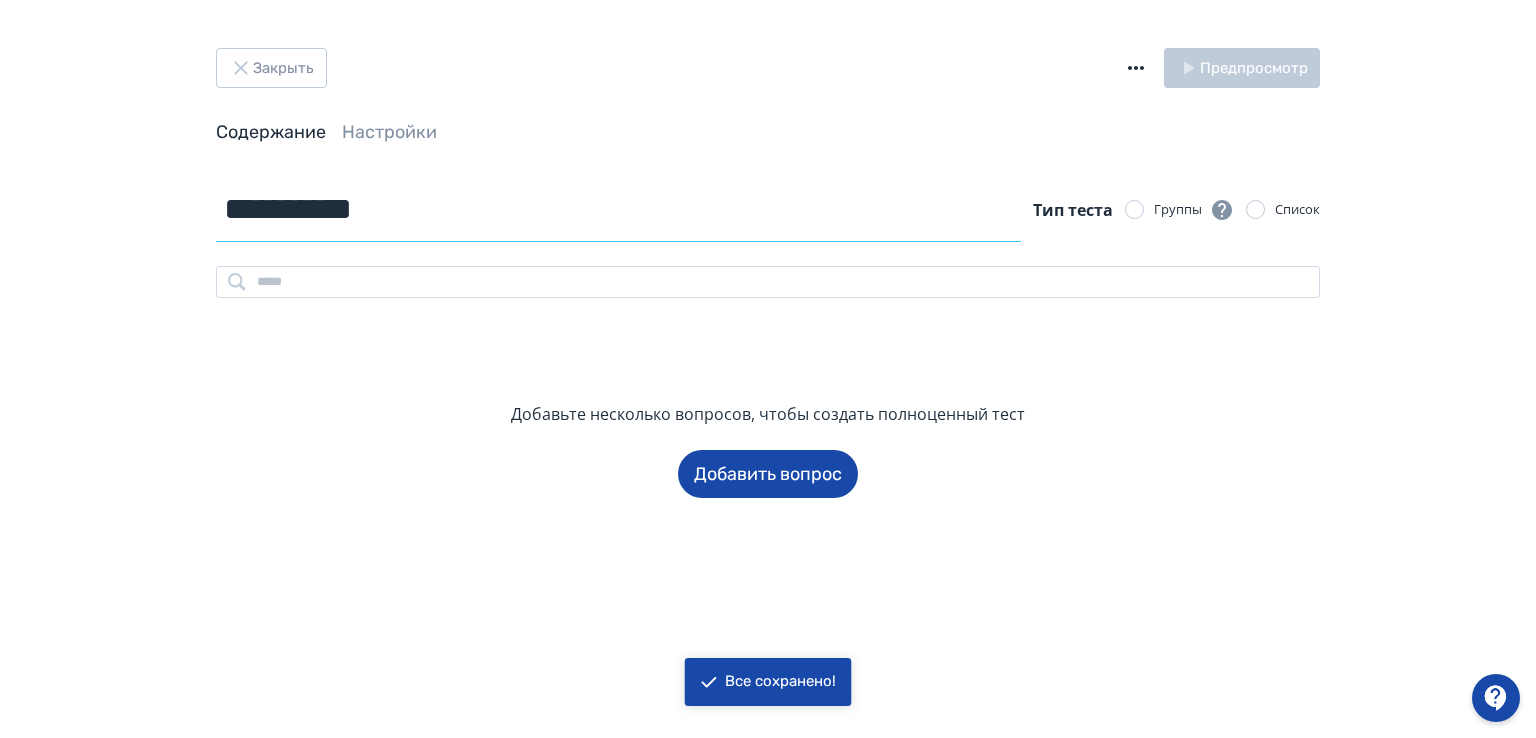drag, startPoint x: 403, startPoint y: 215, endPoint x: 120, endPoint y: 230, distance: 283.39725 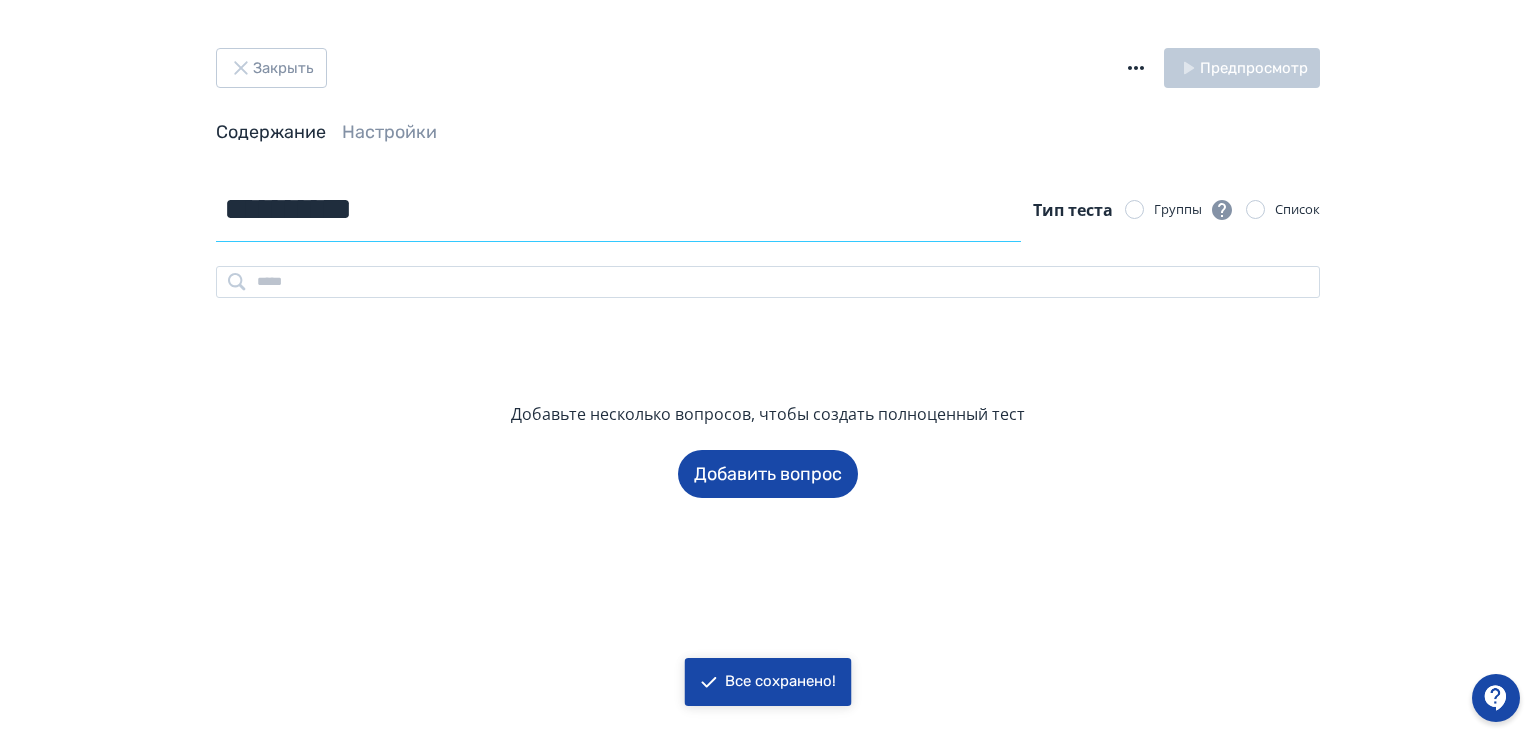 click on "**********" at bounding box center [768, 369] 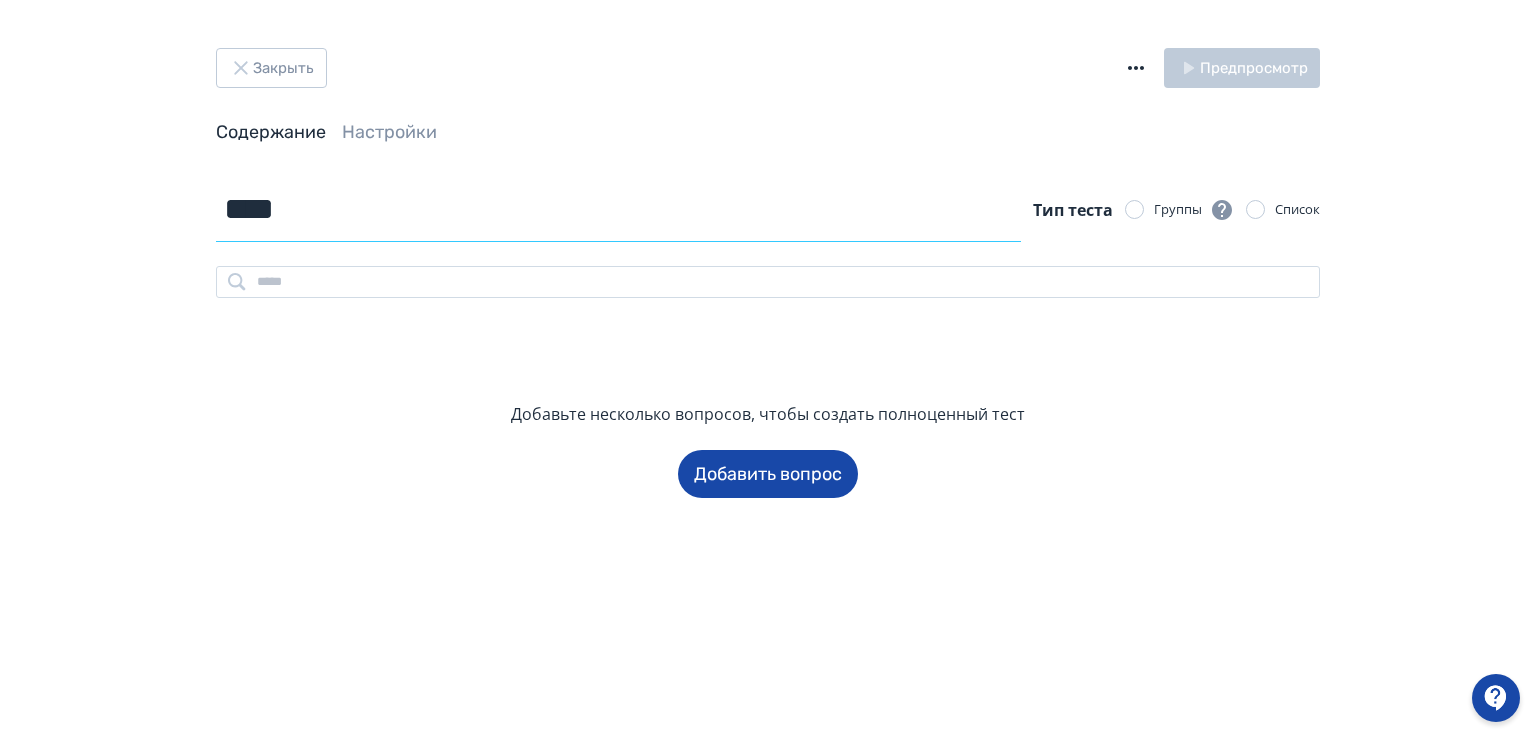 type on "****" 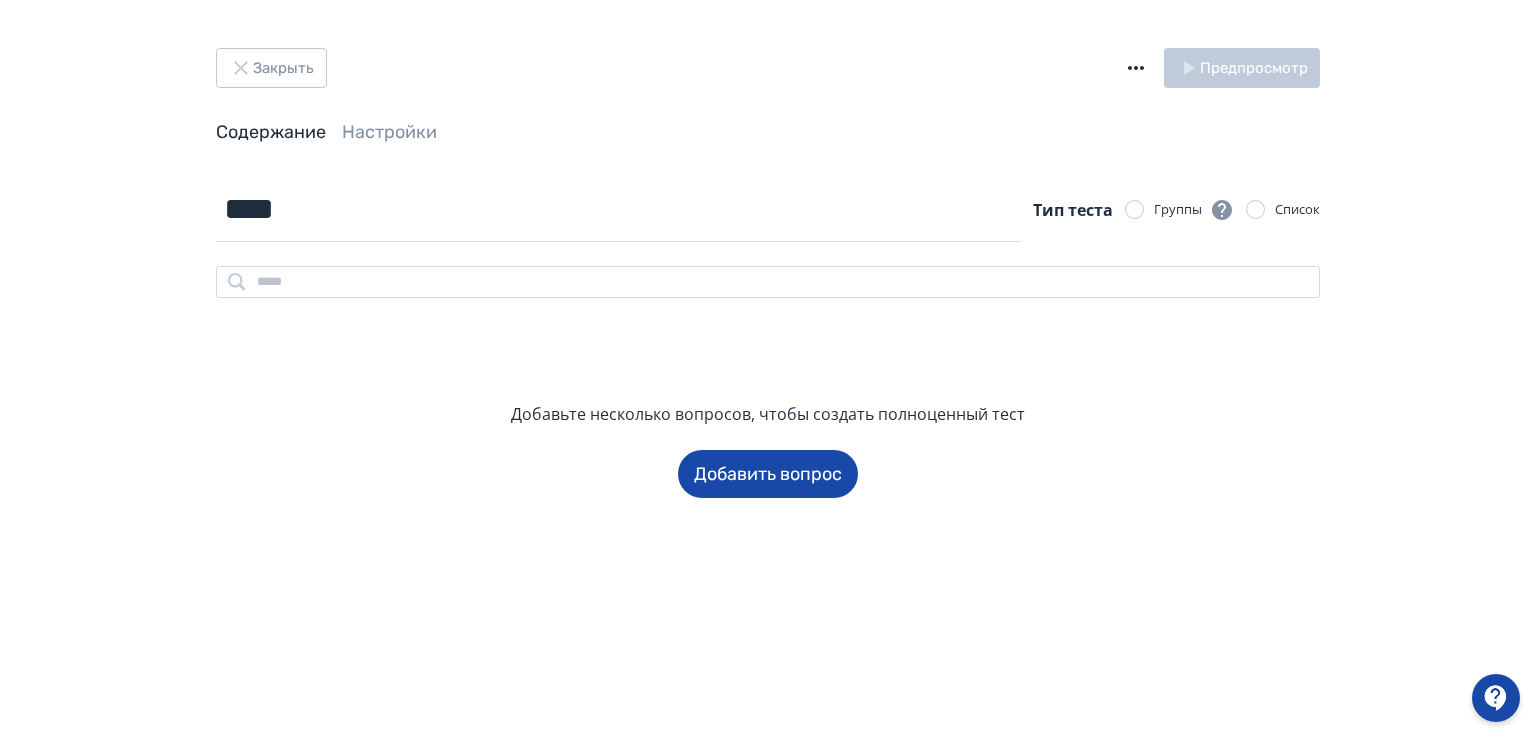 click on "**** Тип теста Группы Список Добавьте несколько вопросов, чтобы создать полноценный тест Добавить вопрос" at bounding box center (768, 337) 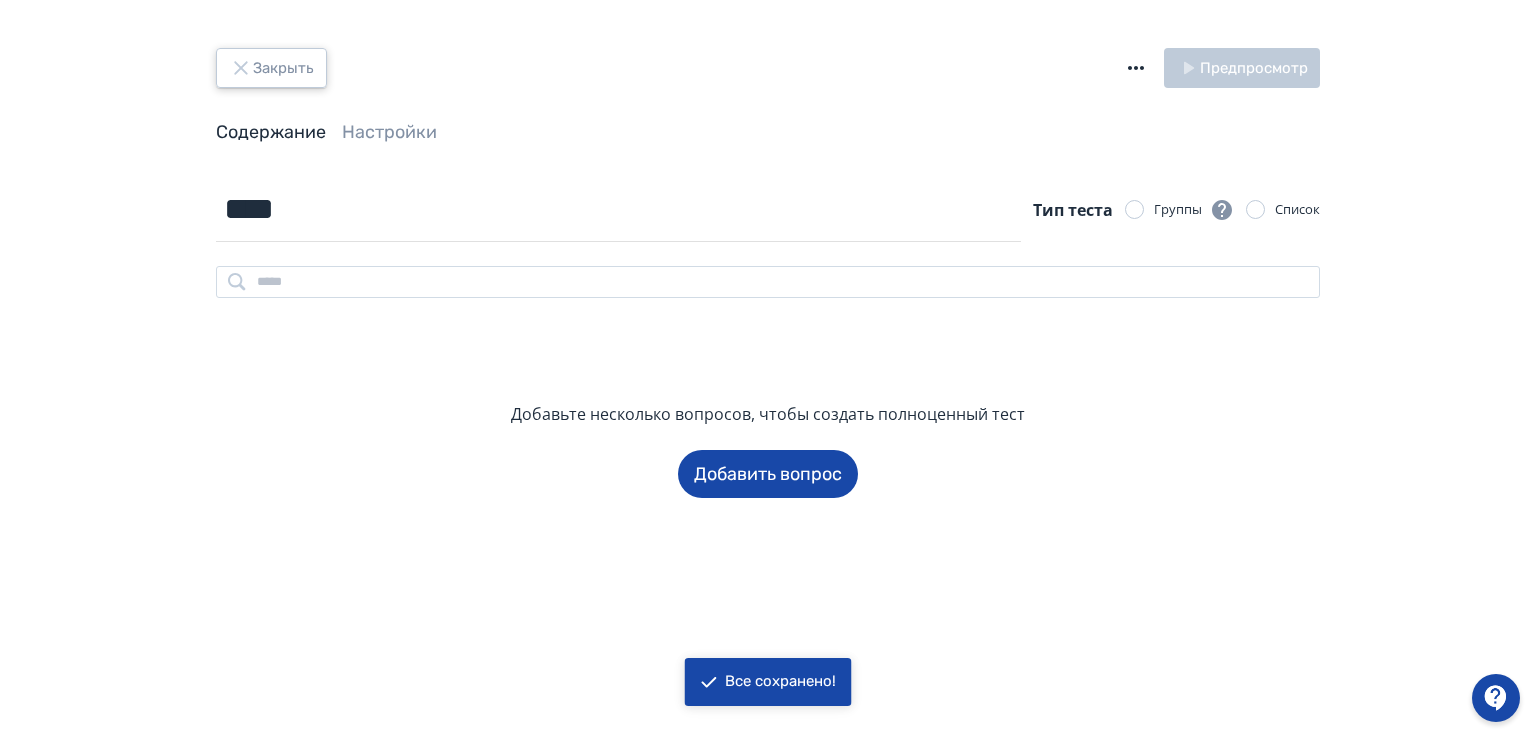 click on "Закрыть" at bounding box center (271, 68) 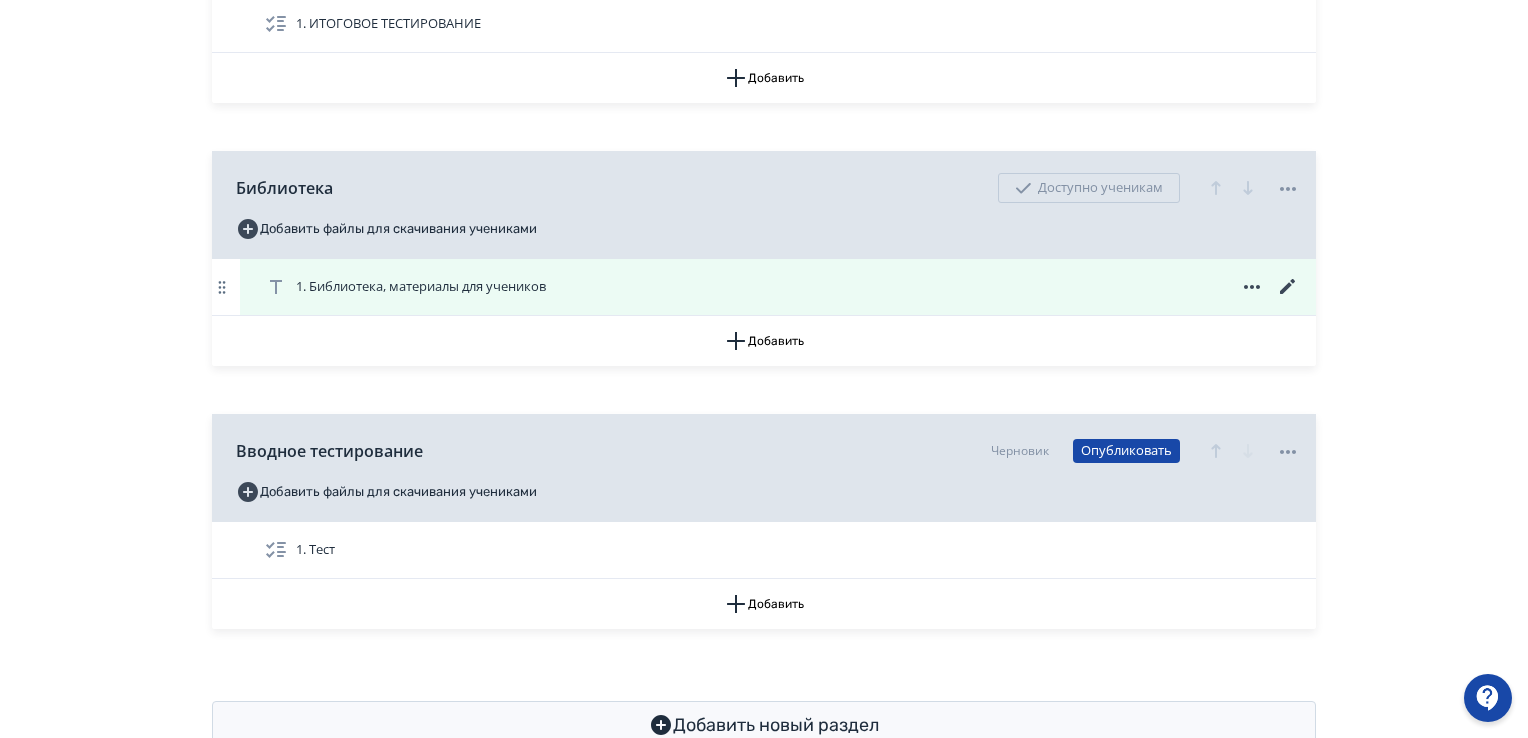 scroll, scrollTop: 3048, scrollLeft: 0, axis: vertical 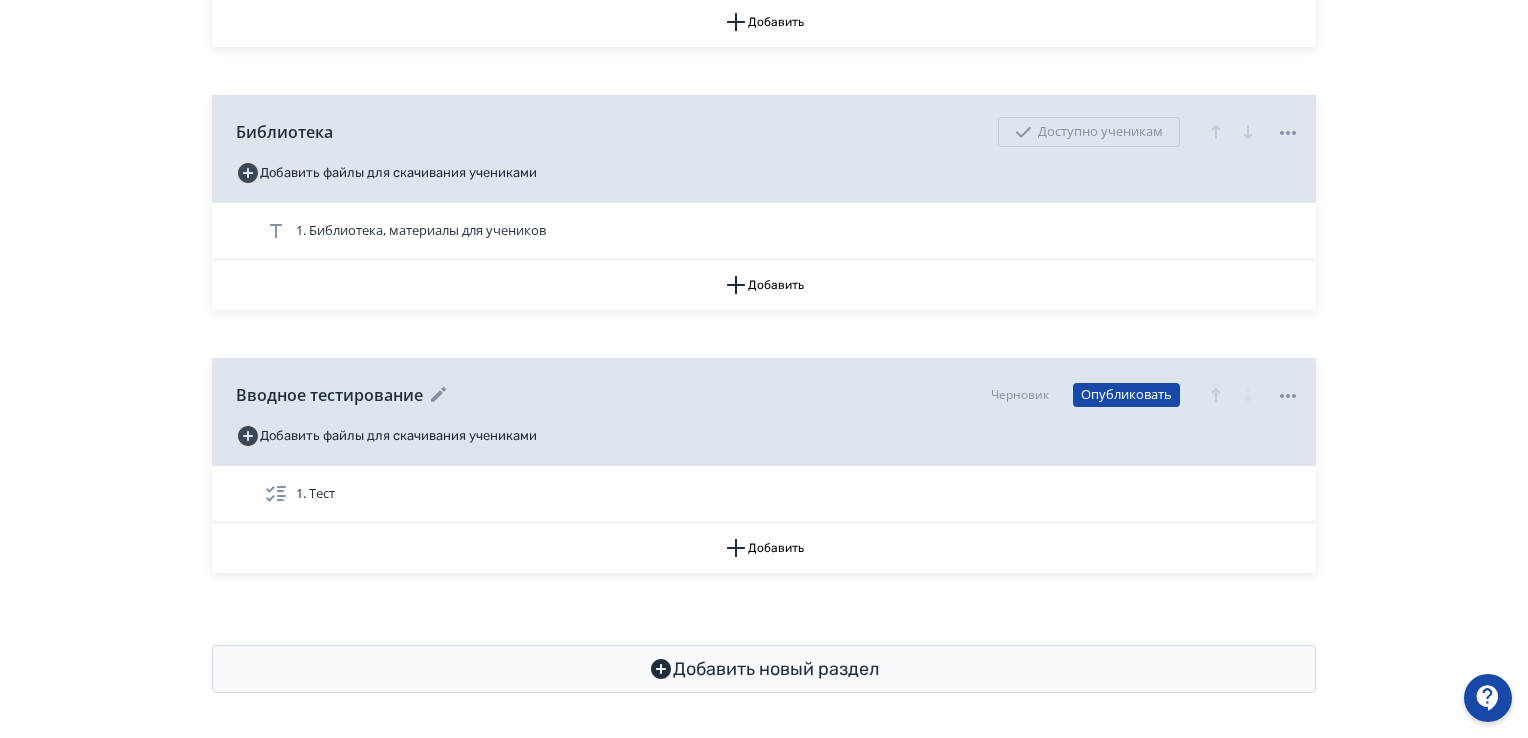 click 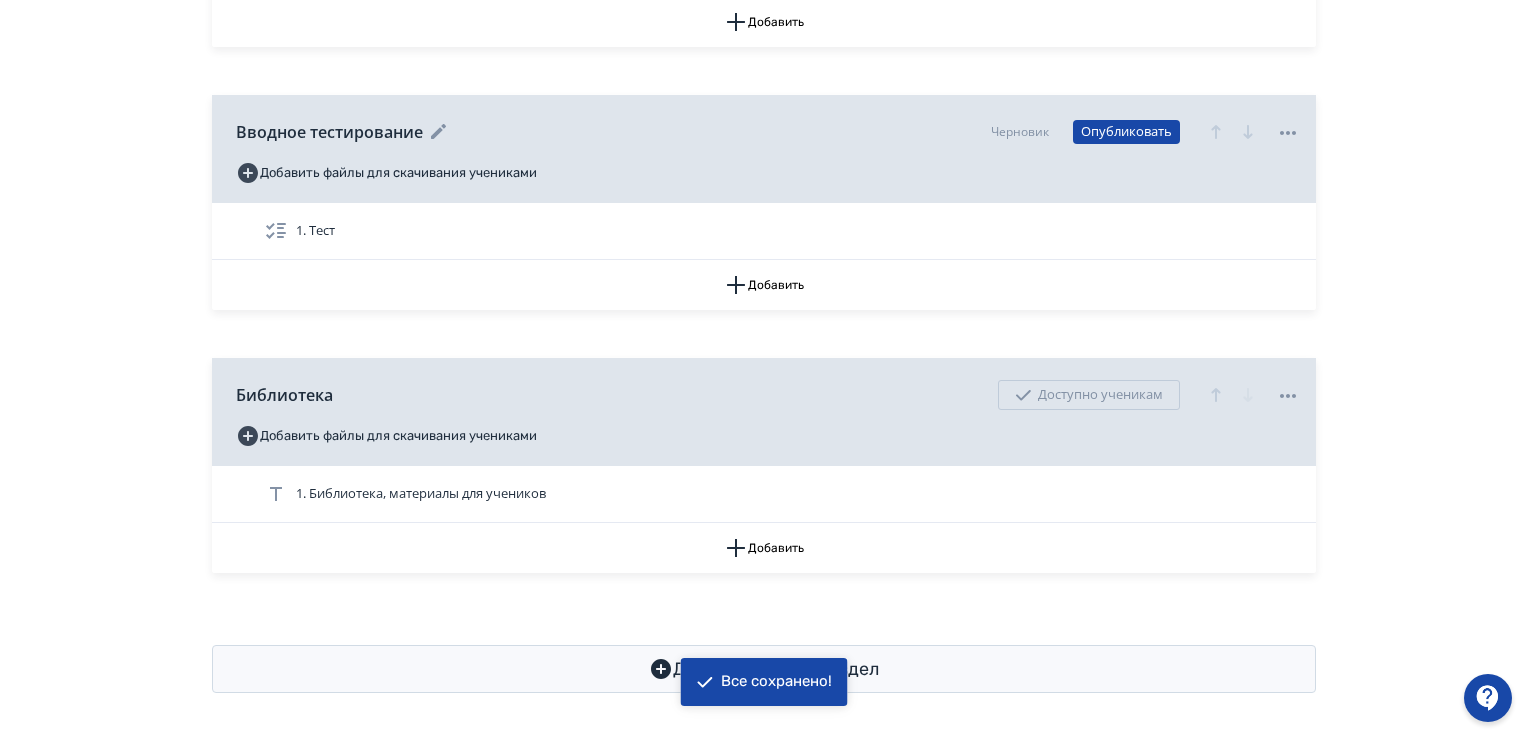 click 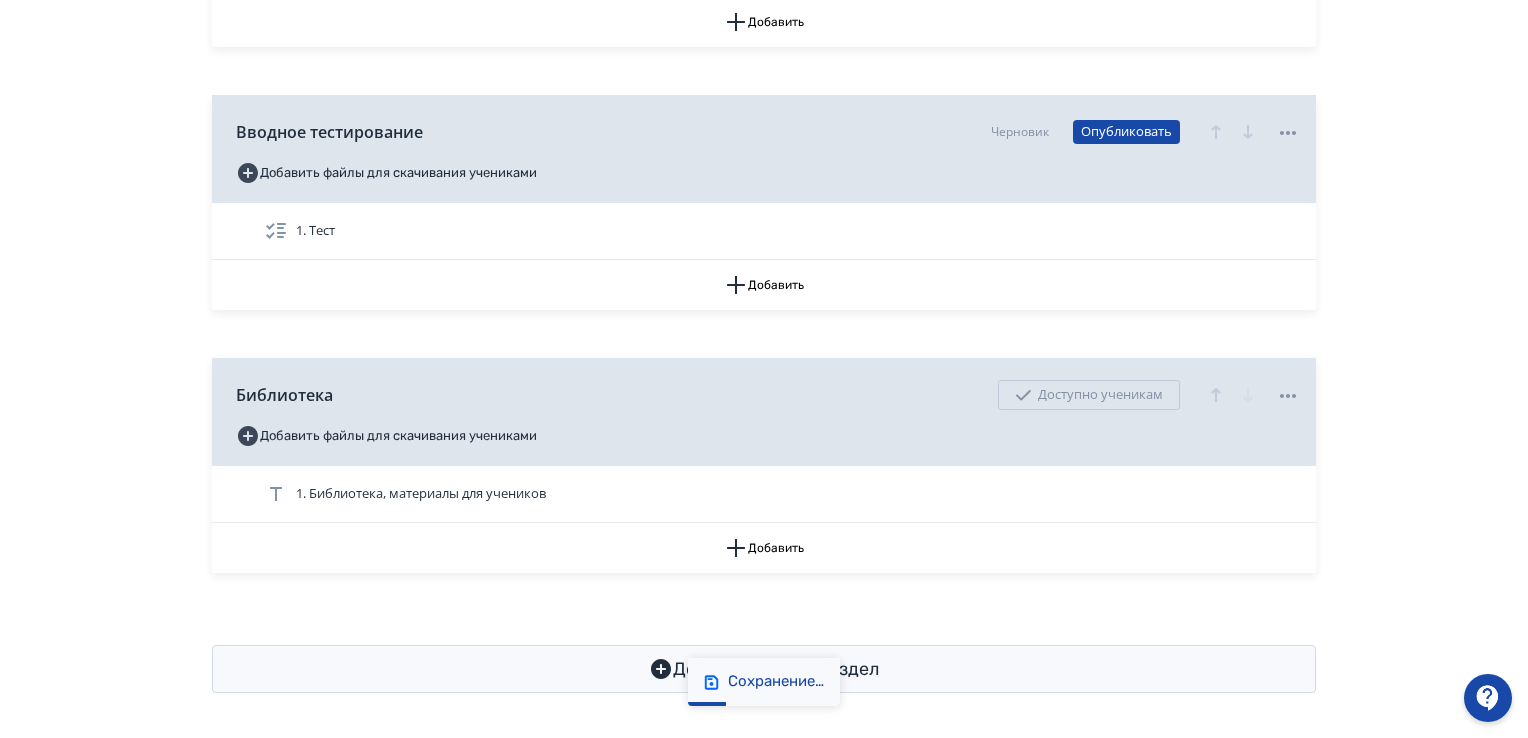scroll, scrollTop: 2784, scrollLeft: 0, axis: vertical 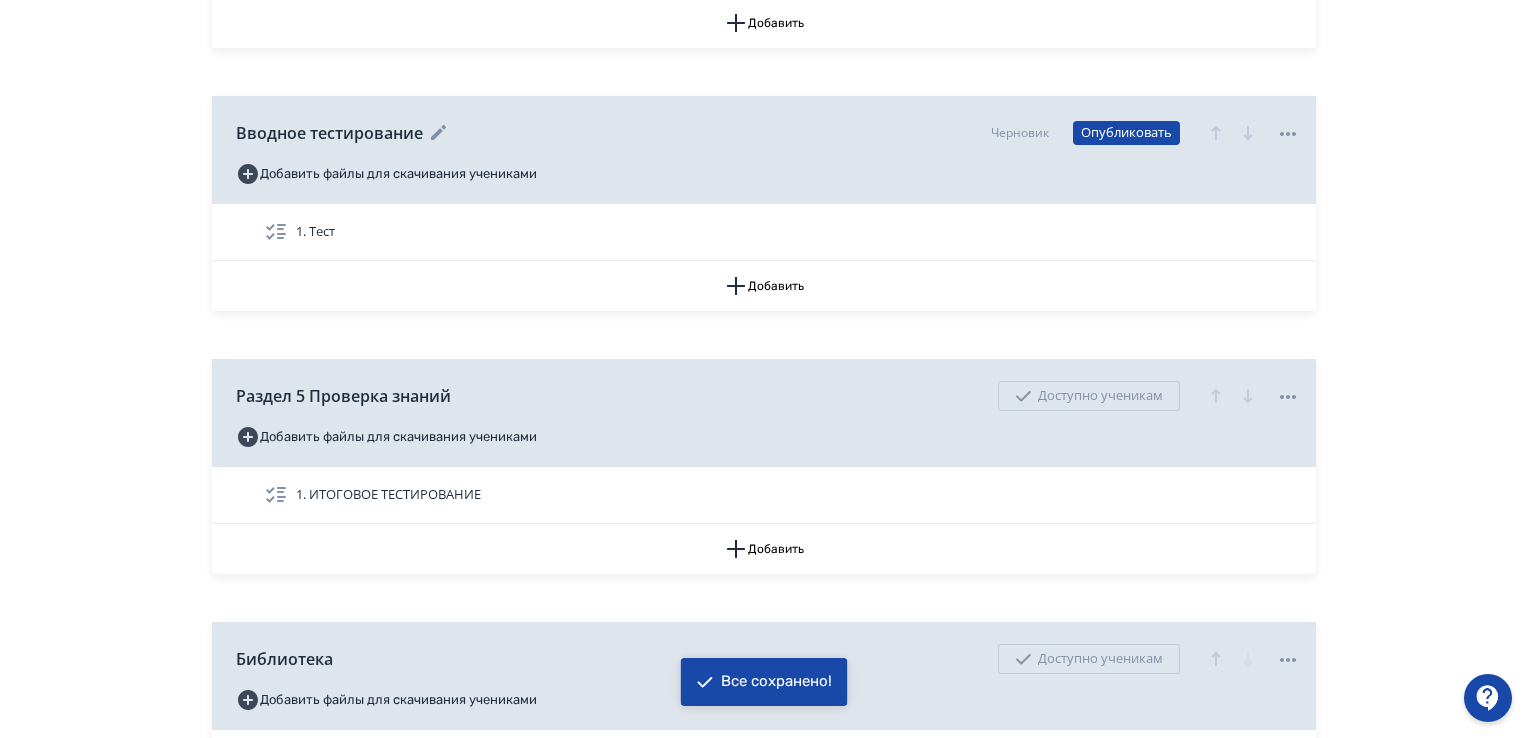 click 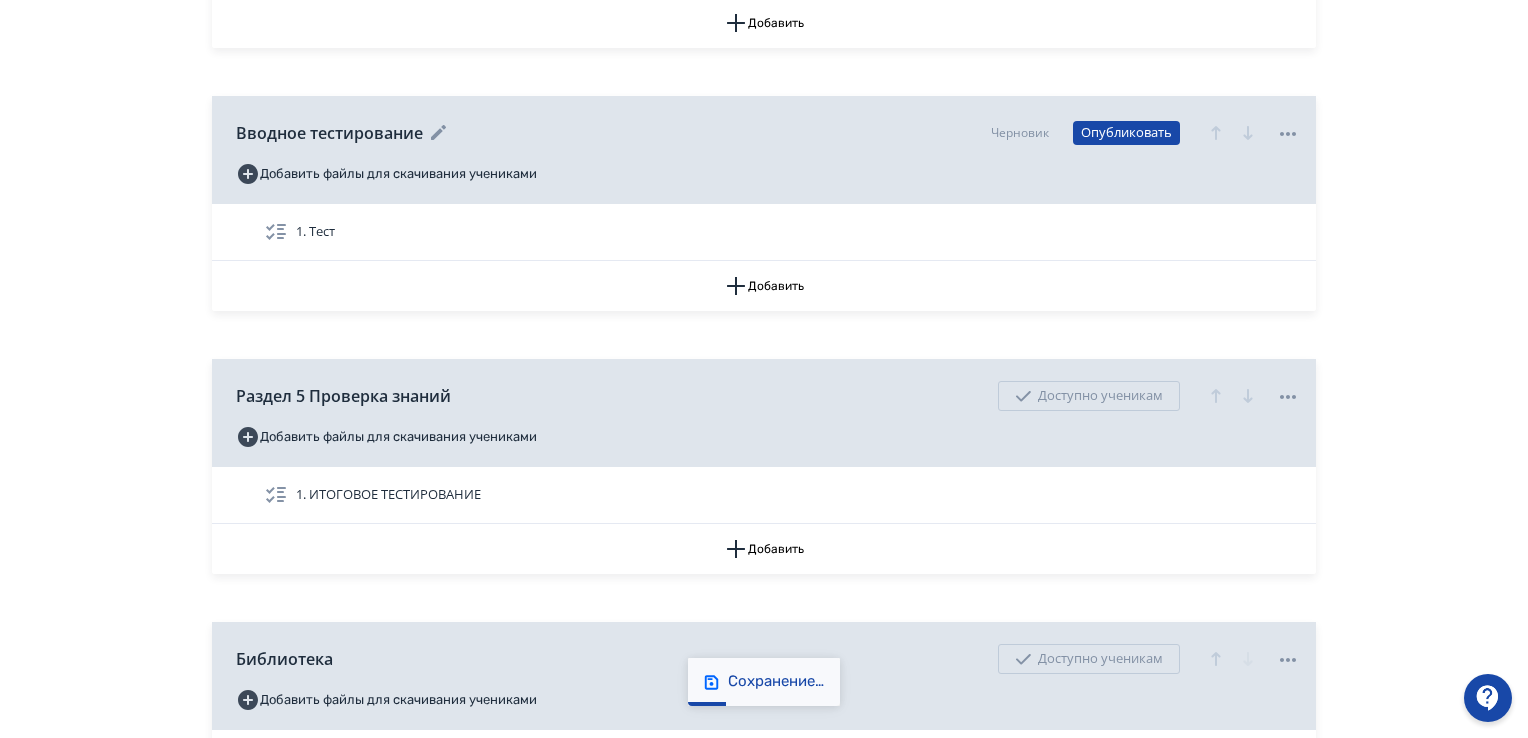 scroll, scrollTop: 2408, scrollLeft: 0, axis: vertical 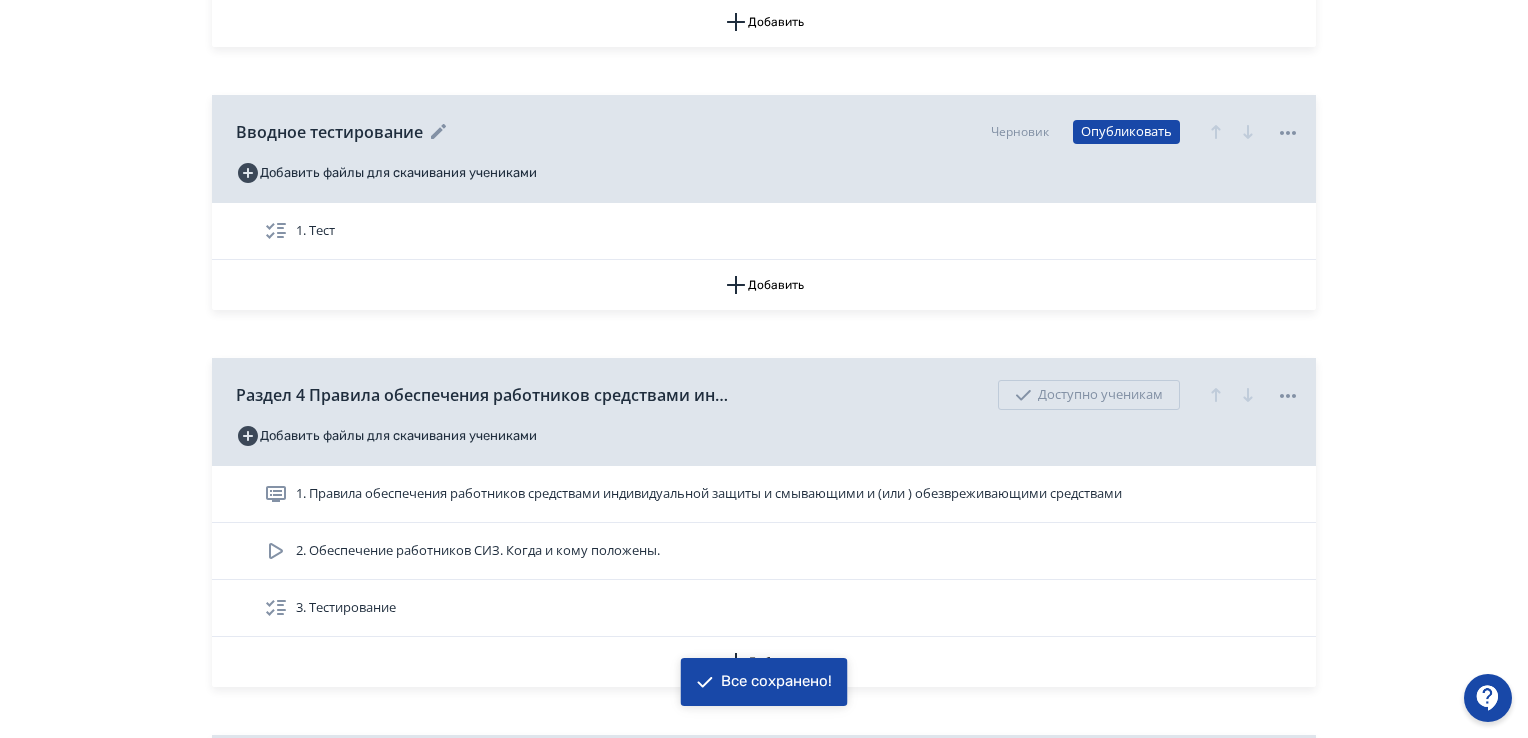 click 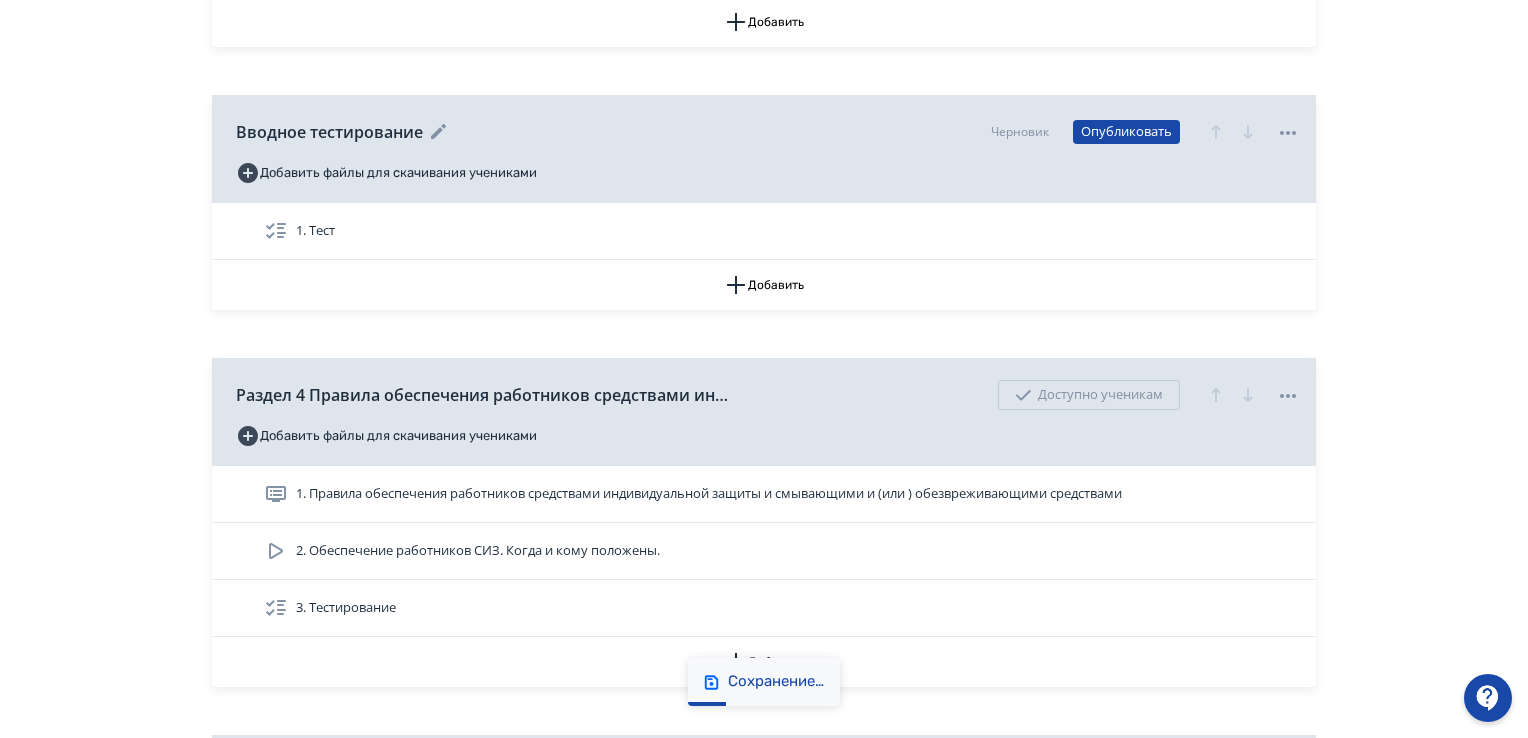 scroll, scrollTop: 1690, scrollLeft: 0, axis: vertical 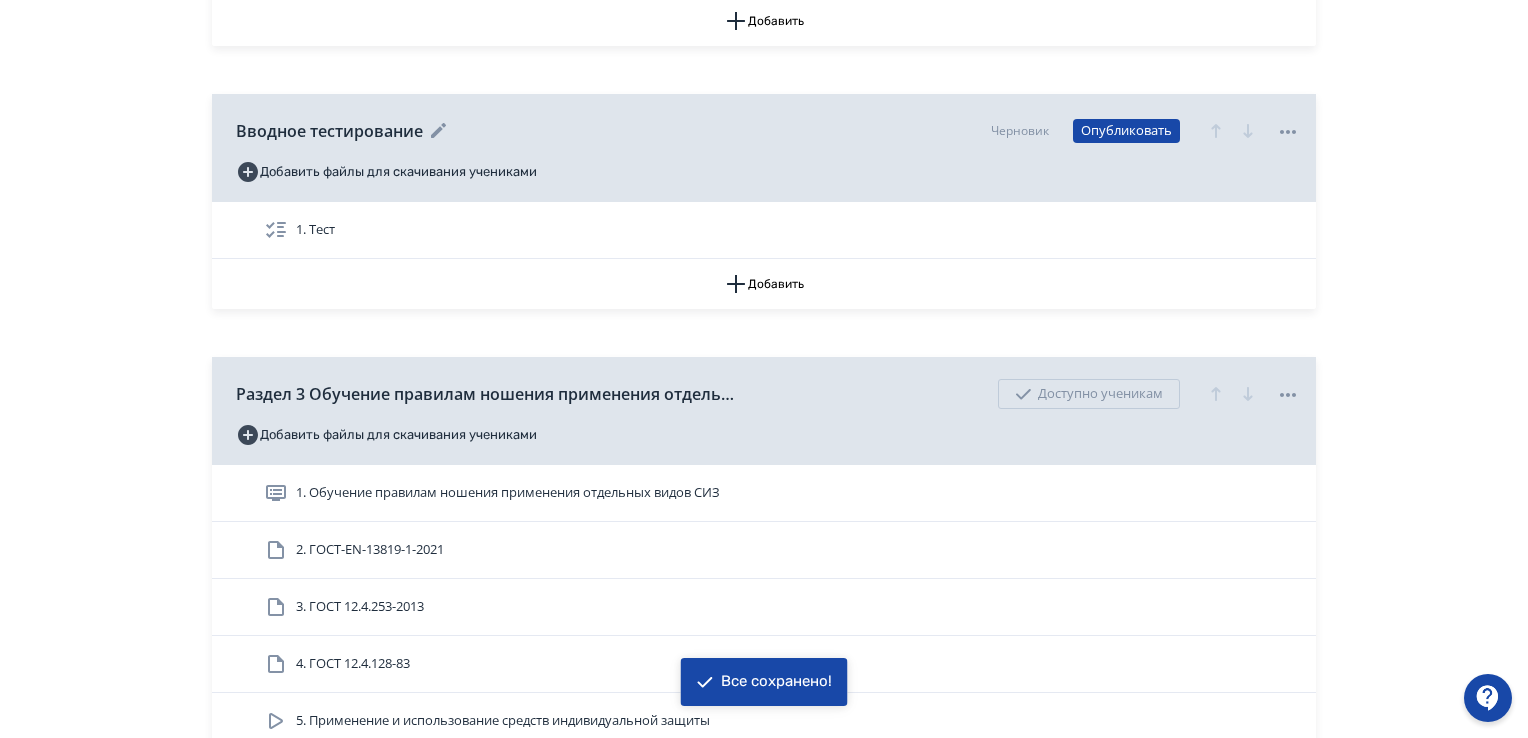 click 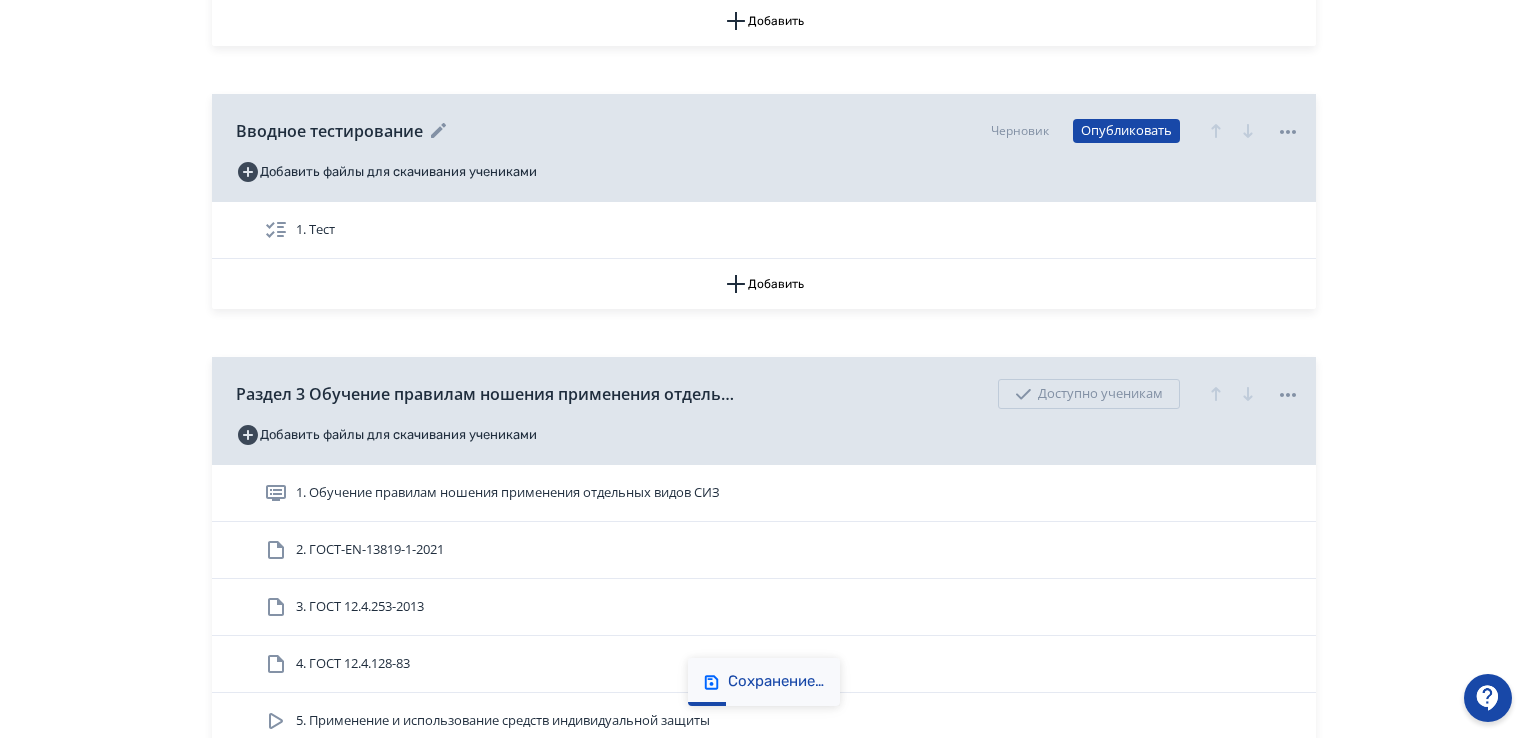 scroll, scrollTop: 859, scrollLeft: 0, axis: vertical 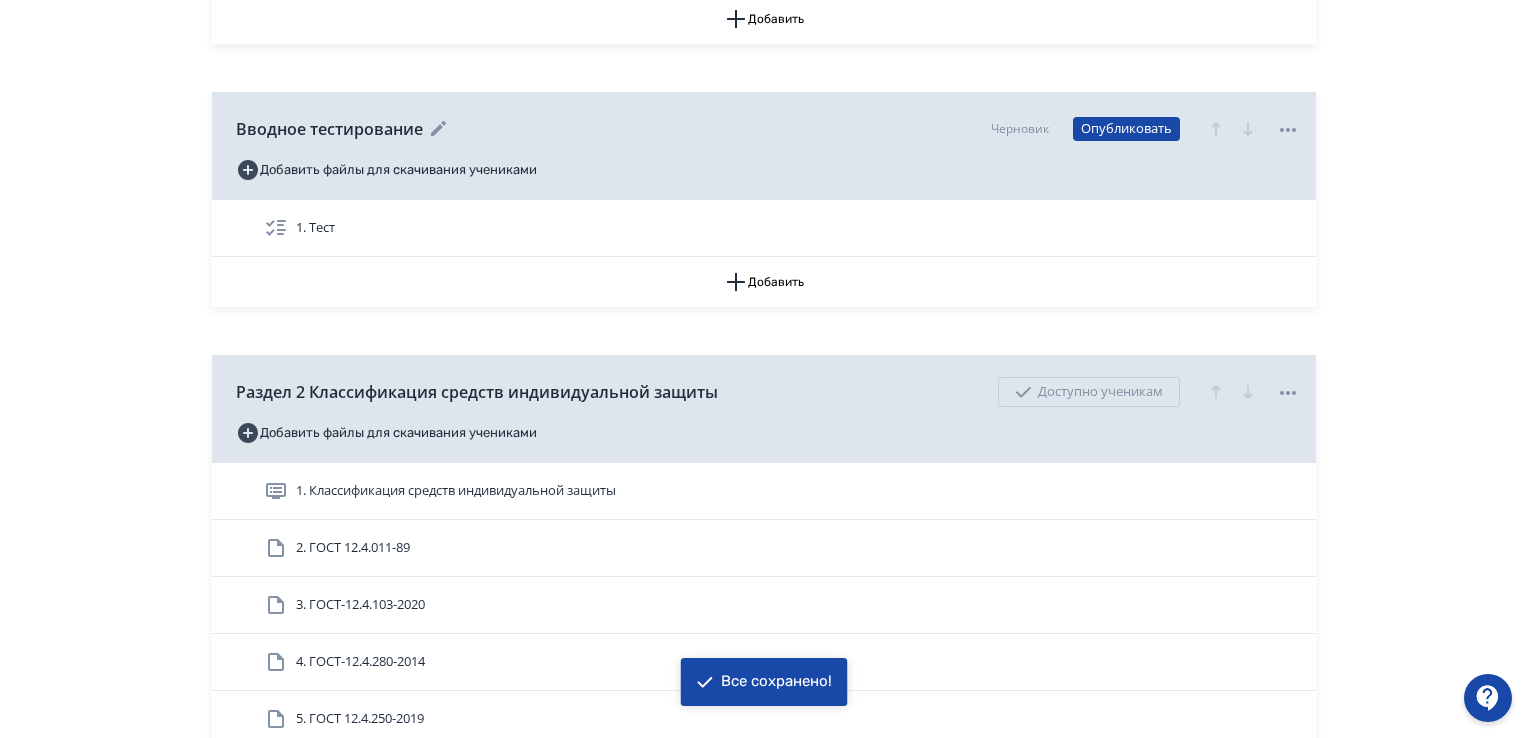 click 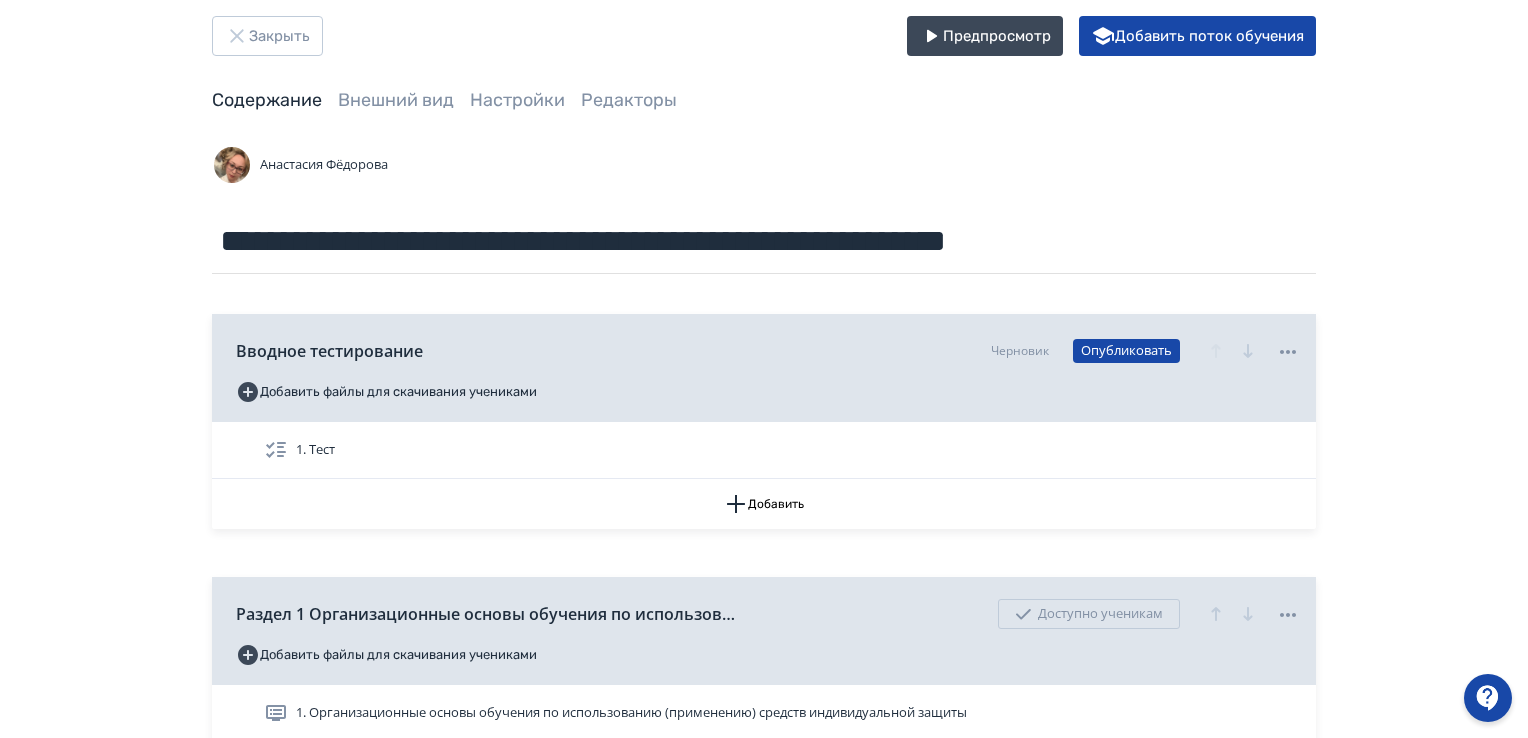 scroll, scrollTop: 0, scrollLeft: 0, axis: both 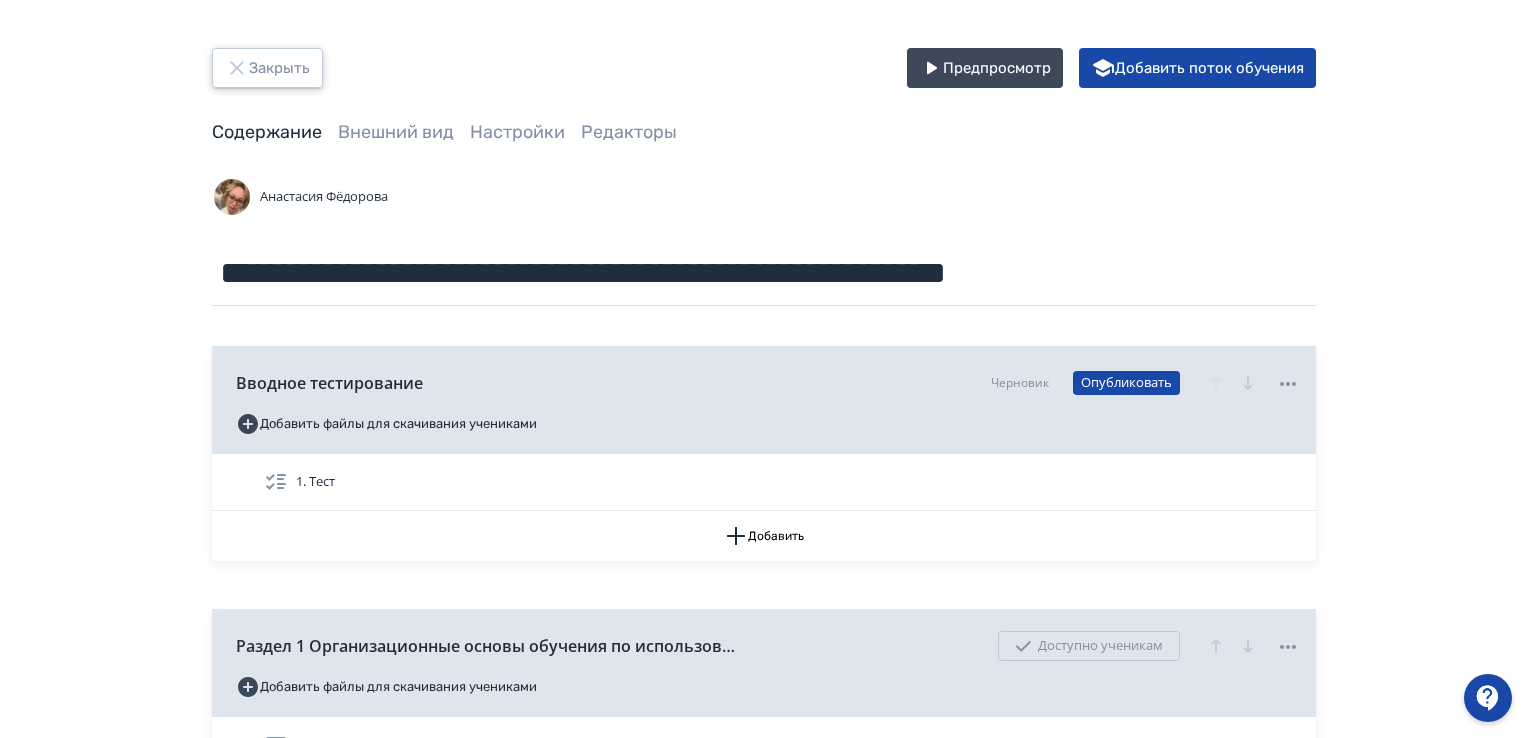 click on "Закрыть" at bounding box center [267, 68] 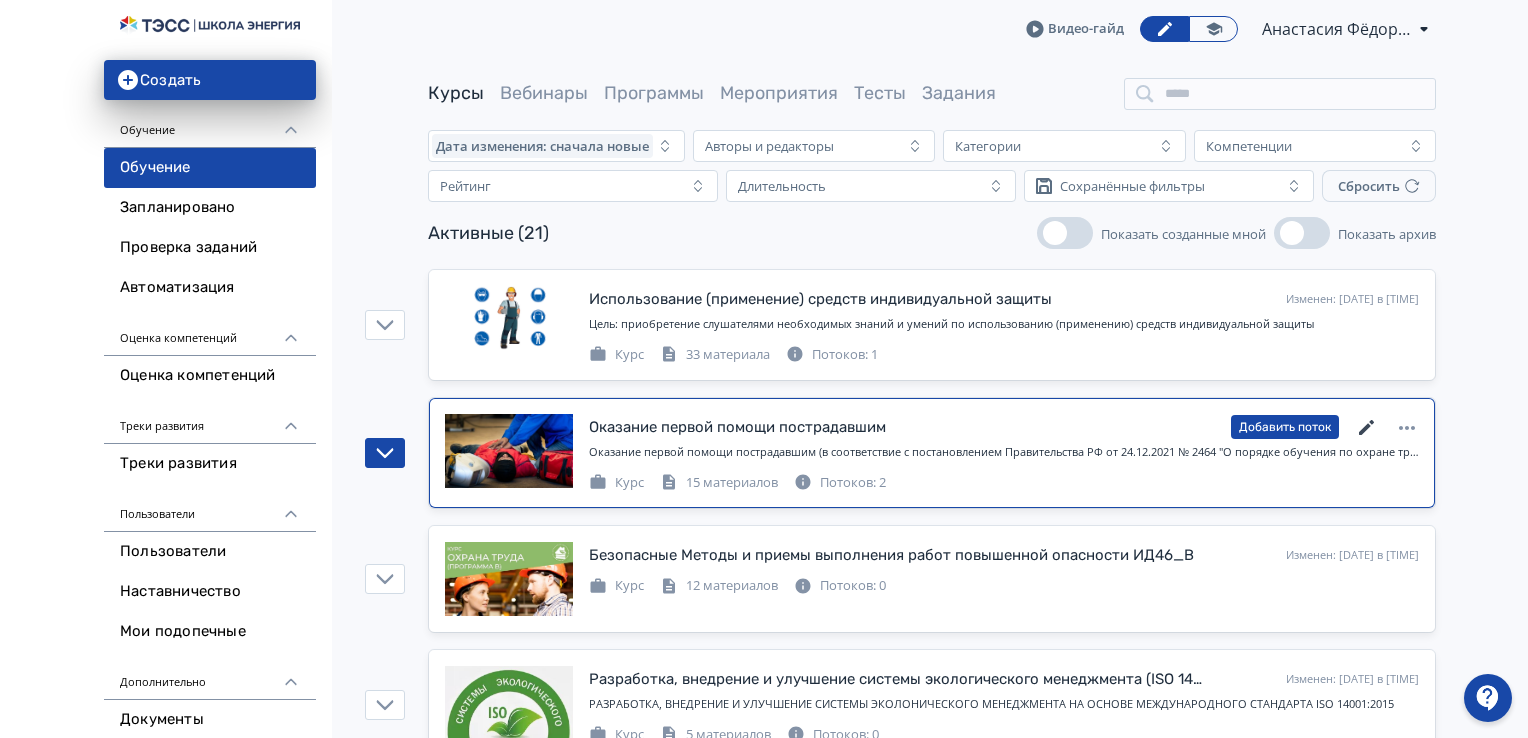 click 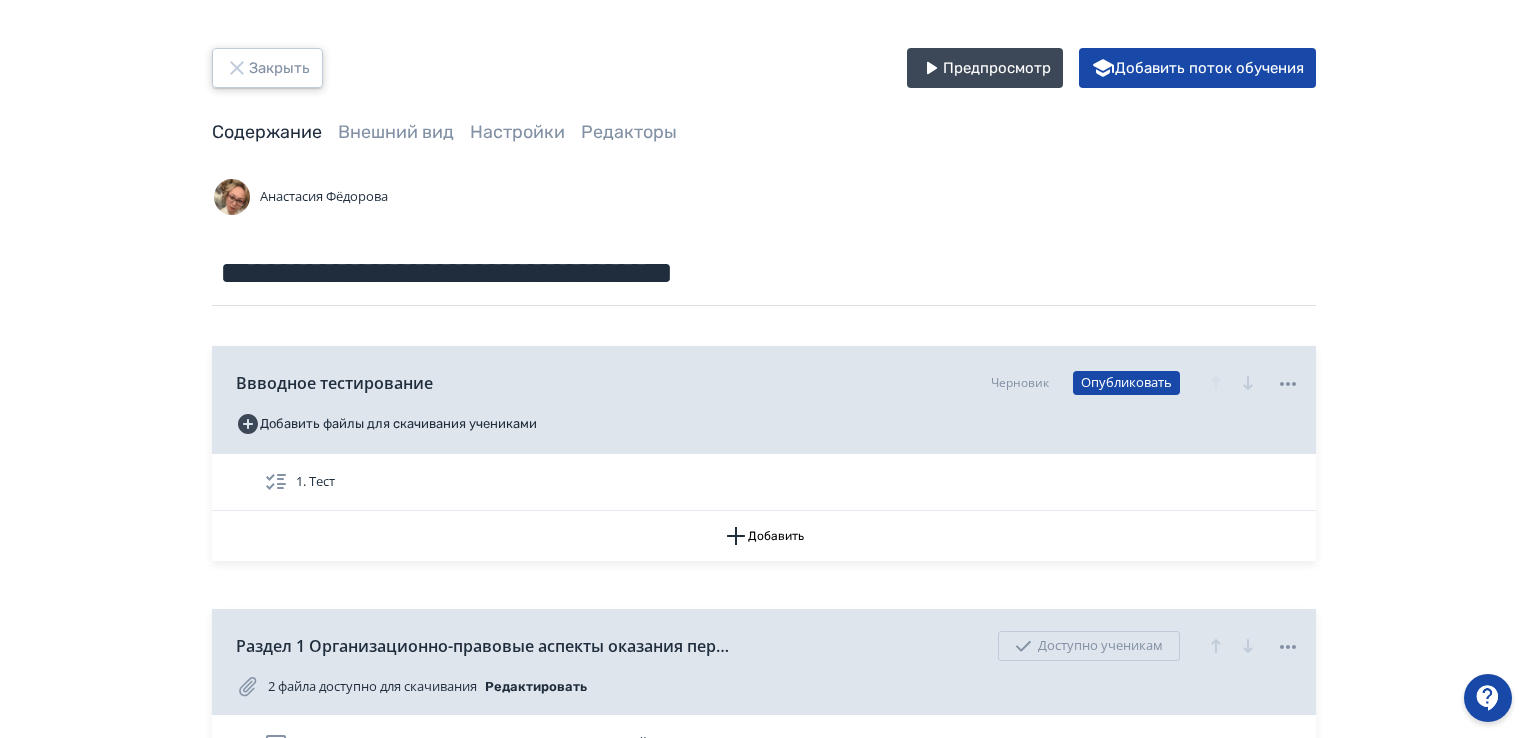 click on "Закрыть" at bounding box center (267, 68) 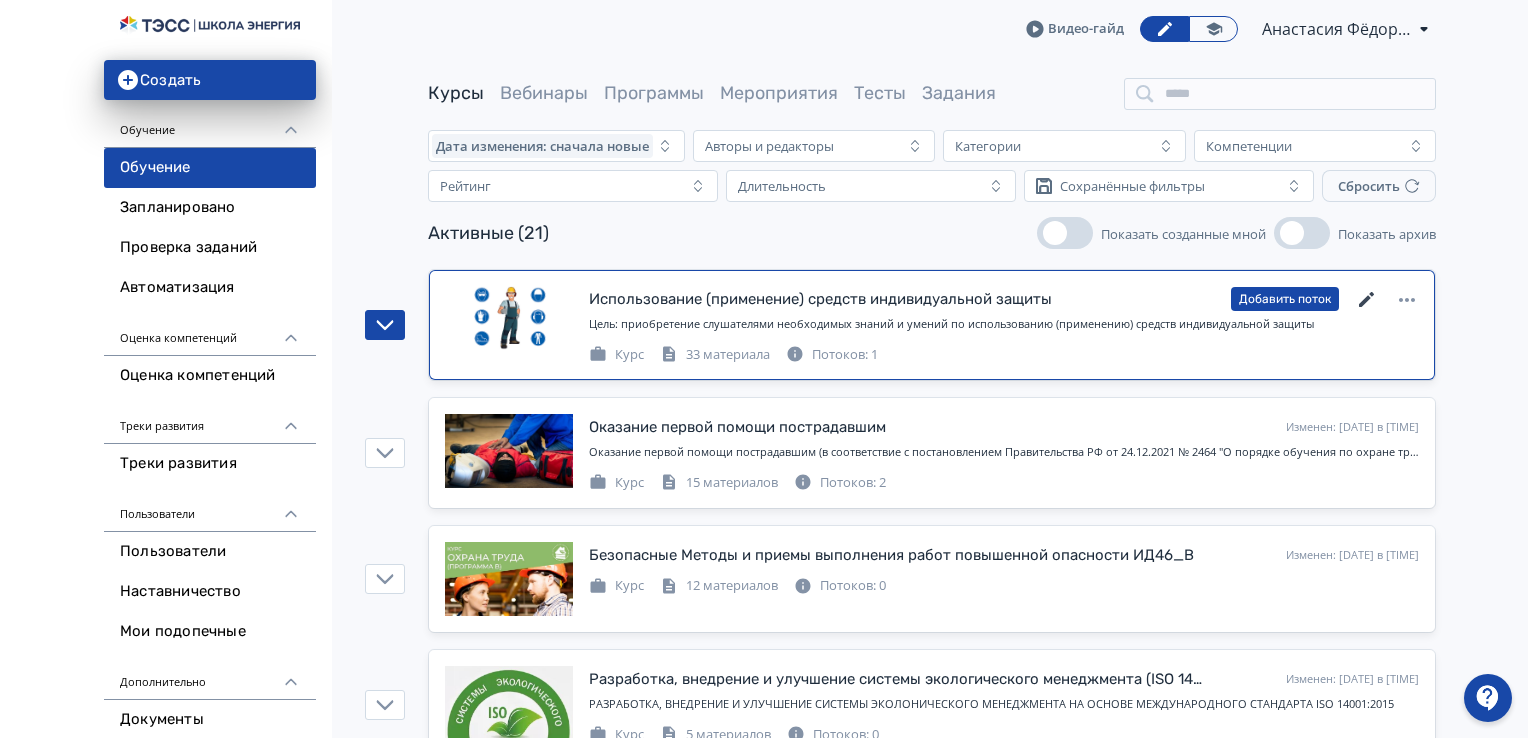 click 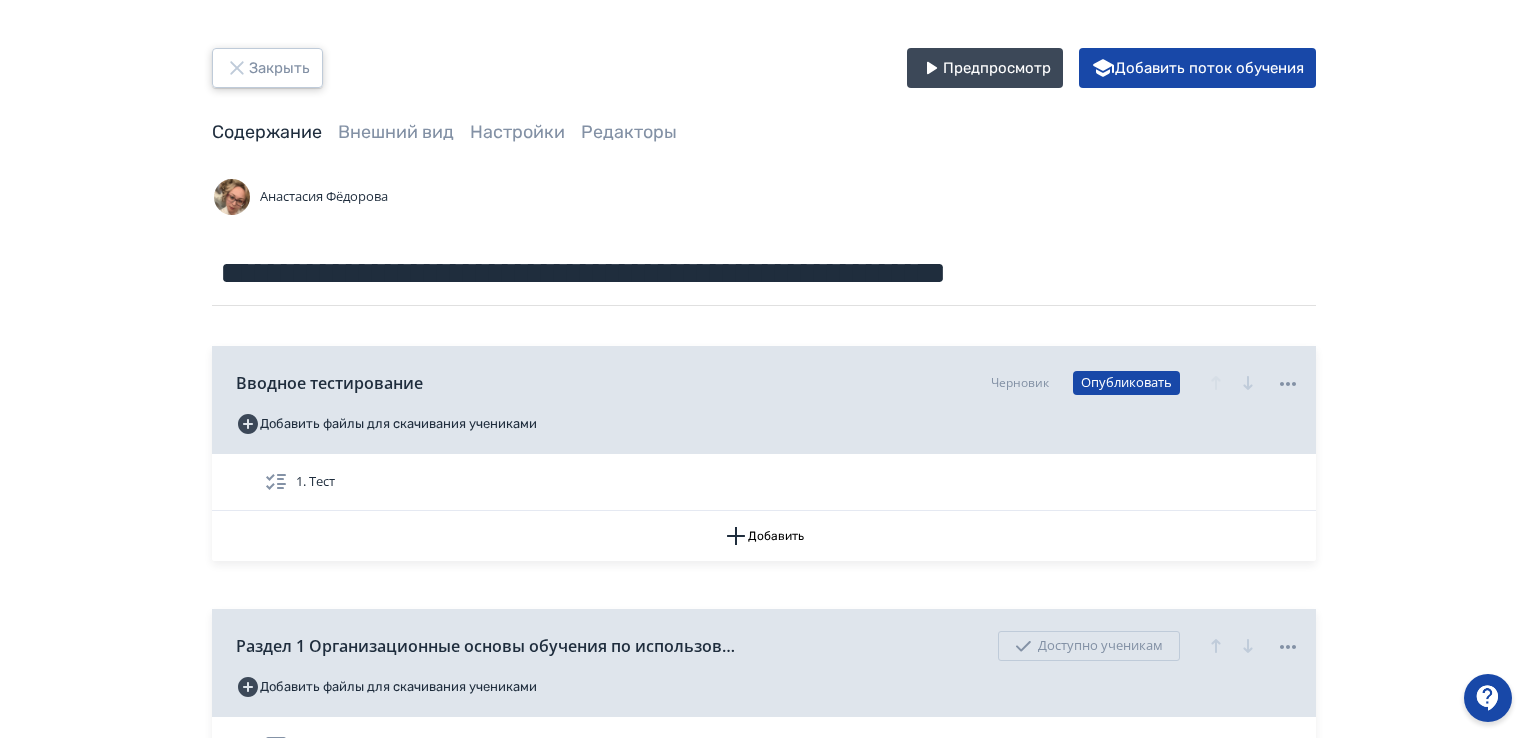 click on "Закрыть" at bounding box center (267, 68) 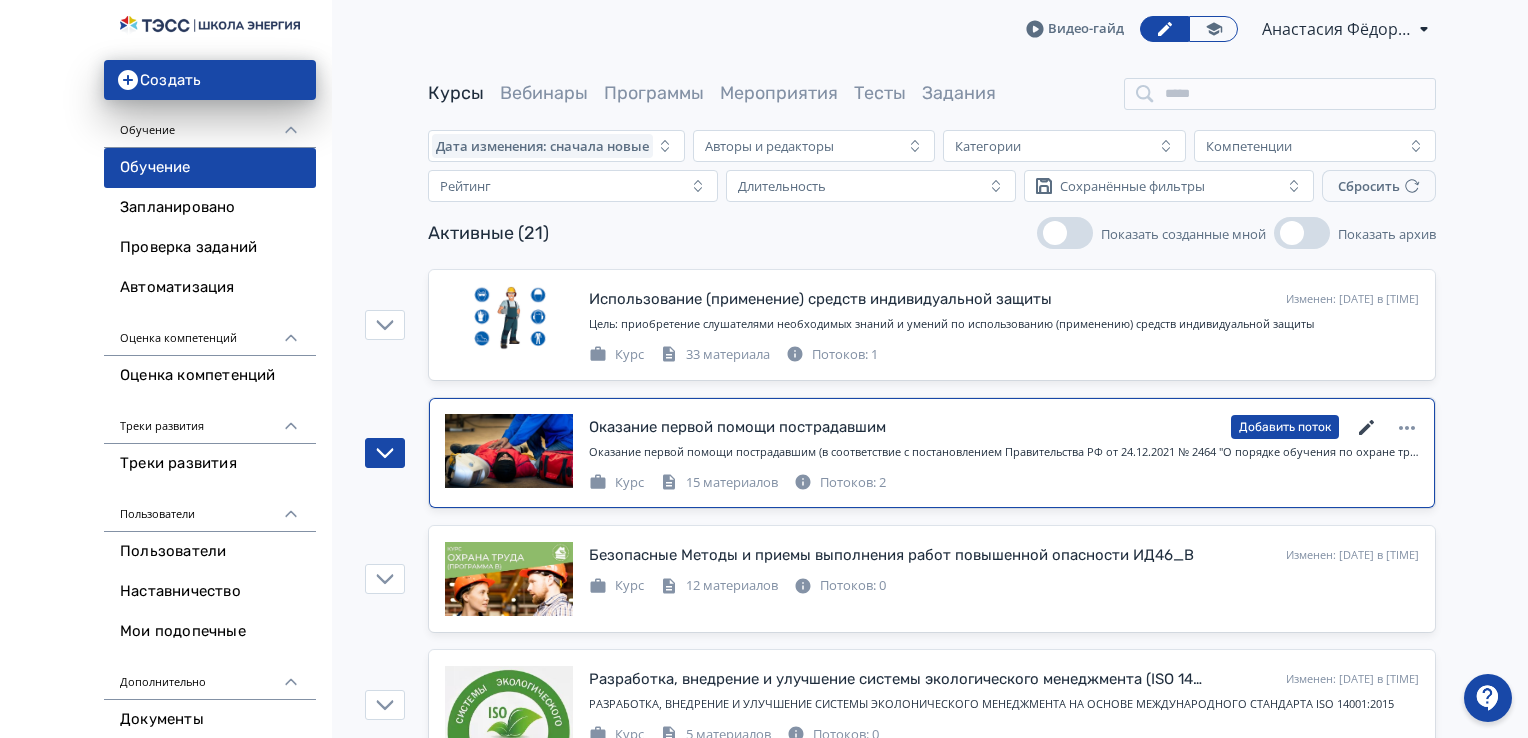 click 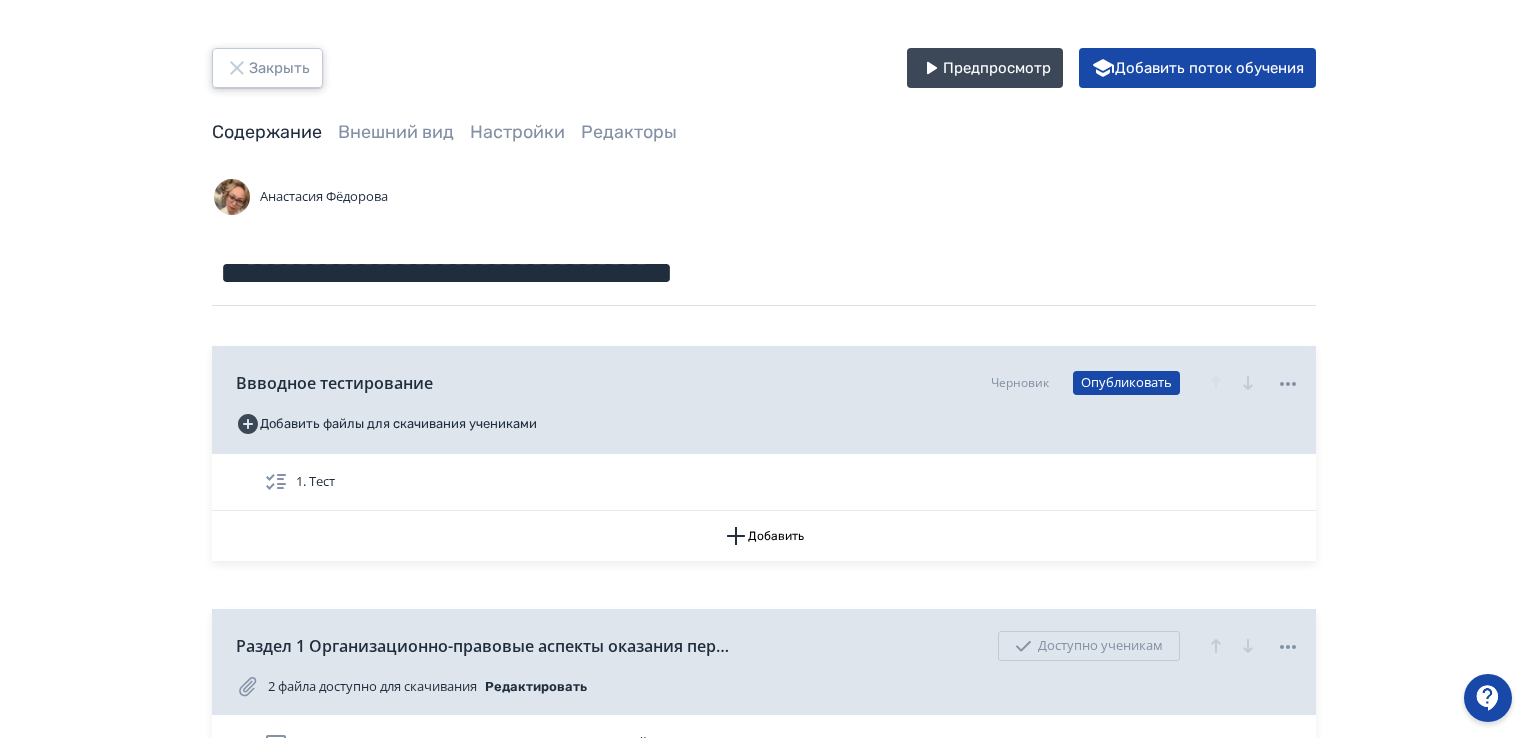 click on "Закрыть" at bounding box center (267, 68) 